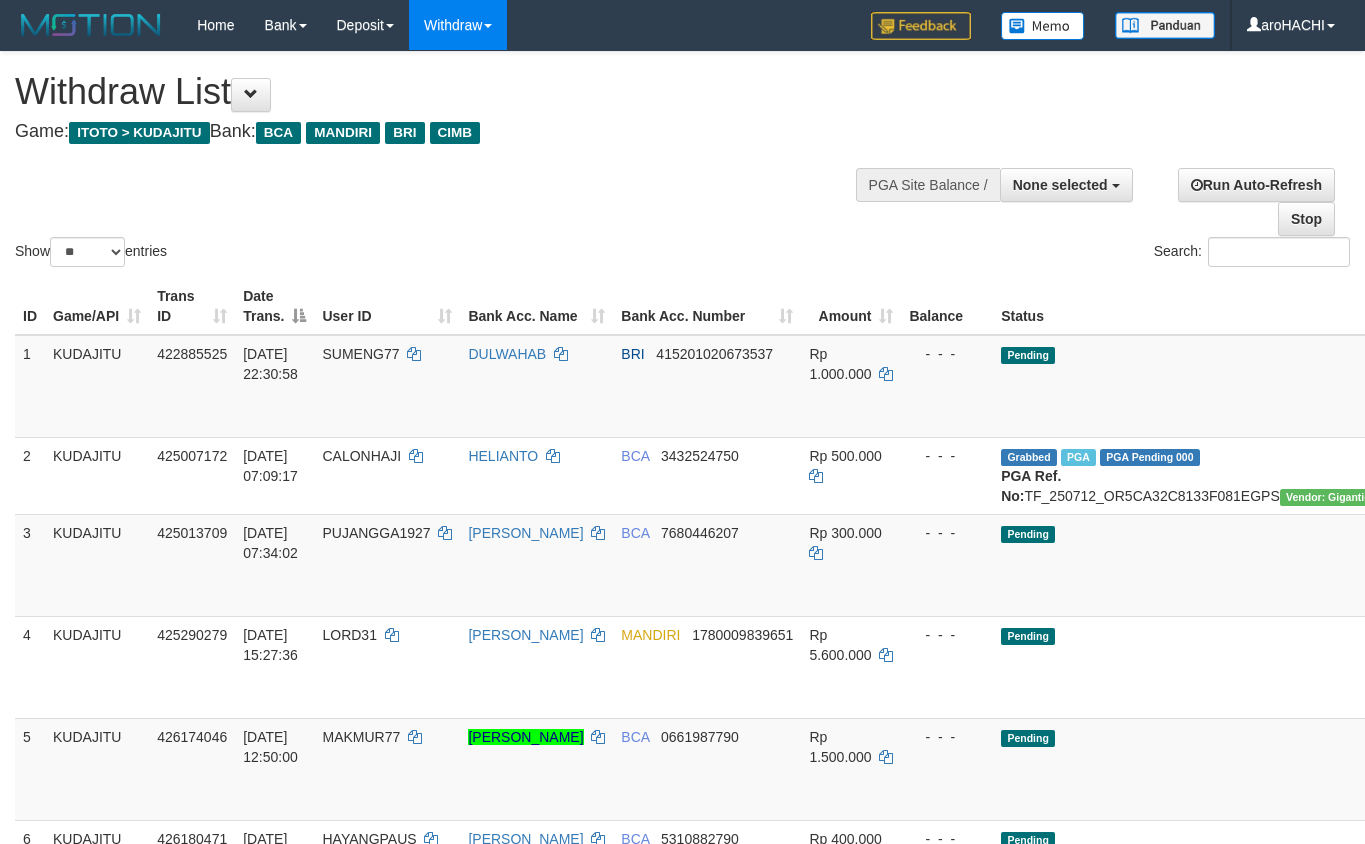 select 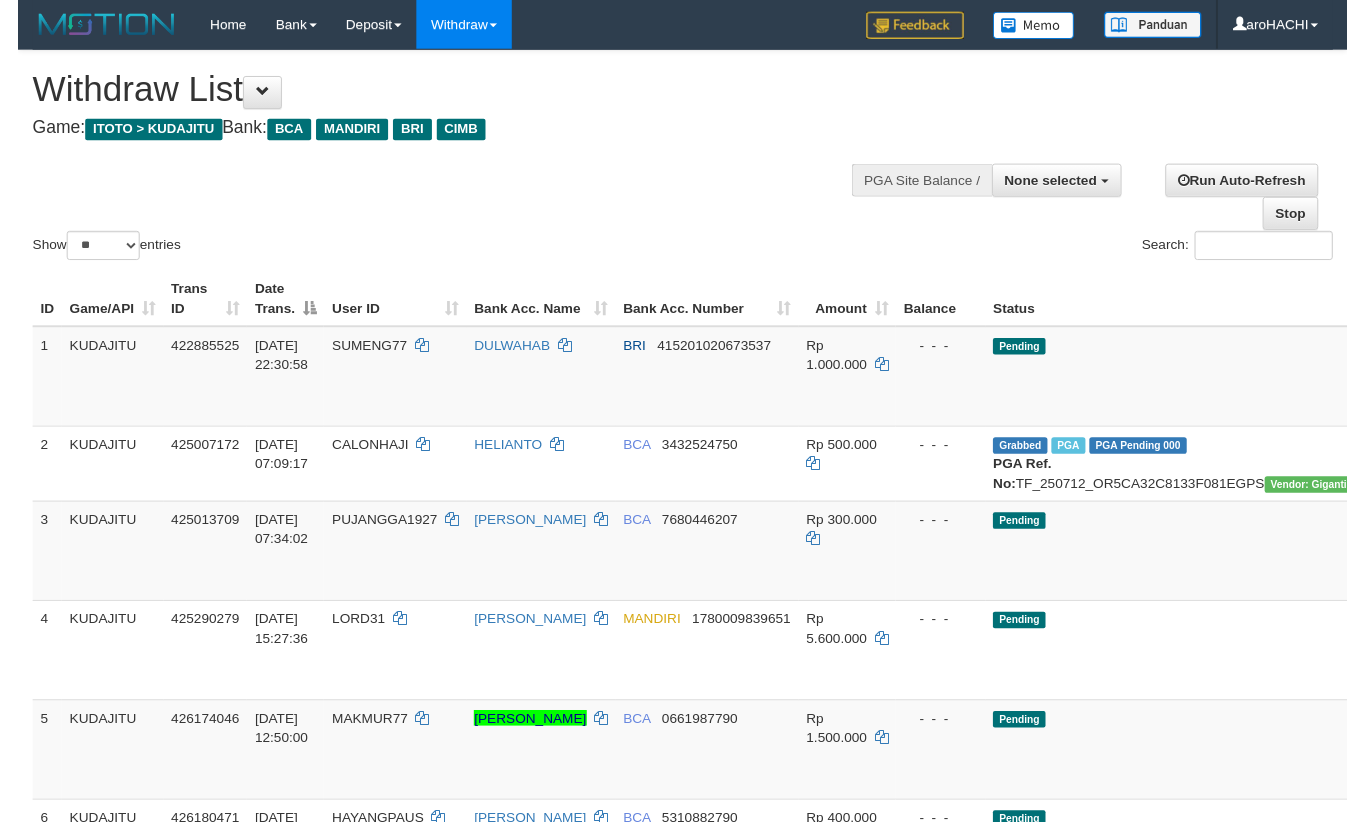 scroll, scrollTop: 0, scrollLeft: 0, axis: both 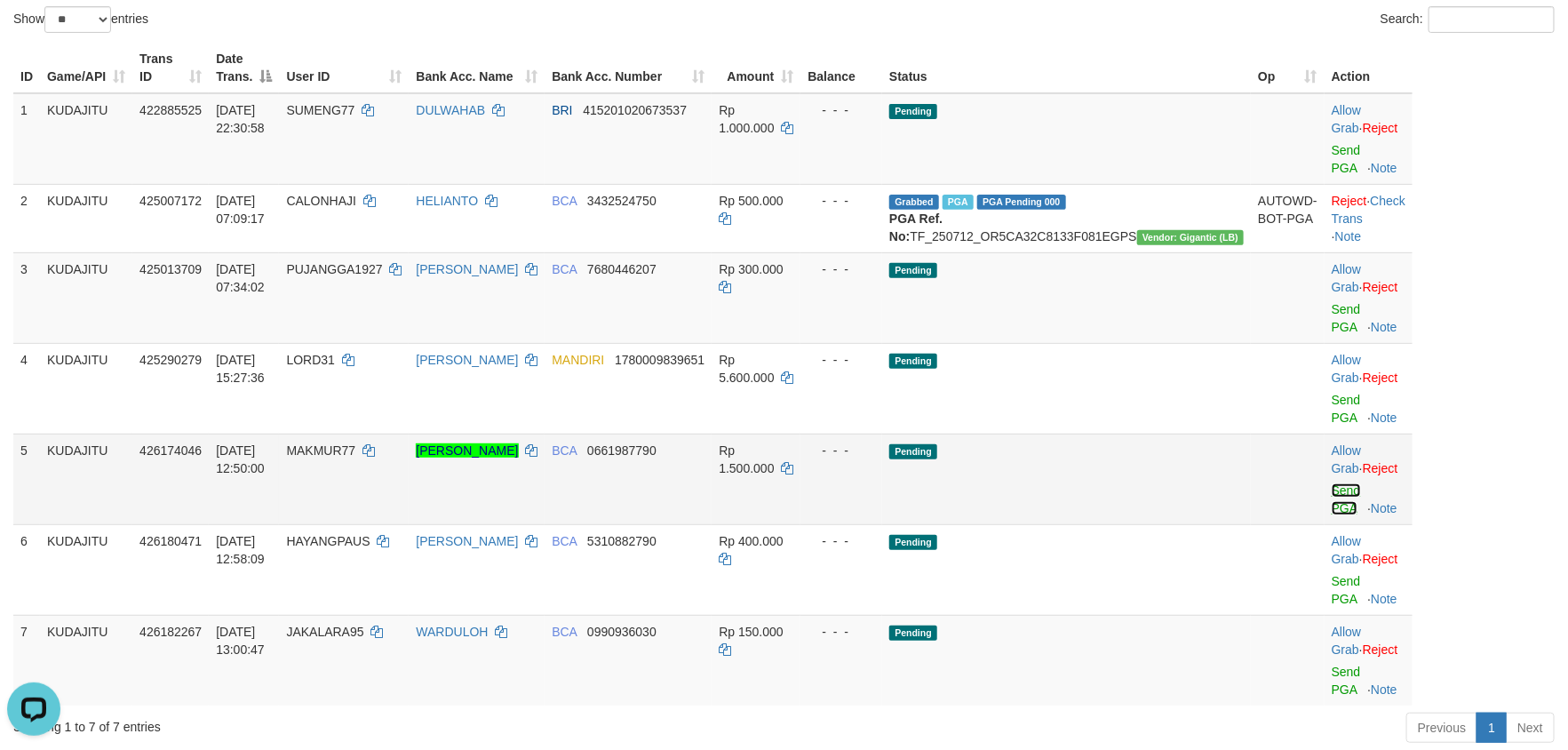click on "Send PGA" at bounding box center [1346, 499] 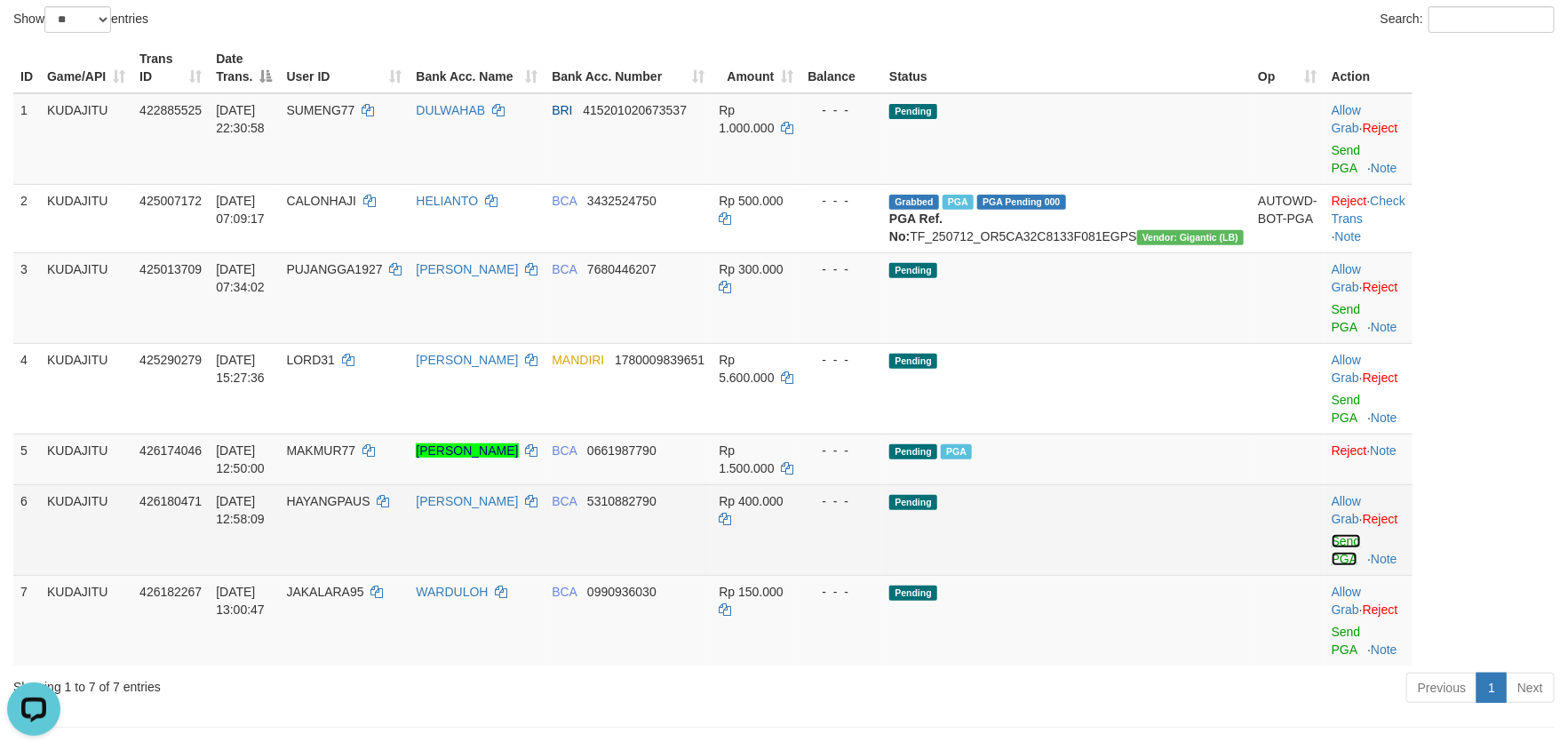 click on "Send PGA" at bounding box center [1346, 550] 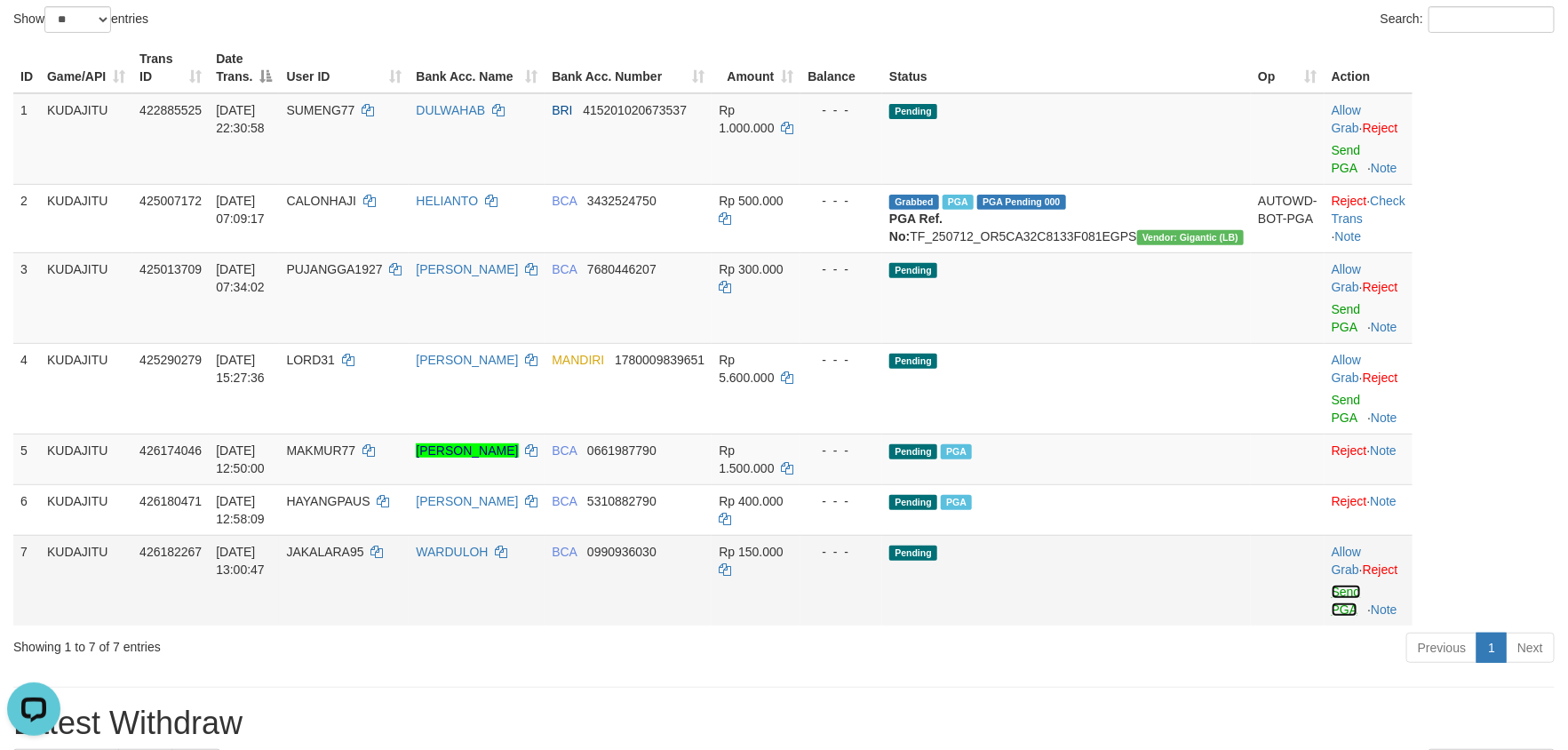 click on "Send PGA" at bounding box center [1346, 601] 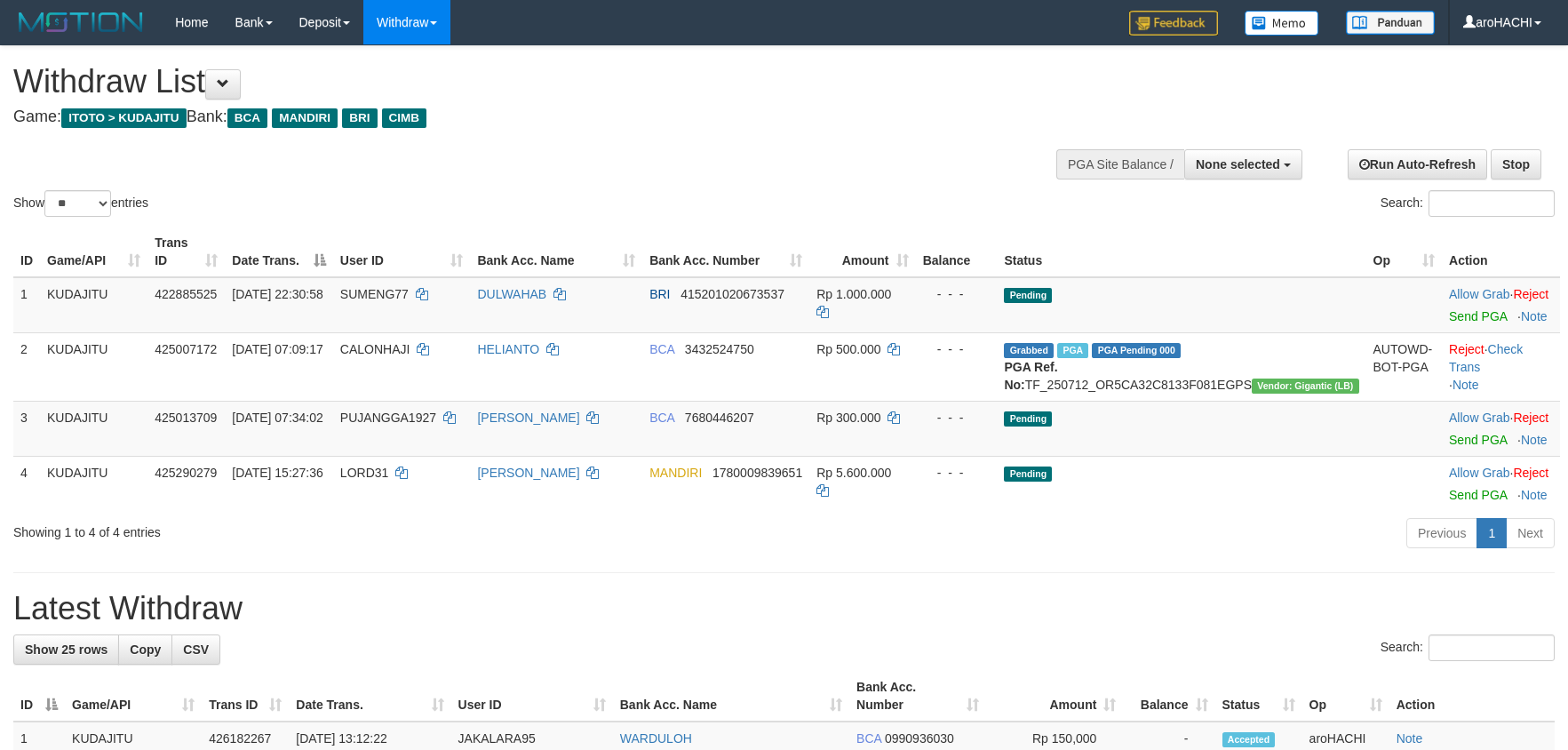 select 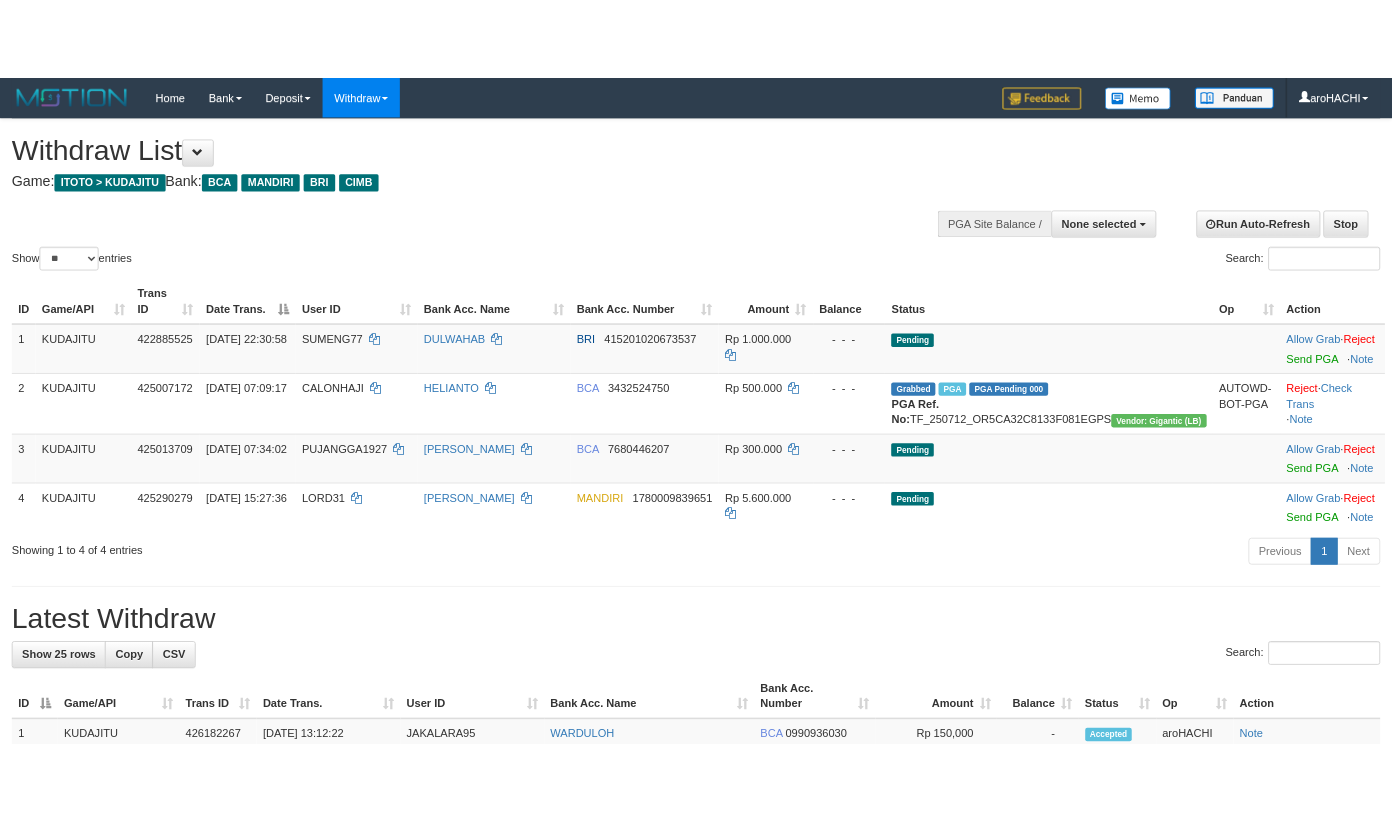 scroll, scrollTop: 0, scrollLeft: 0, axis: both 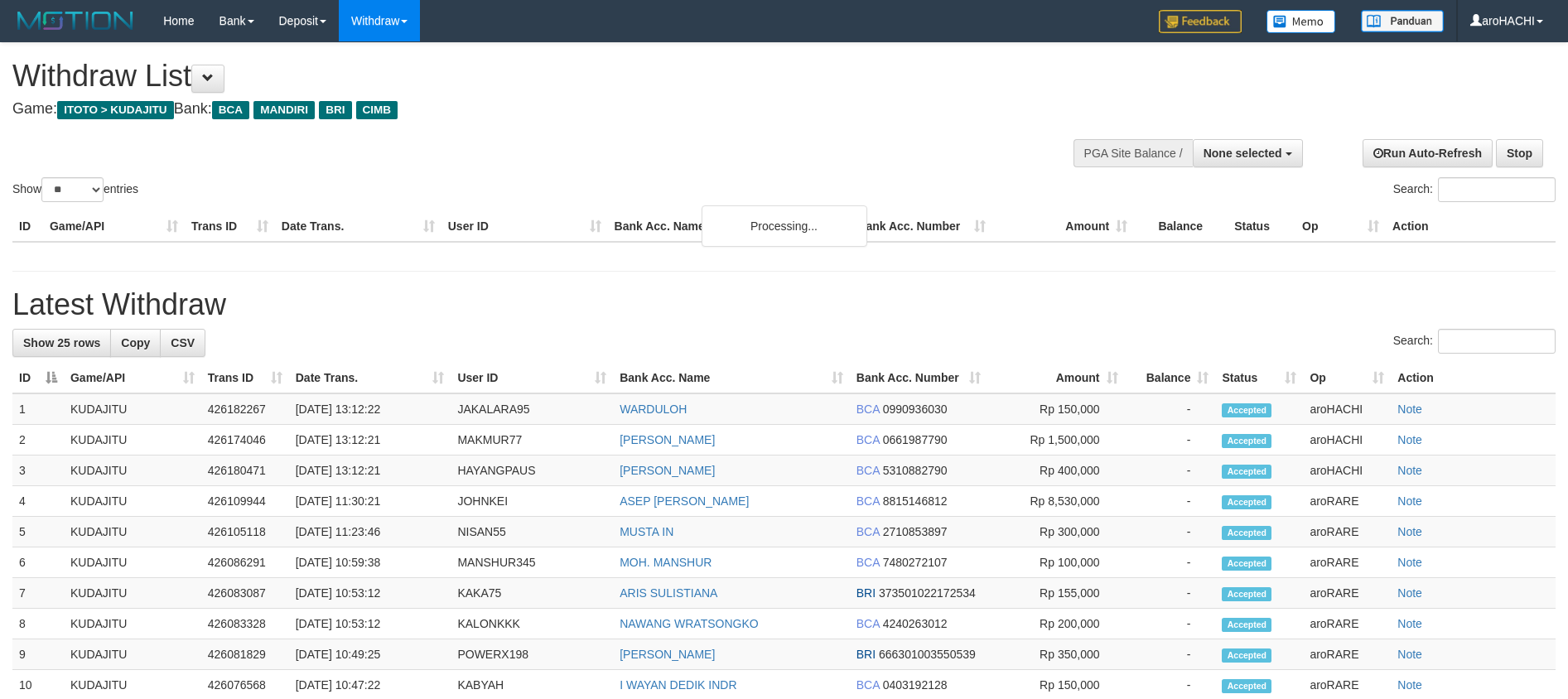 select 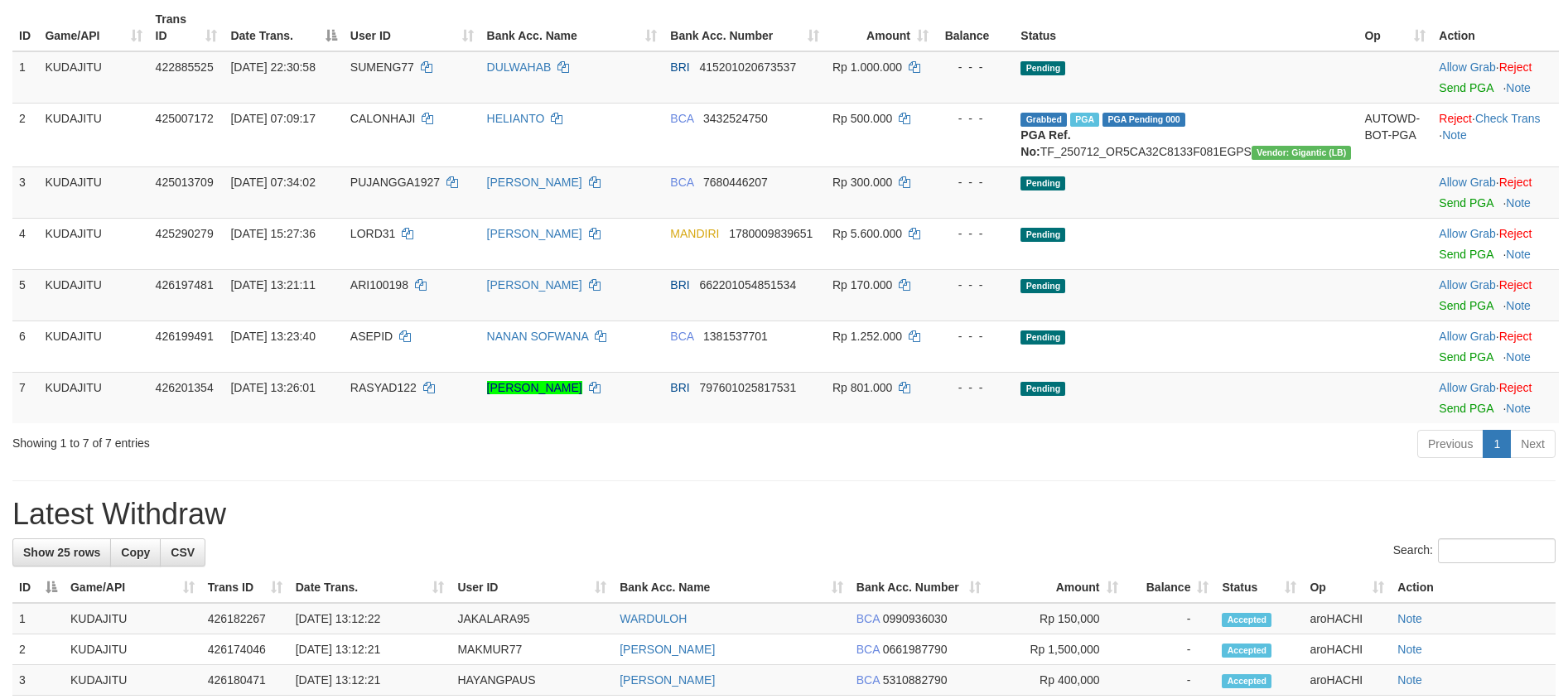 scroll, scrollTop: 0, scrollLeft: 0, axis: both 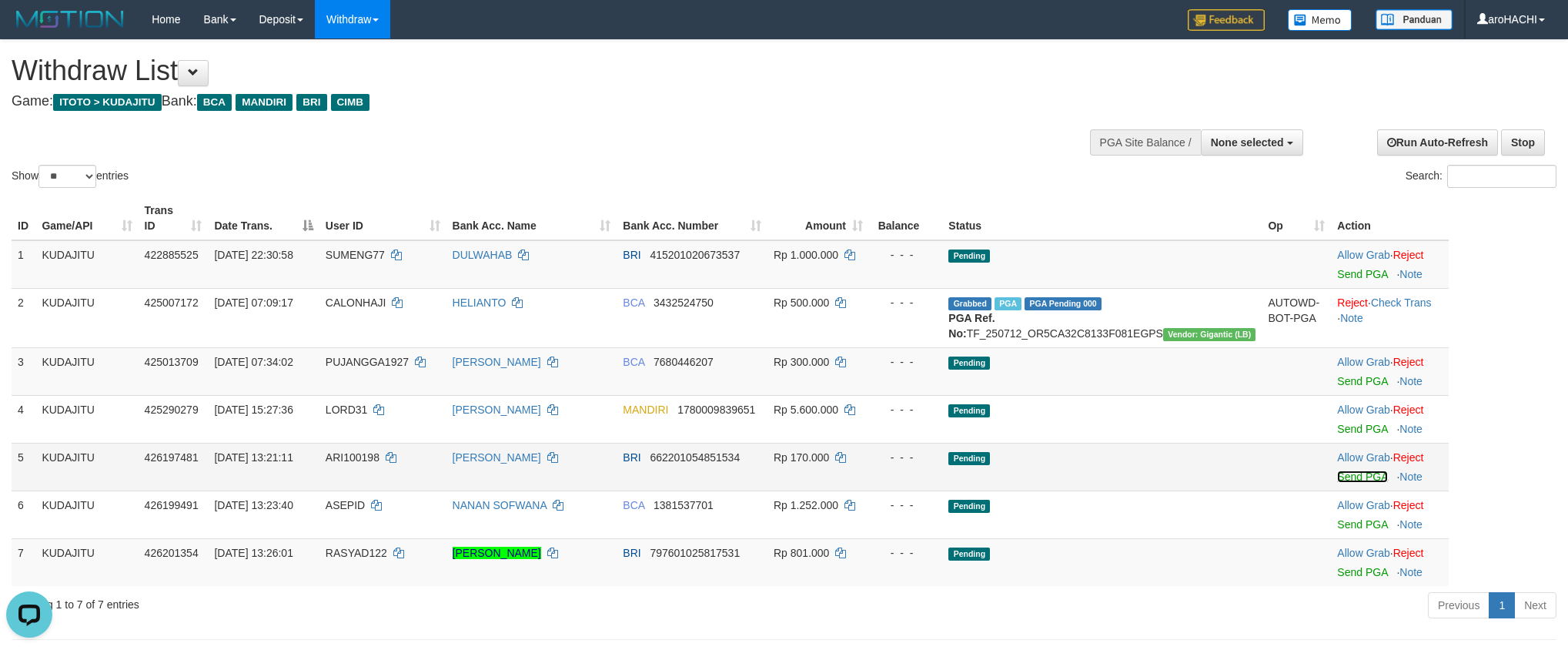 click on "Send PGA" at bounding box center [1362, 477] 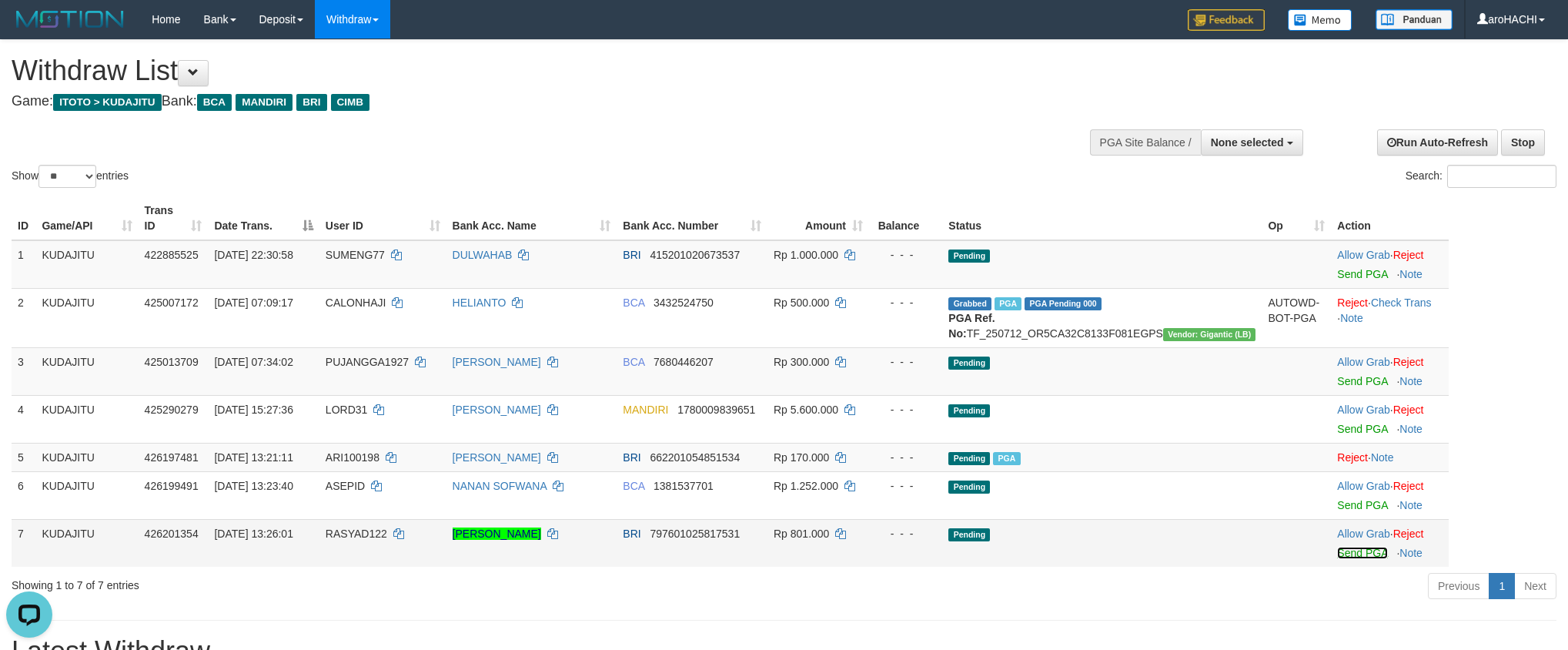 click on "Send PGA" at bounding box center (1362, 553) 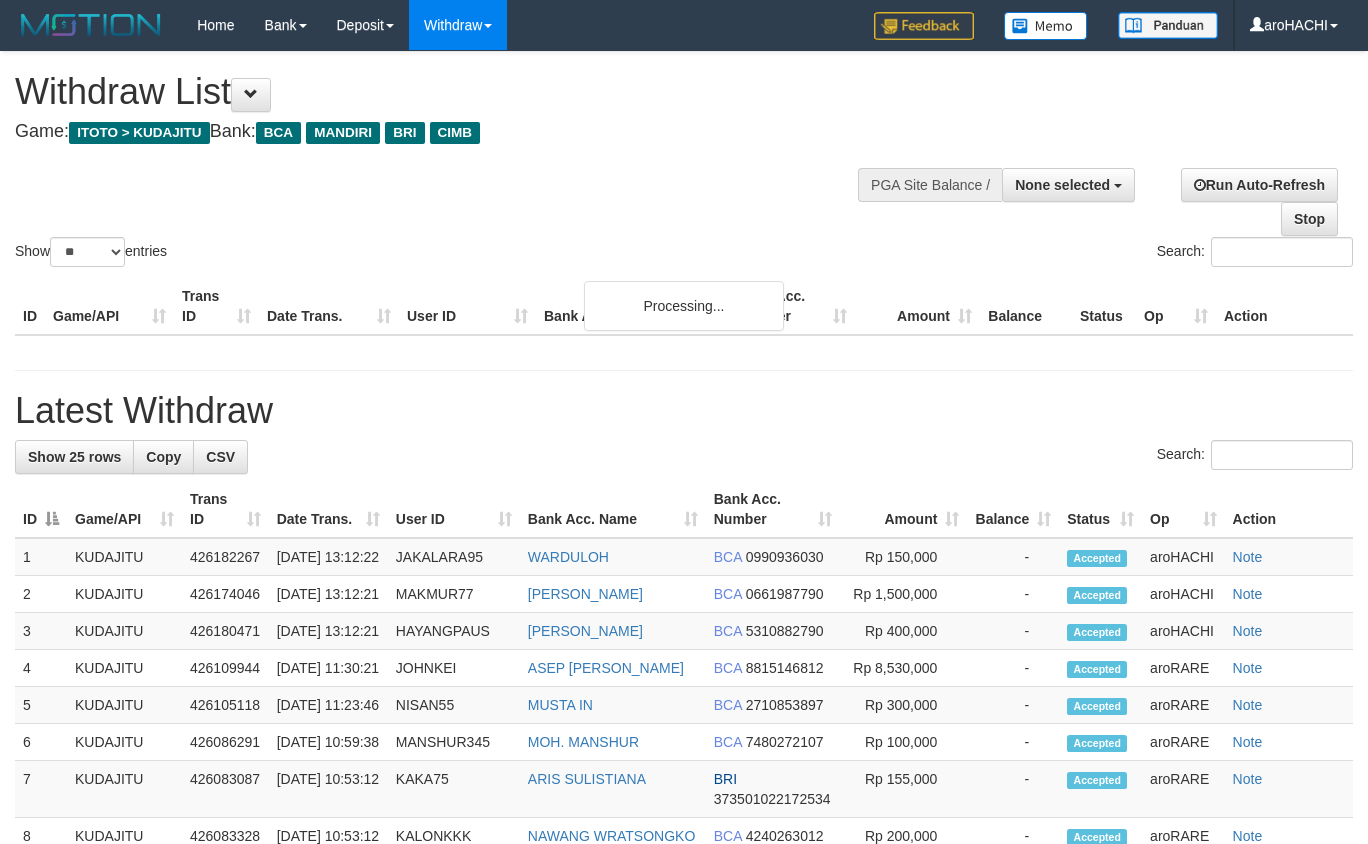 select 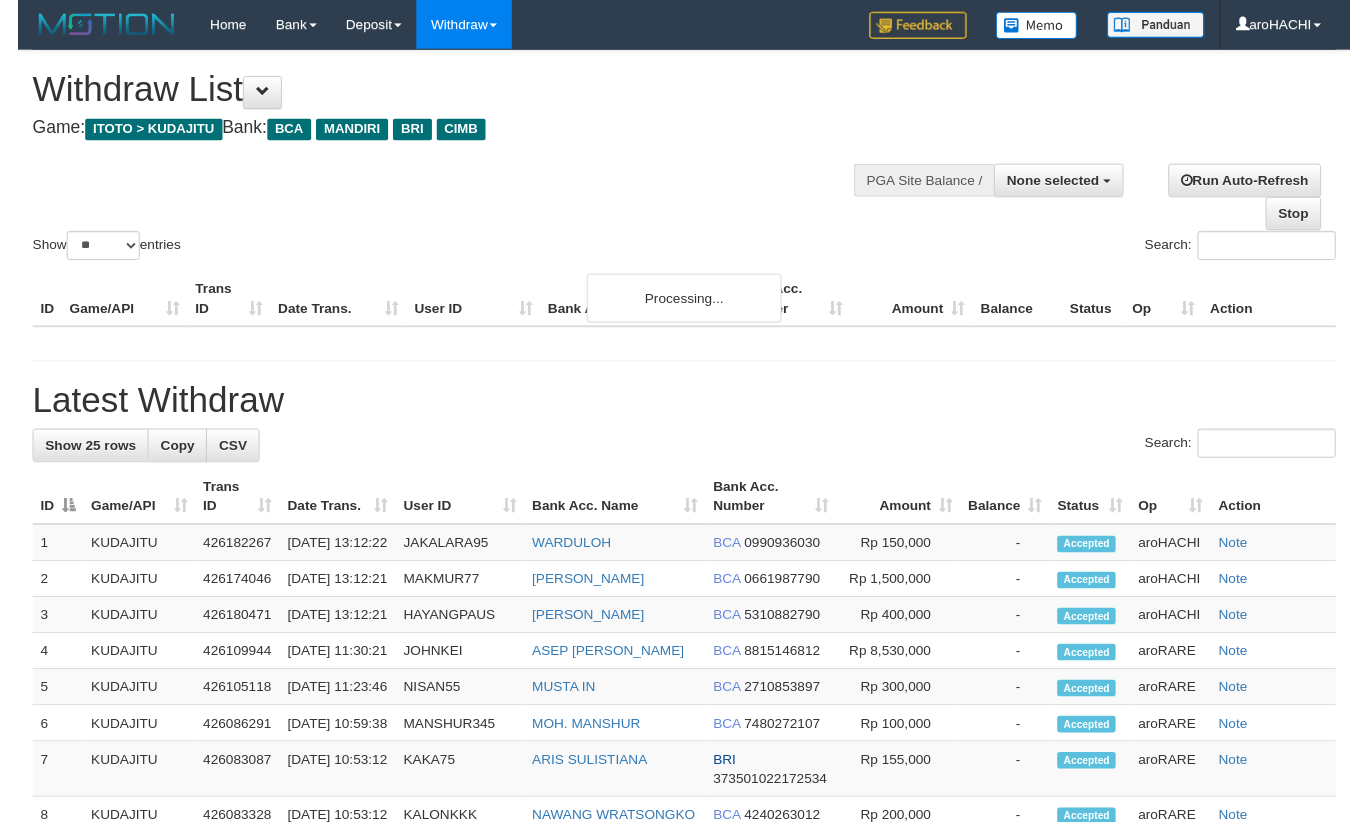 scroll, scrollTop: 0, scrollLeft: 0, axis: both 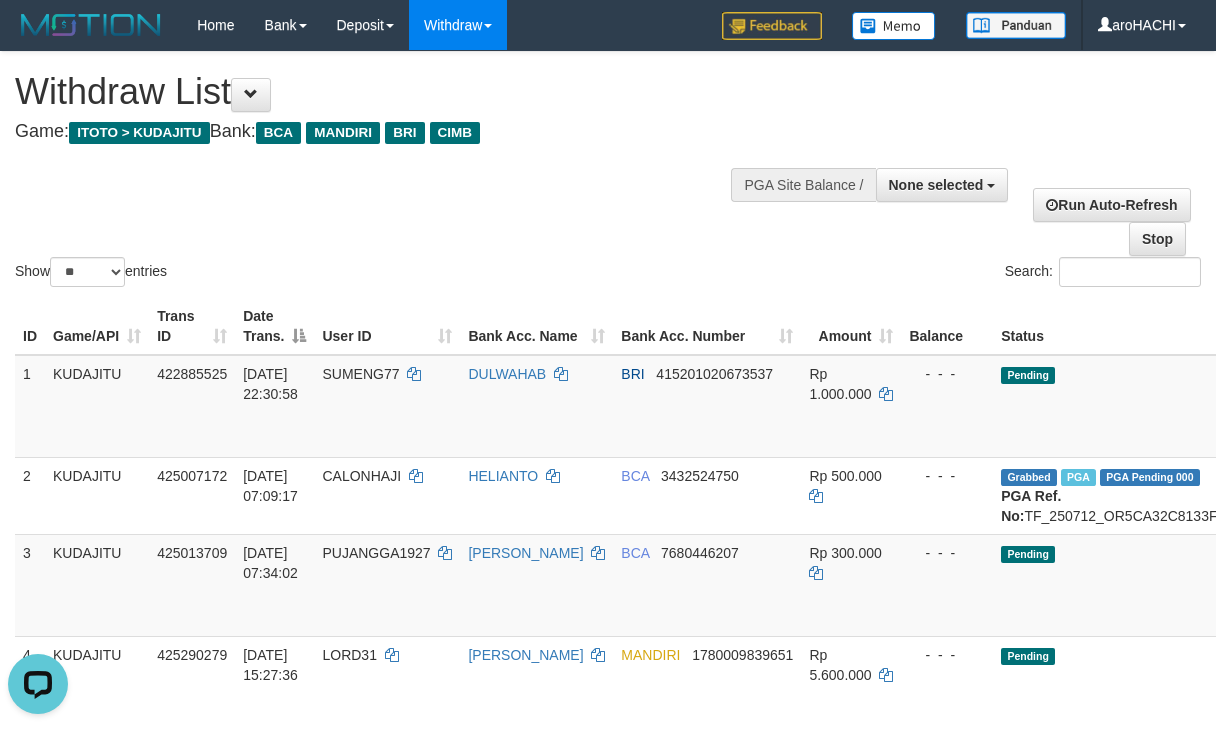 drag, startPoint x: 1291, startPoint y: 0, endPoint x: 645, endPoint y: 169, distance: 667.74023 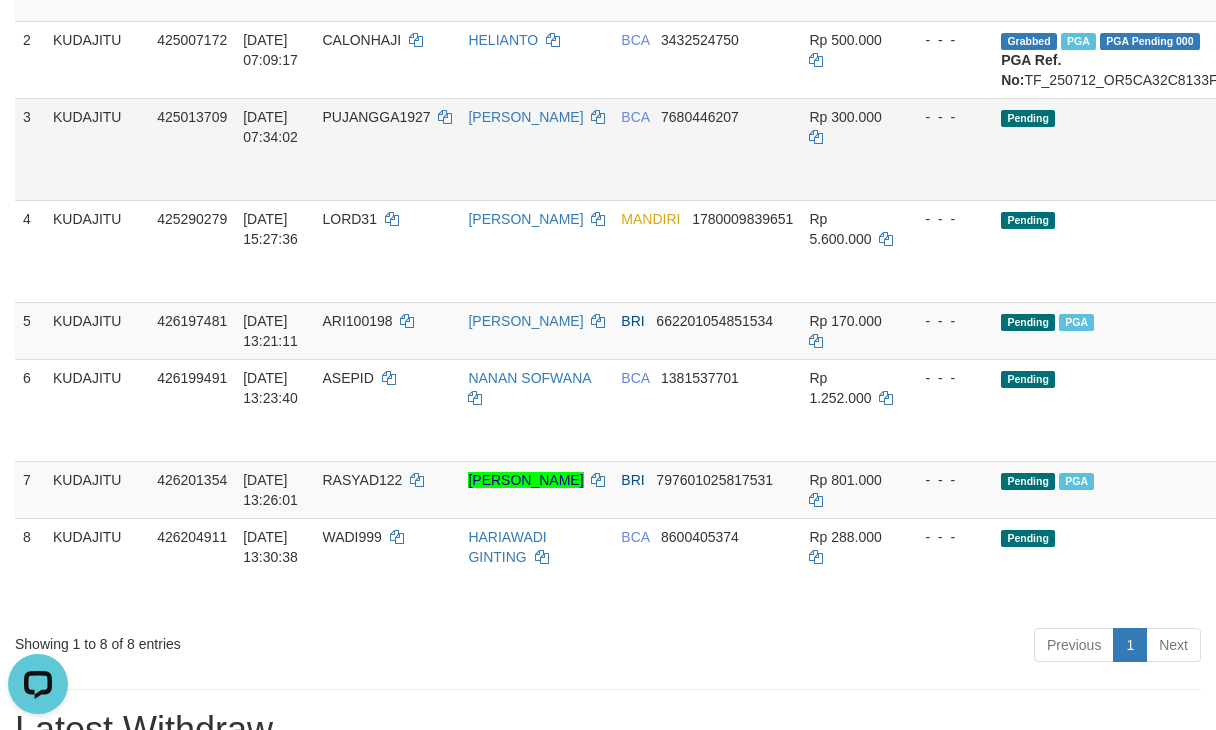 scroll, scrollTop: 444, scrollLeft: 0, axis: vertical 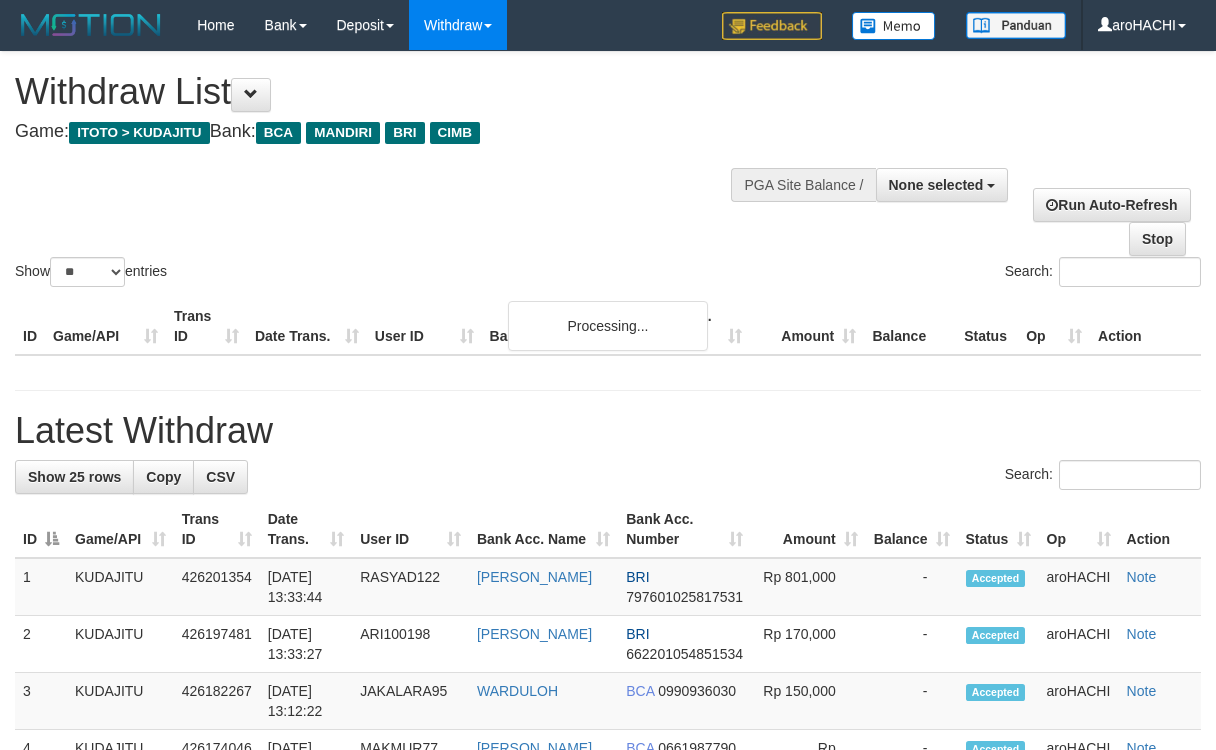 select 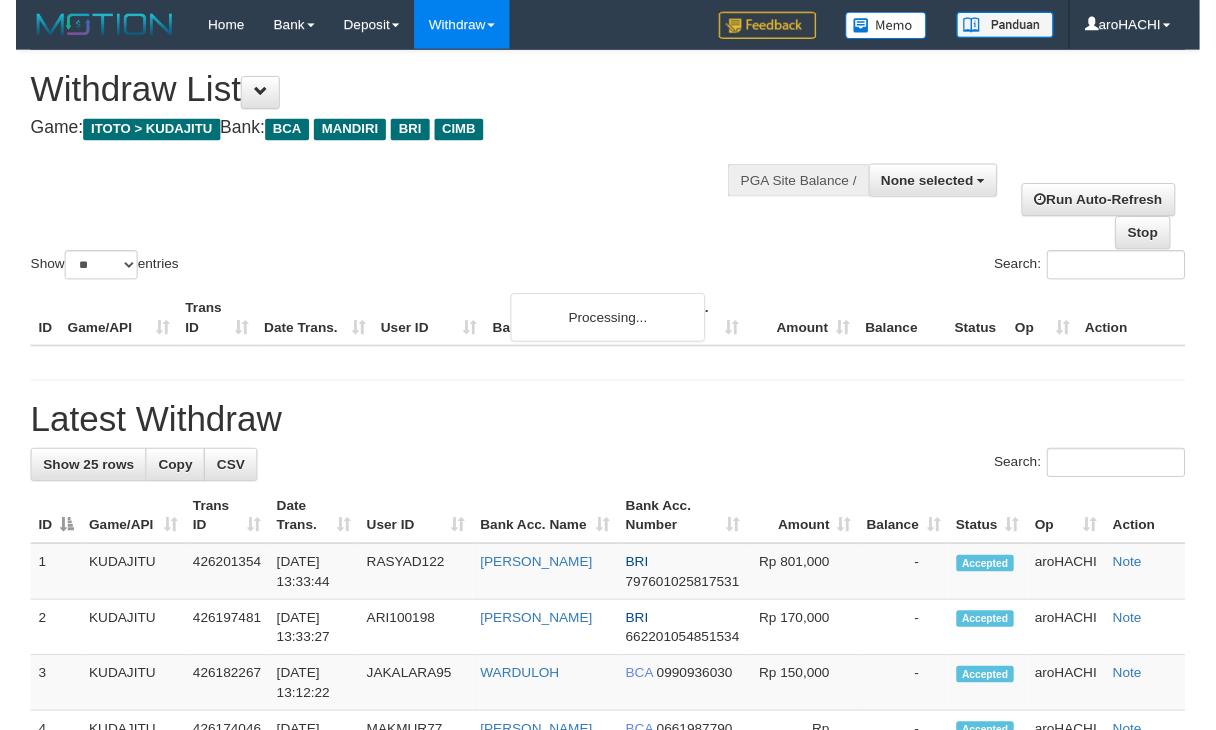 scroll, scrollTop: 0, scrollLeft: 0, axis: both 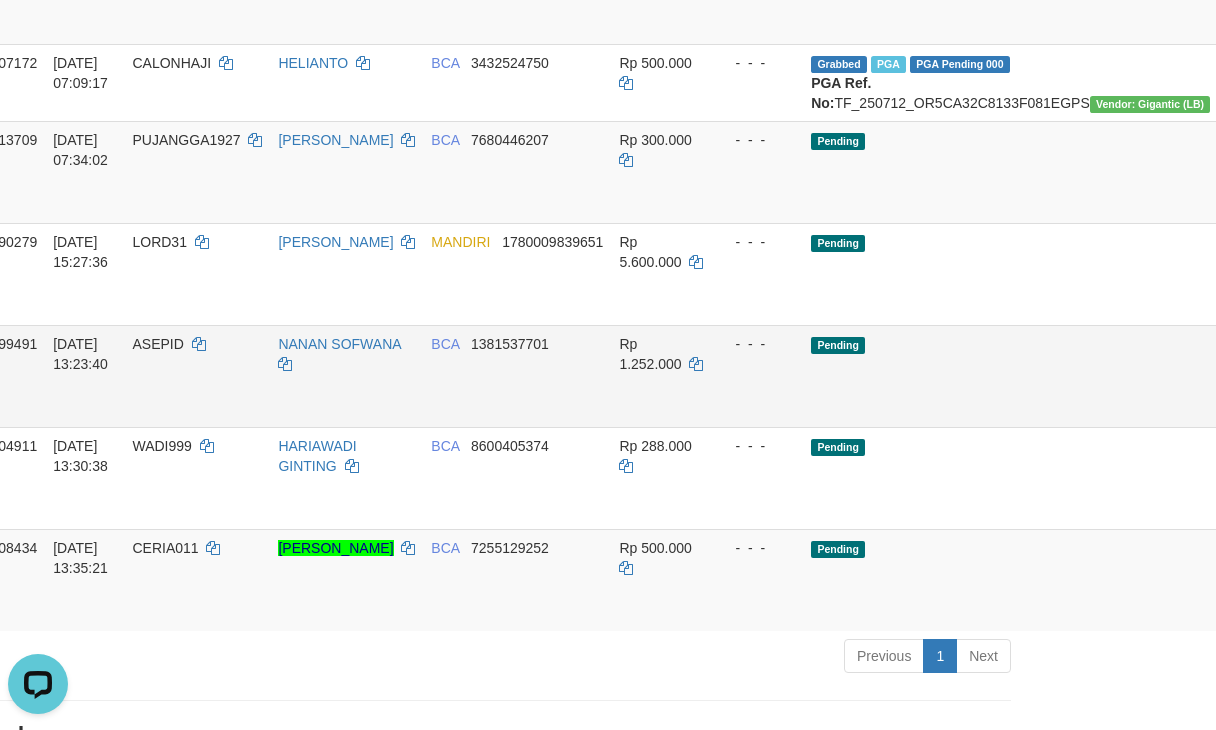click on "Send PGA" at bounding box center (1325, 399) 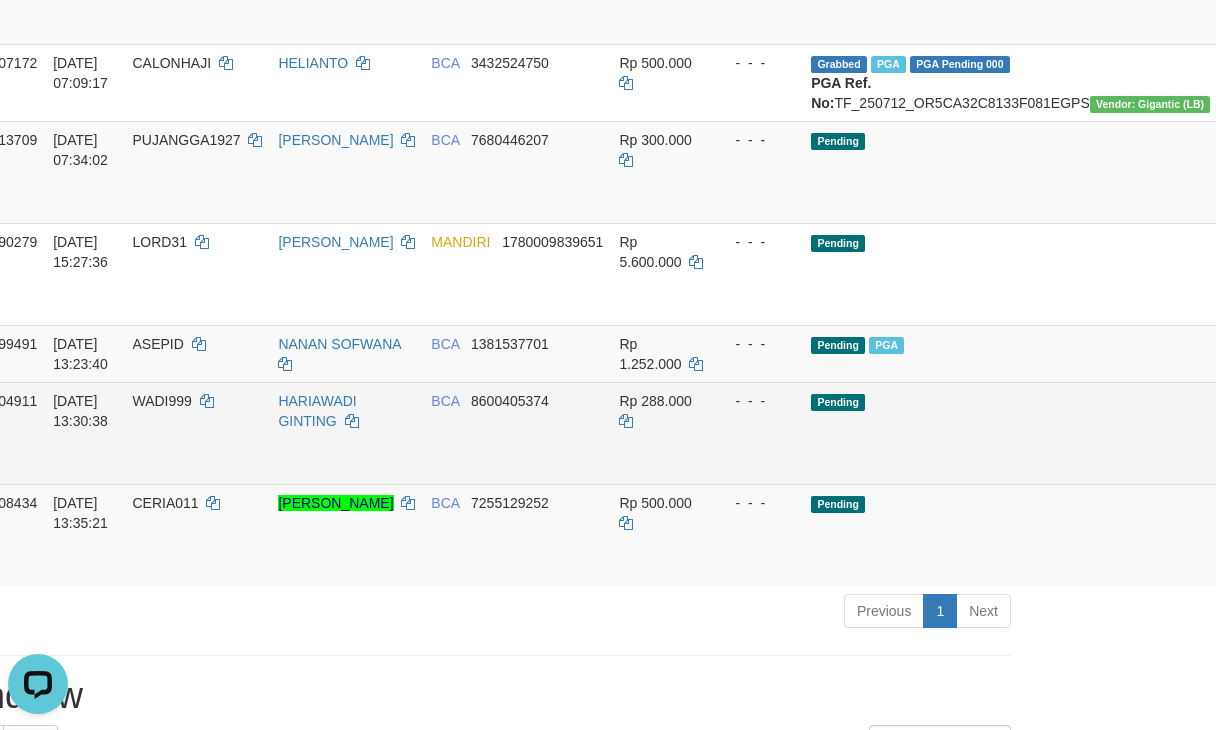 click on "Send PGA" at bounding box center (1325, 456) 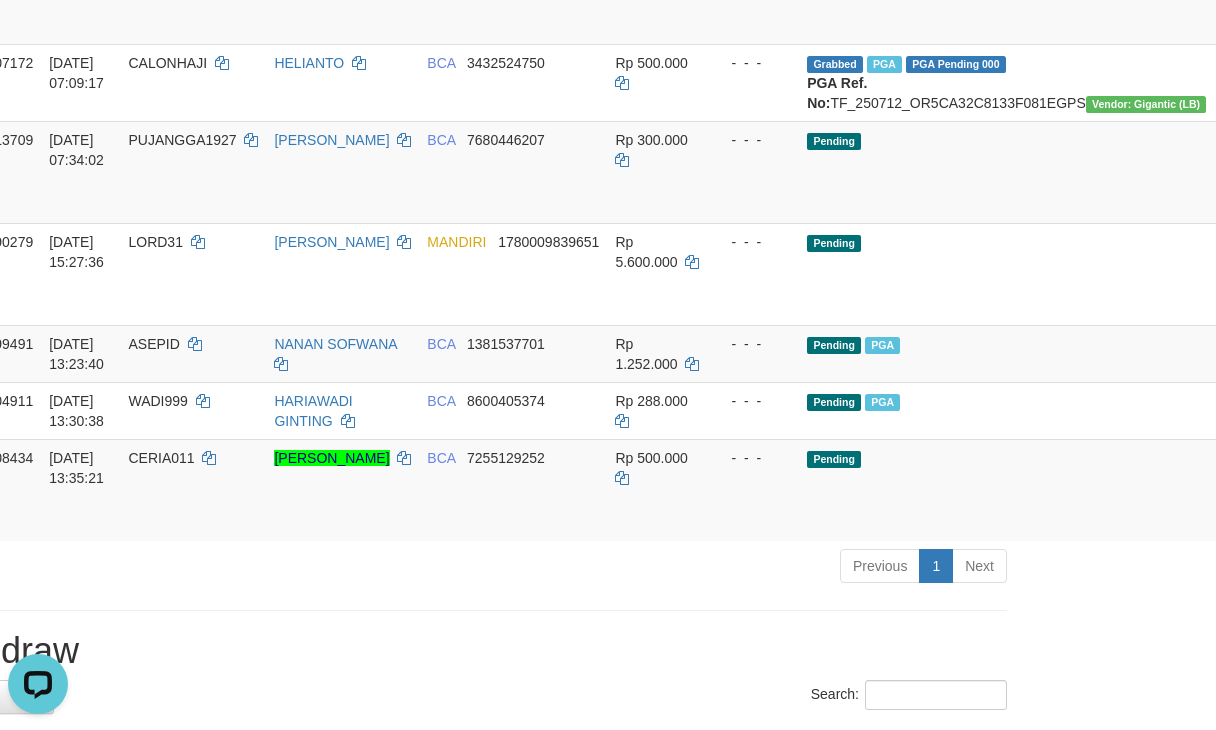 scroll, scrollTop: 413, scrollLeft: 196, axis: both 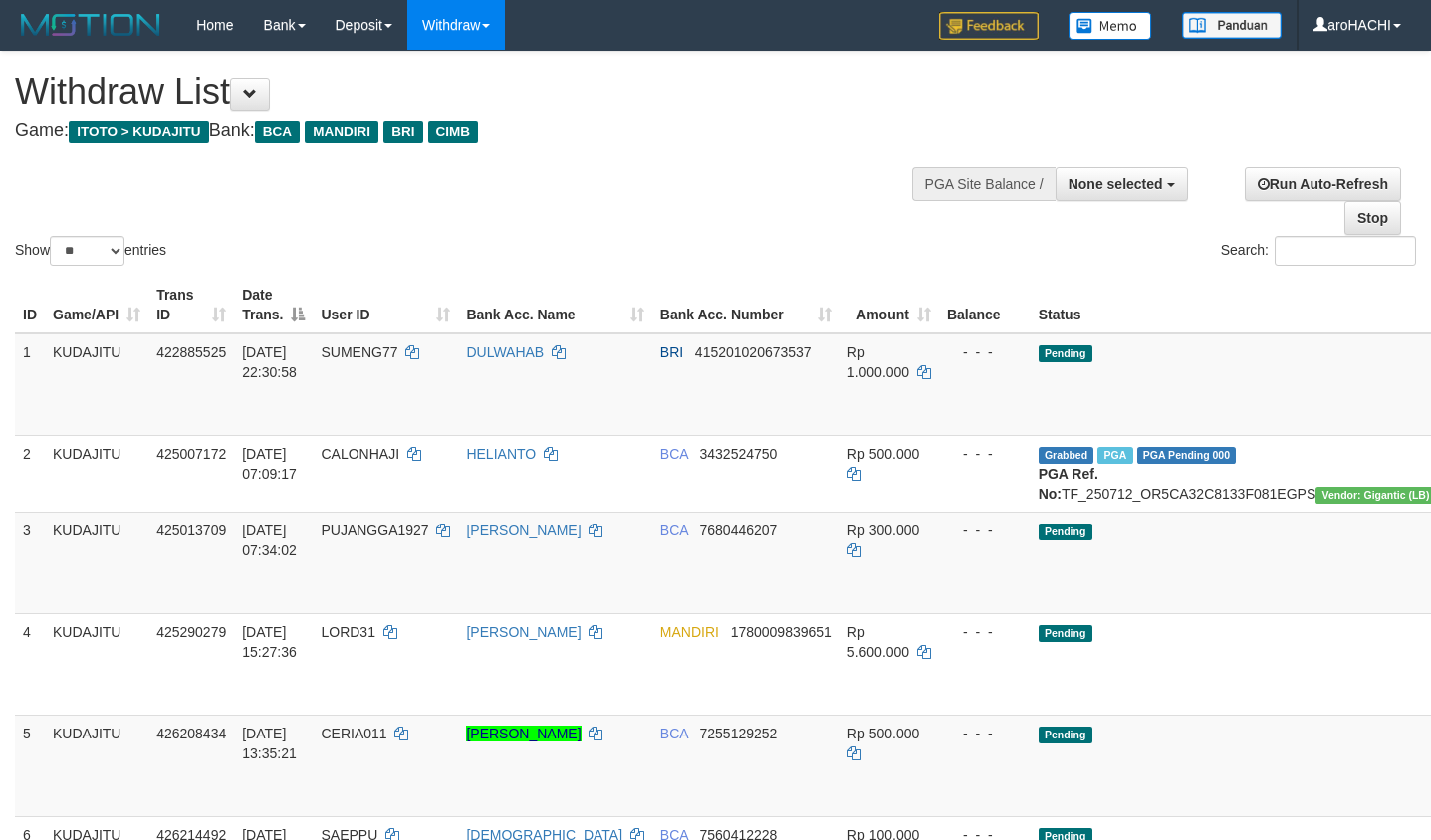 select 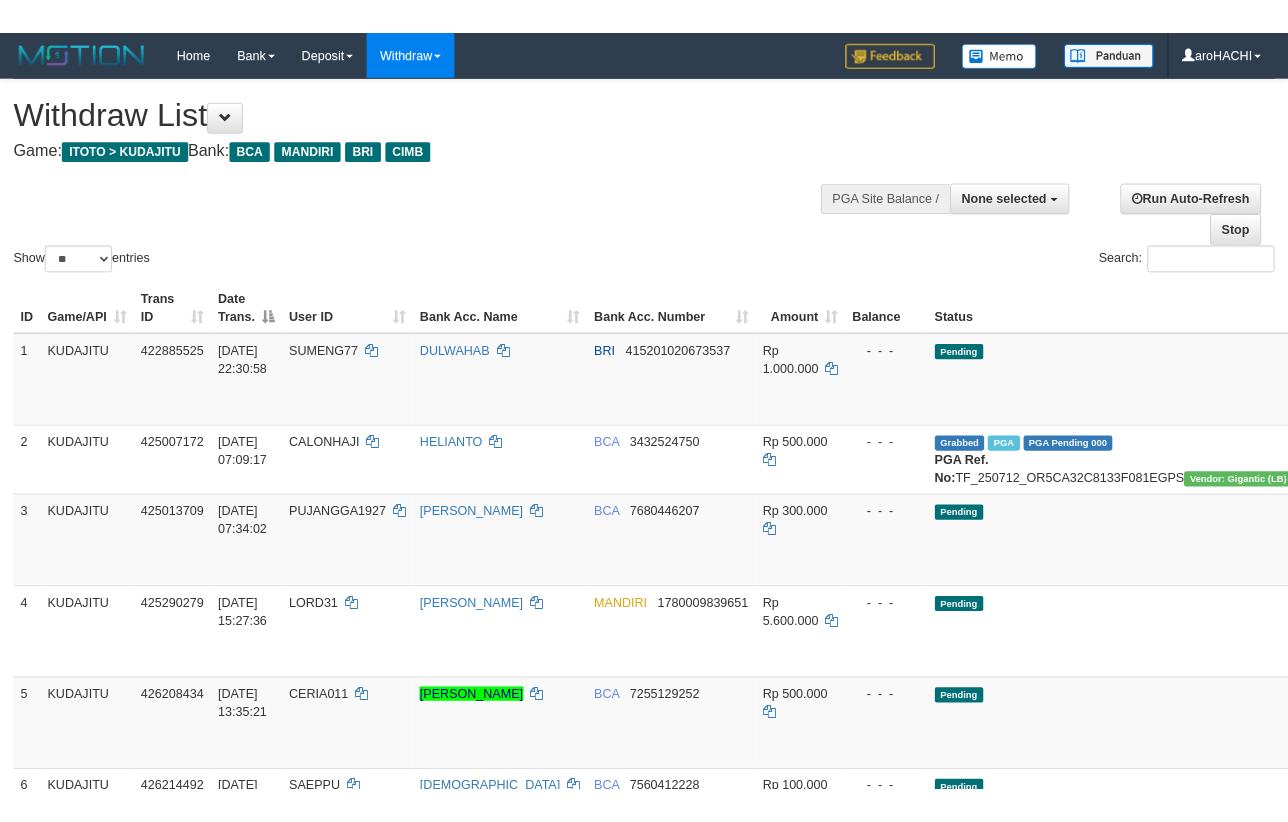scroll, scrollTop: 0, scrollLeft: 0, axis: both 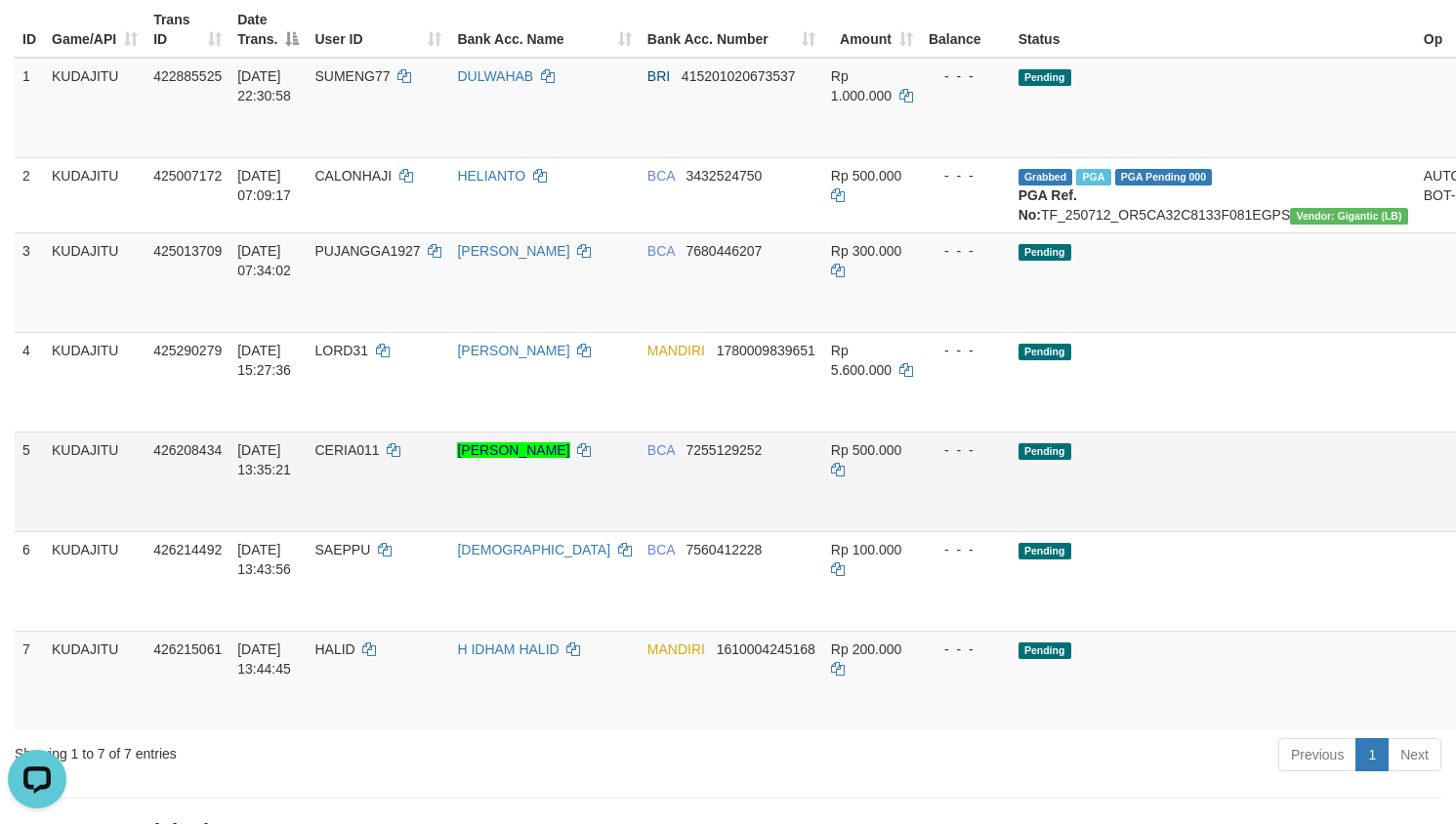 click on "Send PGA" at bounding box center (1519, 504) 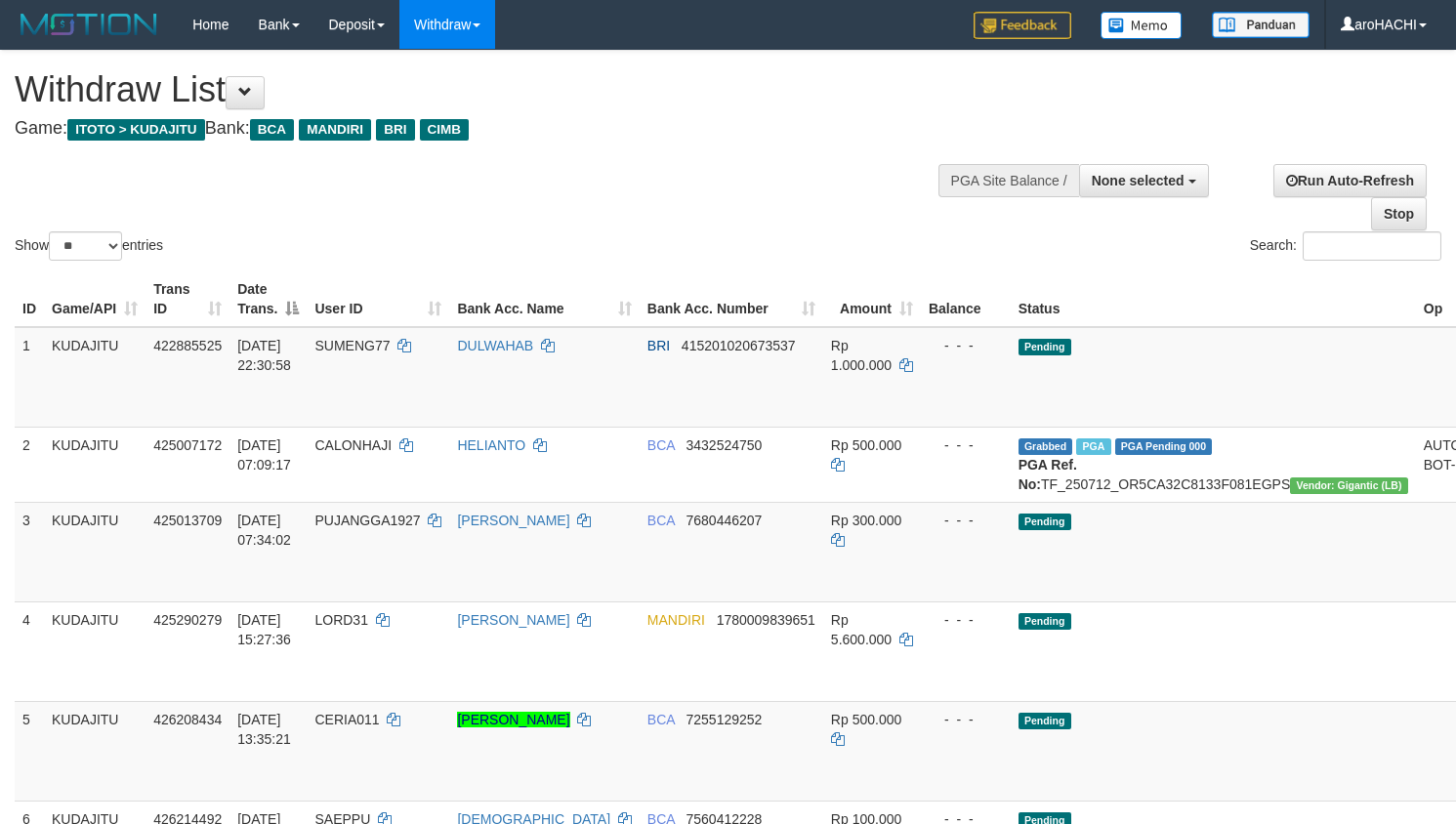 select 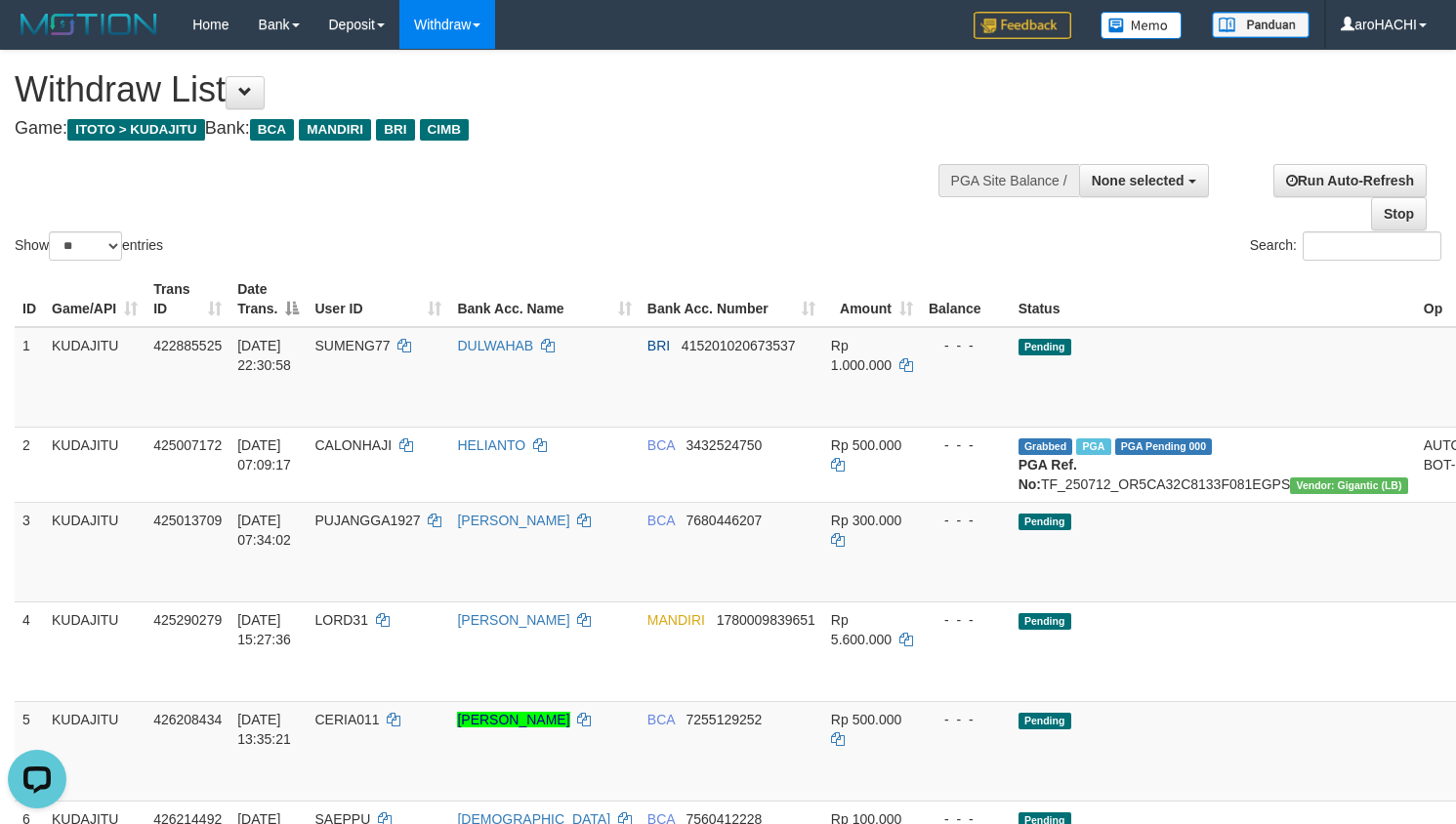 scroll, scrollTop: 0, scrollLeft: 0, axis: both 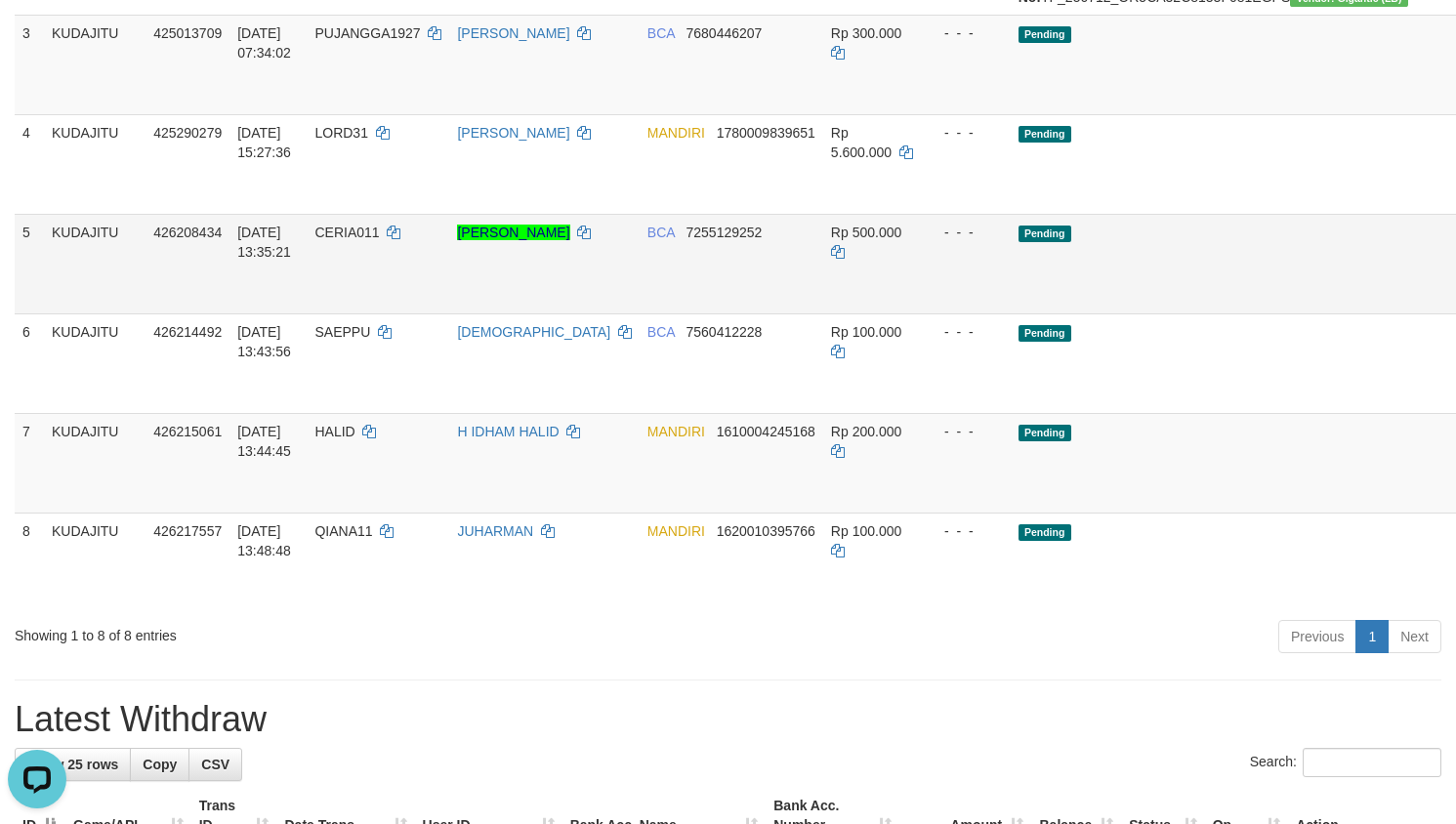click on "Send PGA" at bounding box center (1519, 286) 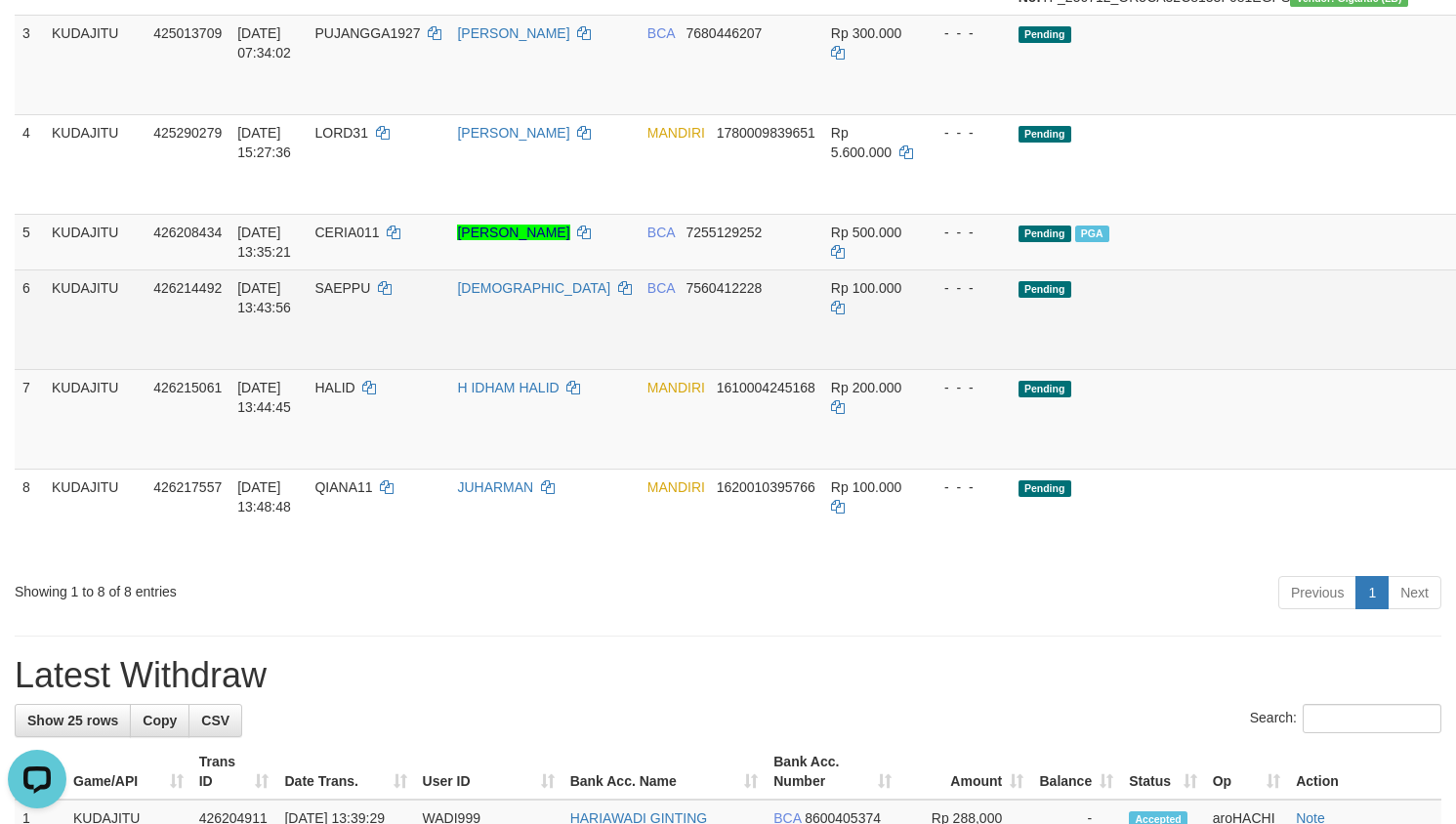 click on "Send PGA" at bounding box center (1519, 342) 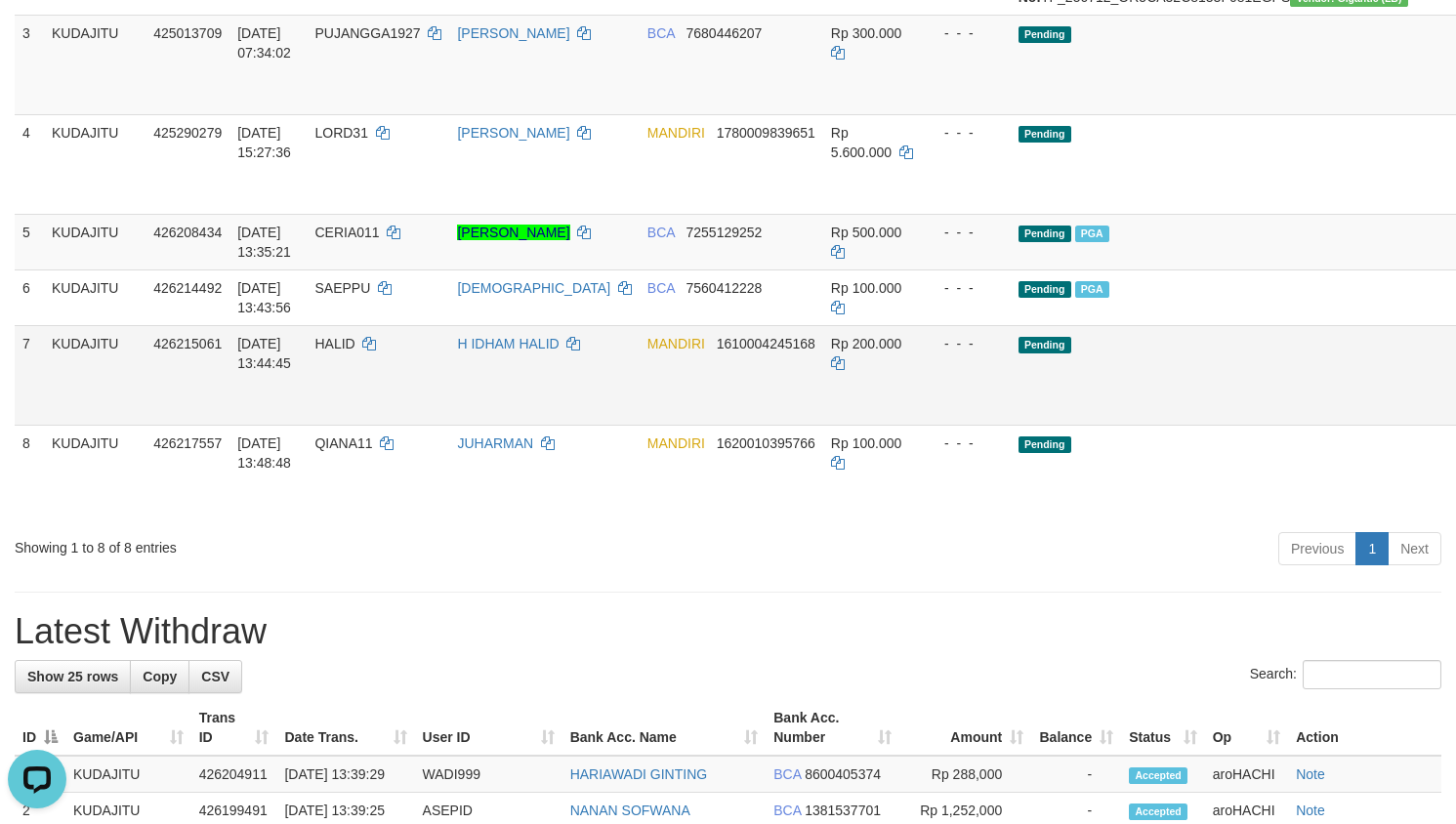 click on "Send PGA" at bounding box center (1519, 397) 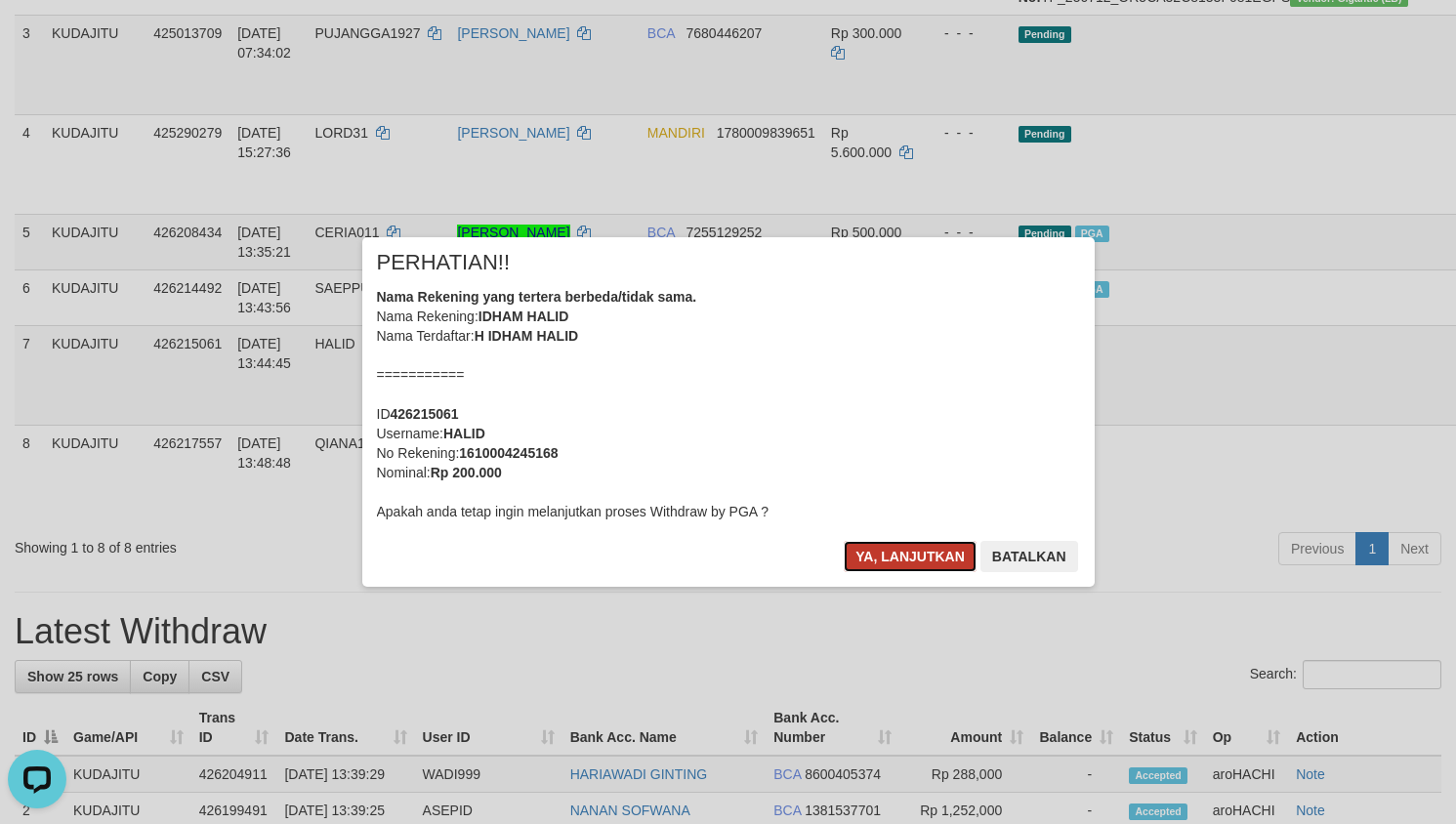 click on "Ya, lanjutkan" at bounding box center [910, 556] 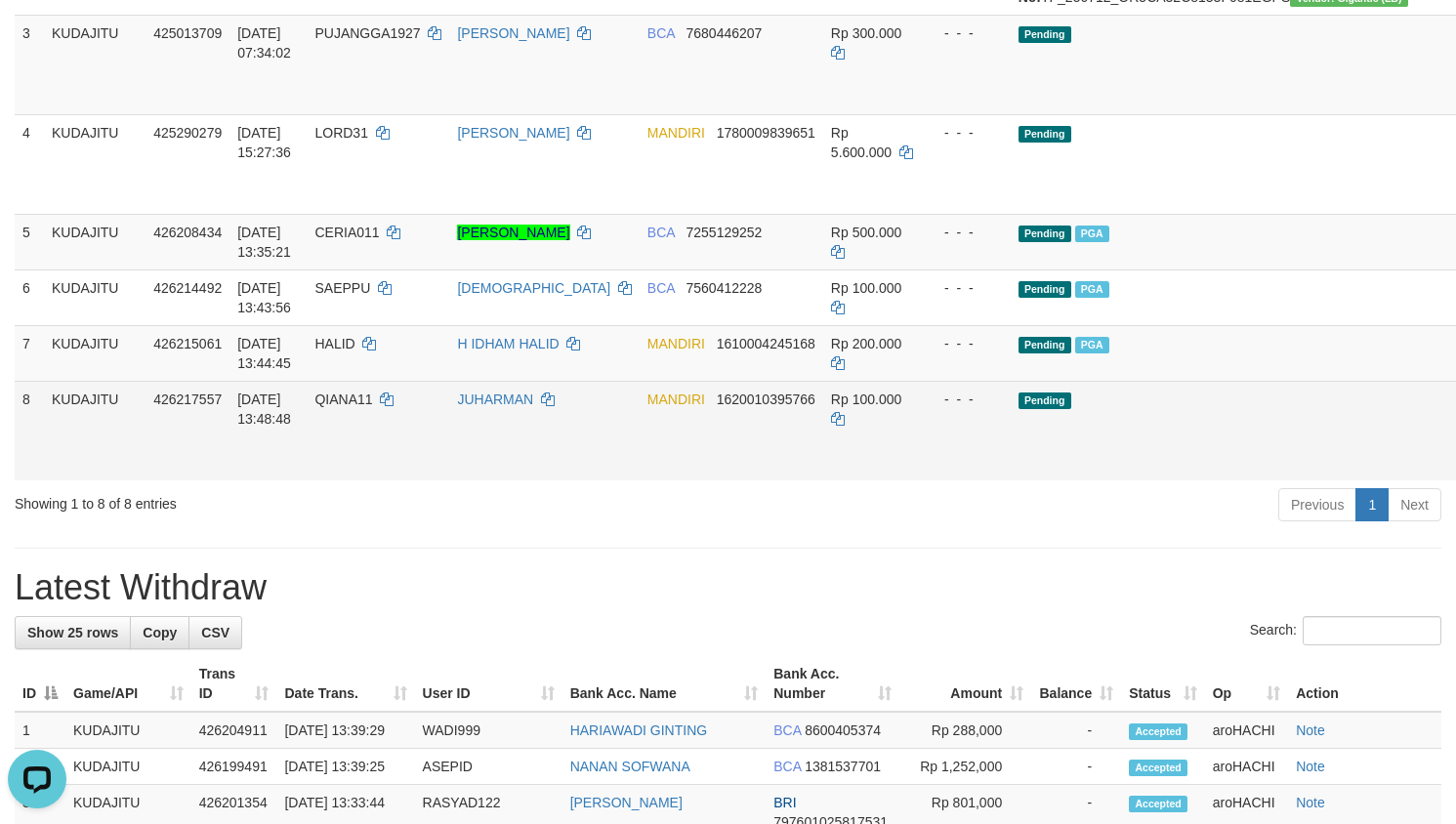 click on "Send PGA" at bounding box center [1519, 453] 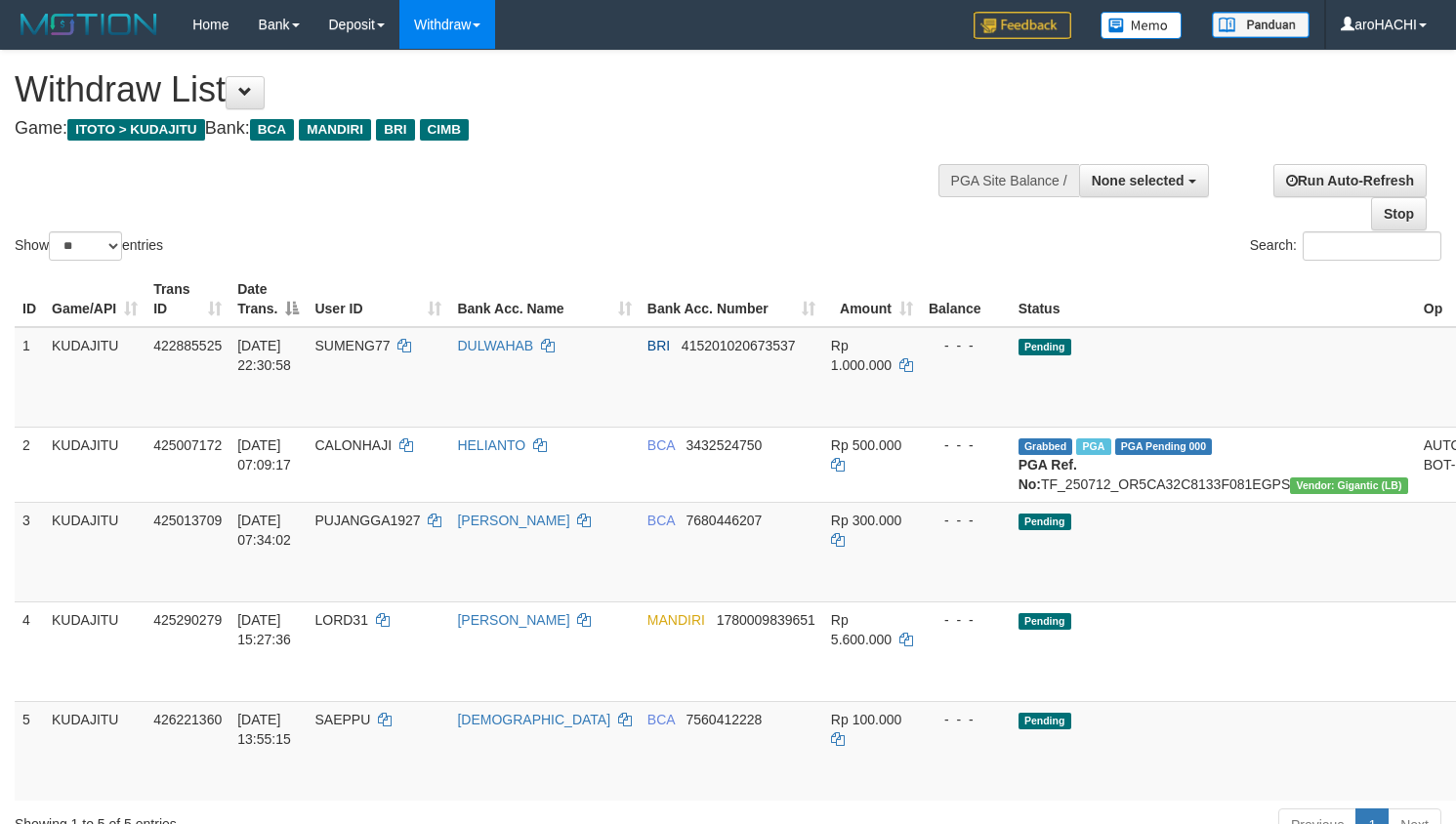 select 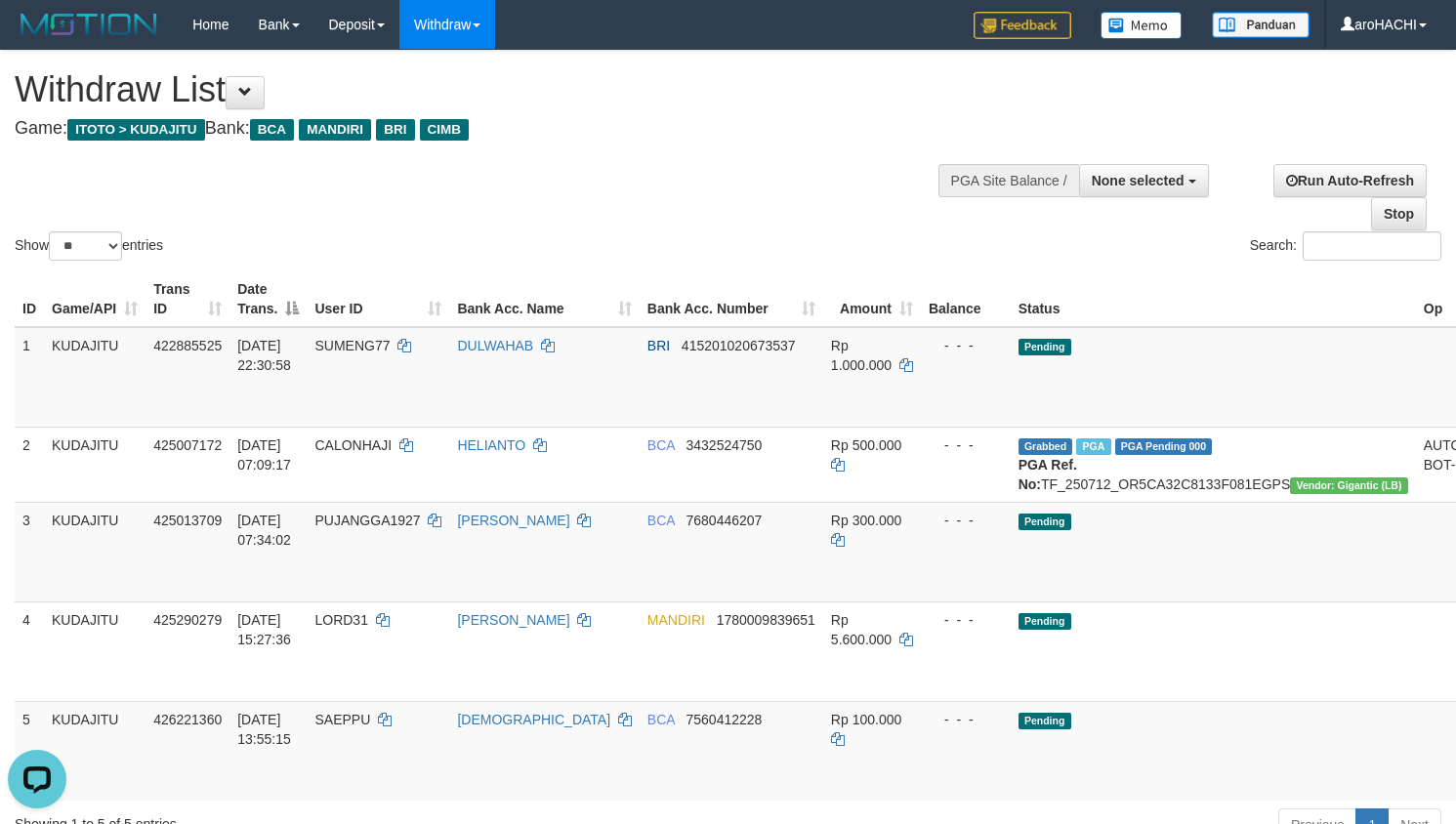 scroll, scrollTop: 0, scrollLeft: 0, axis: both 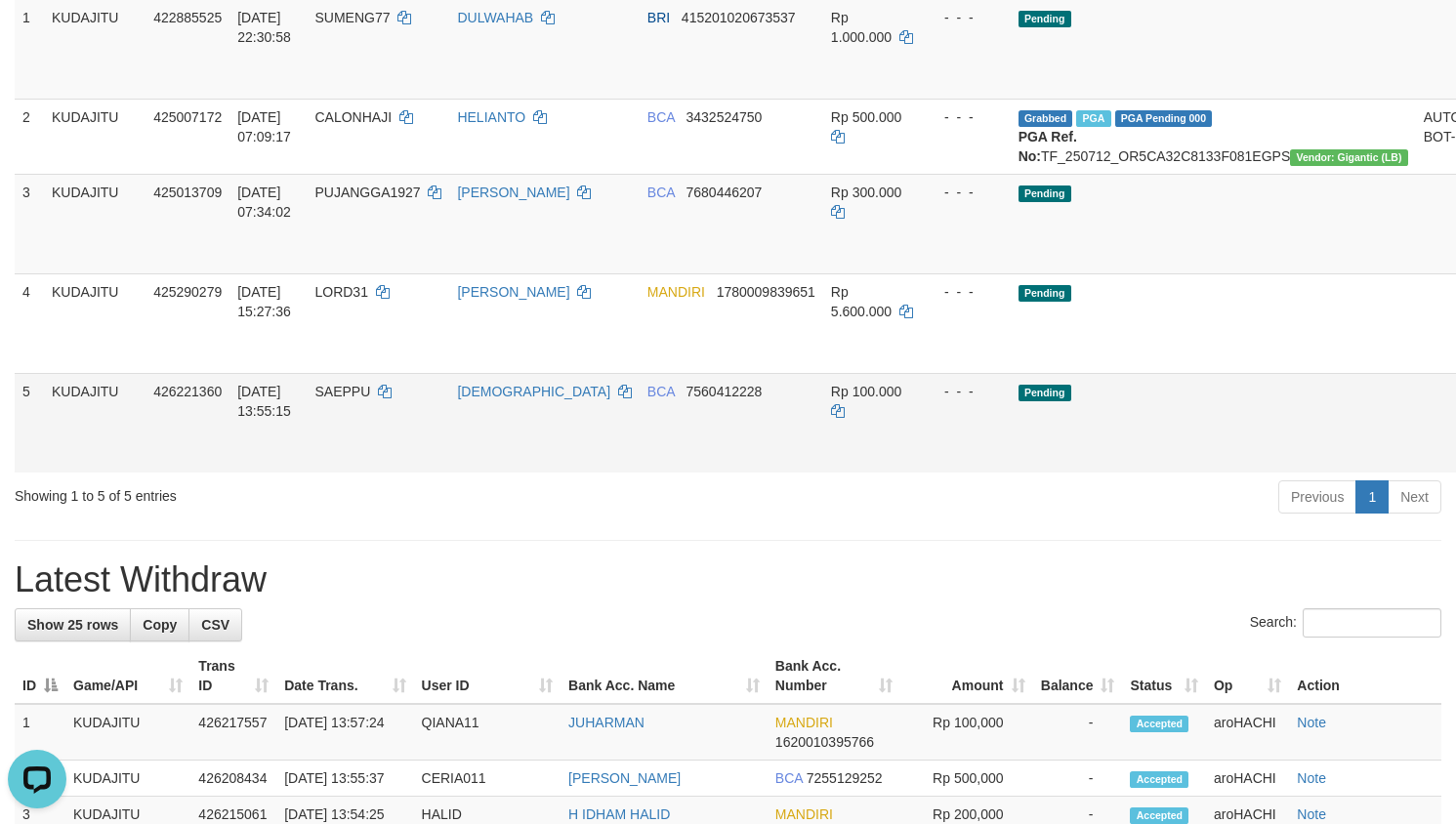 click on "Send PGA" at bounding box center [1519, 445] 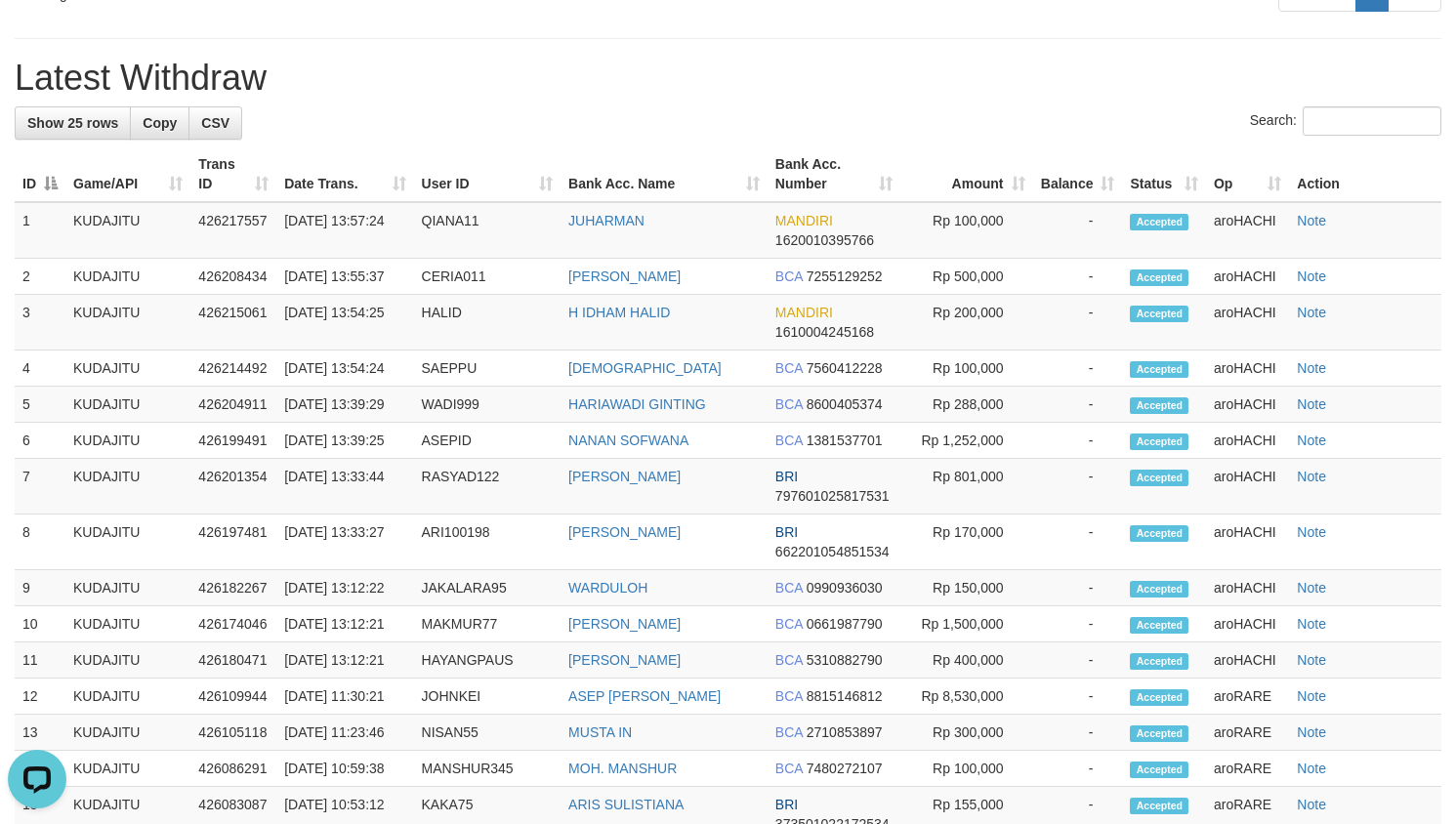 scroll, scrollTop: 328, scrollLeft: 0, axis: vertical 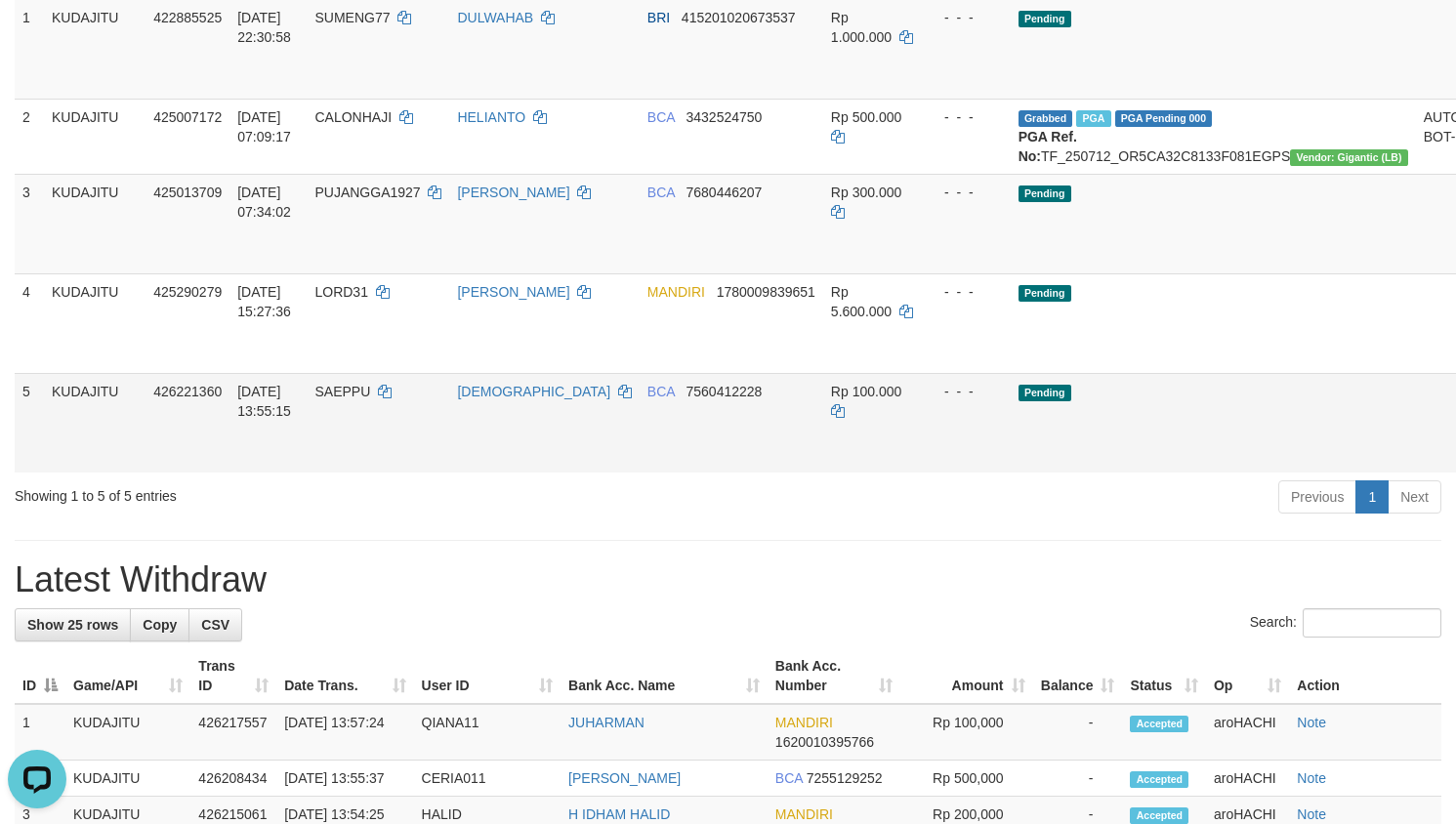 click on "Send PGA" at bounding box center (1519, 445) 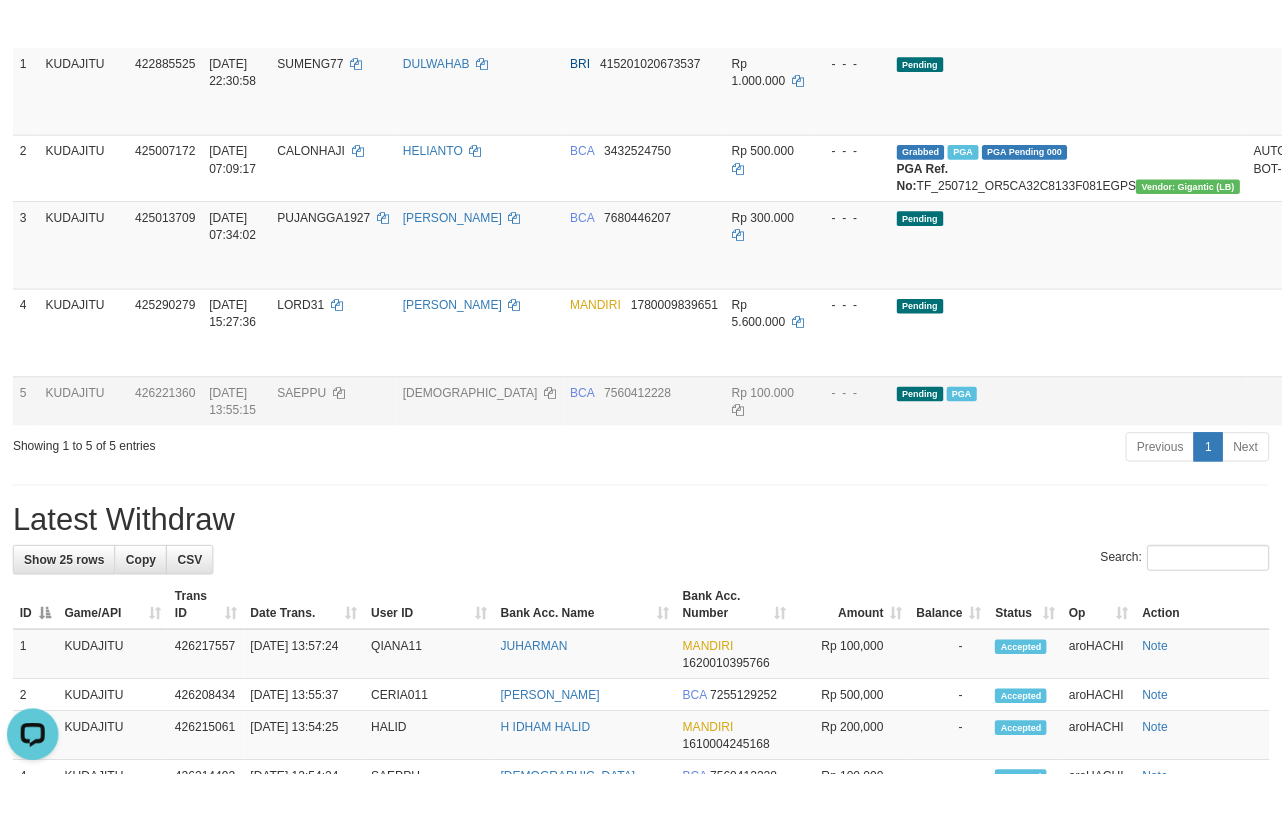scroll, scrollTop: 355, scrollLeft: 0, axis: vertical 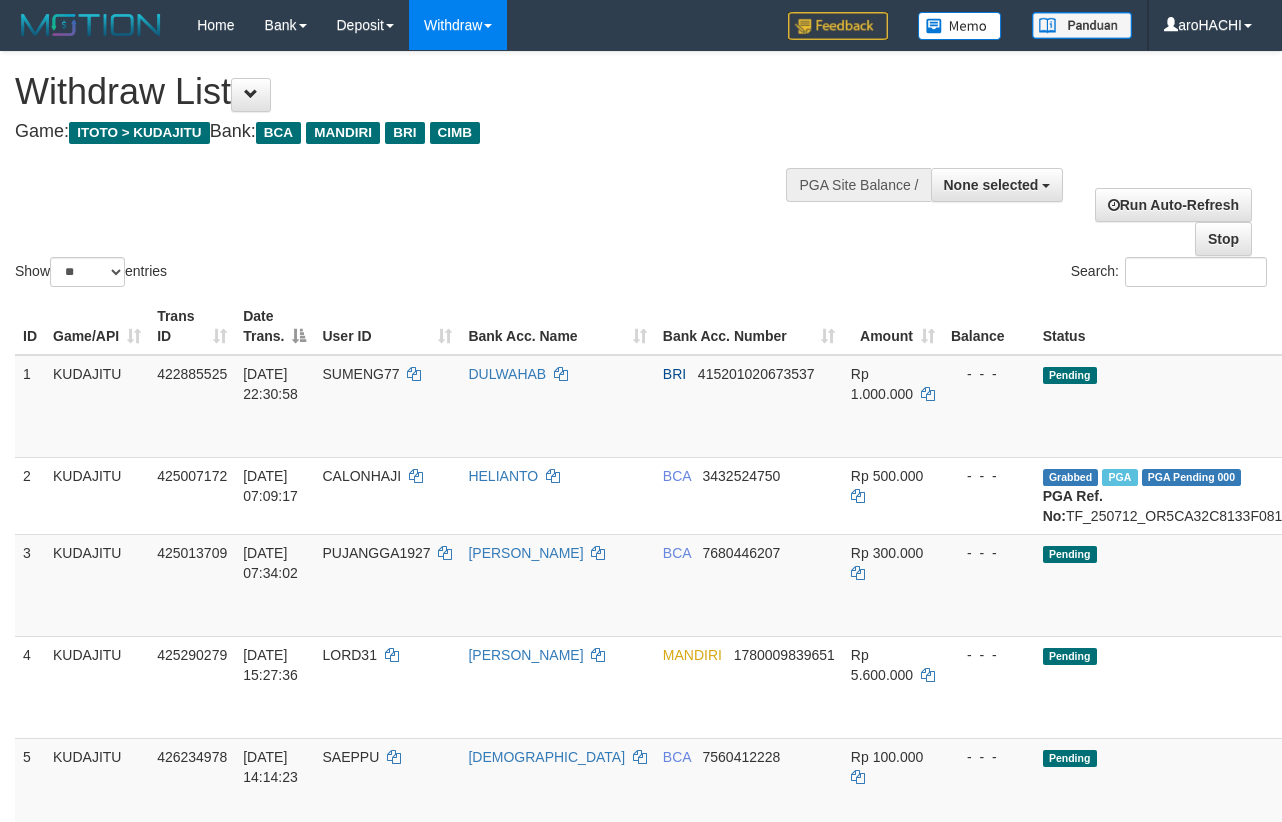 select 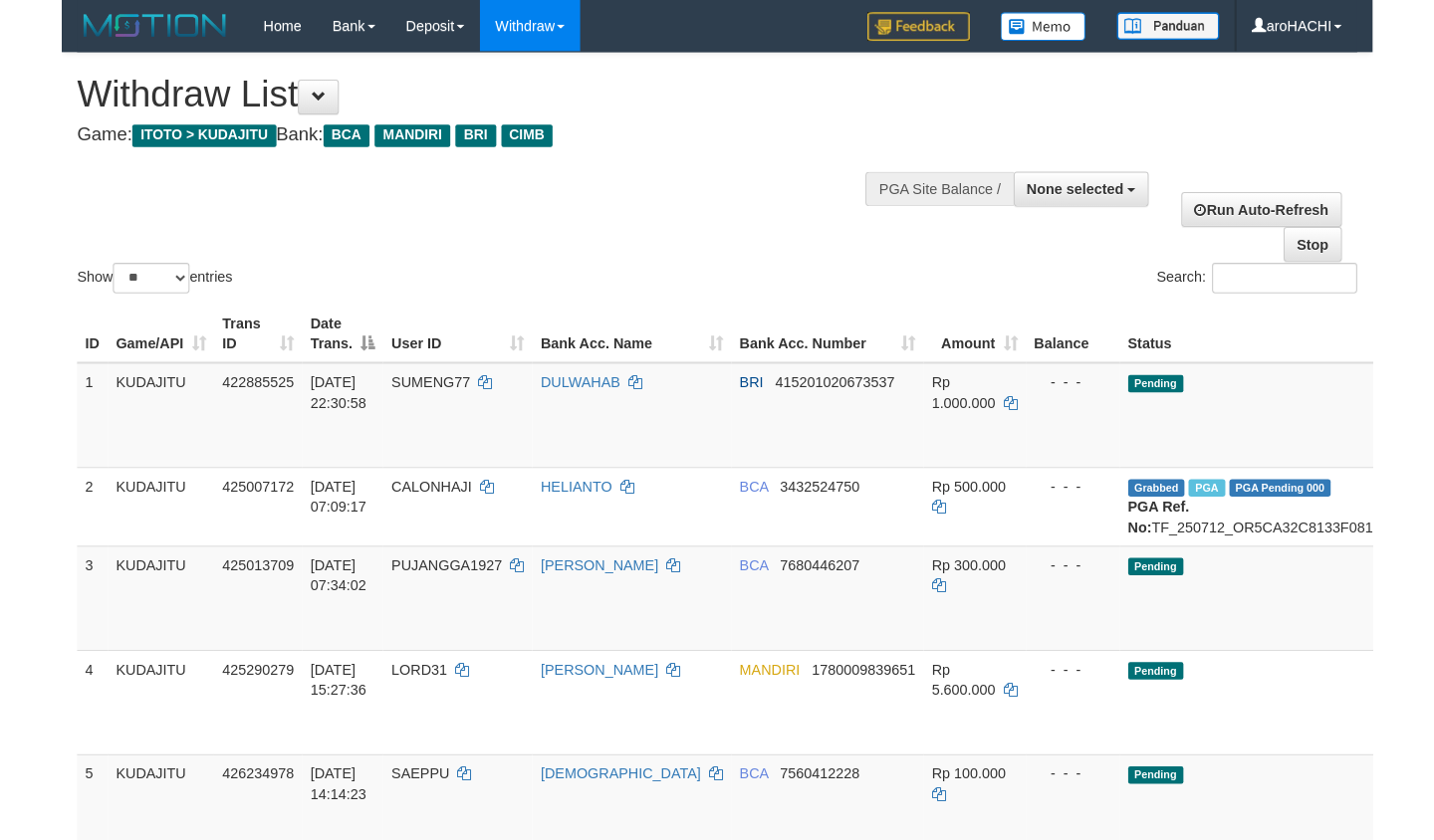 scroll, scrollTop: 0, scrollLeft: 0, axis: both 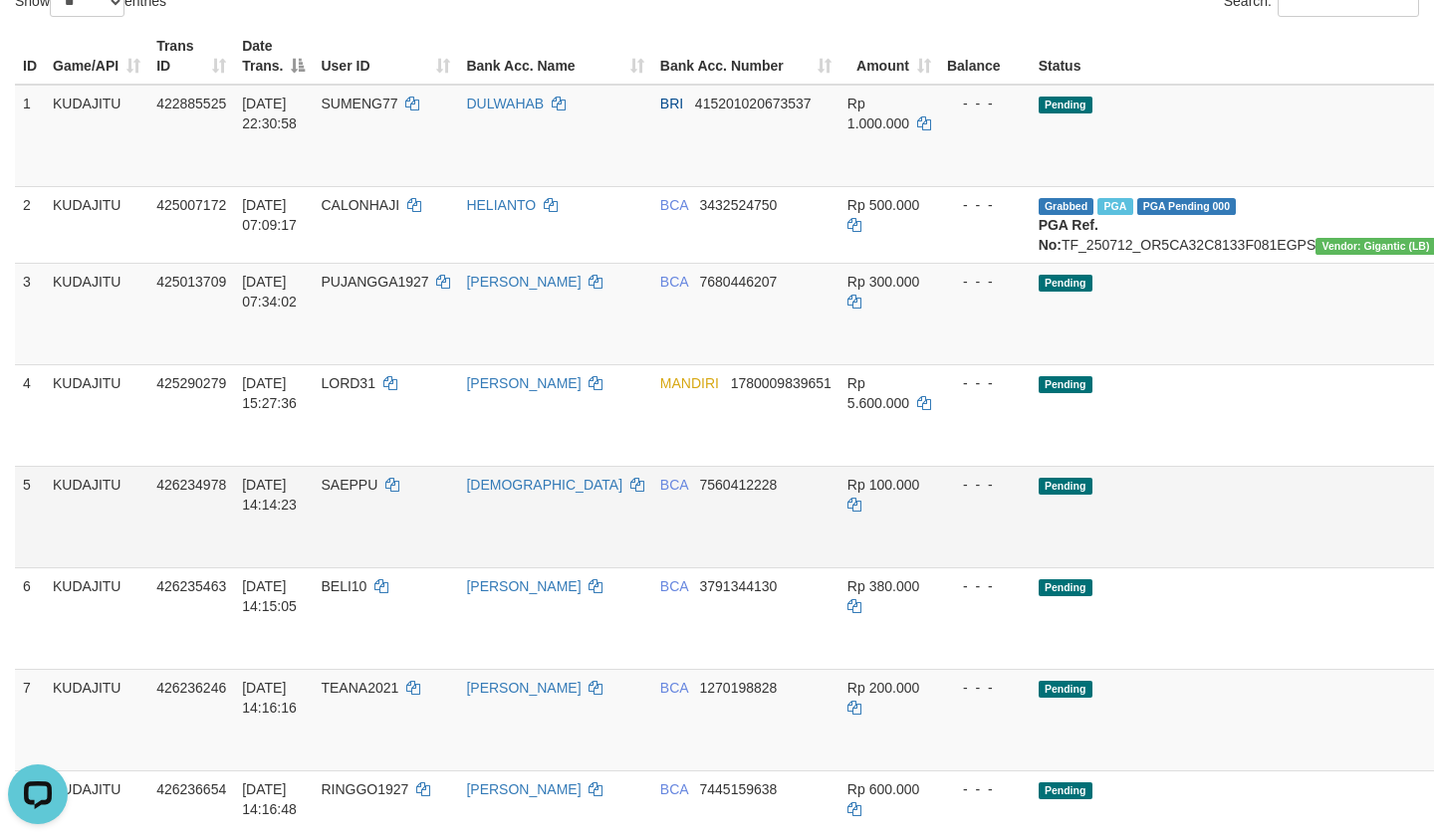 click on "Send PGA" at bounding box center (1550, 539) 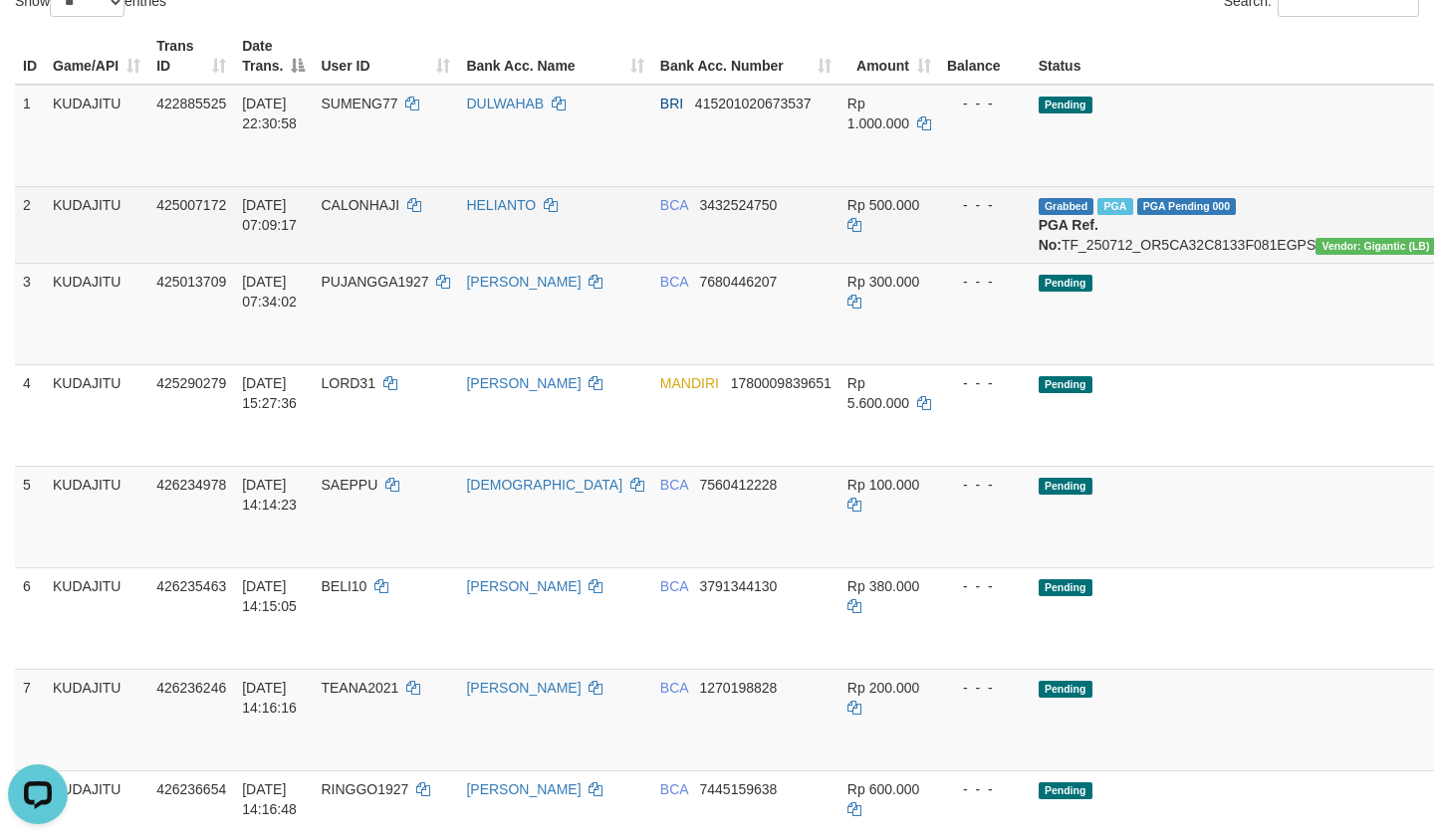 scroll, scrollTop: 497, scrollLeft: 0, axis: vertical 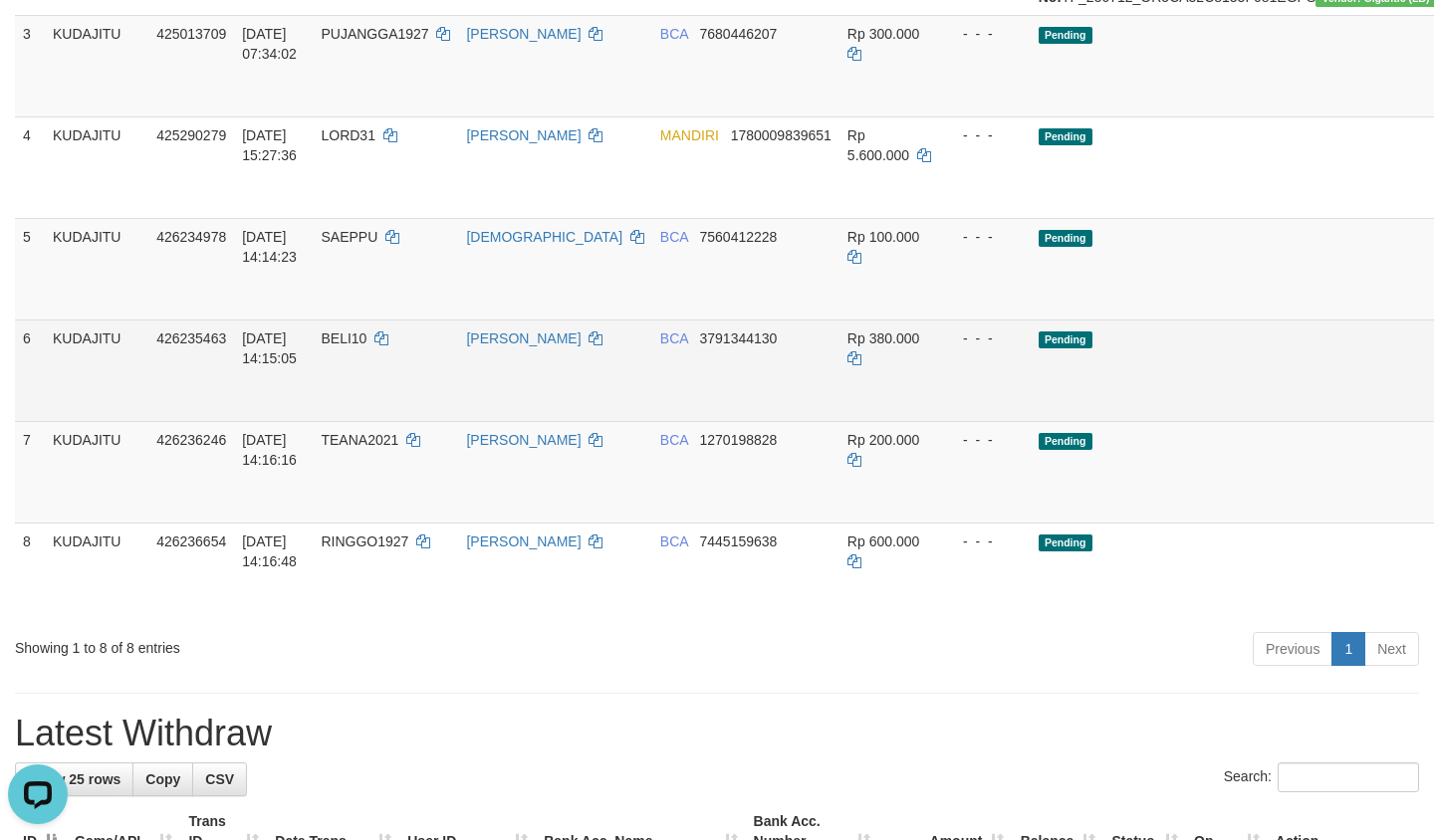 click on "Send PGA" at bounding box center (1550, 393) 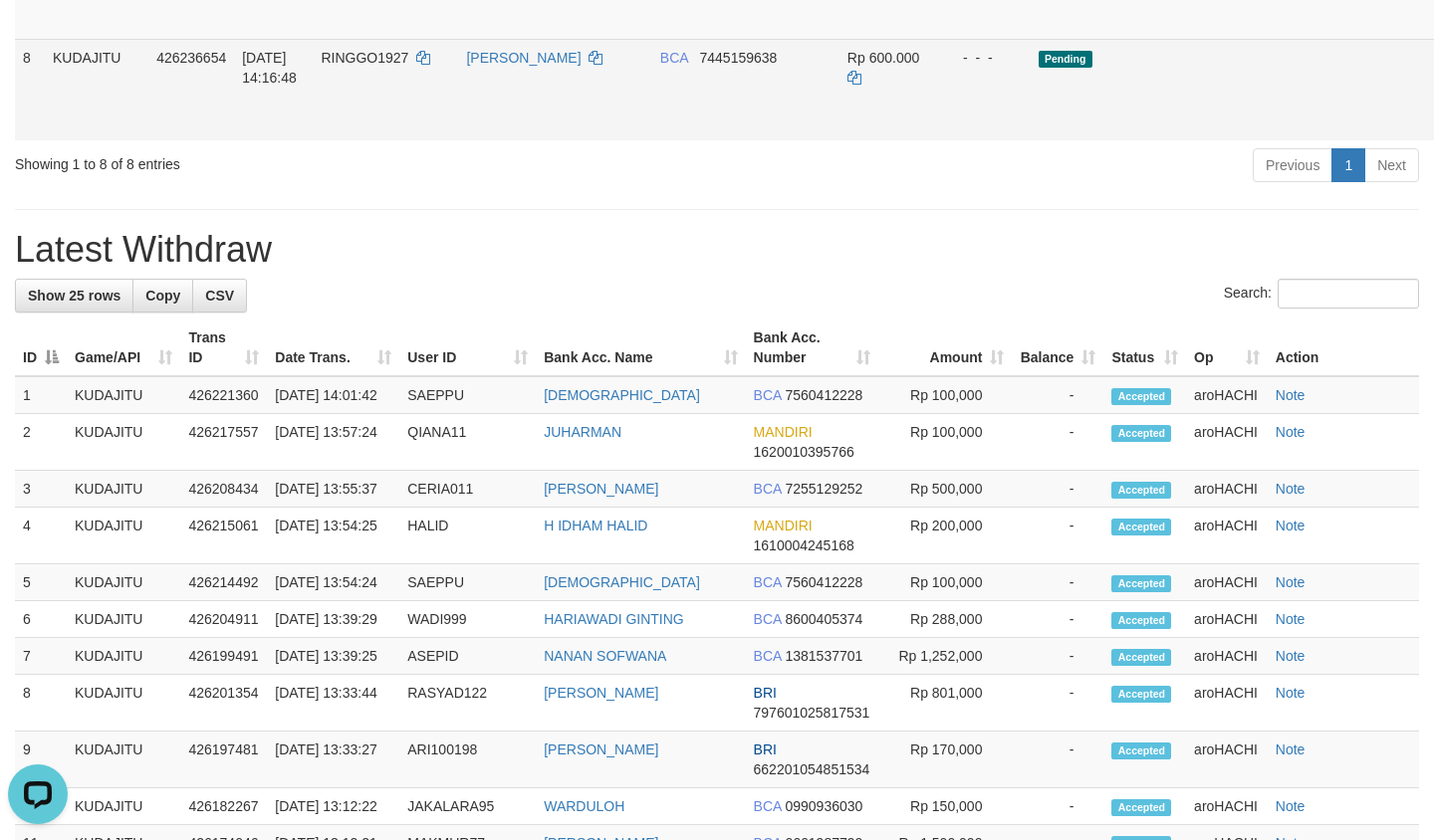 scroll, scrollTop: 334, scrollLeft: 0, axis: vertical 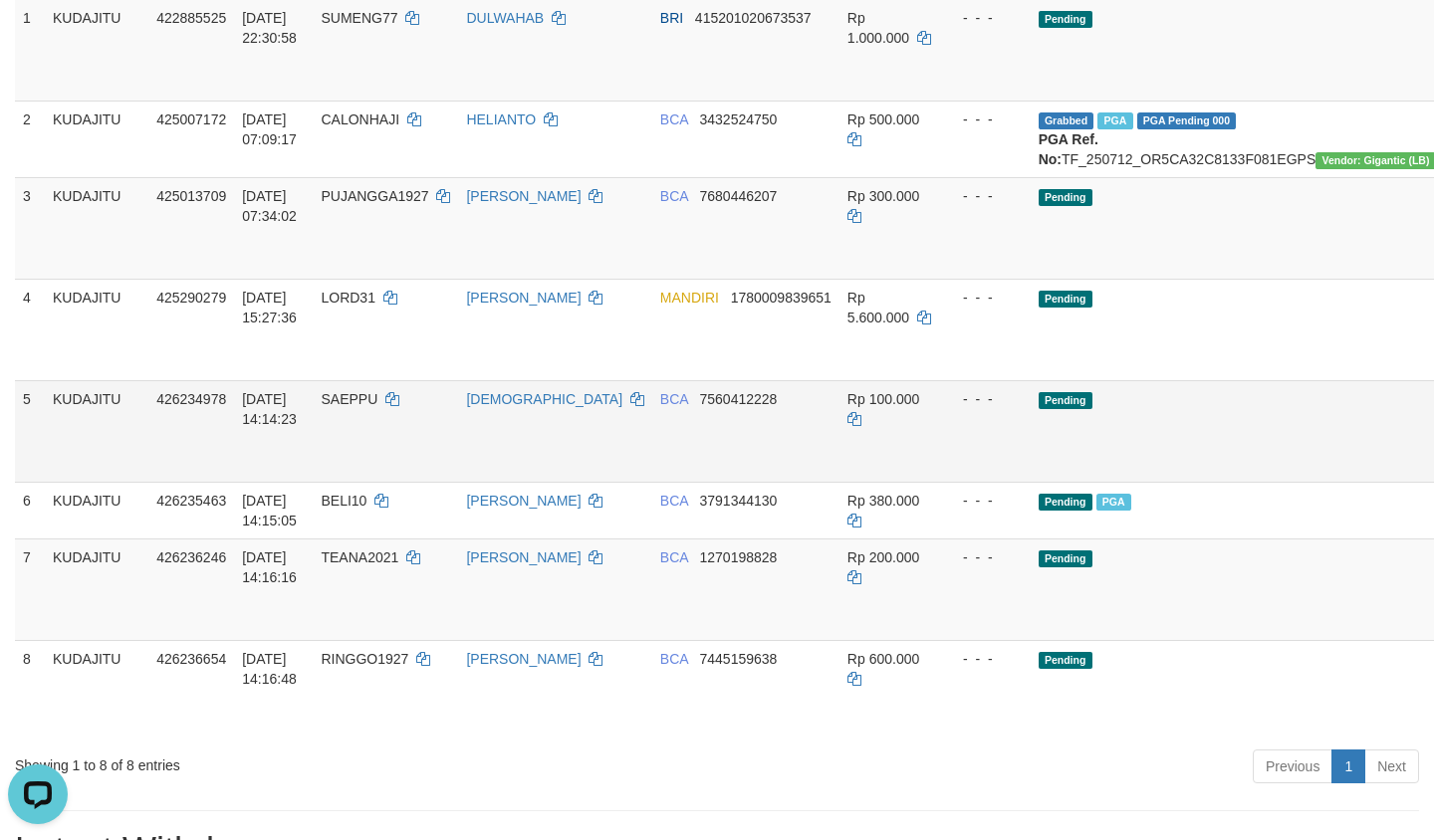 click on "Send PGA" at bounding box center (1550, 454) 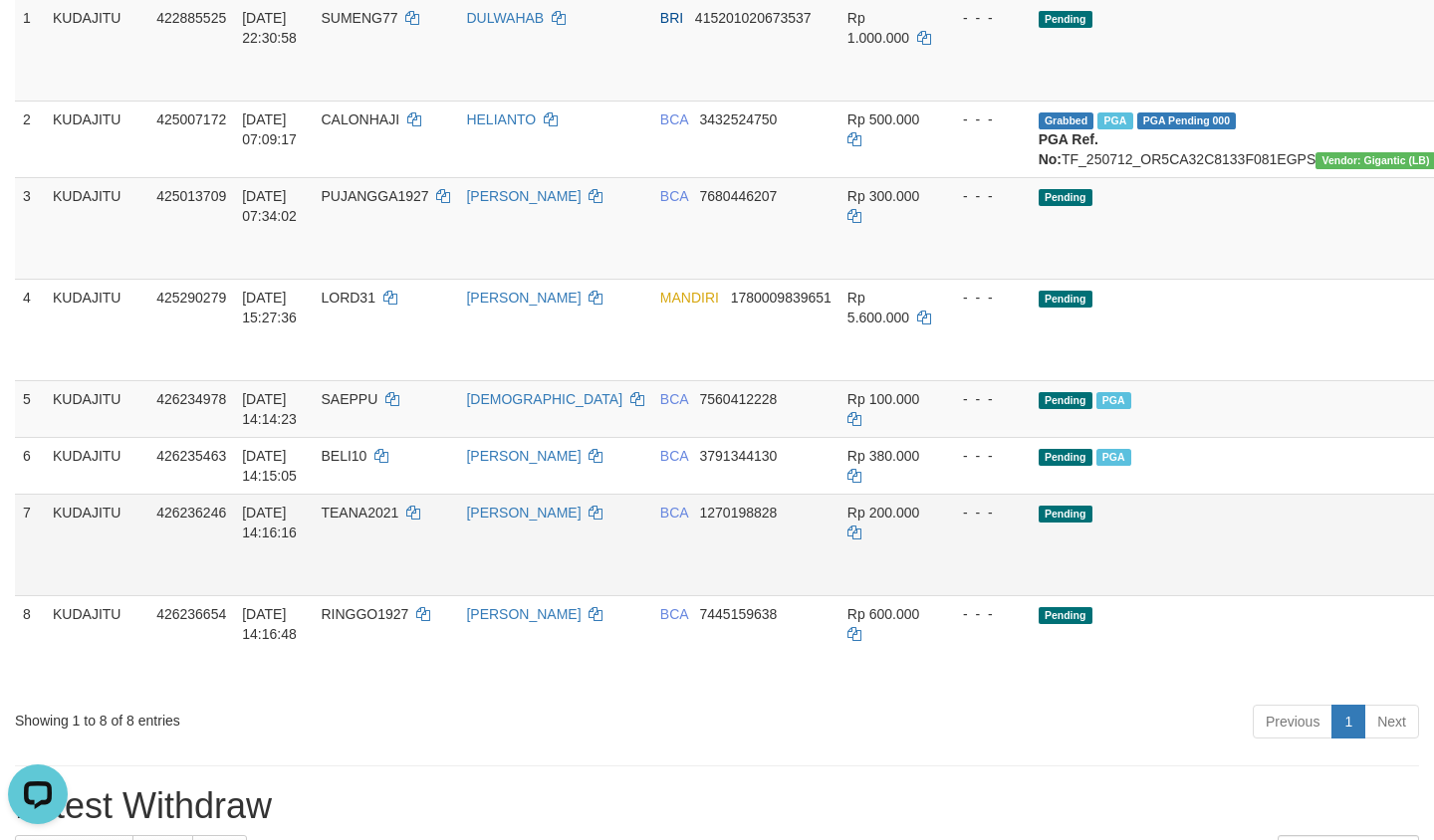 click on "Send PGA" at bounding box center [1550, 567] 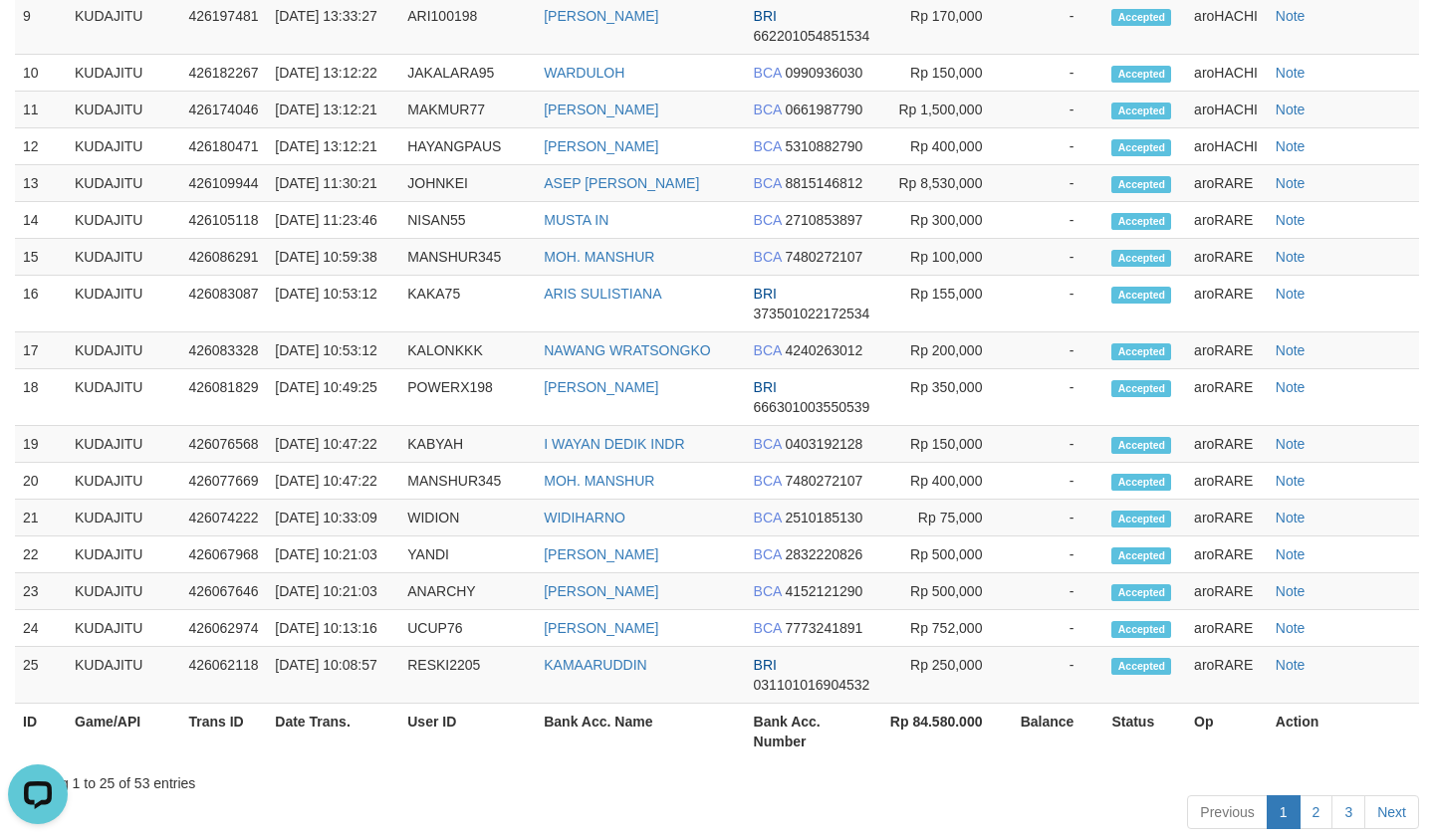 scroll, scrollTop: 334, scrollLeft: 0, axis: vertical 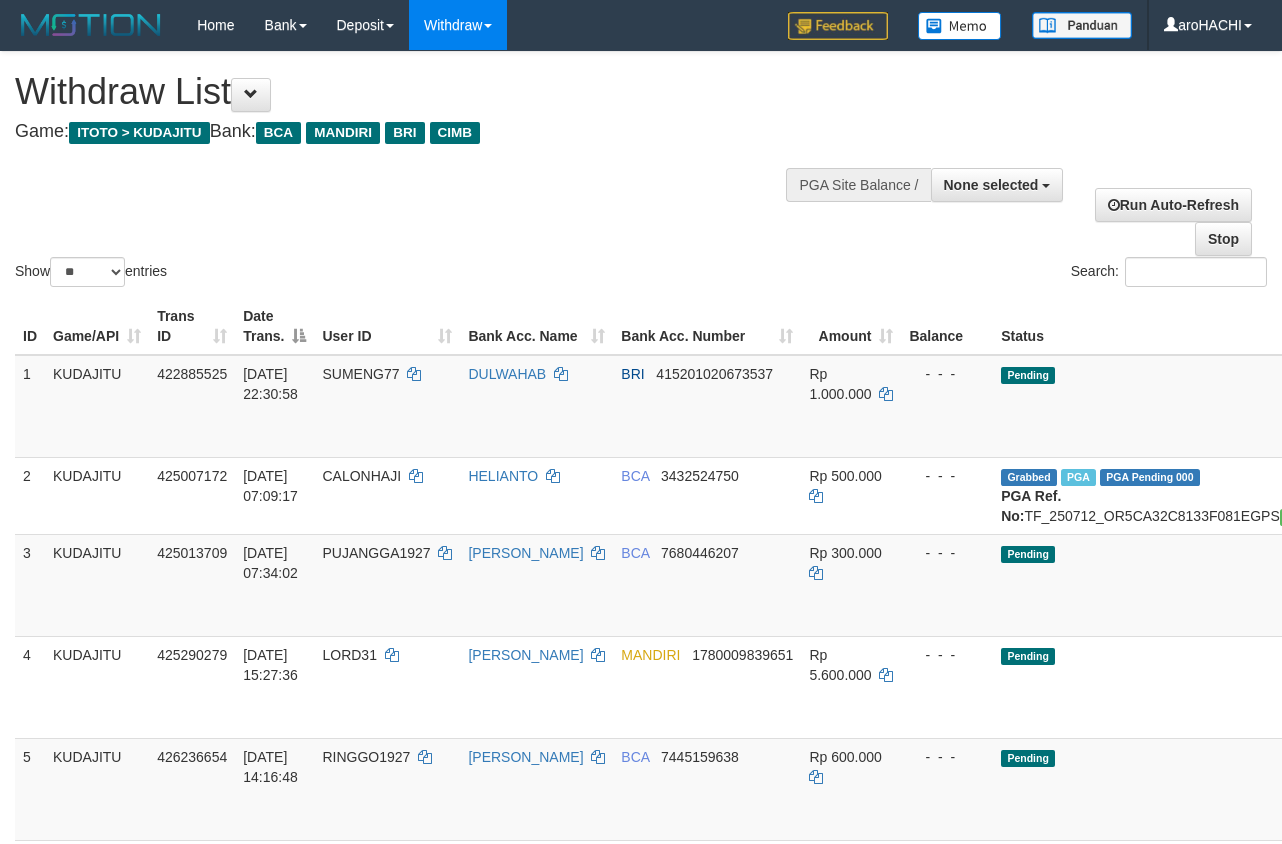 select 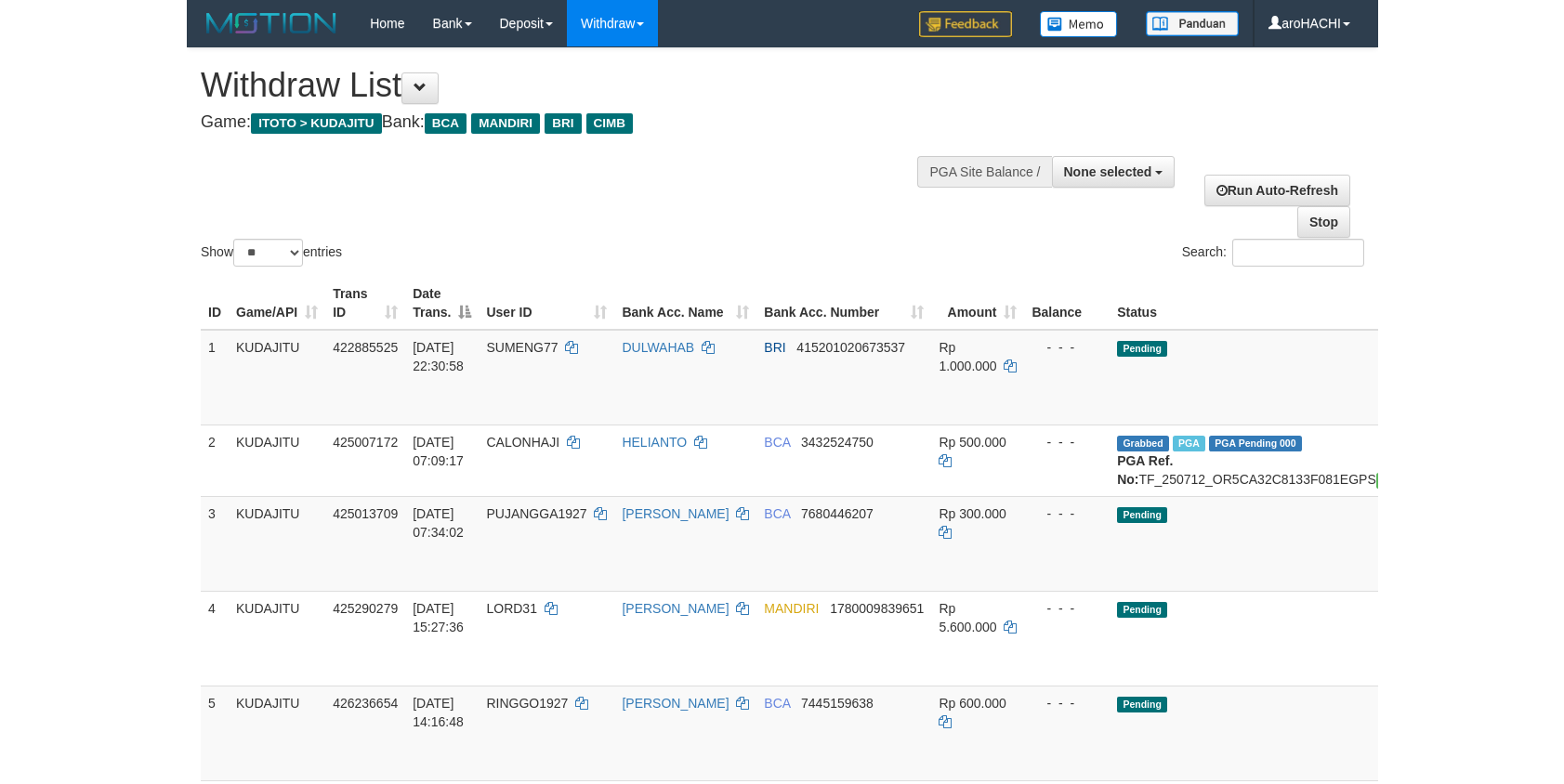 scroll, scrollTop: 0, scrollLeft: 0, axis: both 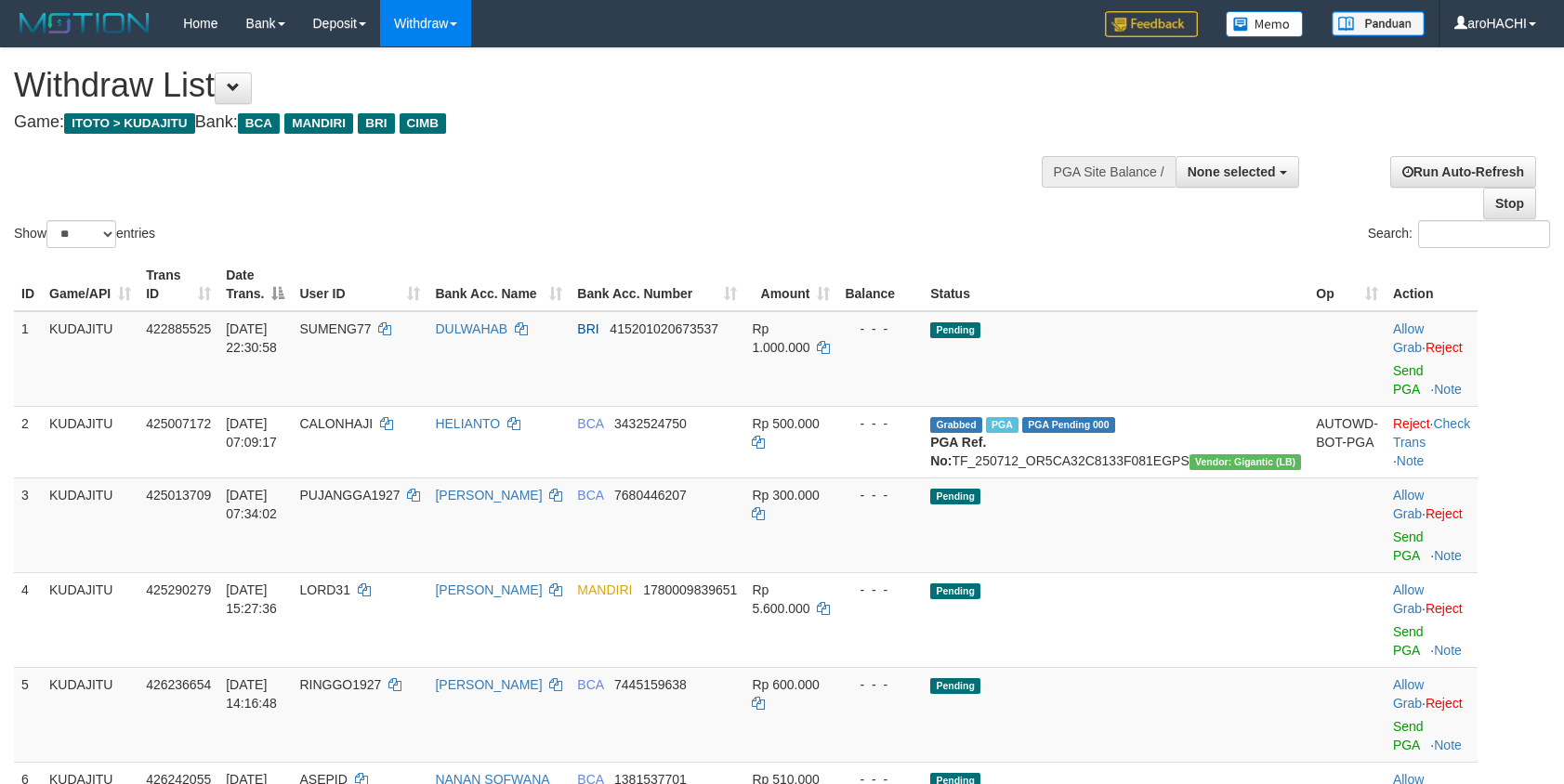 click on "ID Game/API Trans ID Date Trans. User ID Bank Acc. Name Bank Acc. Number Amount Balance Status Op Action
1 KUDAJITU 422885525 [DATE] 22:30:58 SUMENG77    DULWAHAB    BRI     415201020673537 Rp 1.000.000    -  -  - Pending Allow Grab   ·    Reject Send PGA     ·    Note 2 KUDAJITU 425007172 [DATE] 07:09:17 CALONHAJI    HELIANTO    BCA     3432524750 Rp 500.000    -  -  - Grabbed   PGA   PGA Pending 000 PGA Ref. No:  TF_250712_OR5CA32C8133F081EGPS  Vendor: Gigantic (LB) AUTOWD-BOT-PGA Reject ·    Check Trans    ·    Note 3 KUDAJITU 425013709 [DATE] 07:34:02 PUJANGGA1927    [PERSON_NAME]    BCA     7680446207 Rp 300.000    -  -  - Pending Allow Grab   ·    Reject Send PGA     ·    Note 4 KUDAJITU 425290279 [DATE] 15:27:36 LORD31    [PERSON_NAME]     1780009839651 Rp 5.600.000    -  -  - Pending Allow Grab   ·    Reject Send PGA     ·    Note 5 KUDAJITU 426236654 RINGGO1927 6" at bounding box center (782, 605) 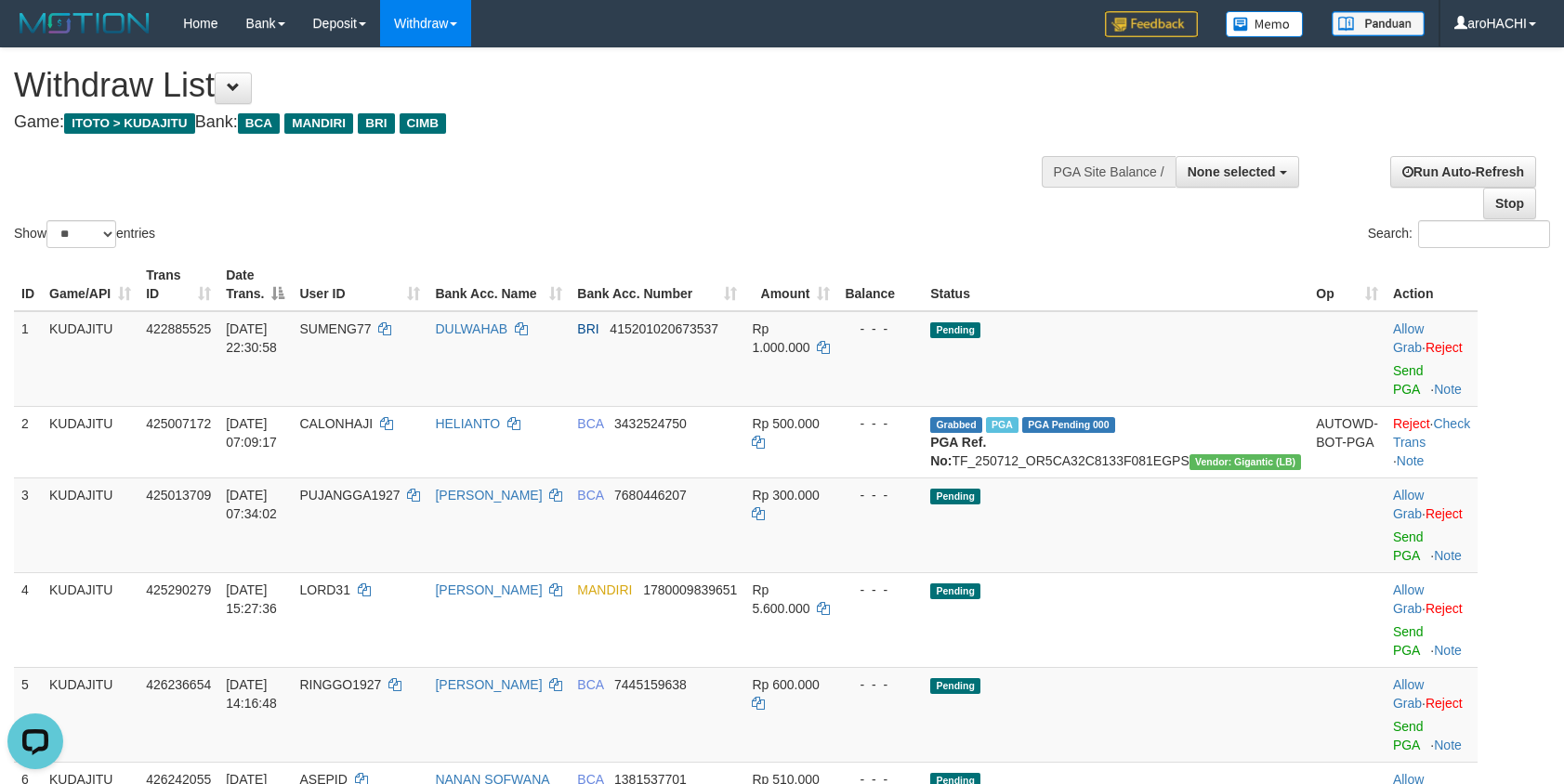 scroll, scrollTop: 0, scrollLeft: 0, axis: both 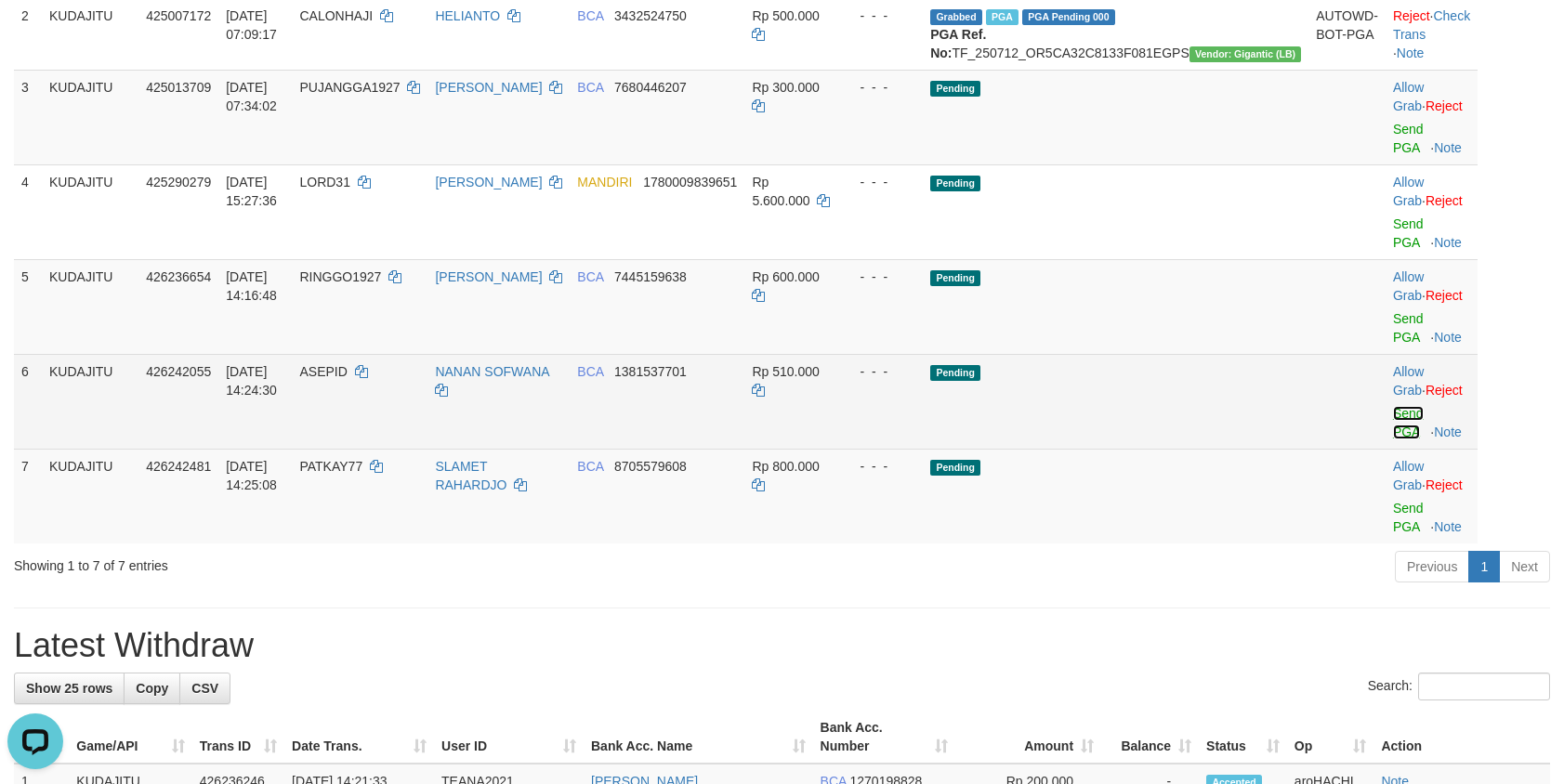 click on "Send PGA" at bounding box center (1408, 423) 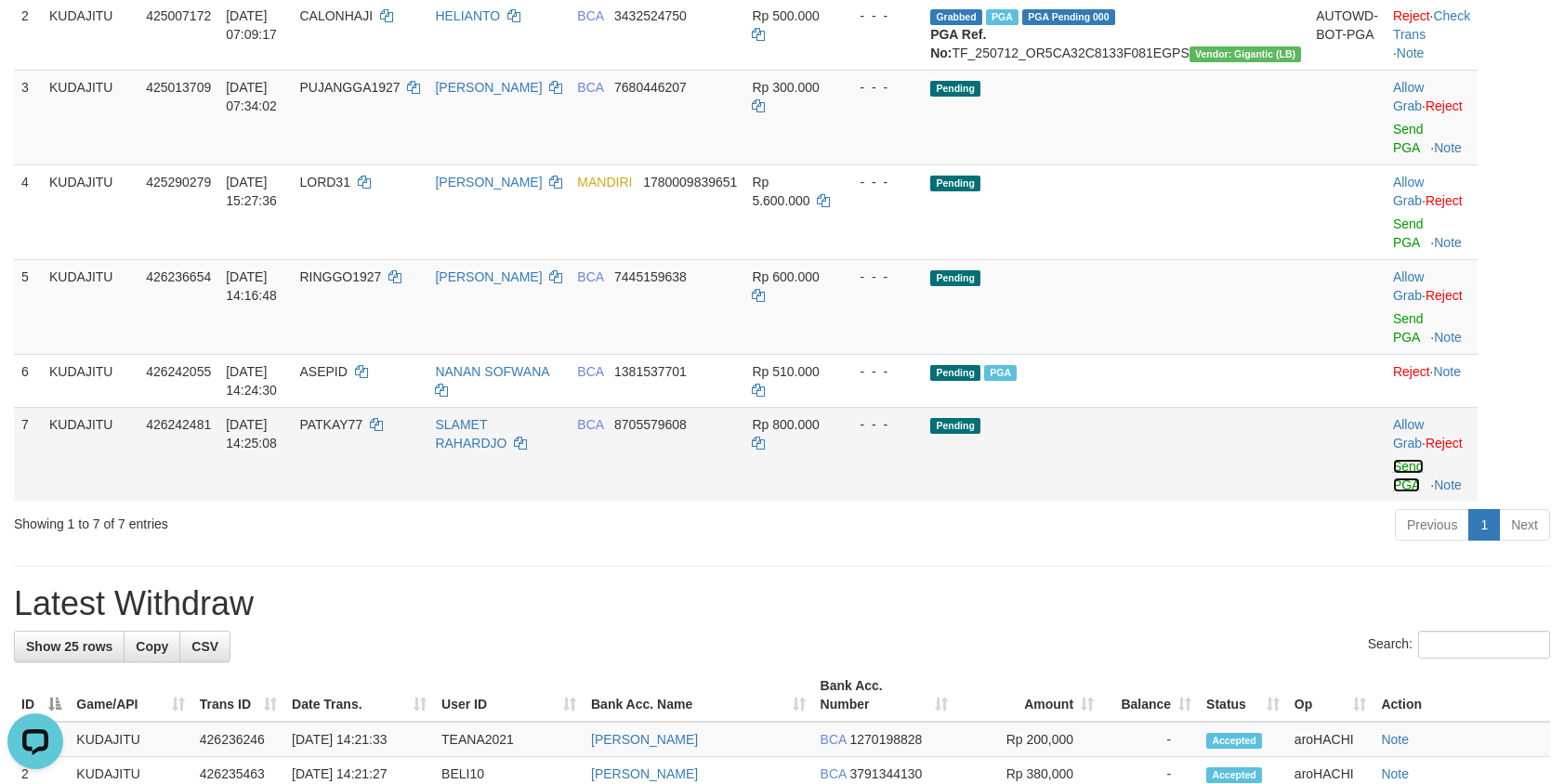 click on "Send PGA" at bounding box center [1408, 476] 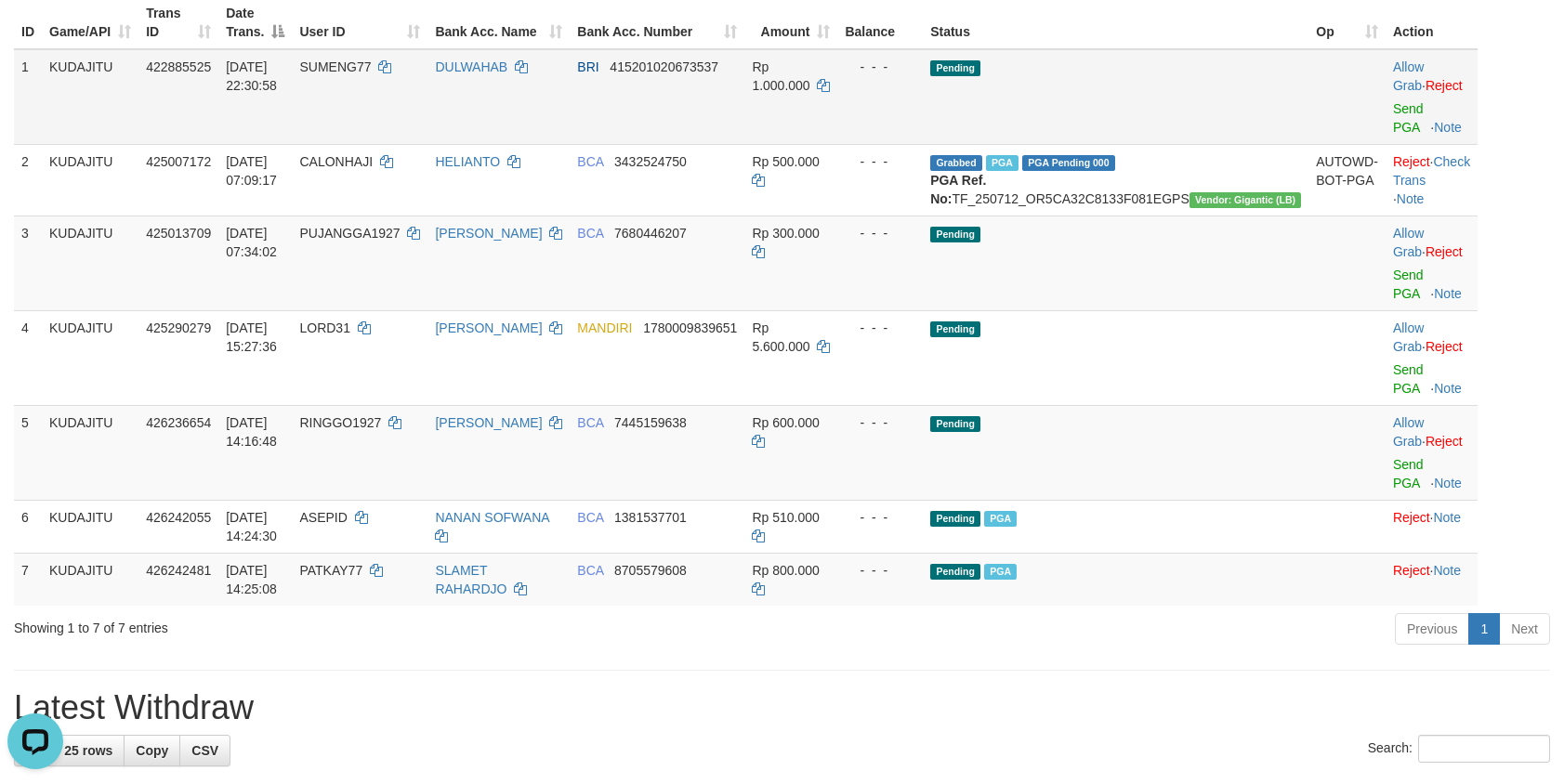 scroll, scrollTop: 0, scrollLeft: 0, axis: both 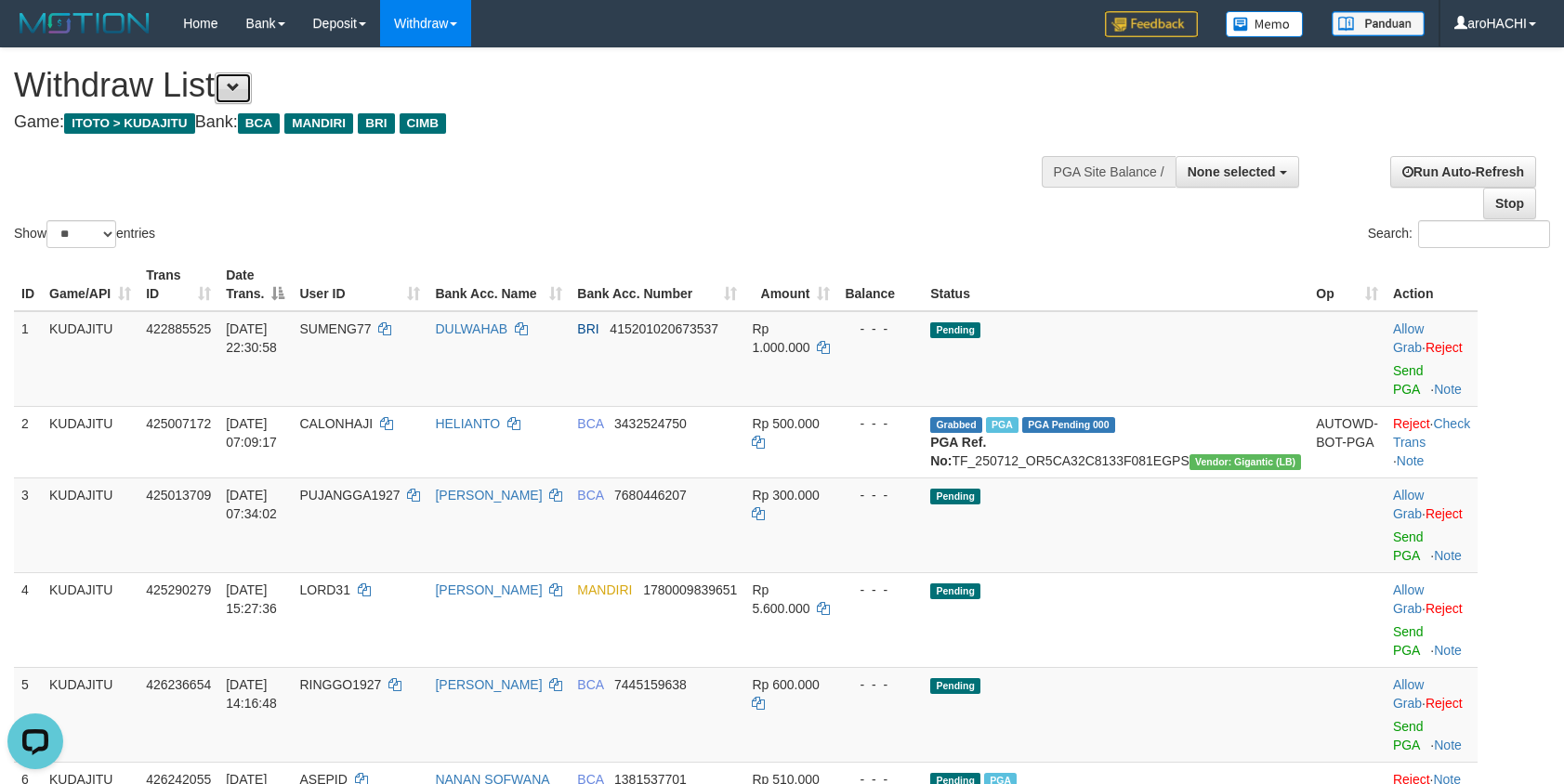 click at bounding box center (233, 88) 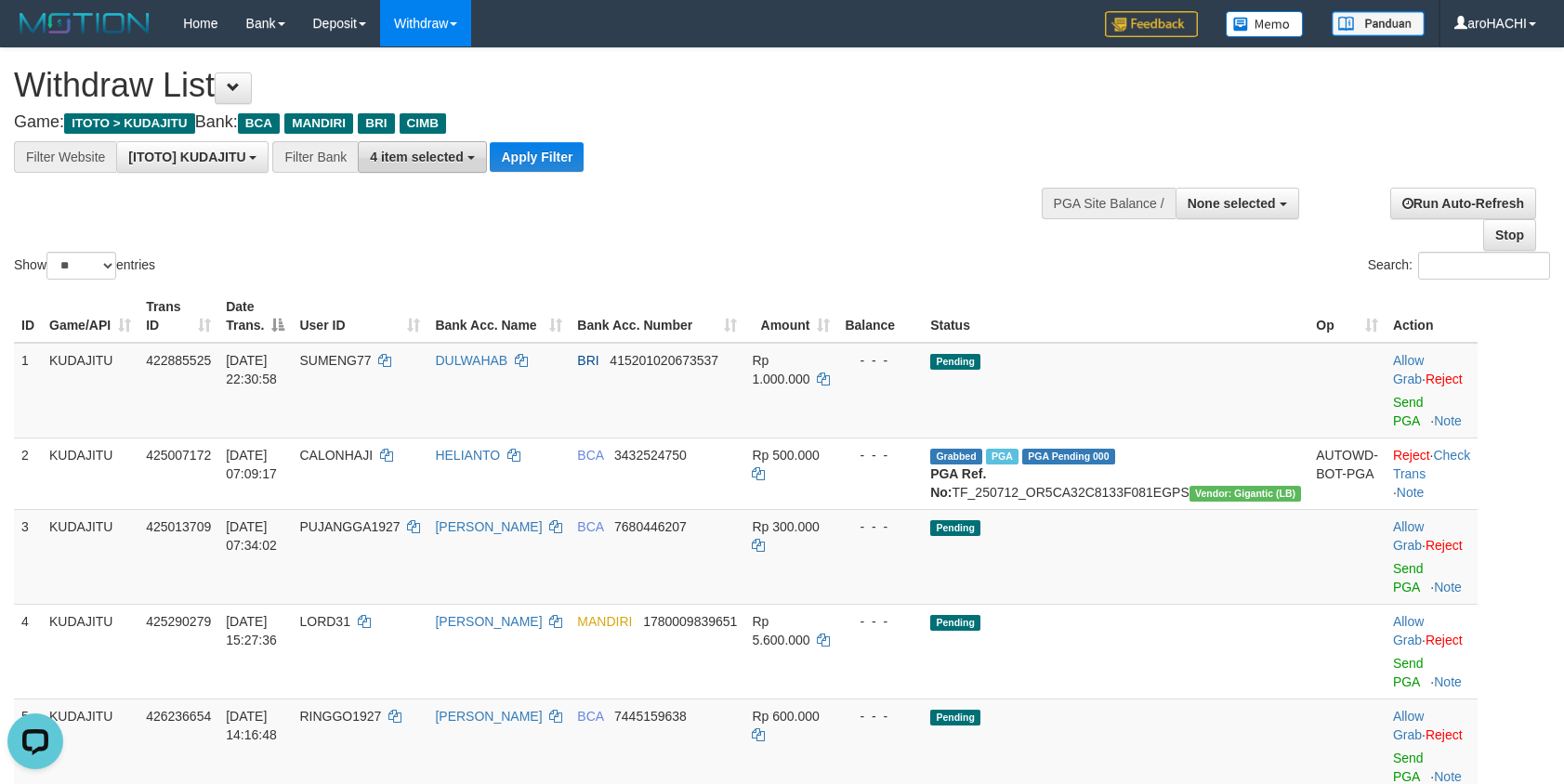 click on "4 item selected" at bounding box center [416, 157] 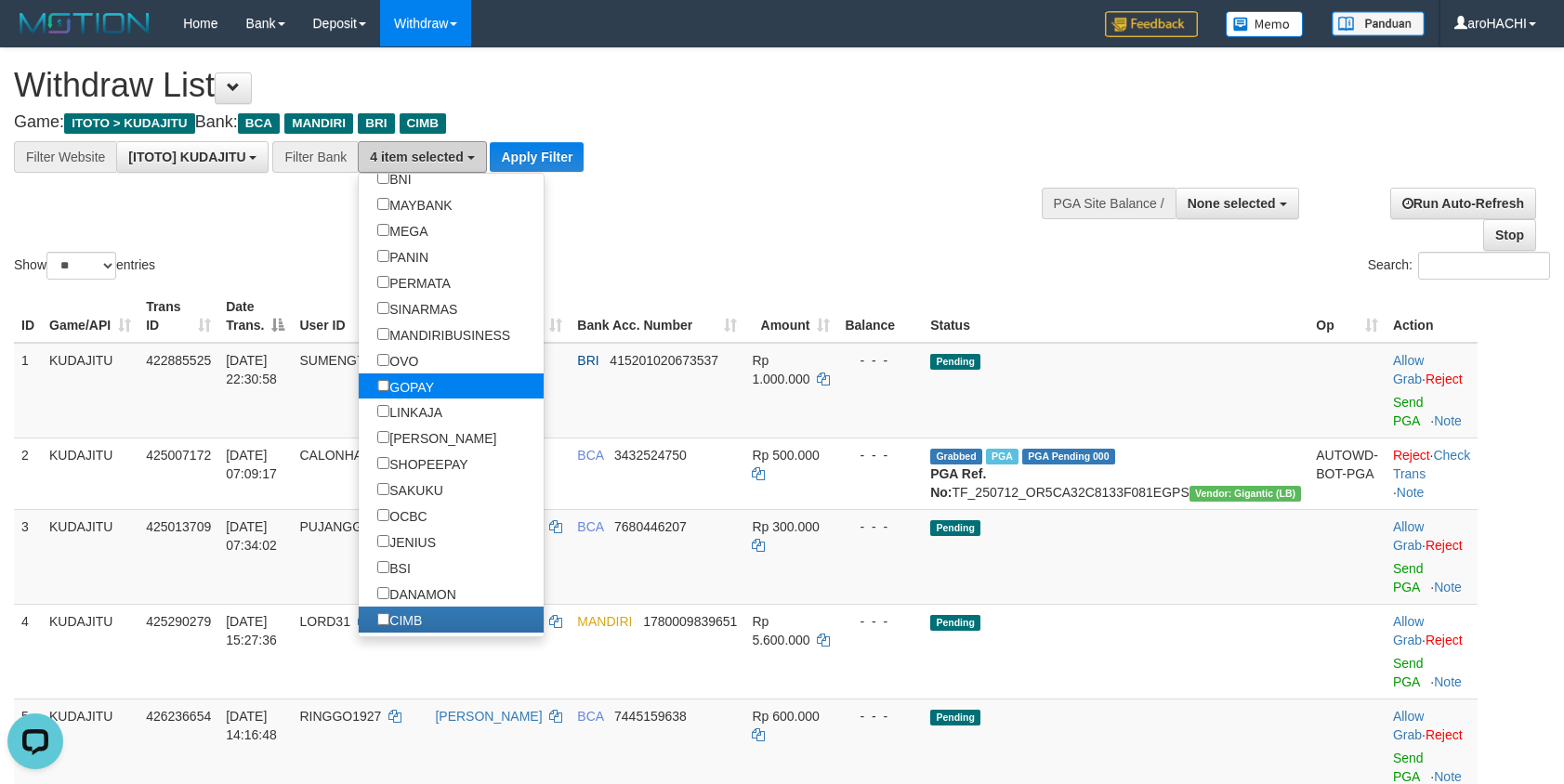 scroll, scrollTop: 374, scrollLeft: 0, axis: vertical 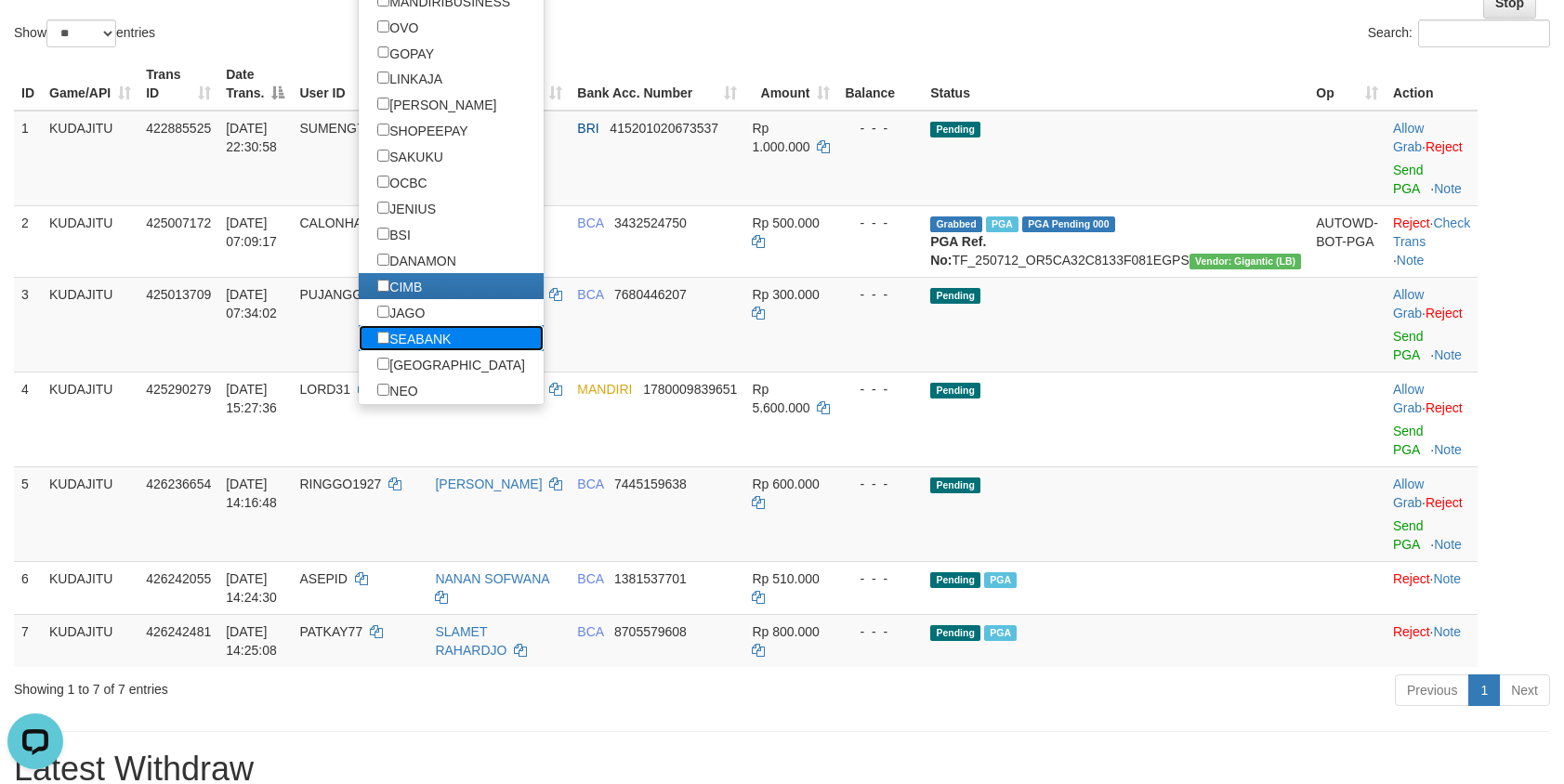 click on "SEABANK" at bounding box center (414, 338) 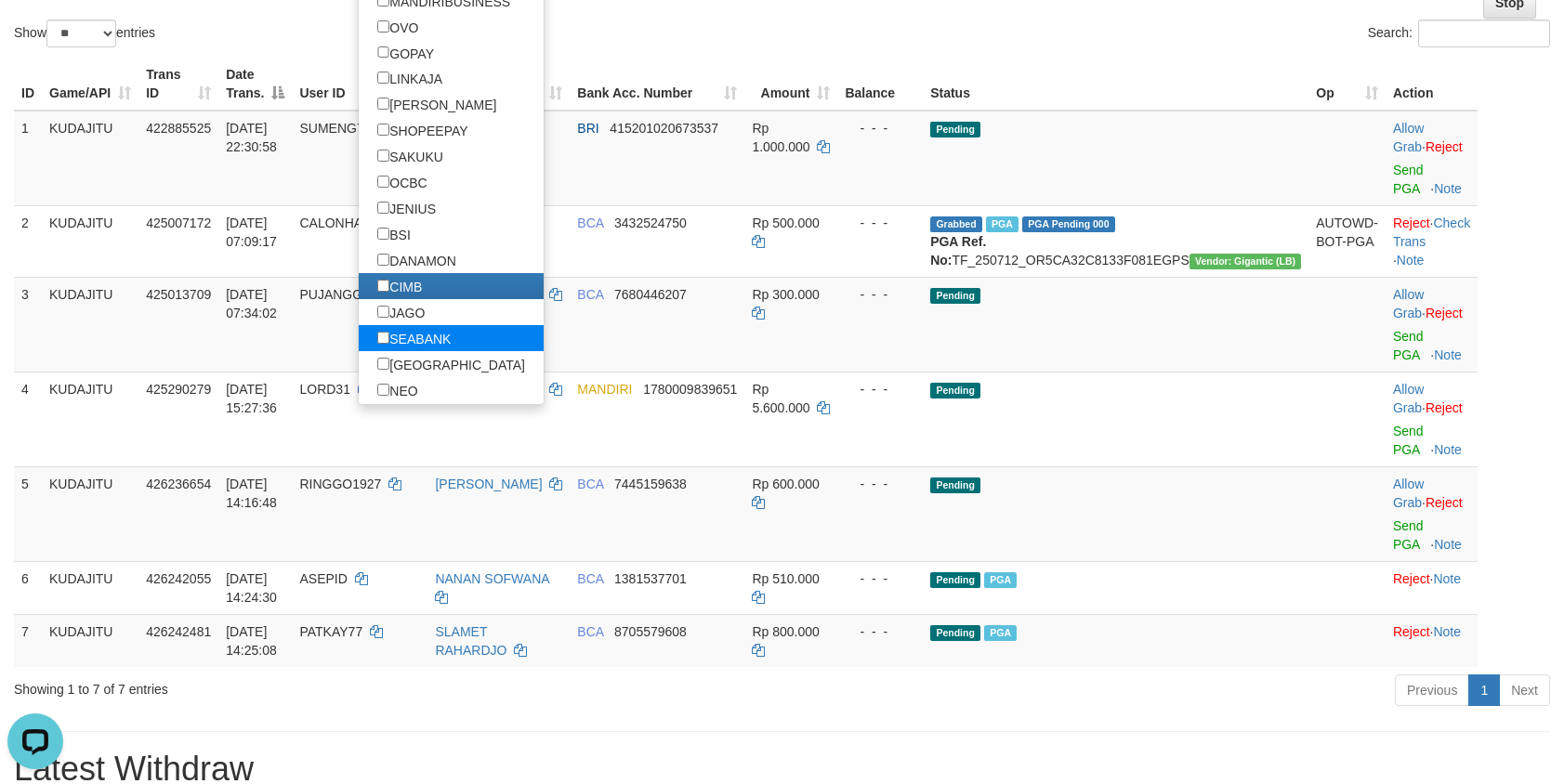 scroll, scrollTop: 32, scrollLeft: 0, axis: vertical 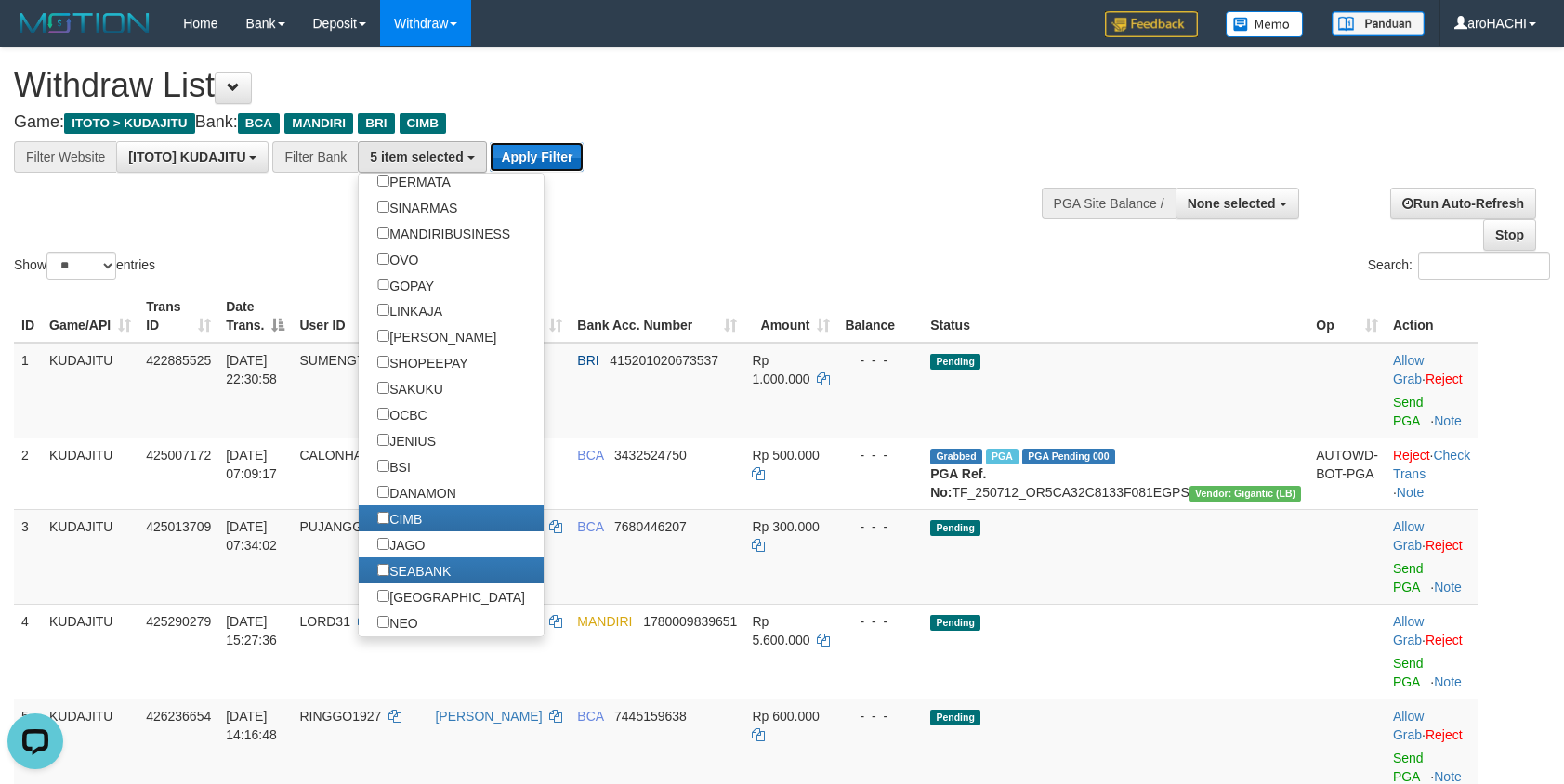 click on "Apply Filter" at bounding box center (536, 157) 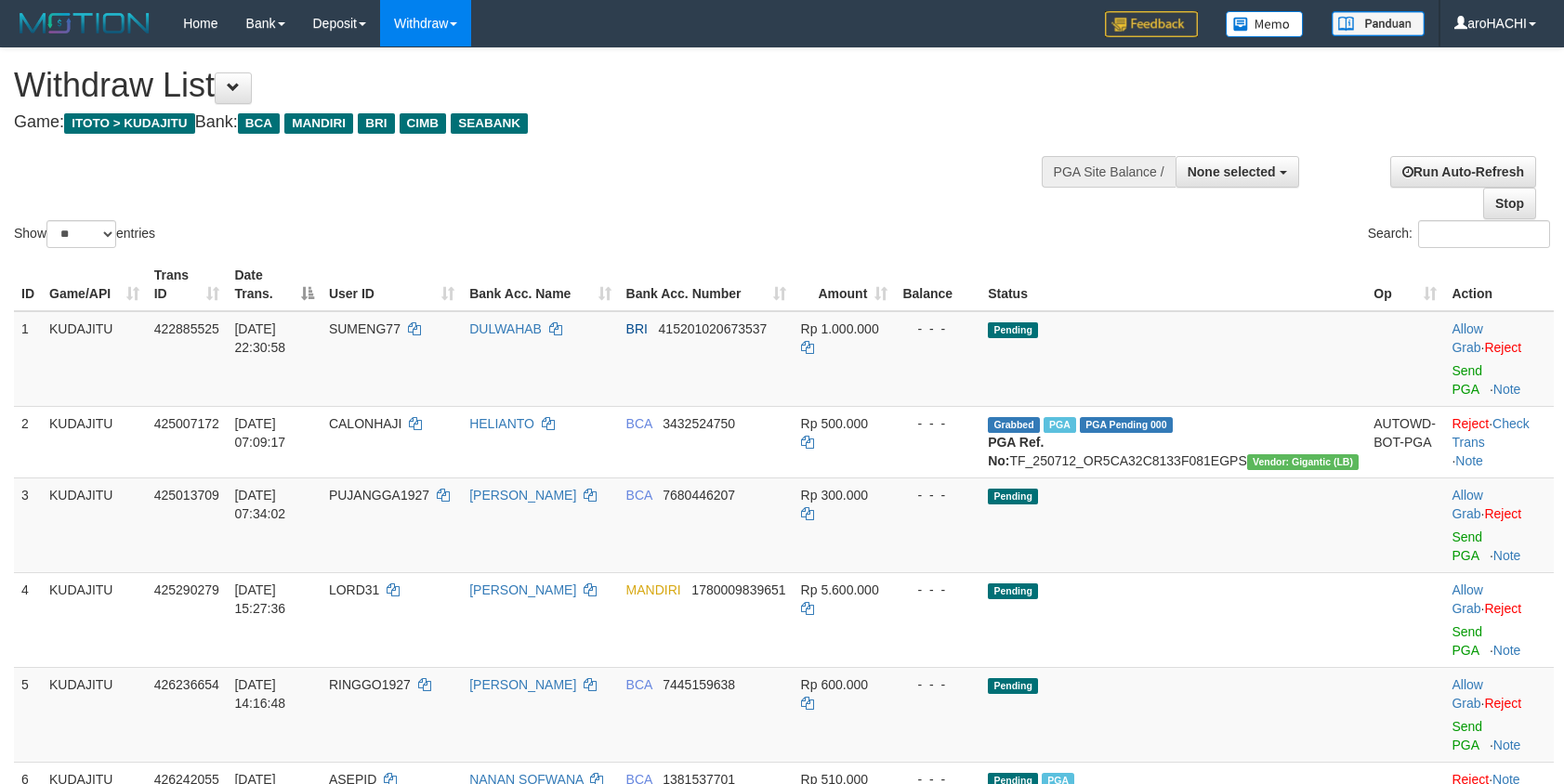 select 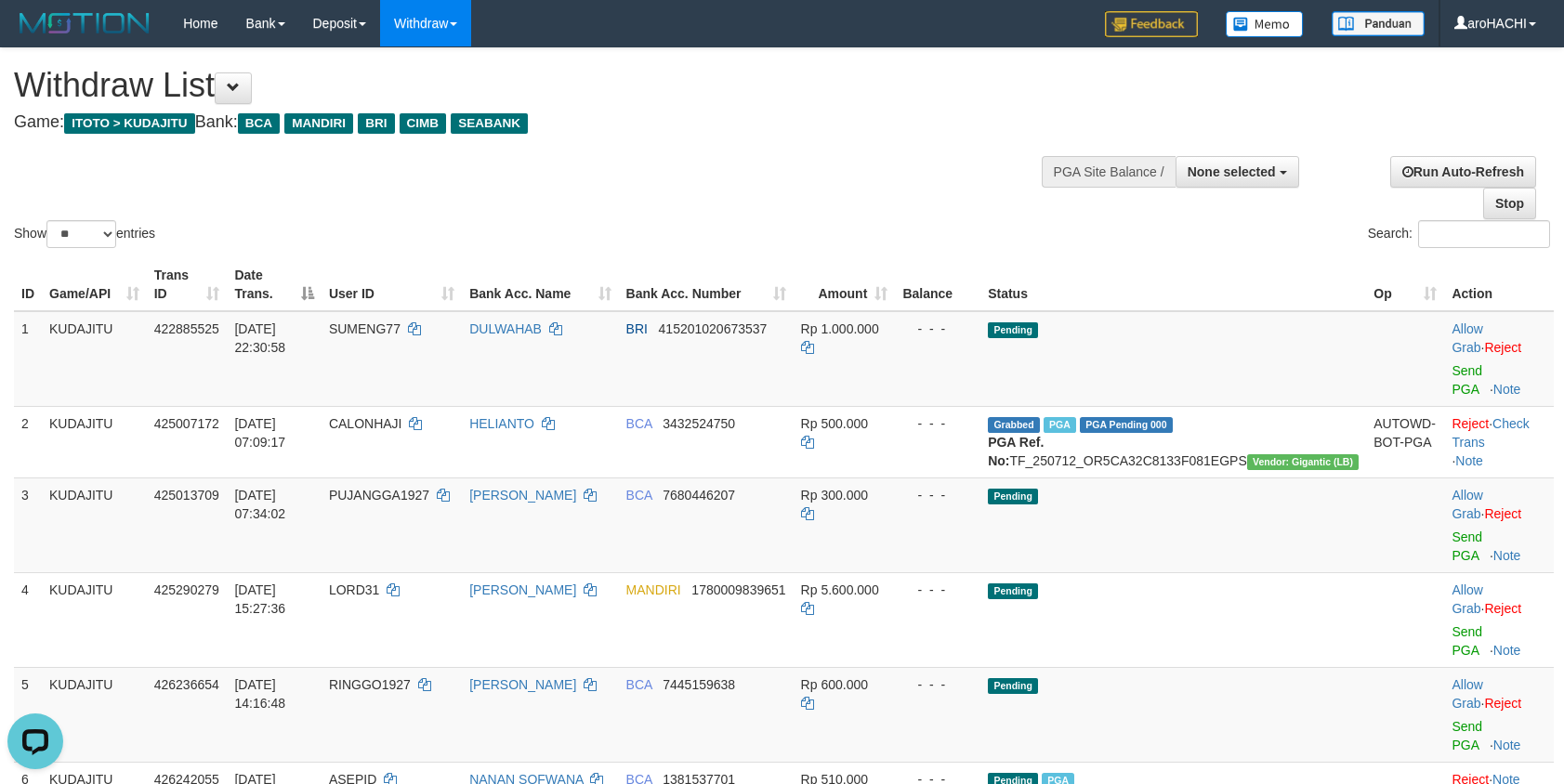 scroll, scrollTop: 0, scrollLeft: 0, axis: both 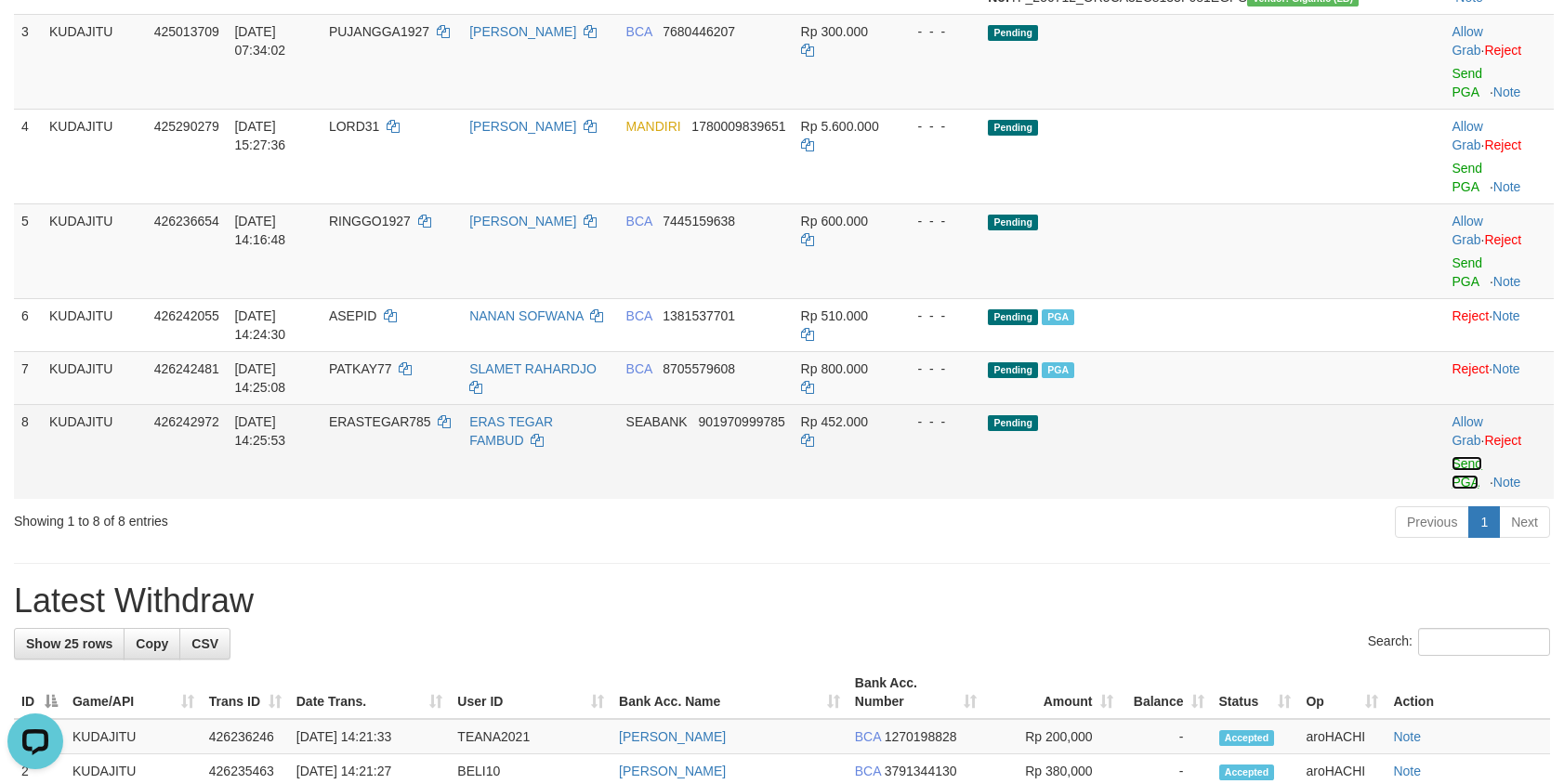 click on "Send PGA" at bounding box center (1466, 473) 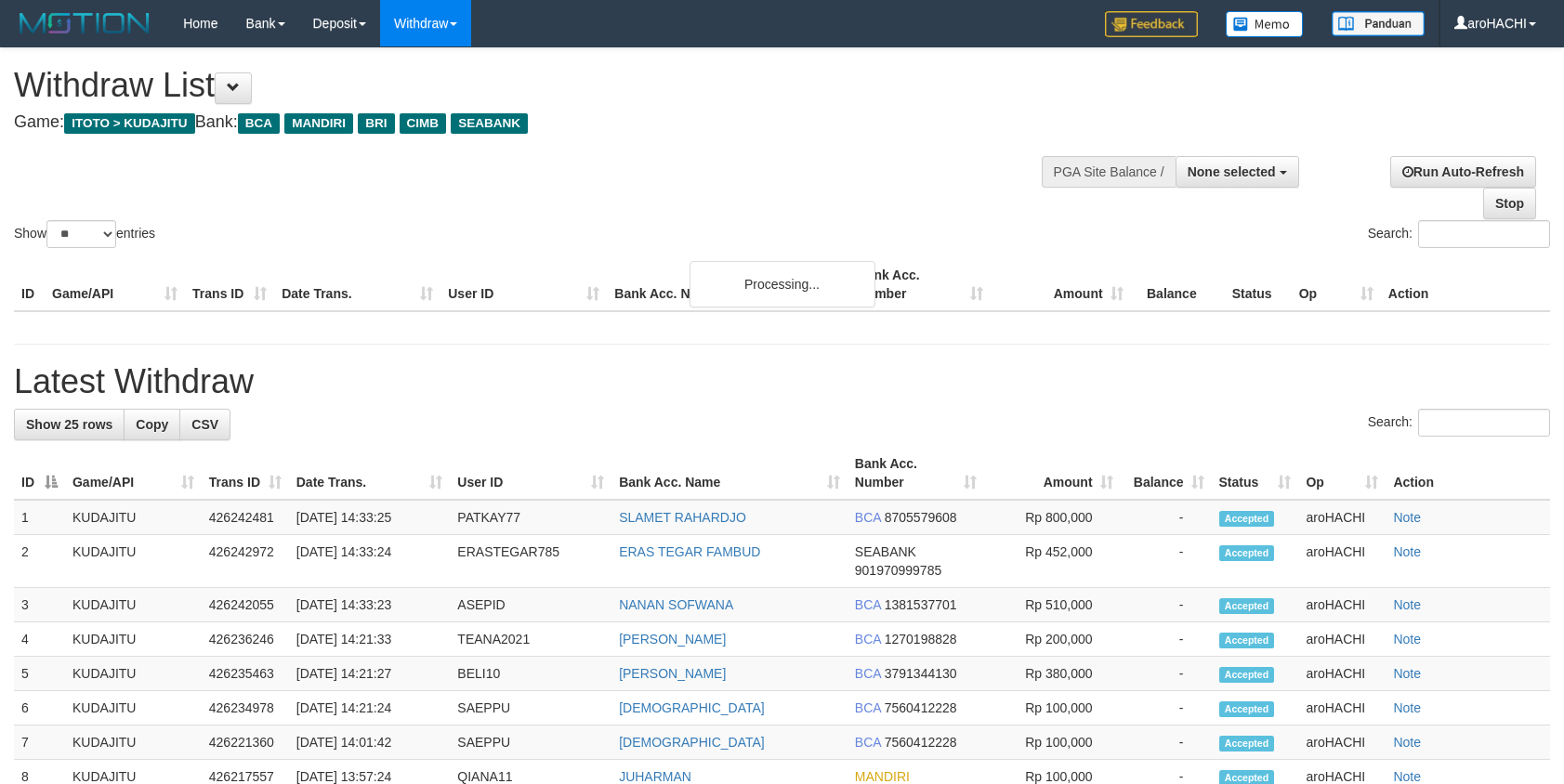 select 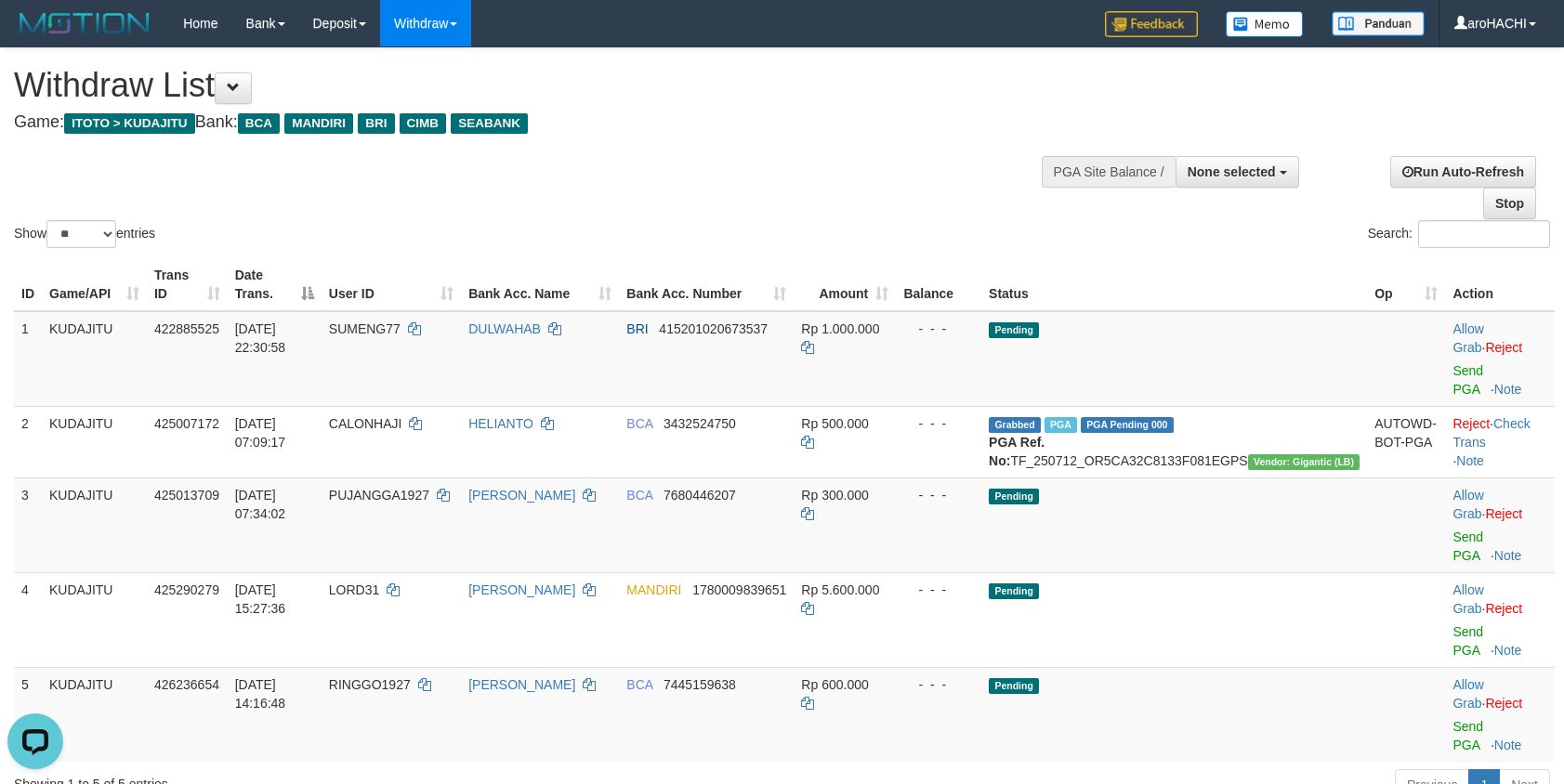 scroll, scrollTop: 0, scrollLeft: 0, axis: both 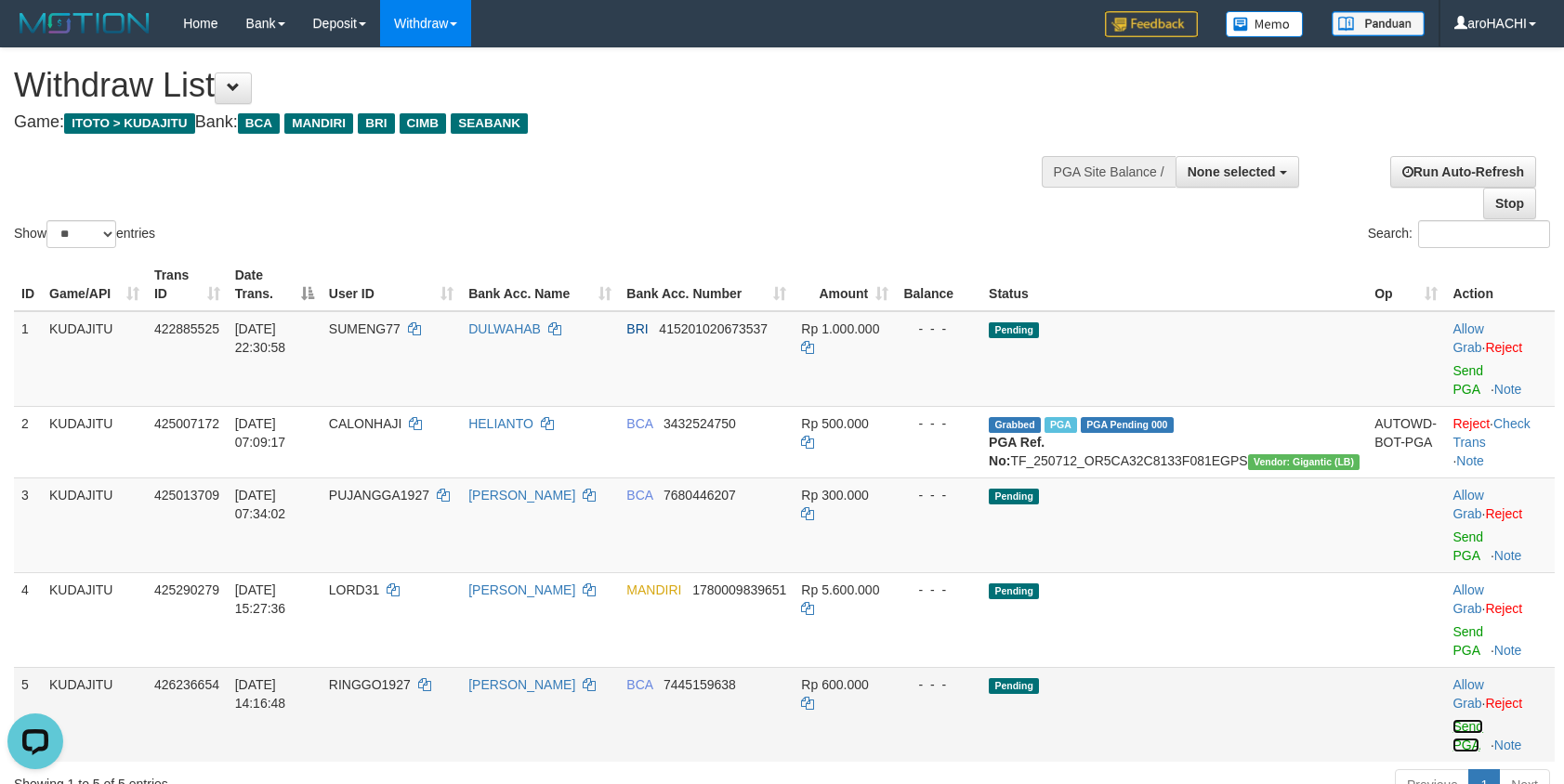 click on "Send PGA" at bounding box center (1467, 736) 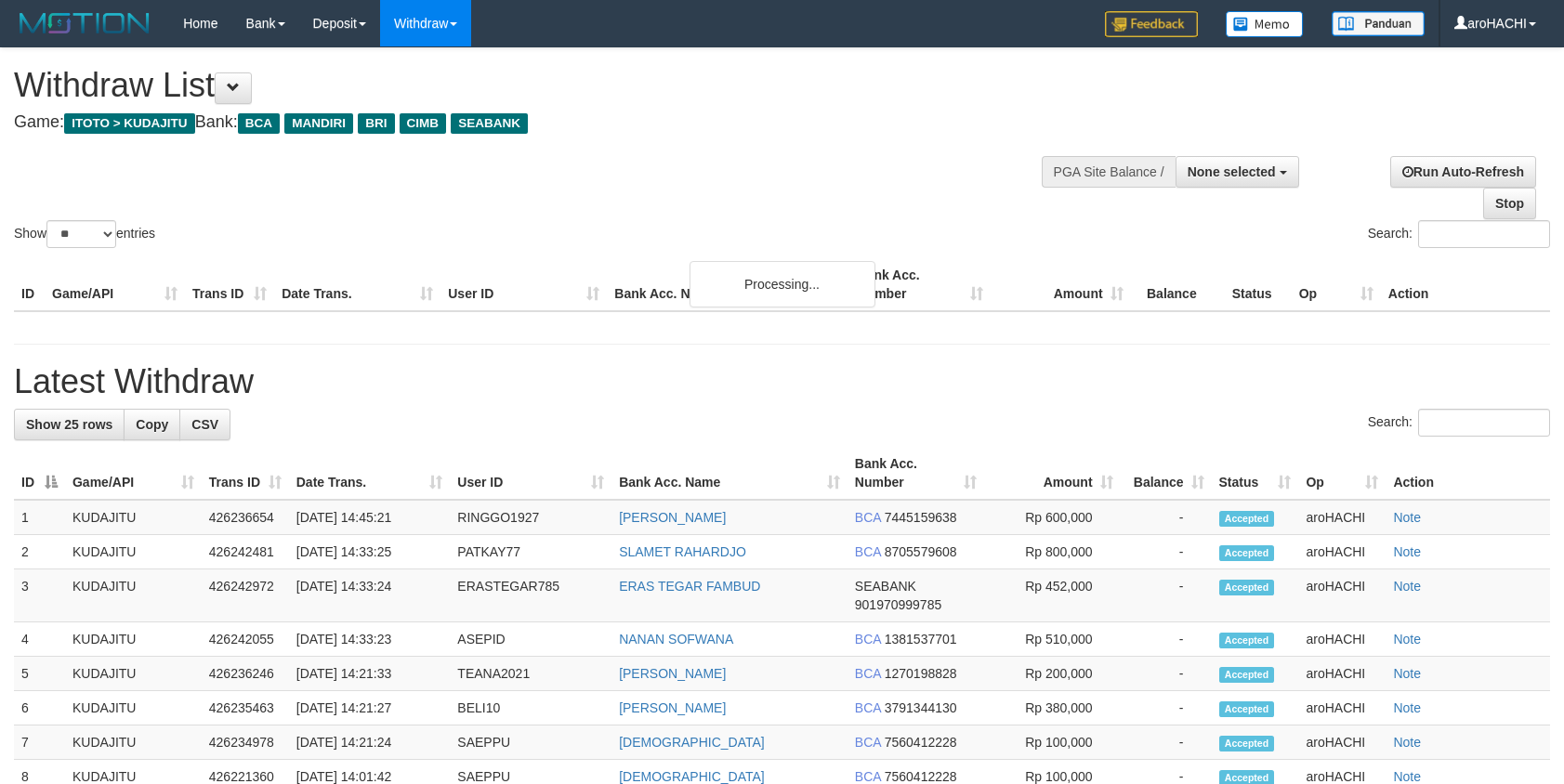 select 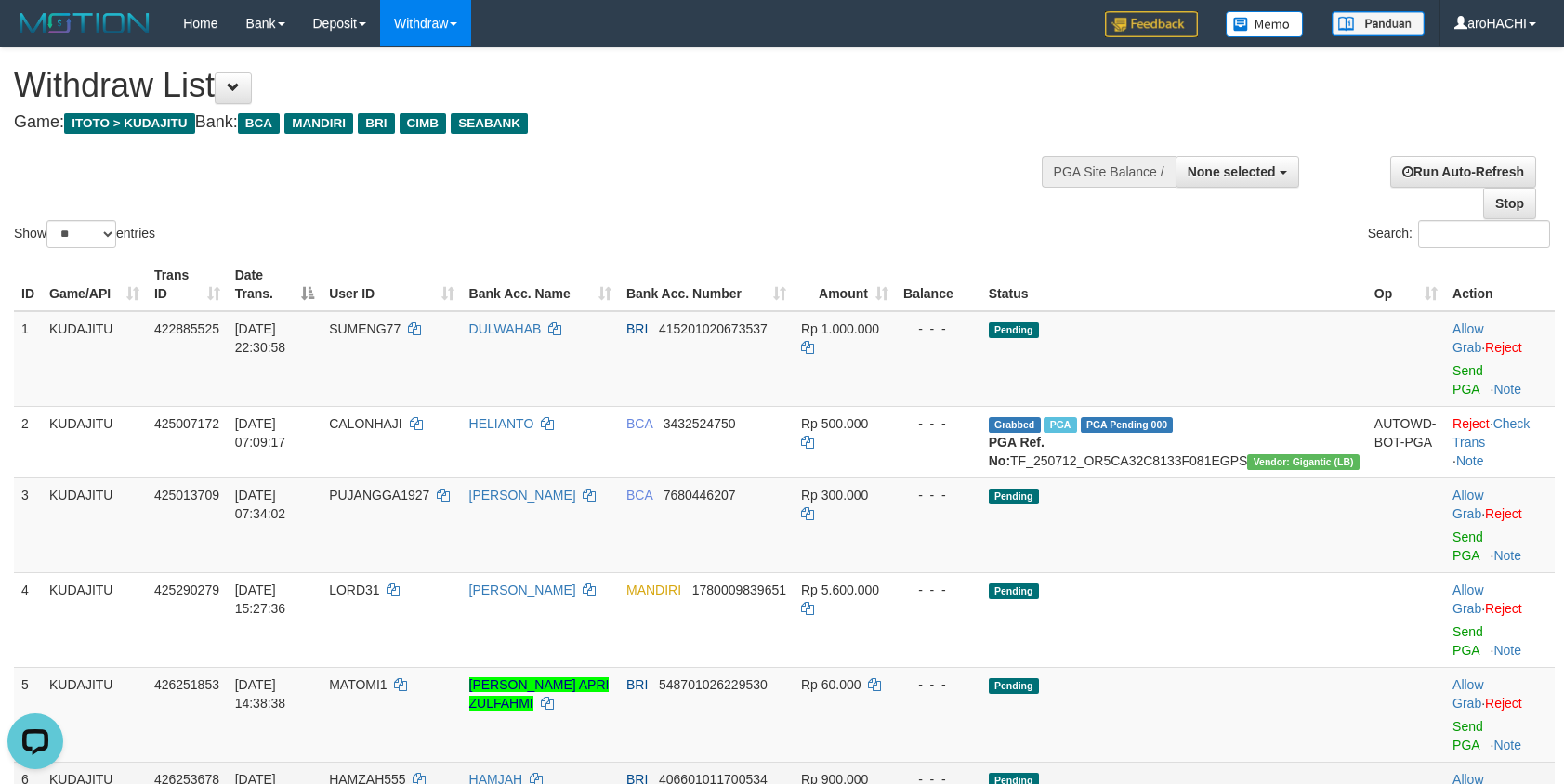 scroll, scrollTop: 0, scrollLeft: 0, axis: both 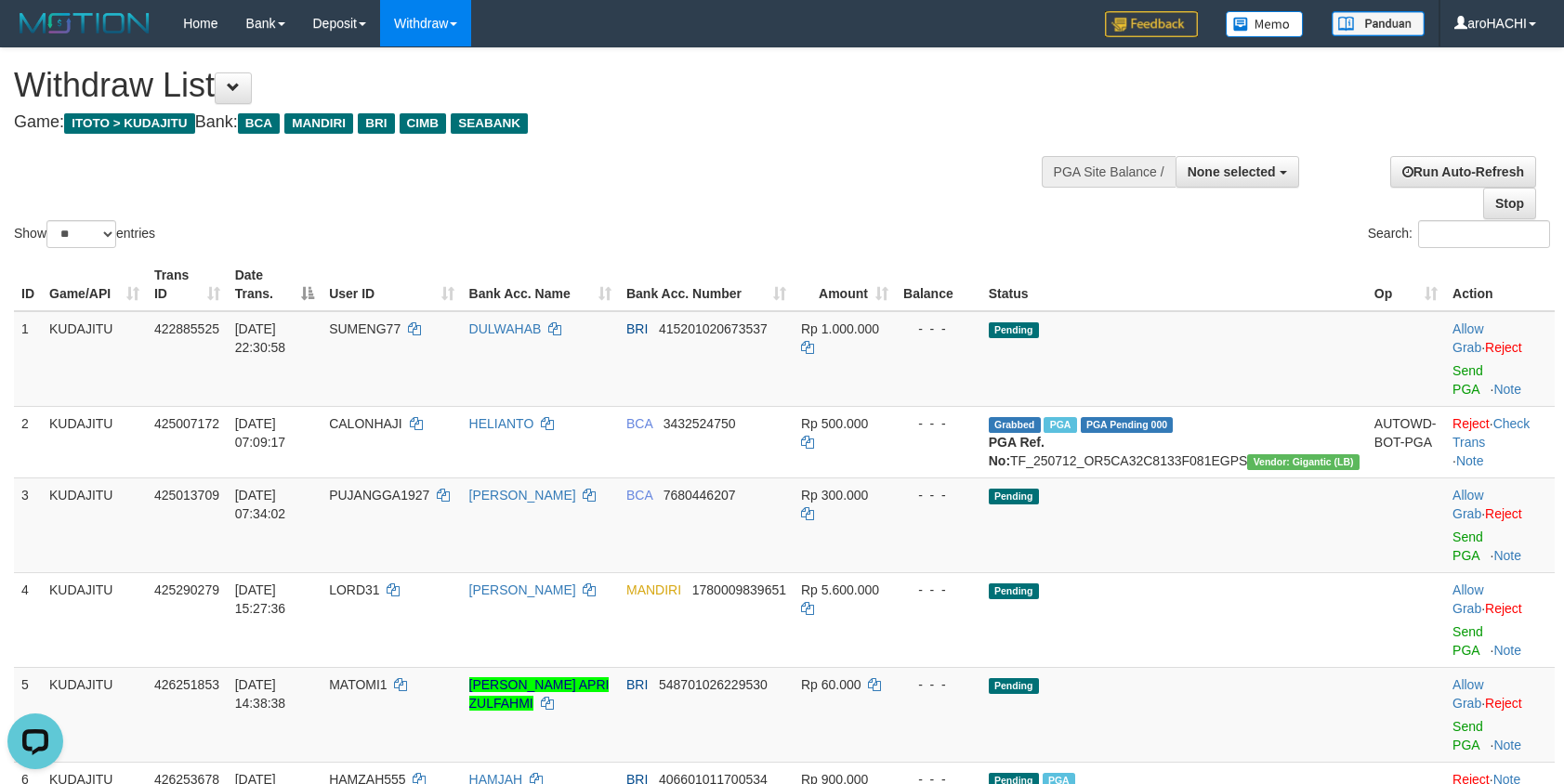 click on "Send PGA" at bounding box center (1467, 883) 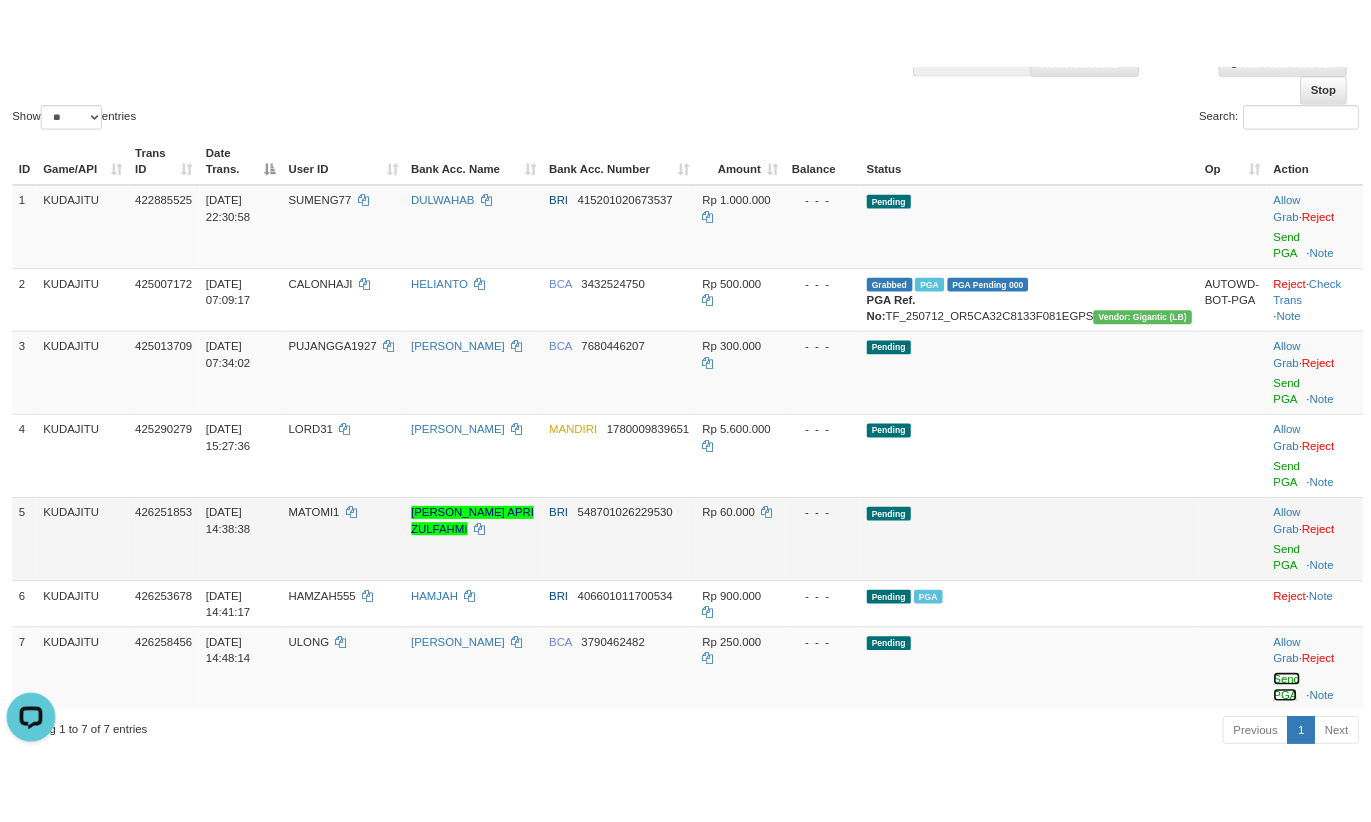 scroll, scrollTop: 250, scrollLeft: 0, axis: vertical 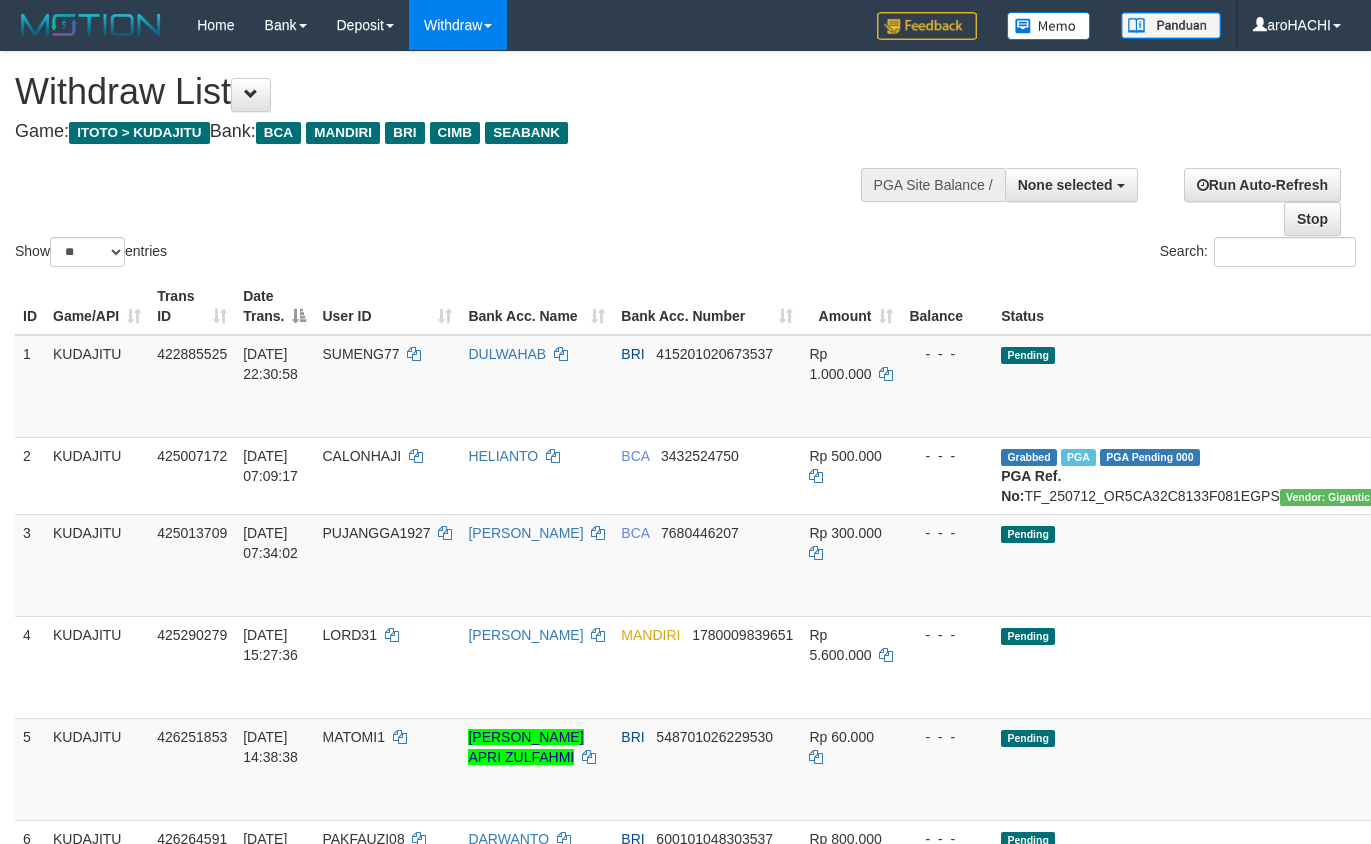 select 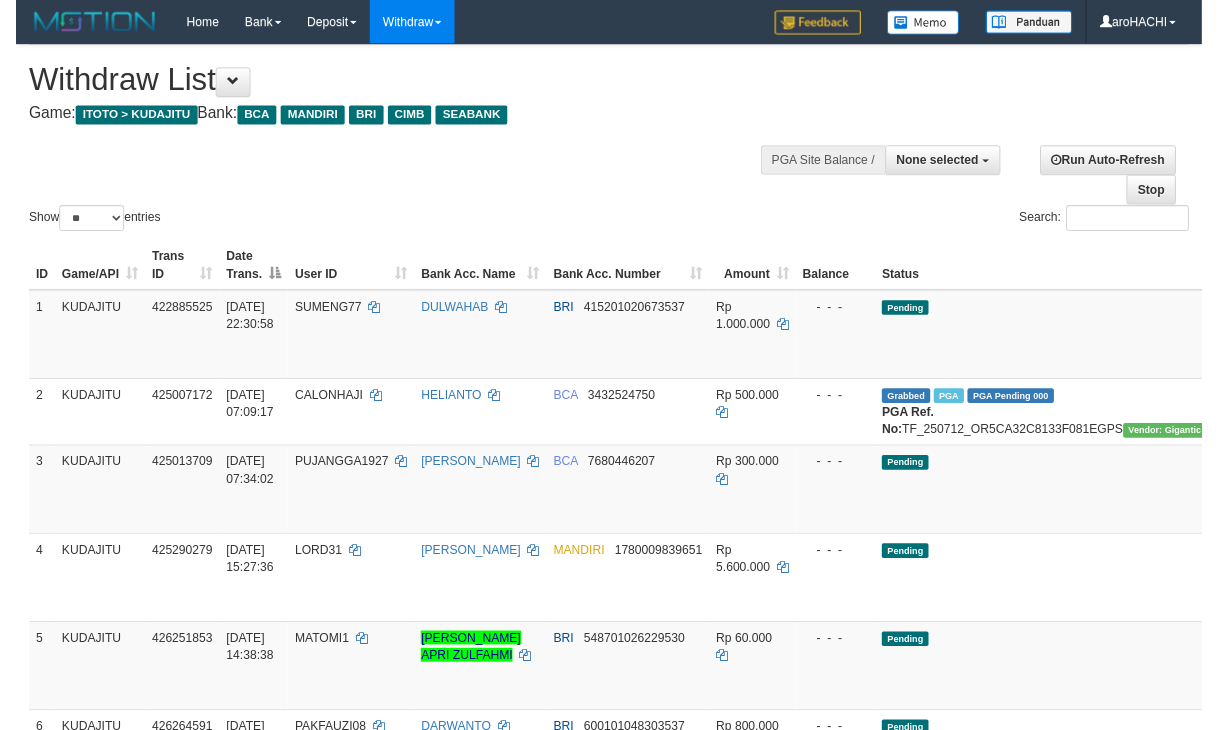 scroll, scrollTop: 0, scrollLeft: 0, axis: both 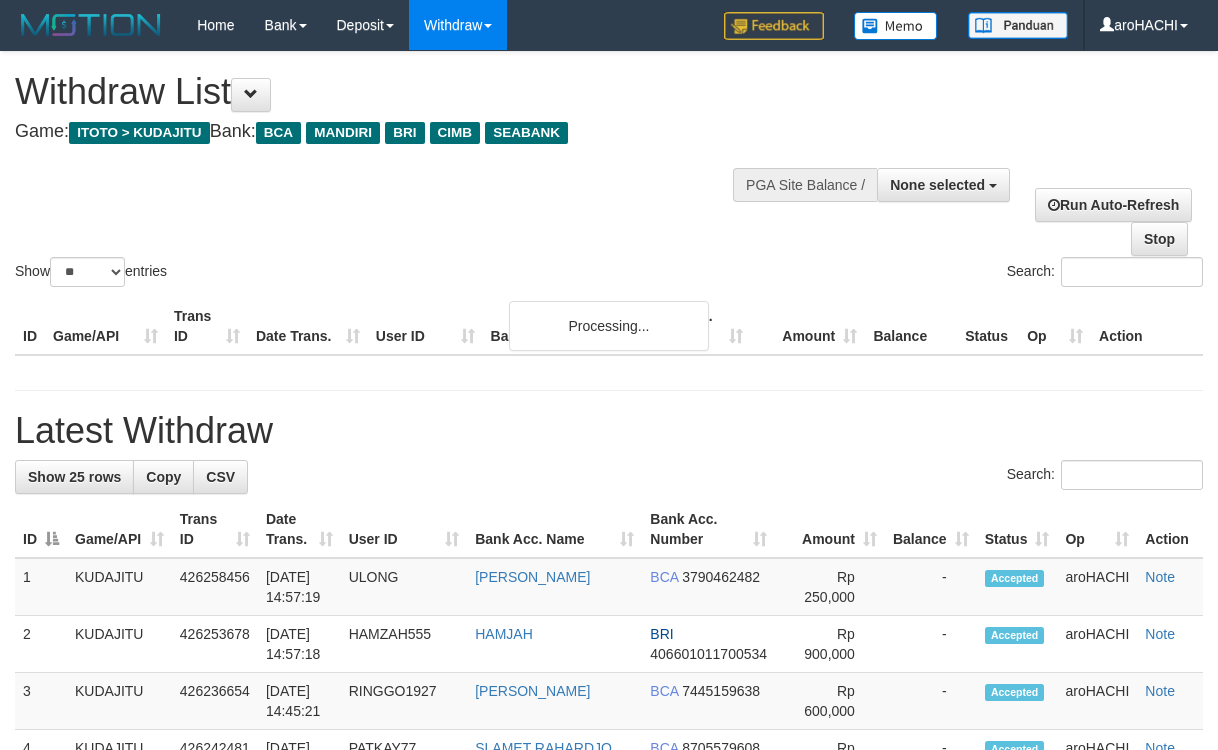 select 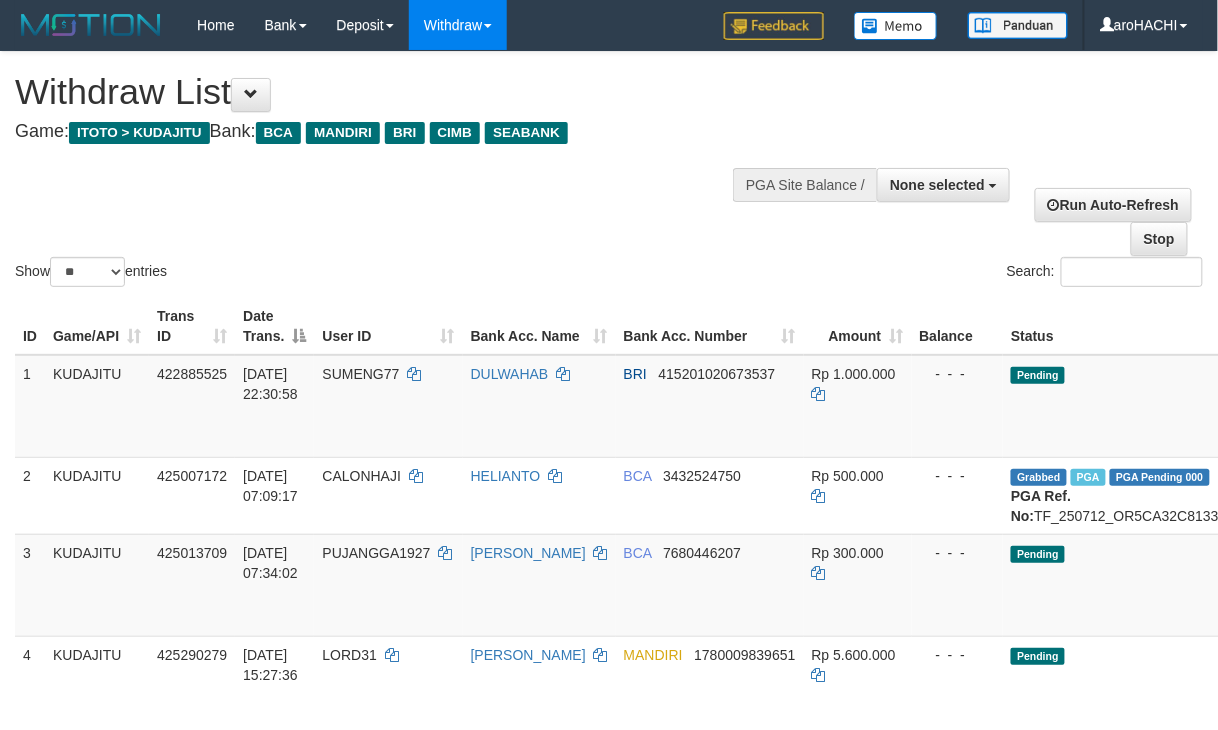 scroll, scrollTop: 413, scrollLeft: 0, axis: vertical 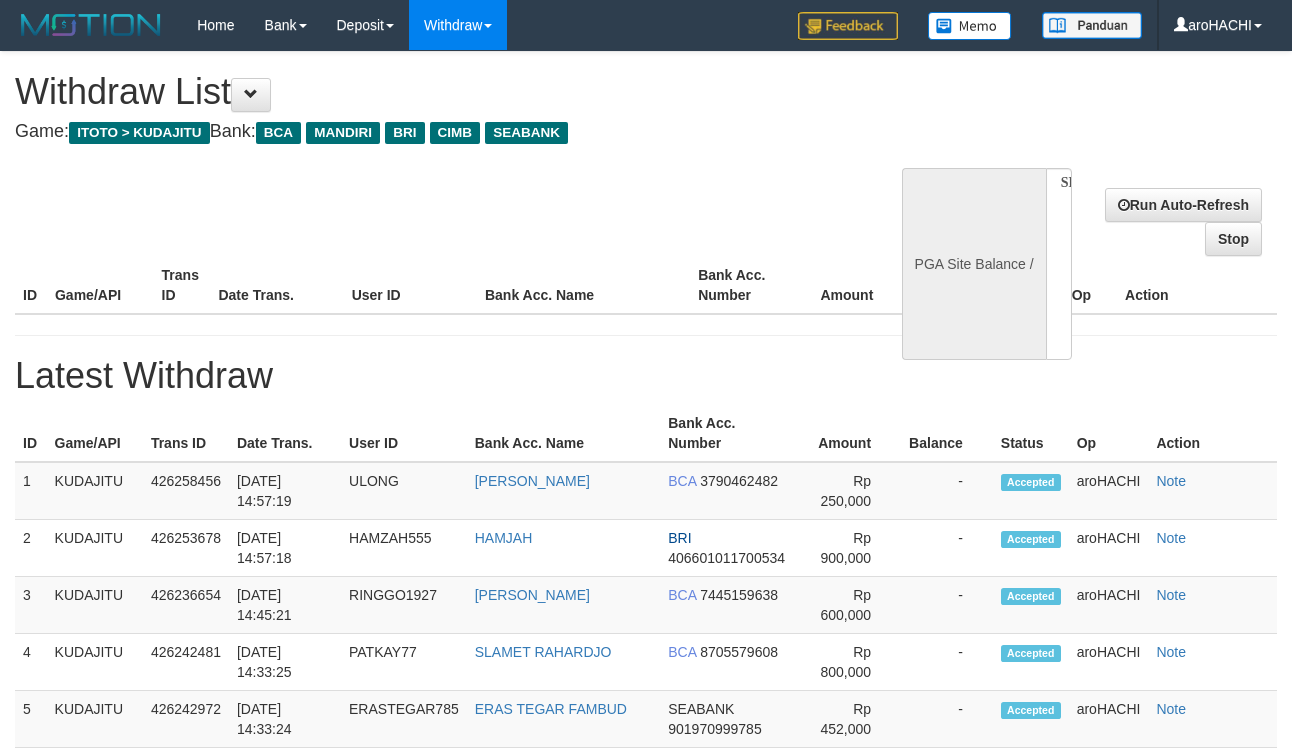 select 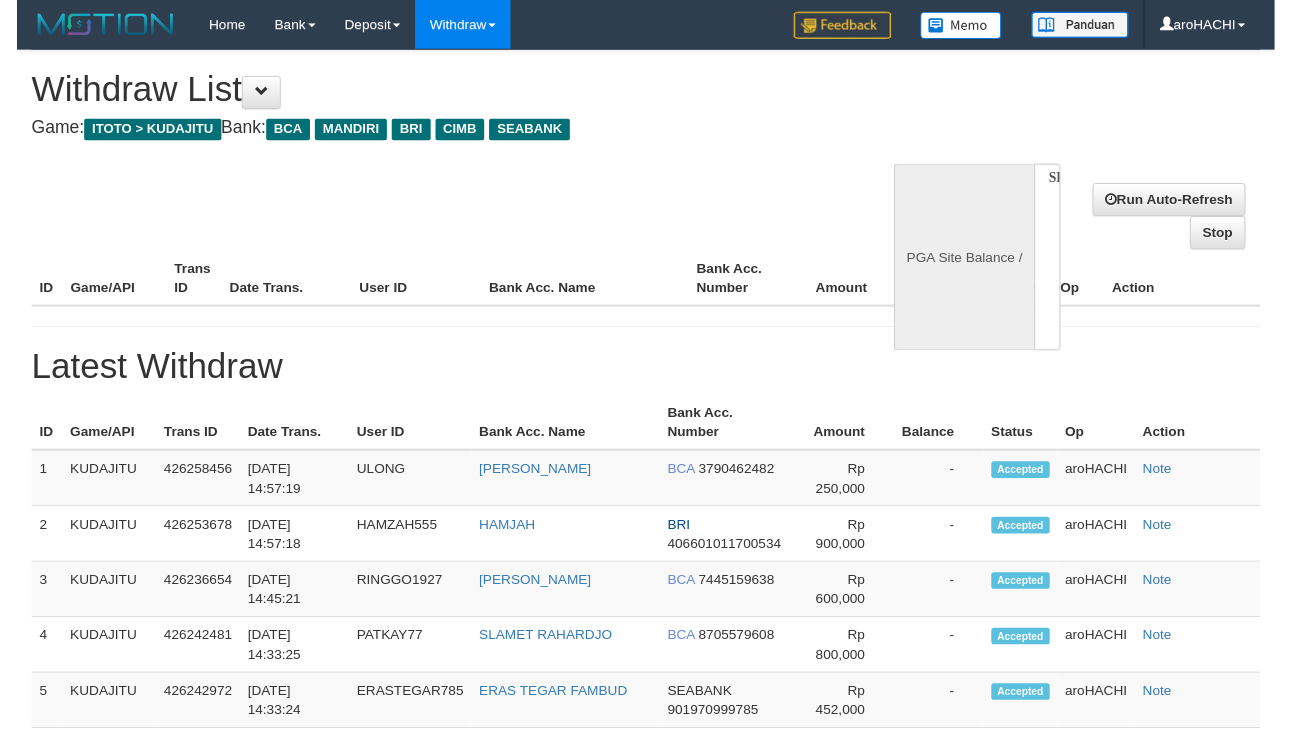 scroll, scrollTop: 0, scrollLeft: 0, axis: both 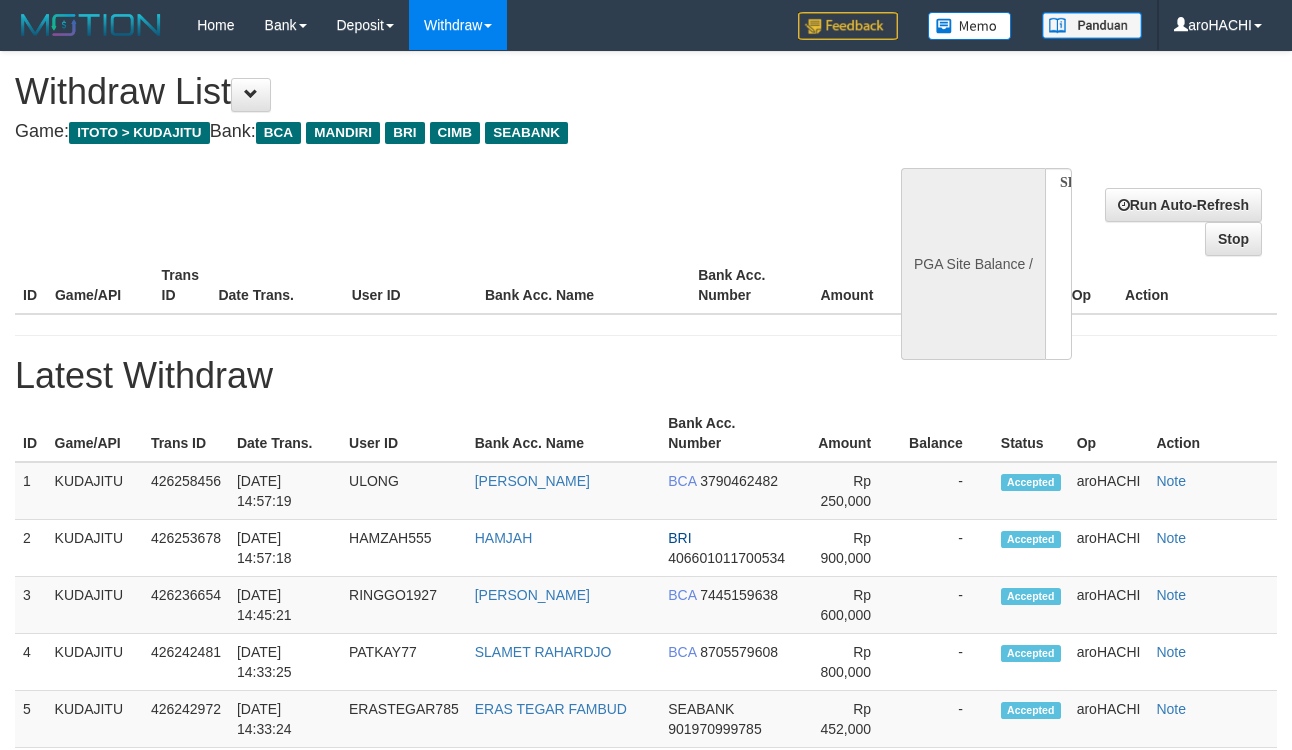 select on "**" 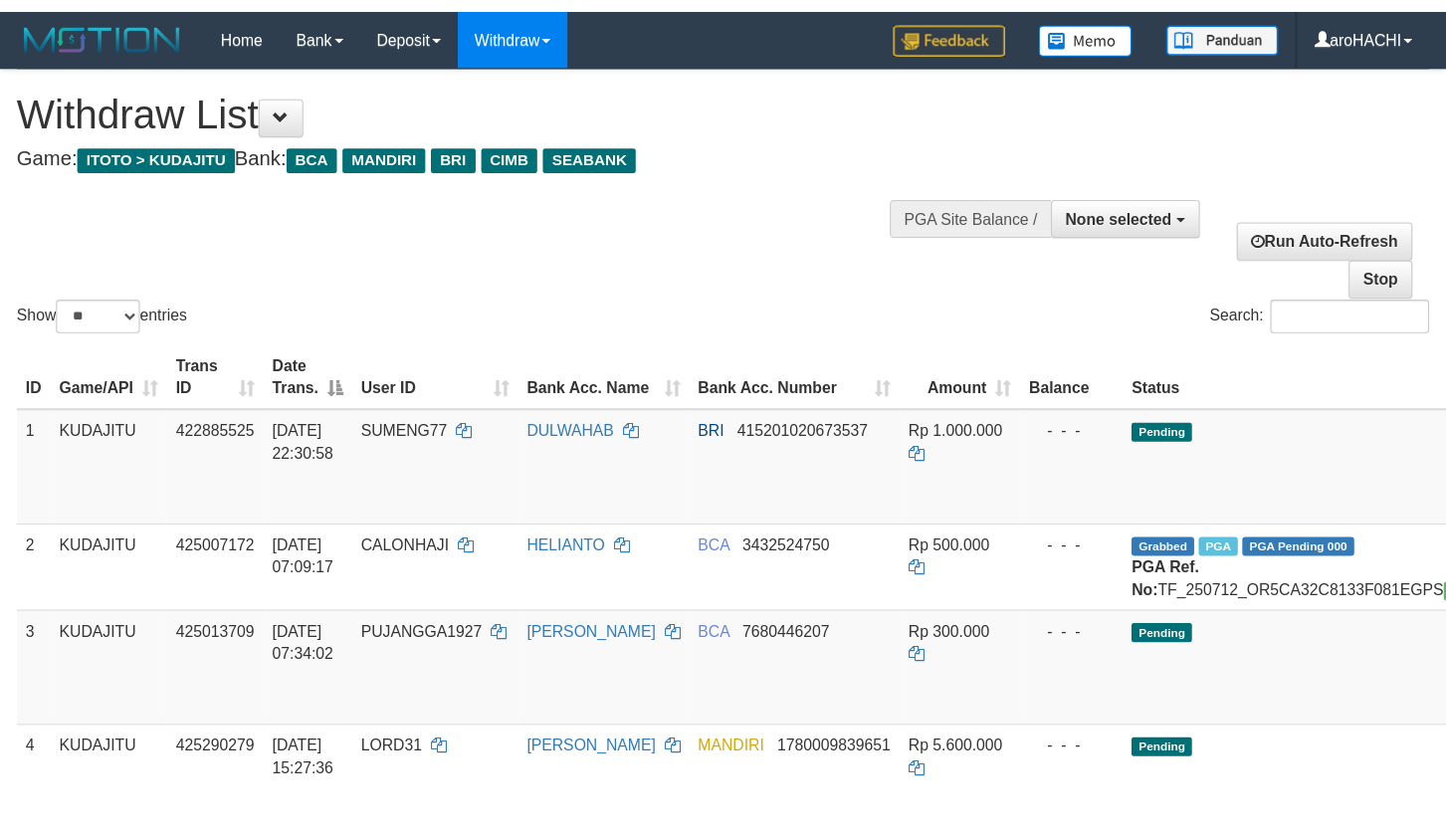 scroll, scrollTop: 514, scrollLeft: 0, axis: vertical 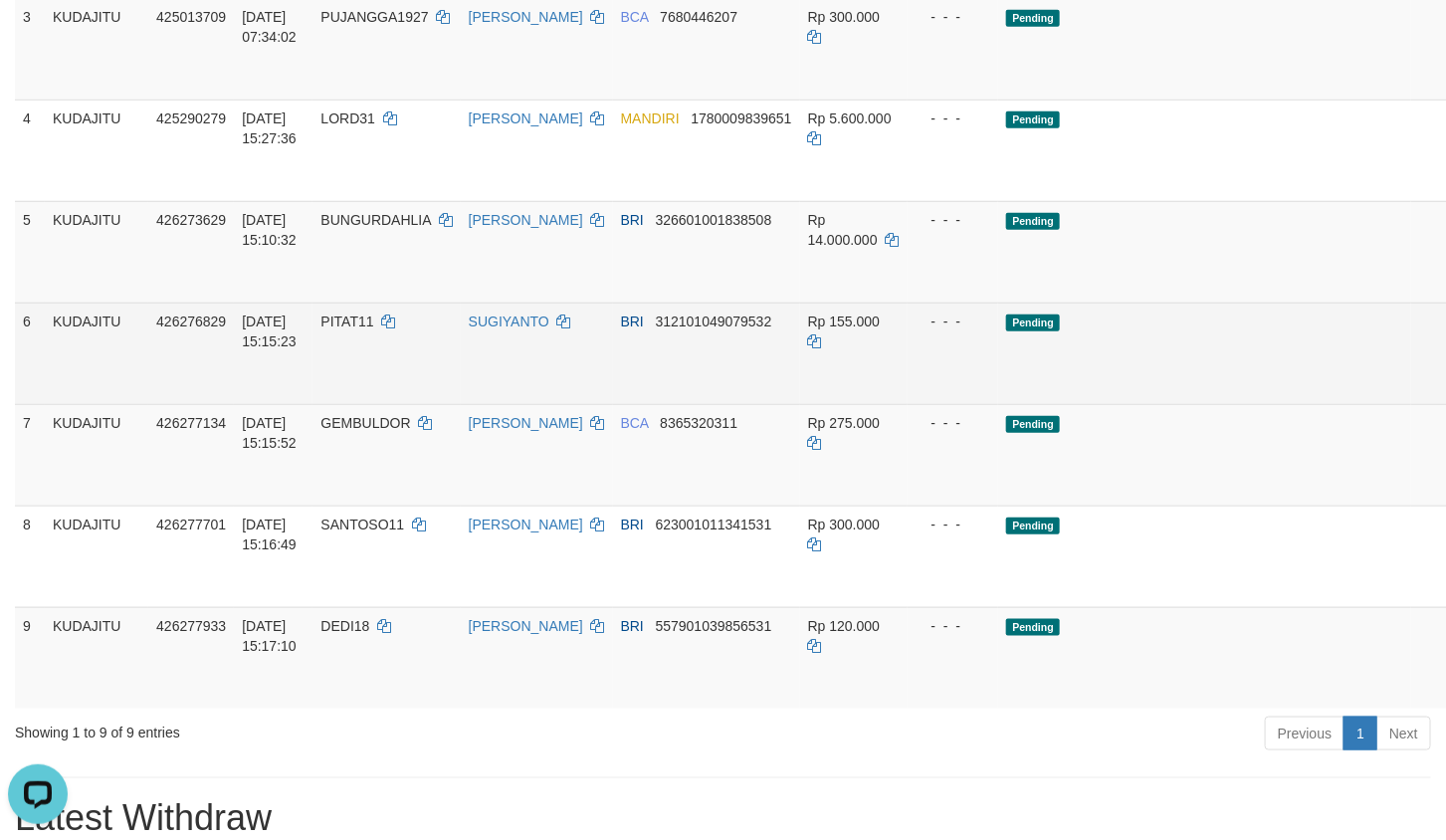 click on "Send PGA" at bounding box center (1518, 376) 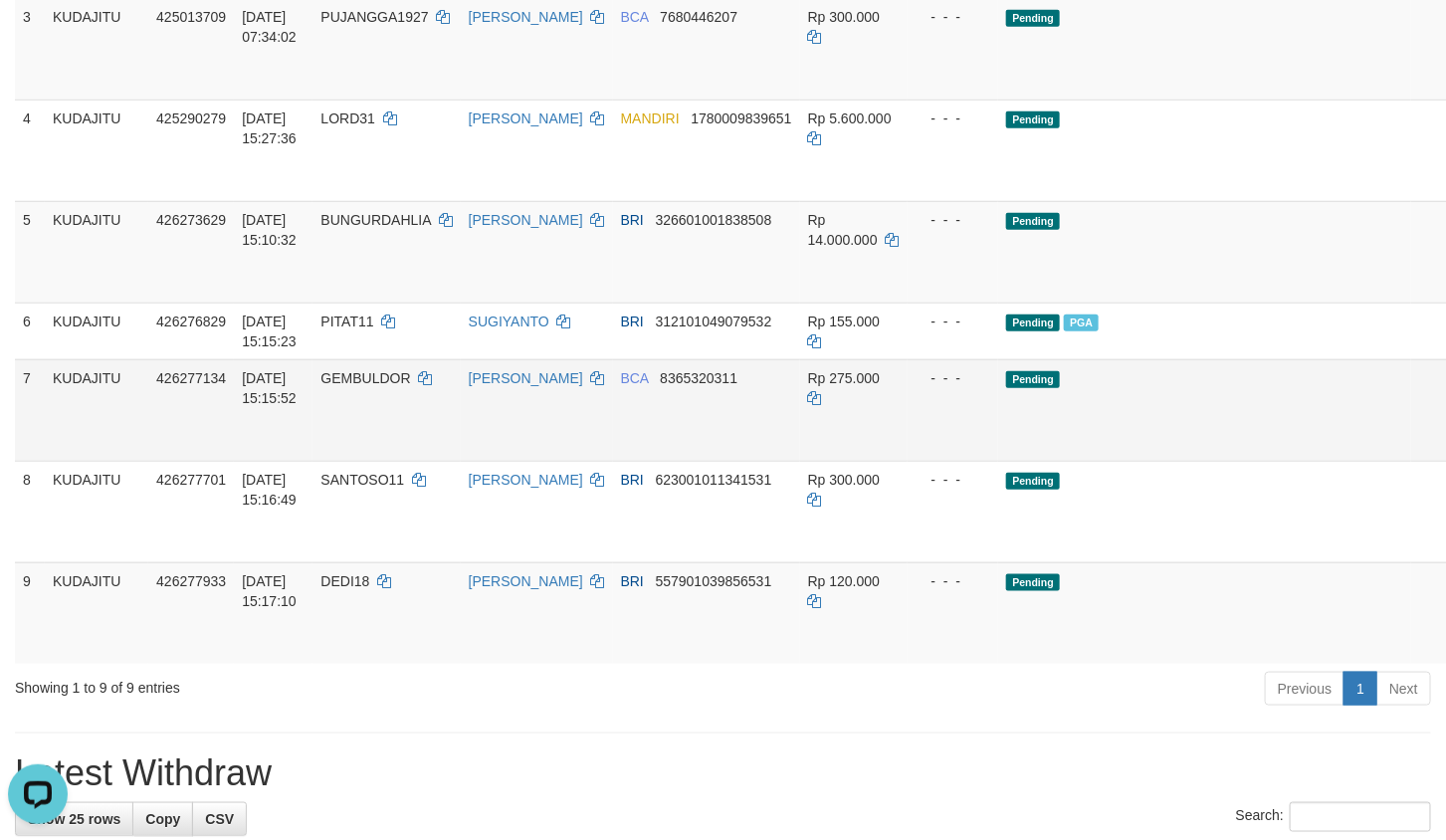 click on "Send PGA" at bounding box center [1518, 433] 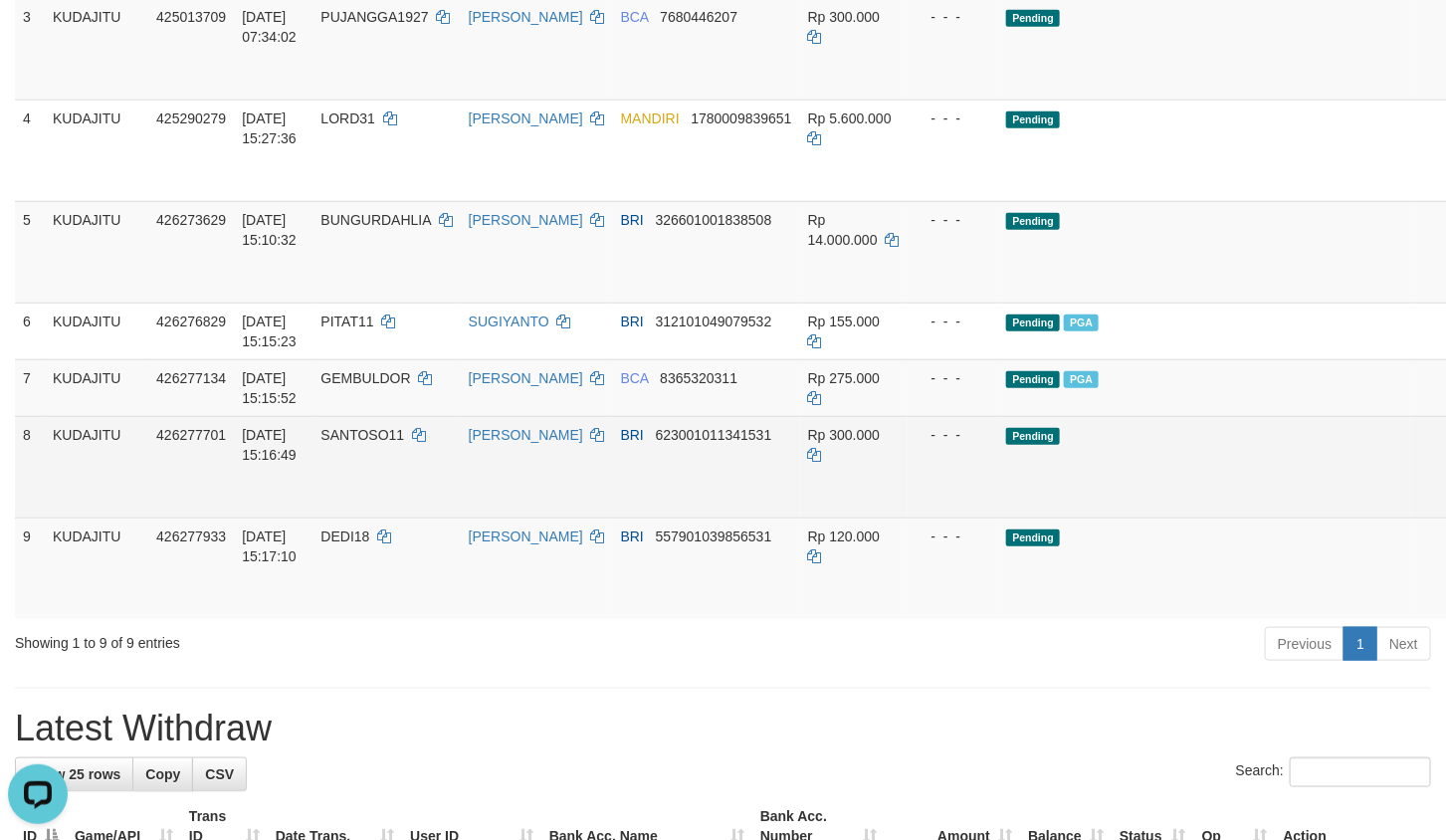 click on "Send PGA" at bounding box center (1518, 490) 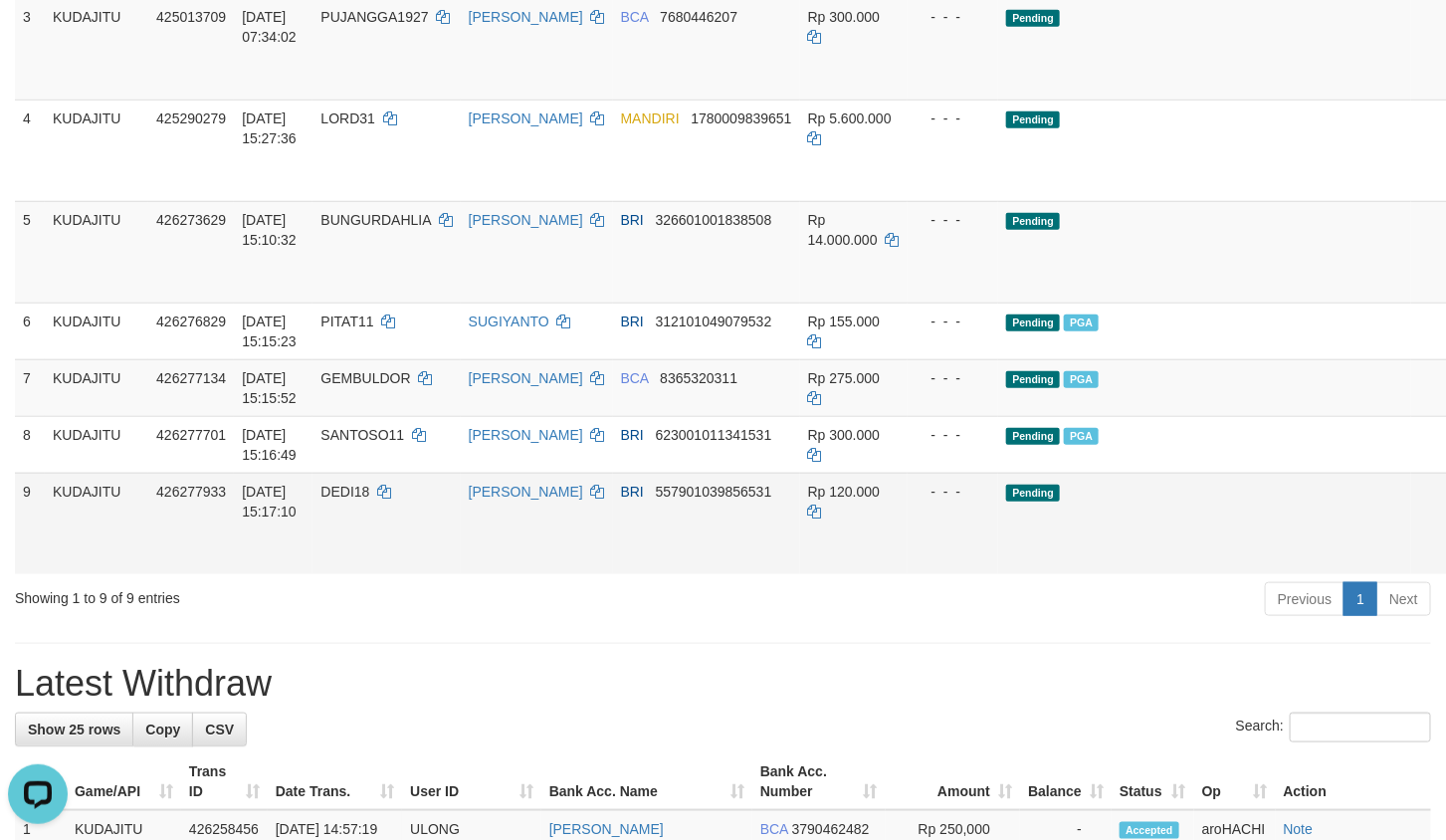 click on "Send PGA" at bounding box center (1518, 546) 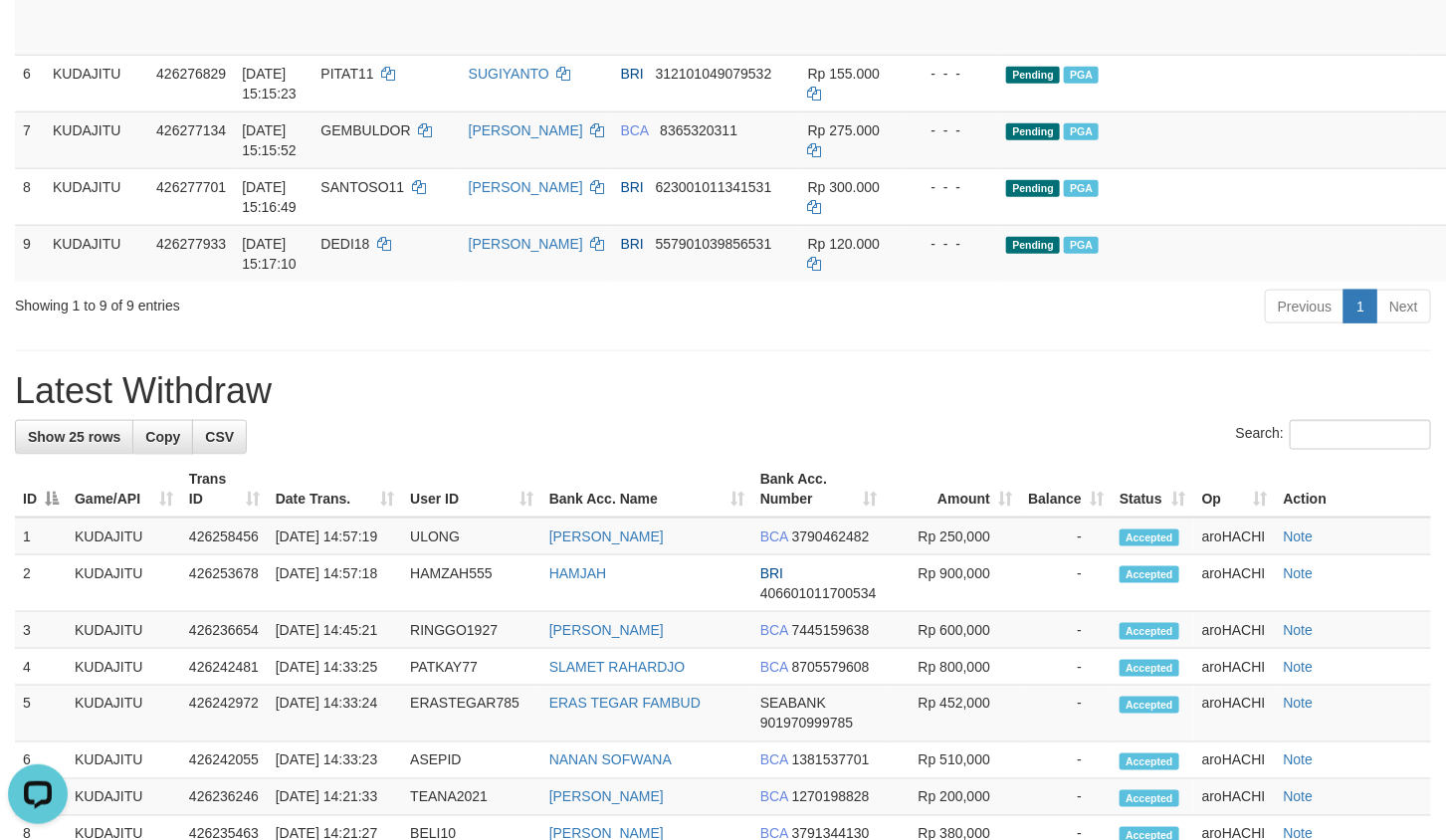 scroll, scrollTop: 464, scrollLeft: 0, axis: vertical 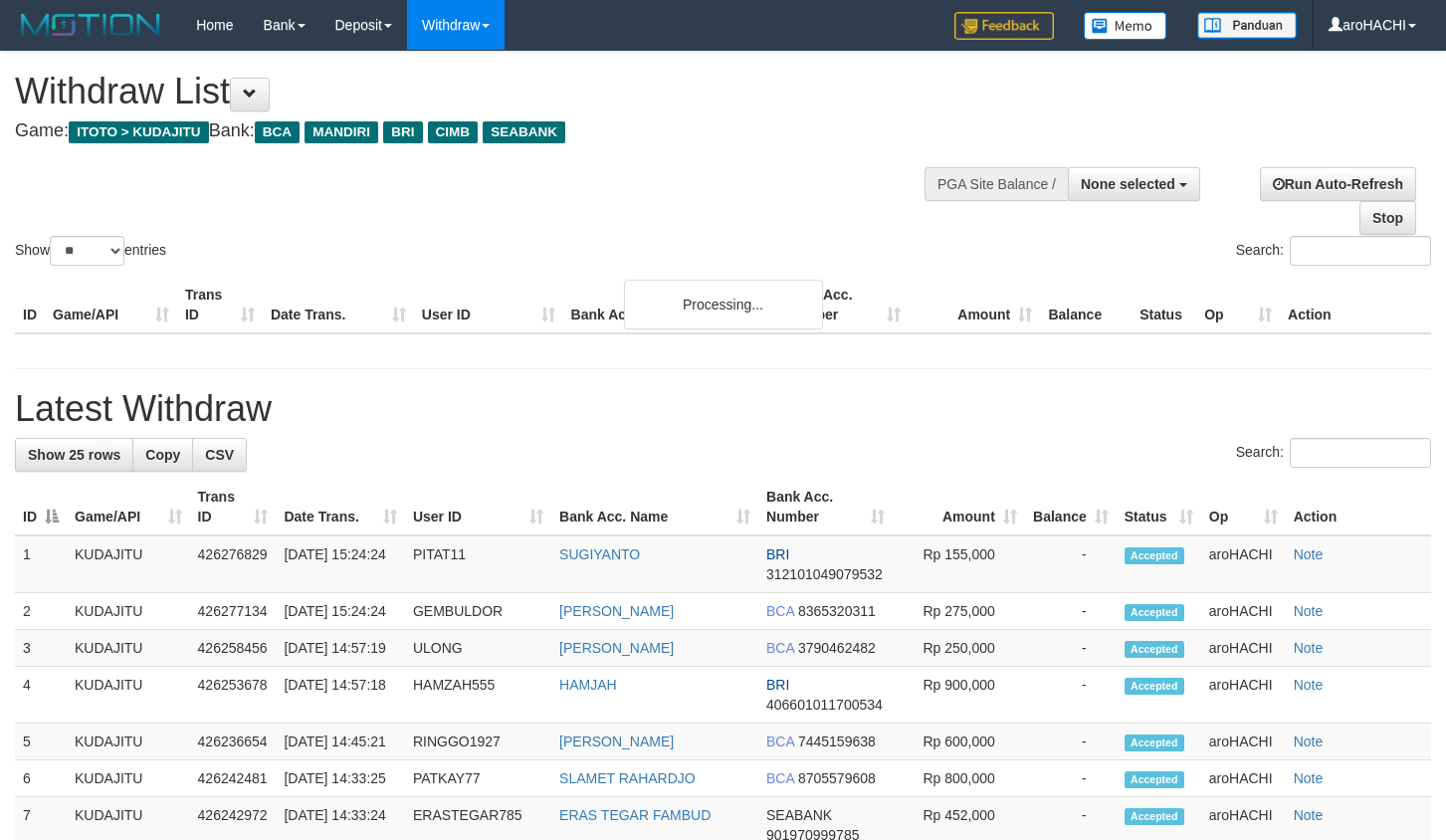 select 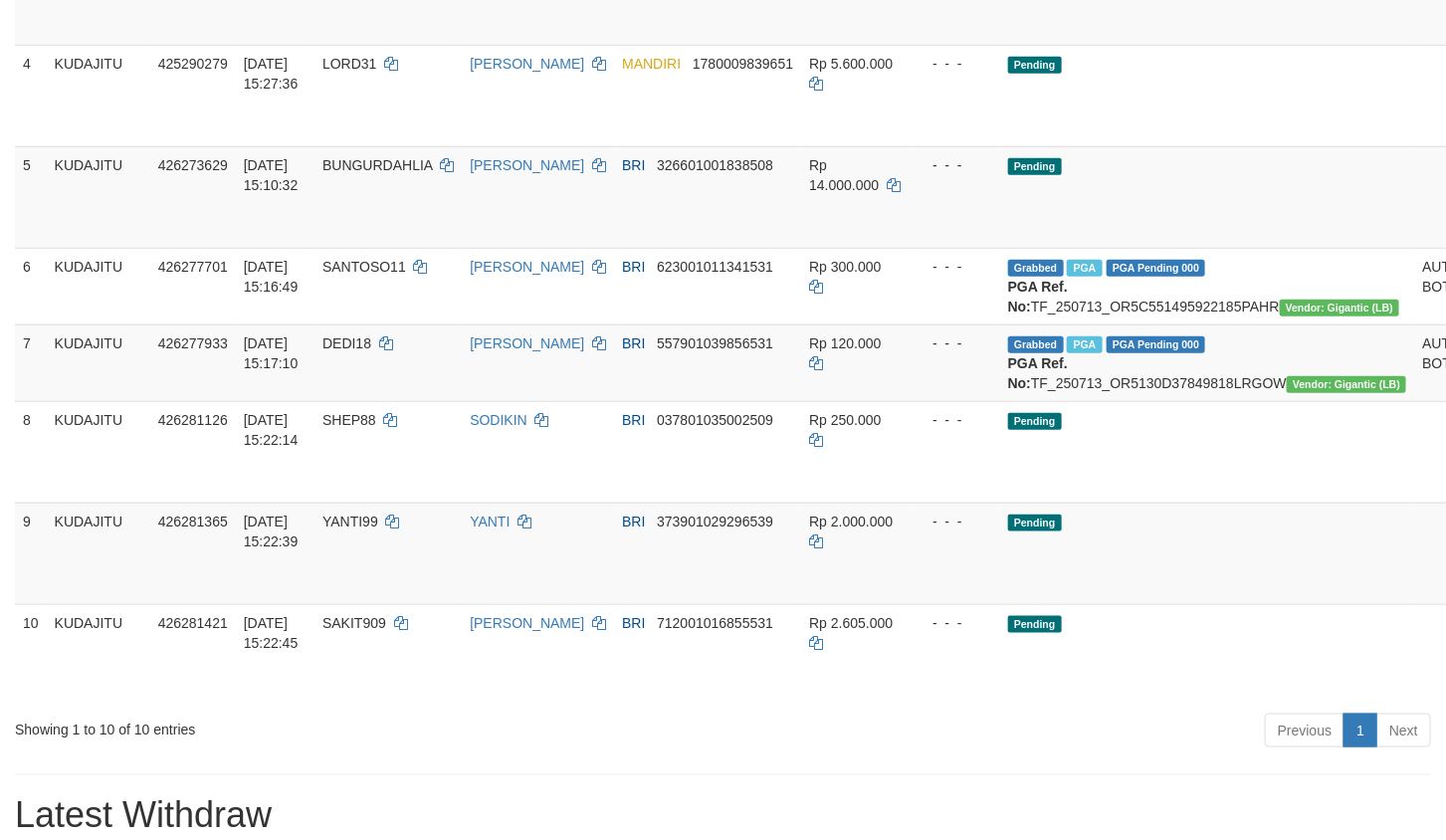 scroll, scrollTop: 497, scrollLeft: 0, axis: vertical 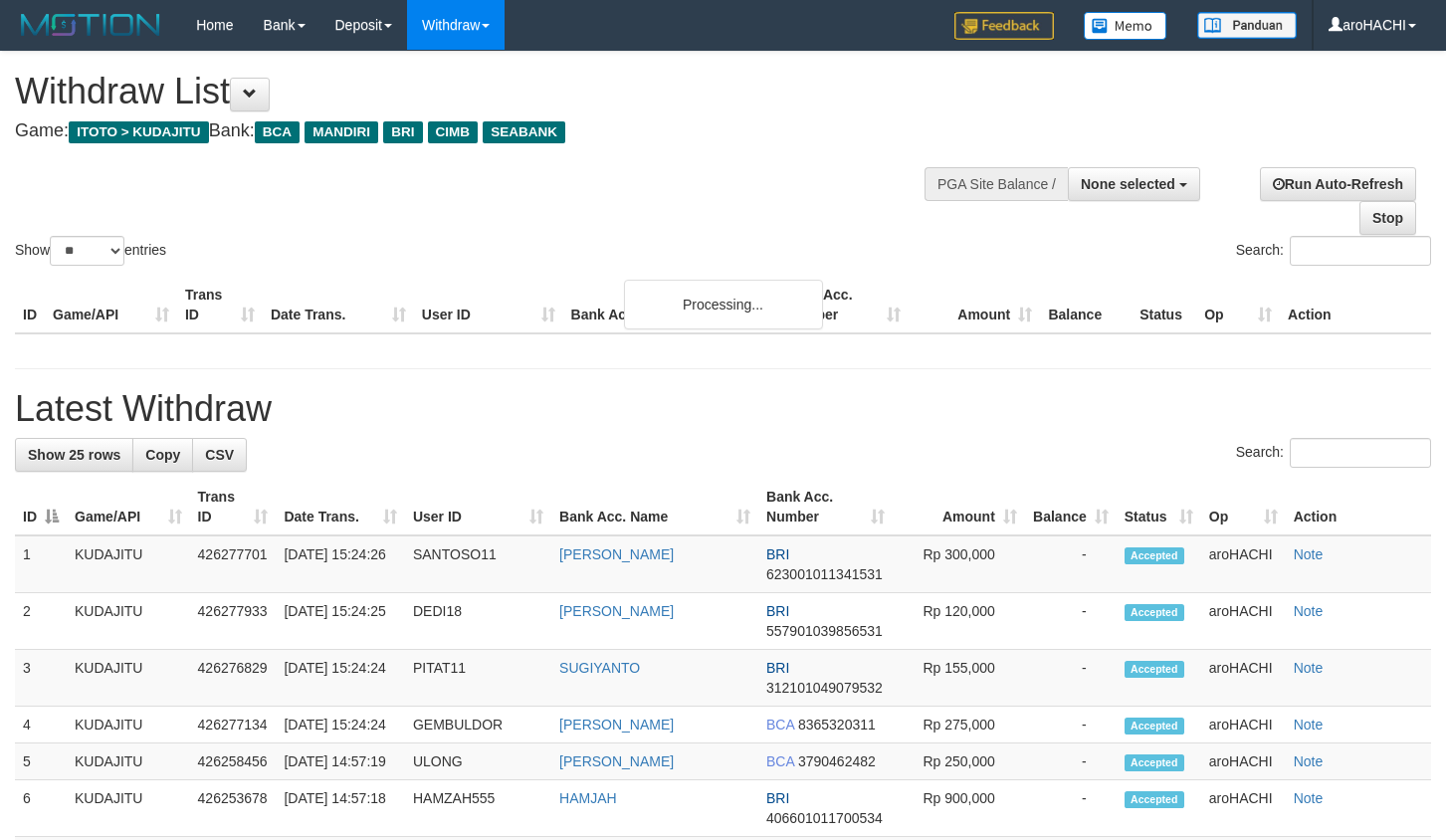 select 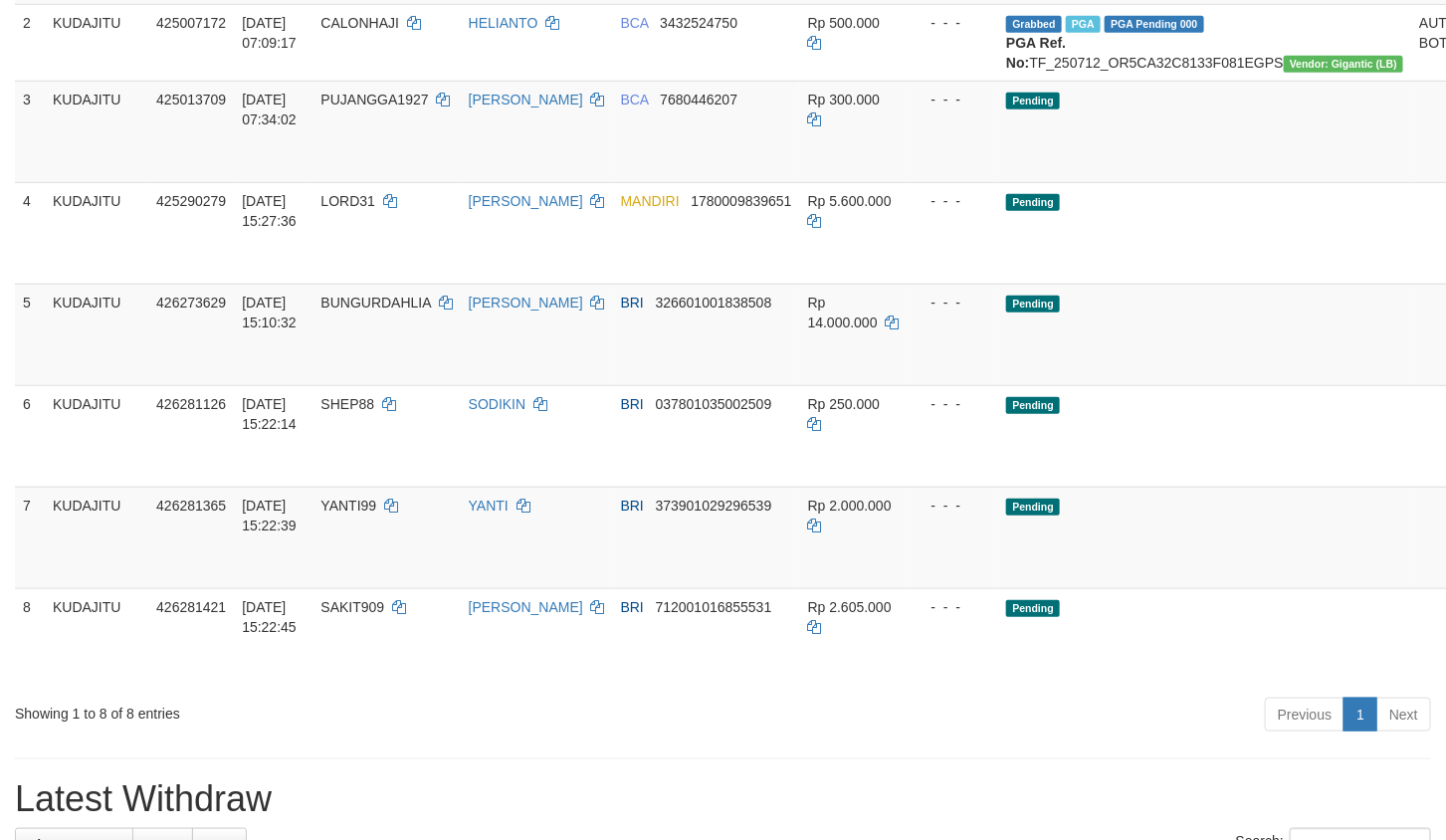 scroll, scrollTop: 497, scrollLeft: 0, axis: vertical 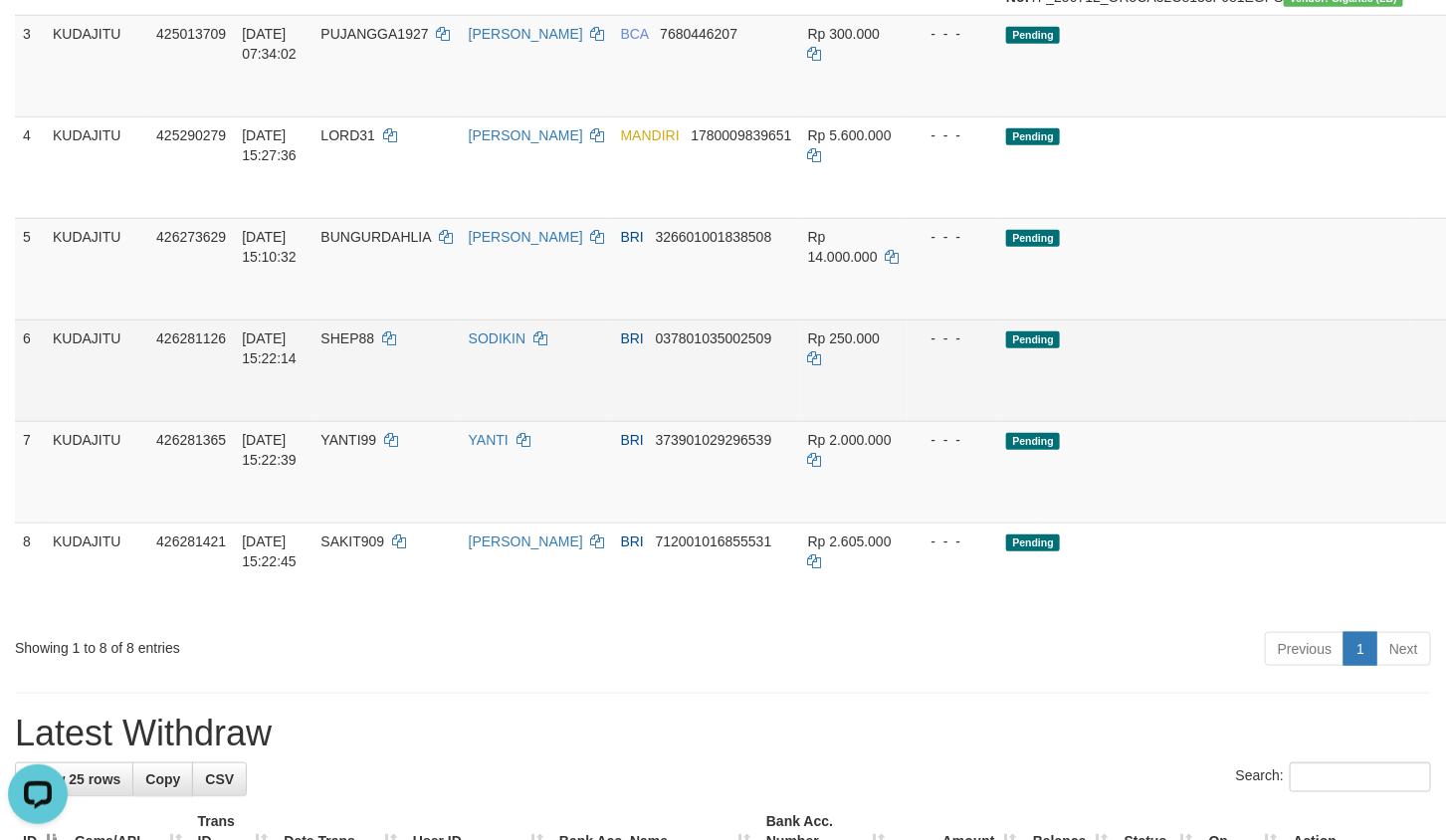 click on "Send PGA" at bounding box center (1518, 393) 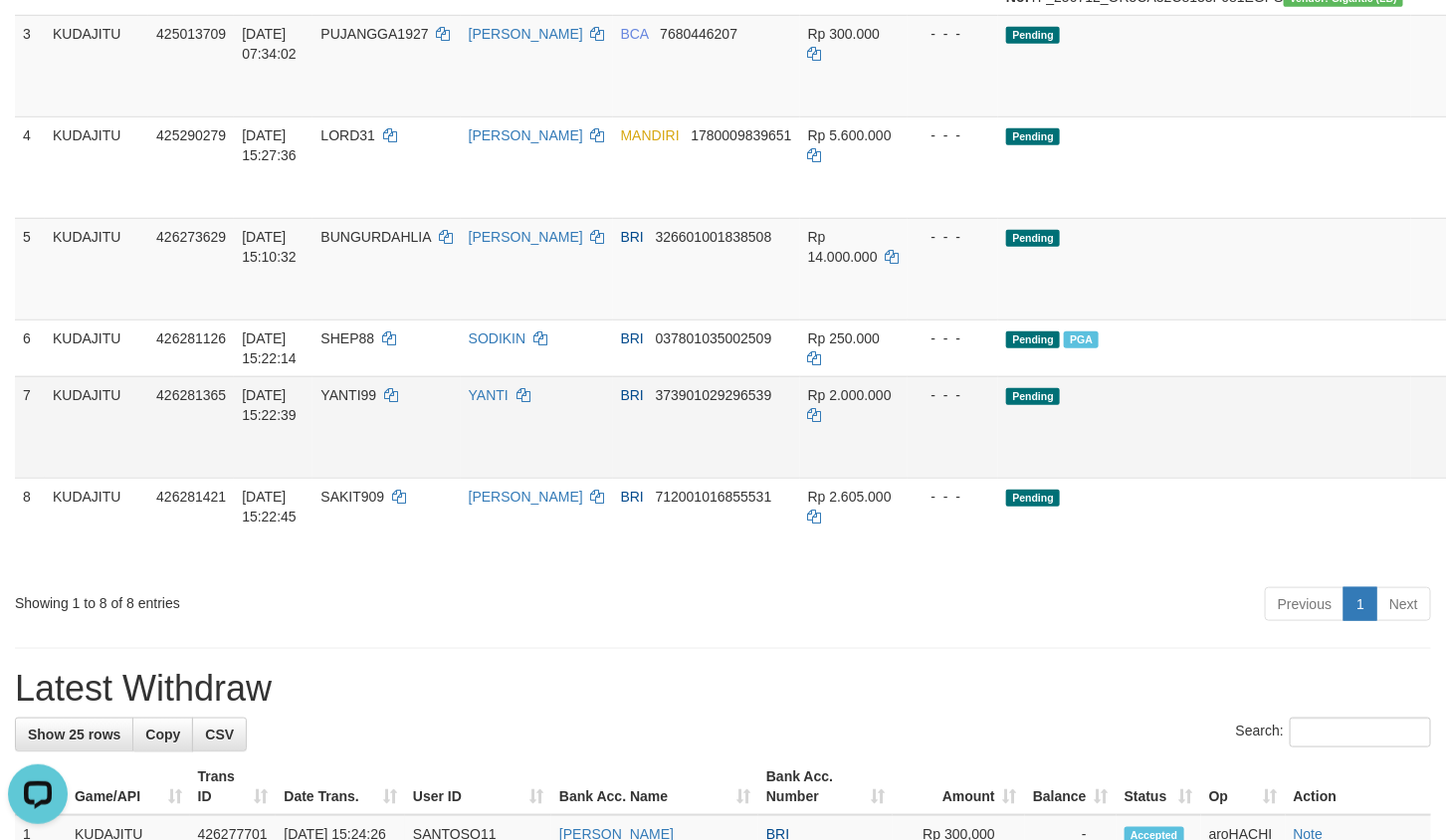 click on "Send PGA" at bounding box center [1518, 450] 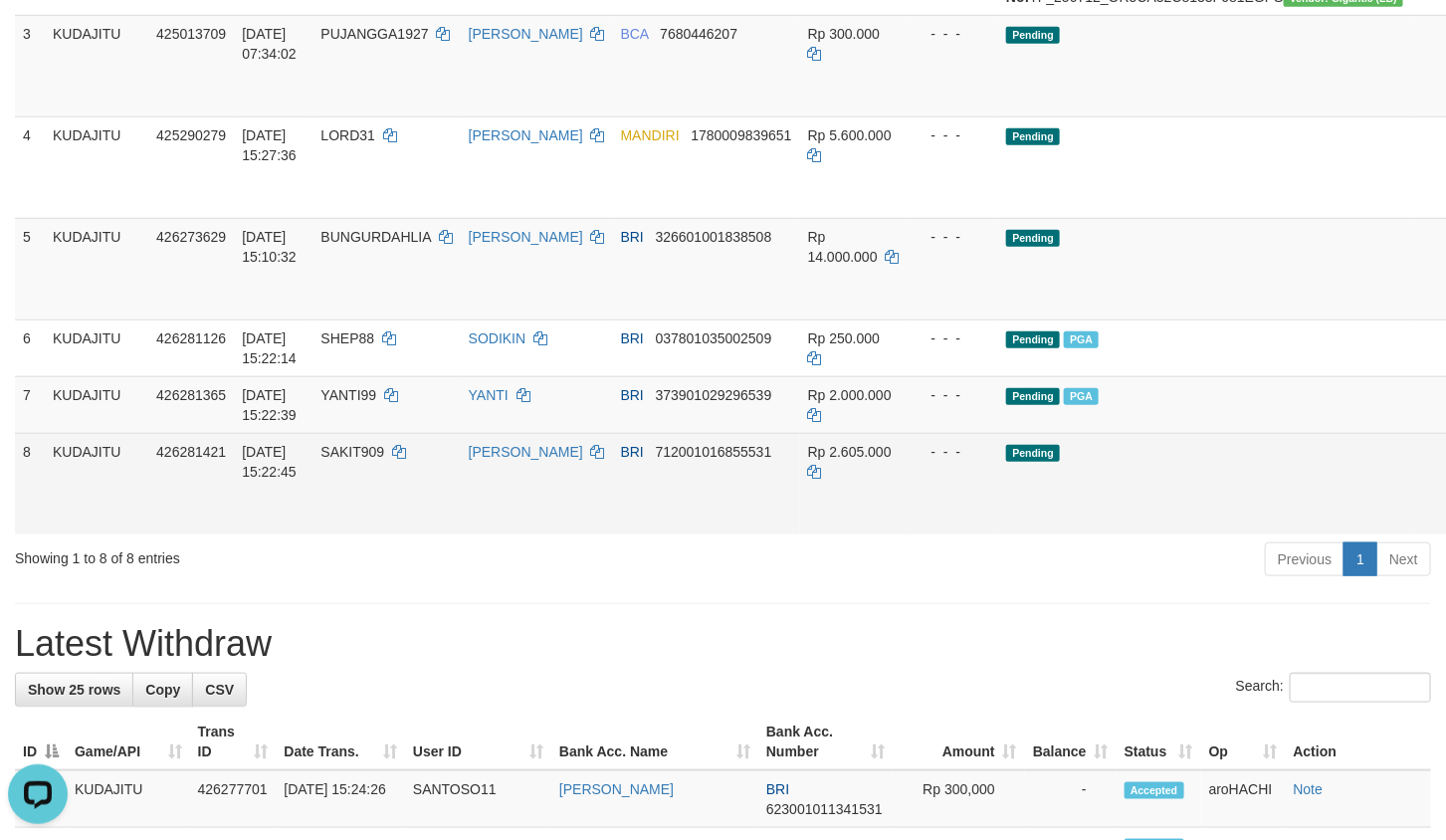 click on "Allow Grab   ·    Reject Send PGA     ·    Note" at bounding box center [1543, 484] 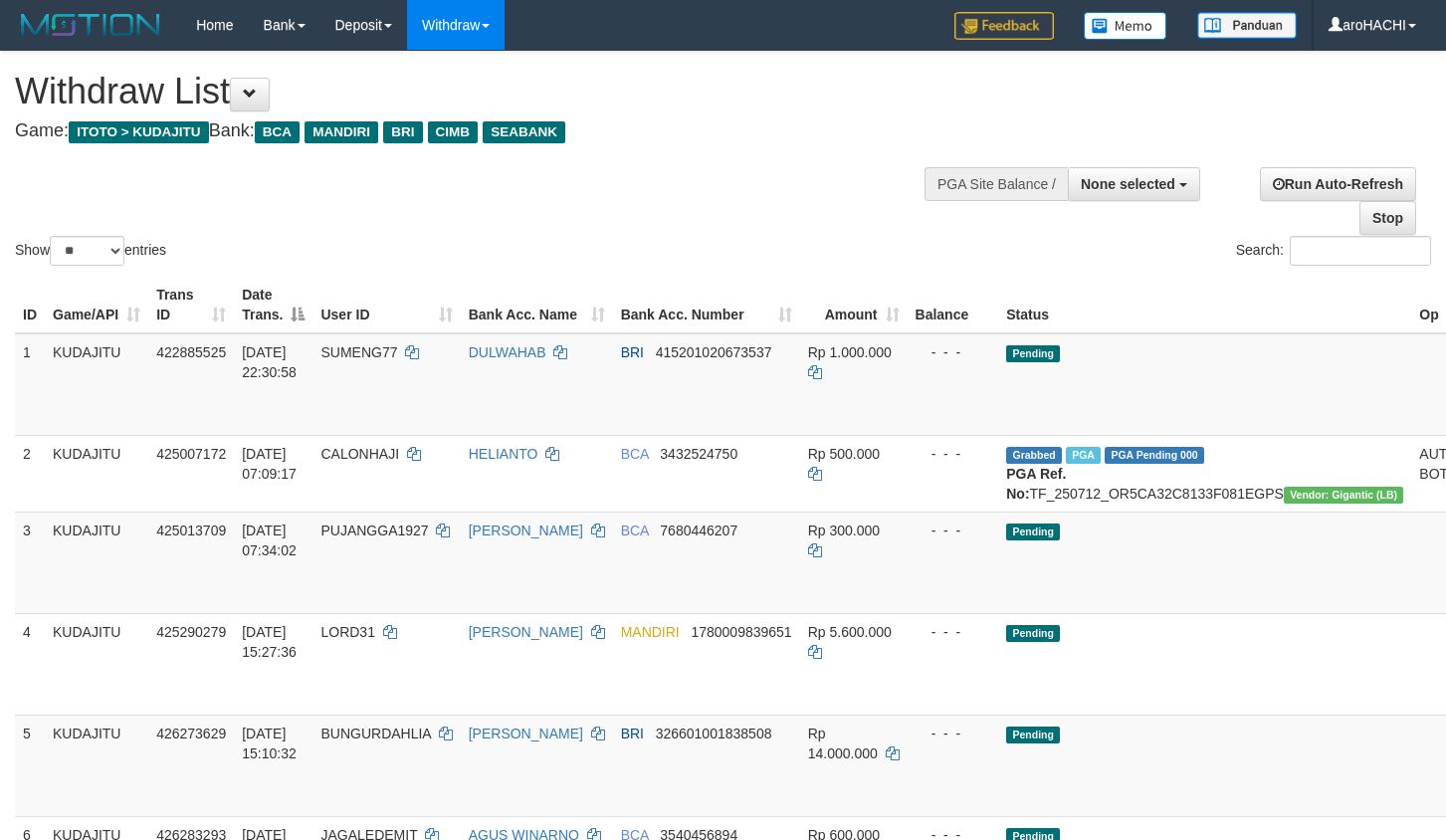 select 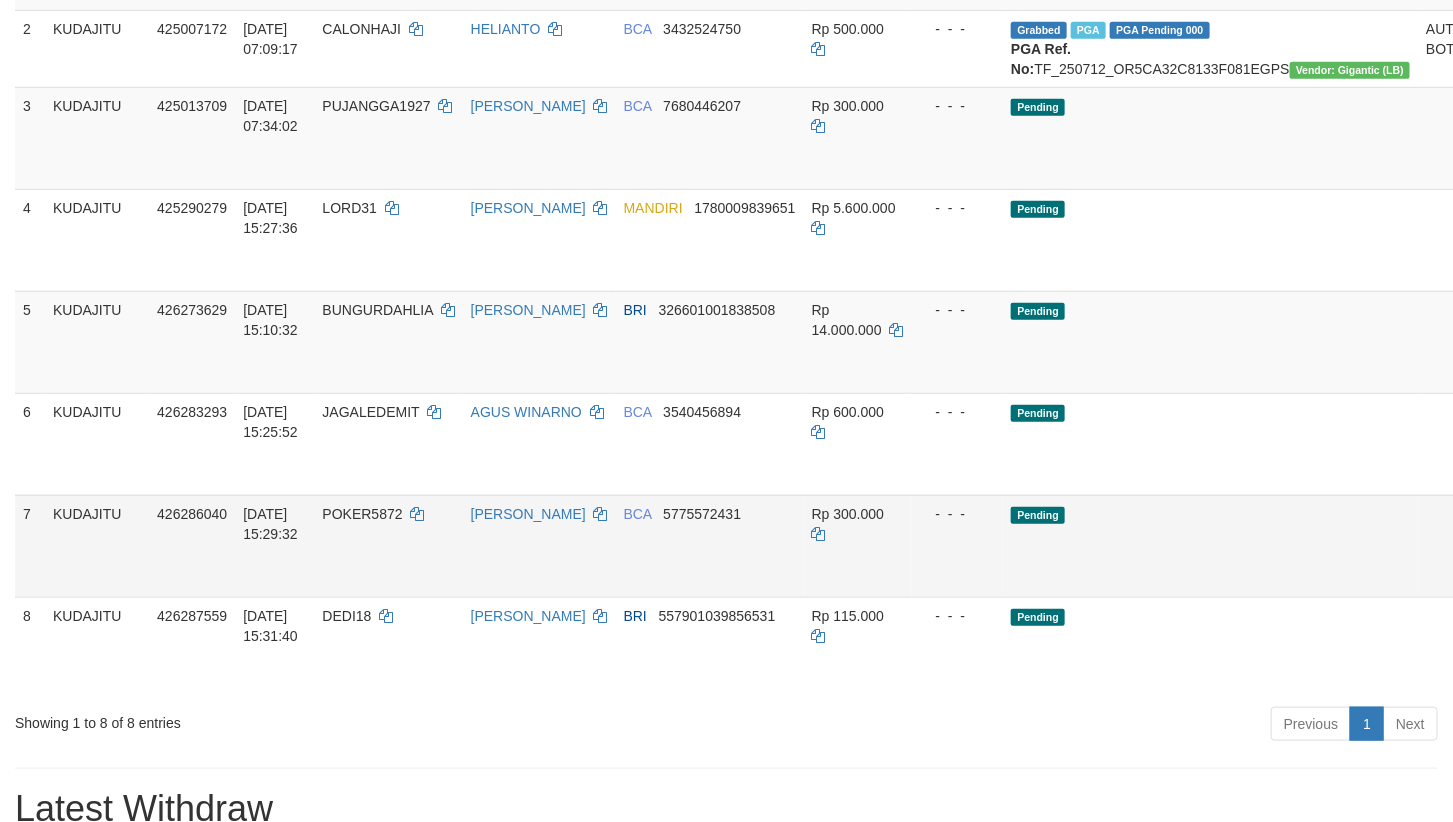 scroll, scrollTop: 499, scrollLeft: 0, axis: vertical 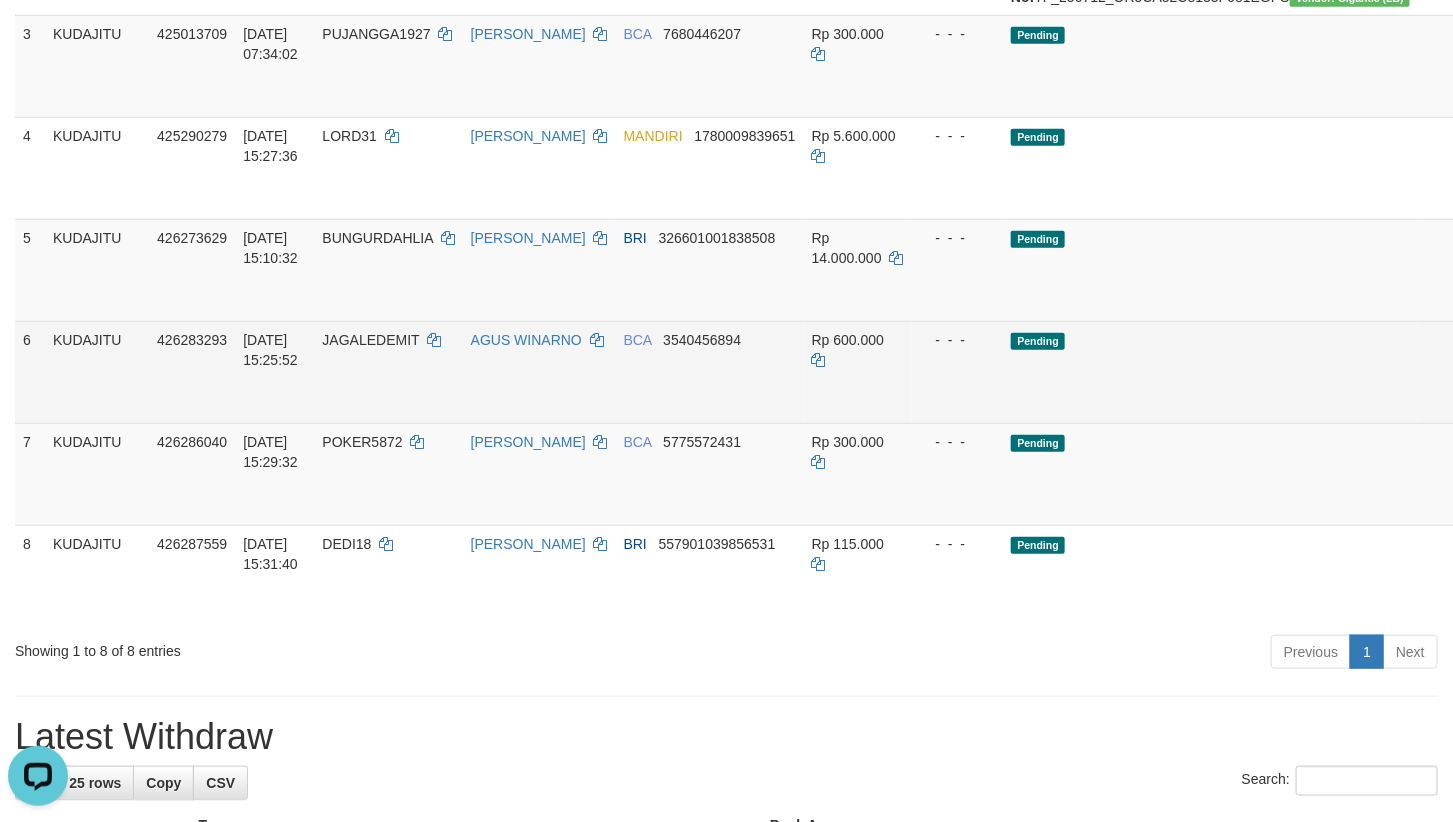 click on "Send PGA" at bounding box center (1525, 395) 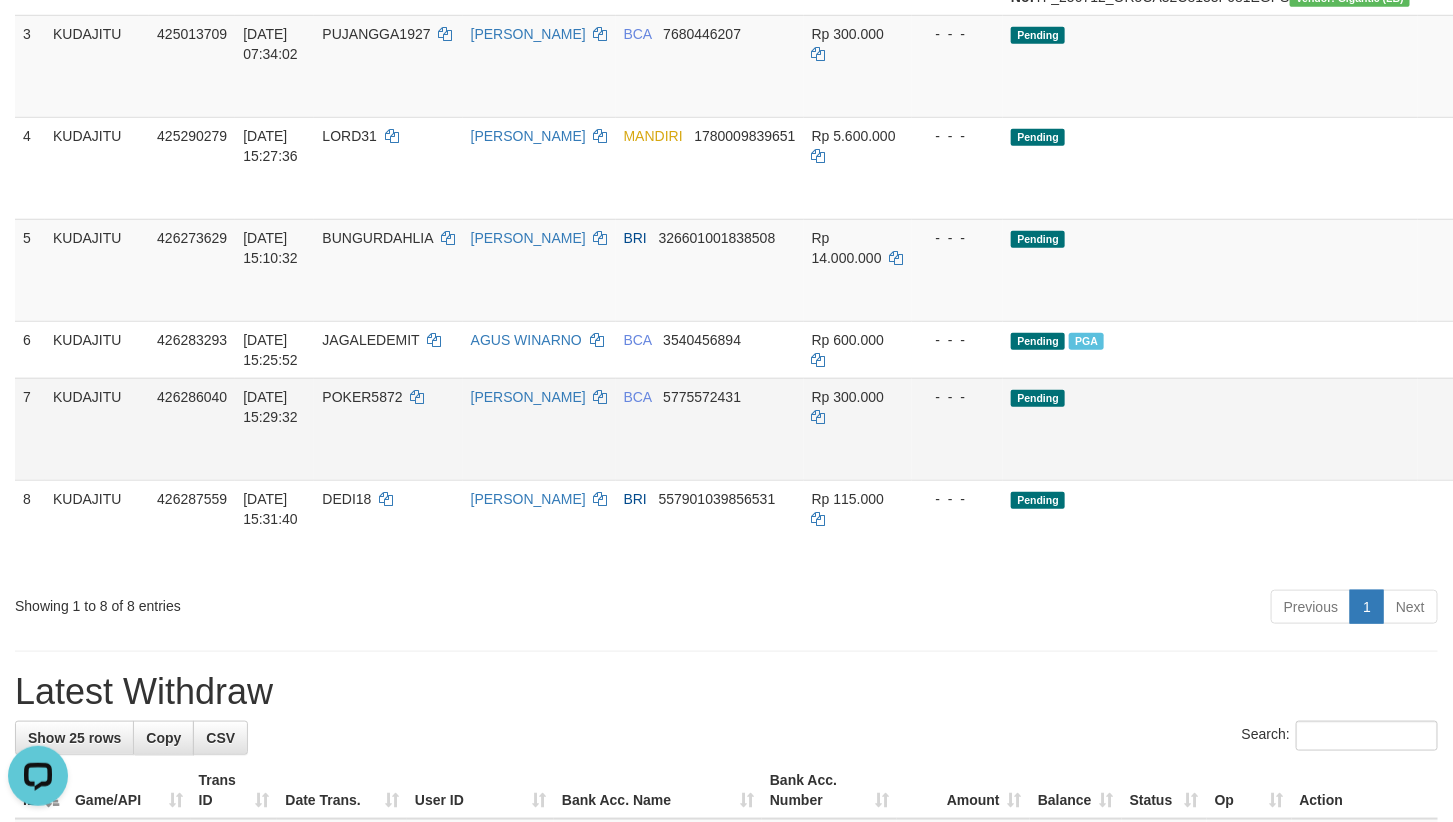 click on "Send PGA" at bounding box center [1525, 452] 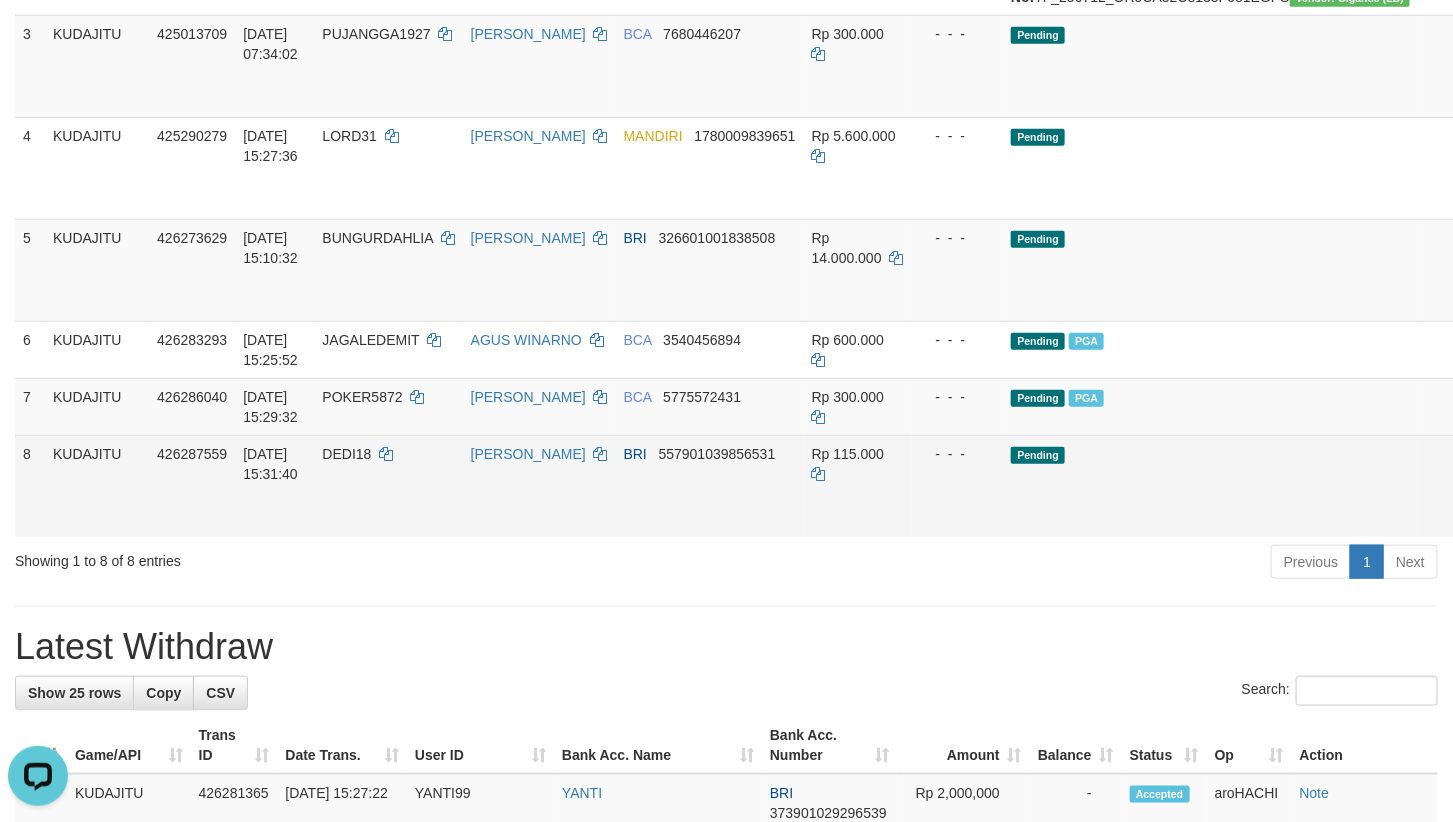 click on "Send PGA" at bounding box center [1525, 509] 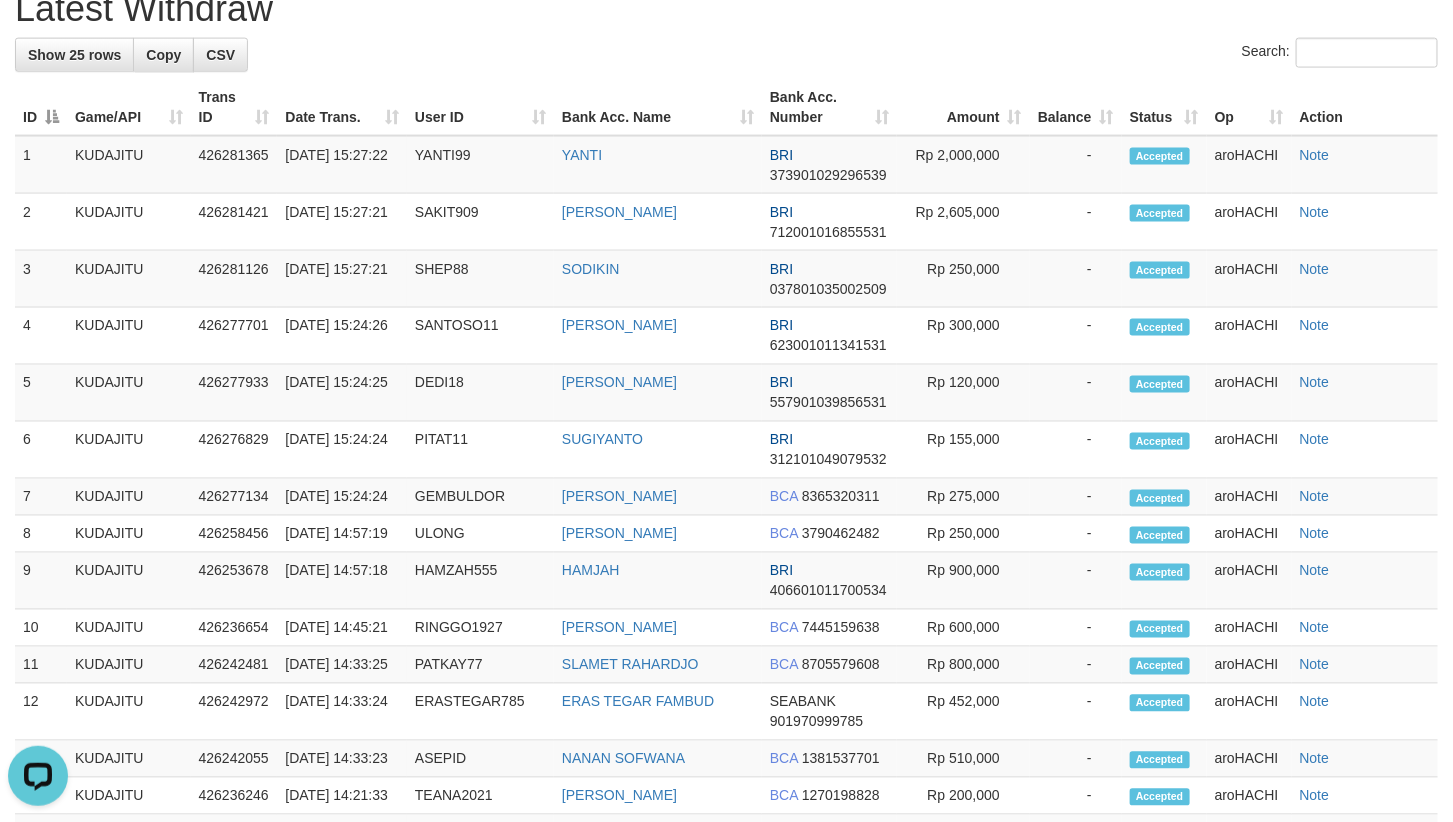 scroll, scrollTop: 565, scrollLeft: 0, axis: vertical 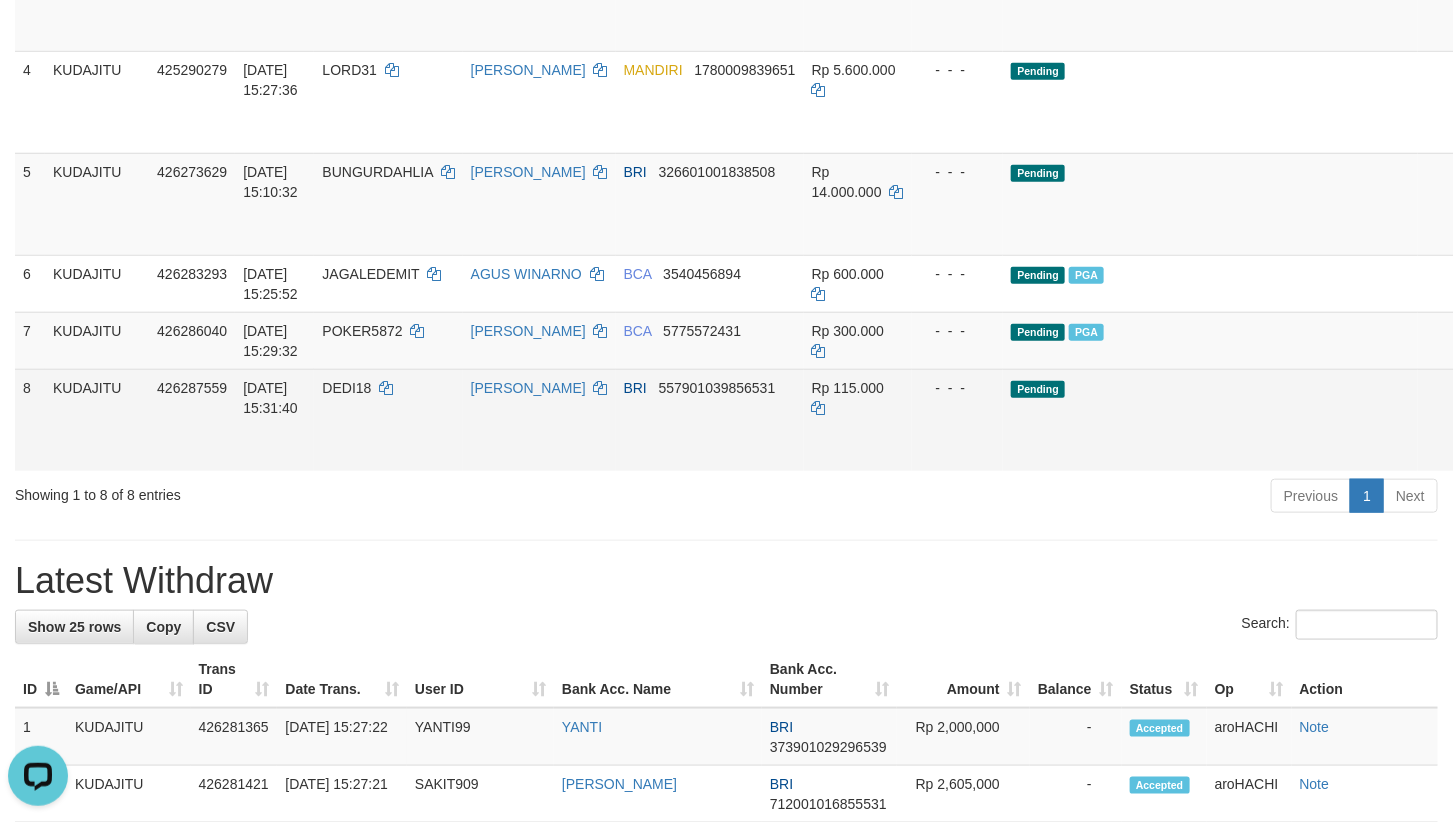 click on "Send PGA" at bounding box center [1525, 443] 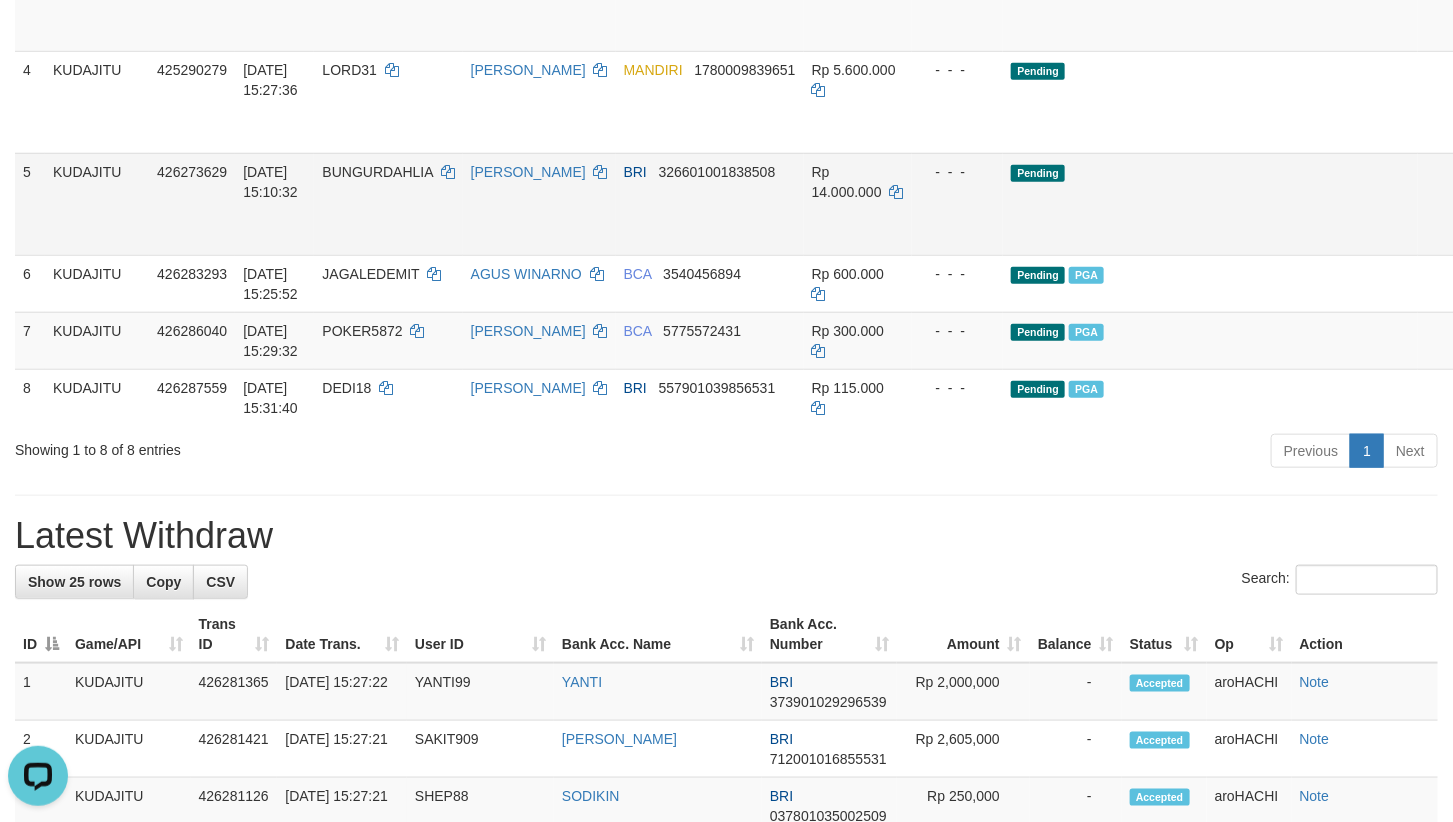 click on "Send PGA" at bounding box center (1525, 227) 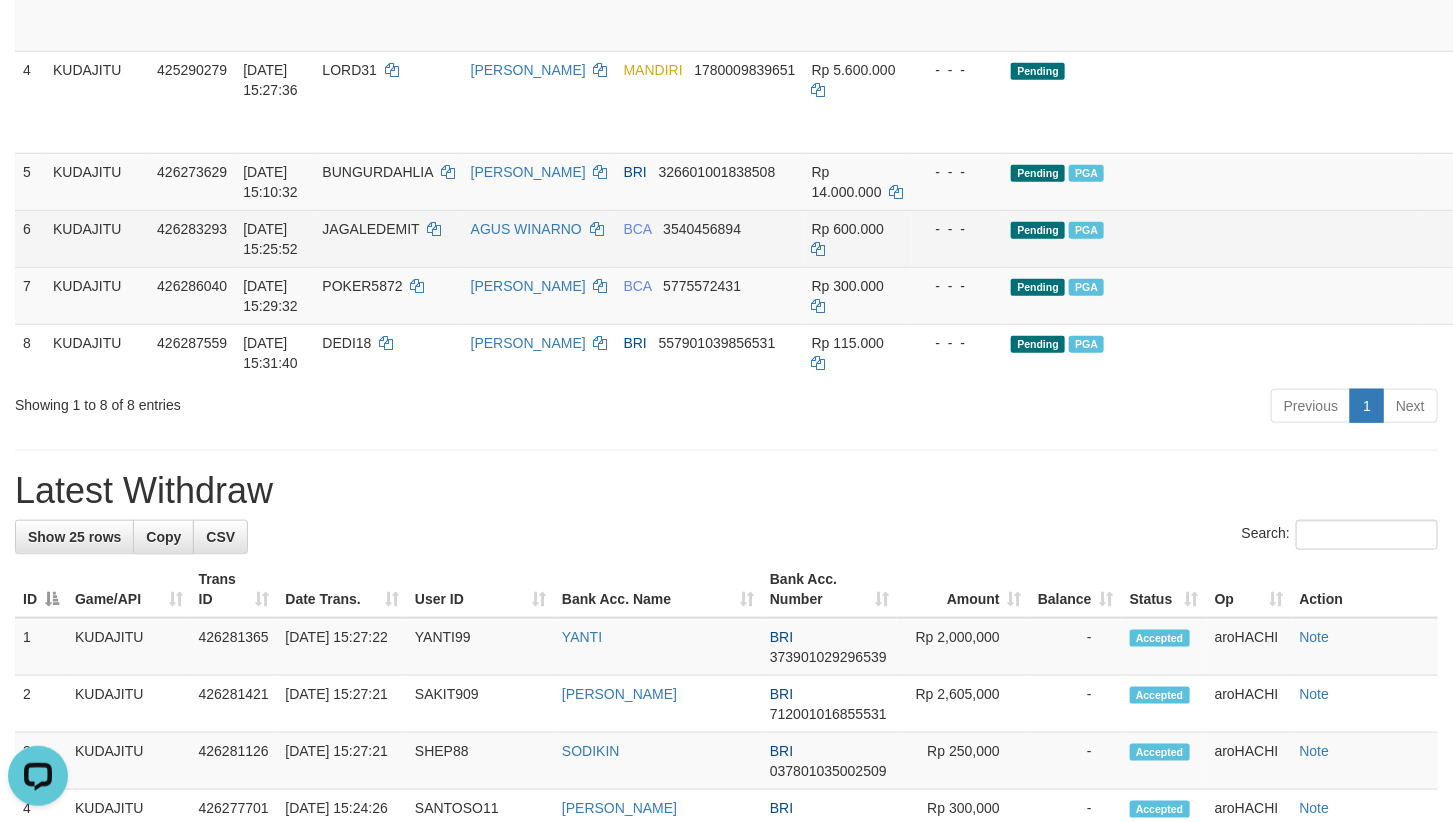scroll, scrollTop: 520, scrollLeft: 0, axis: vertical 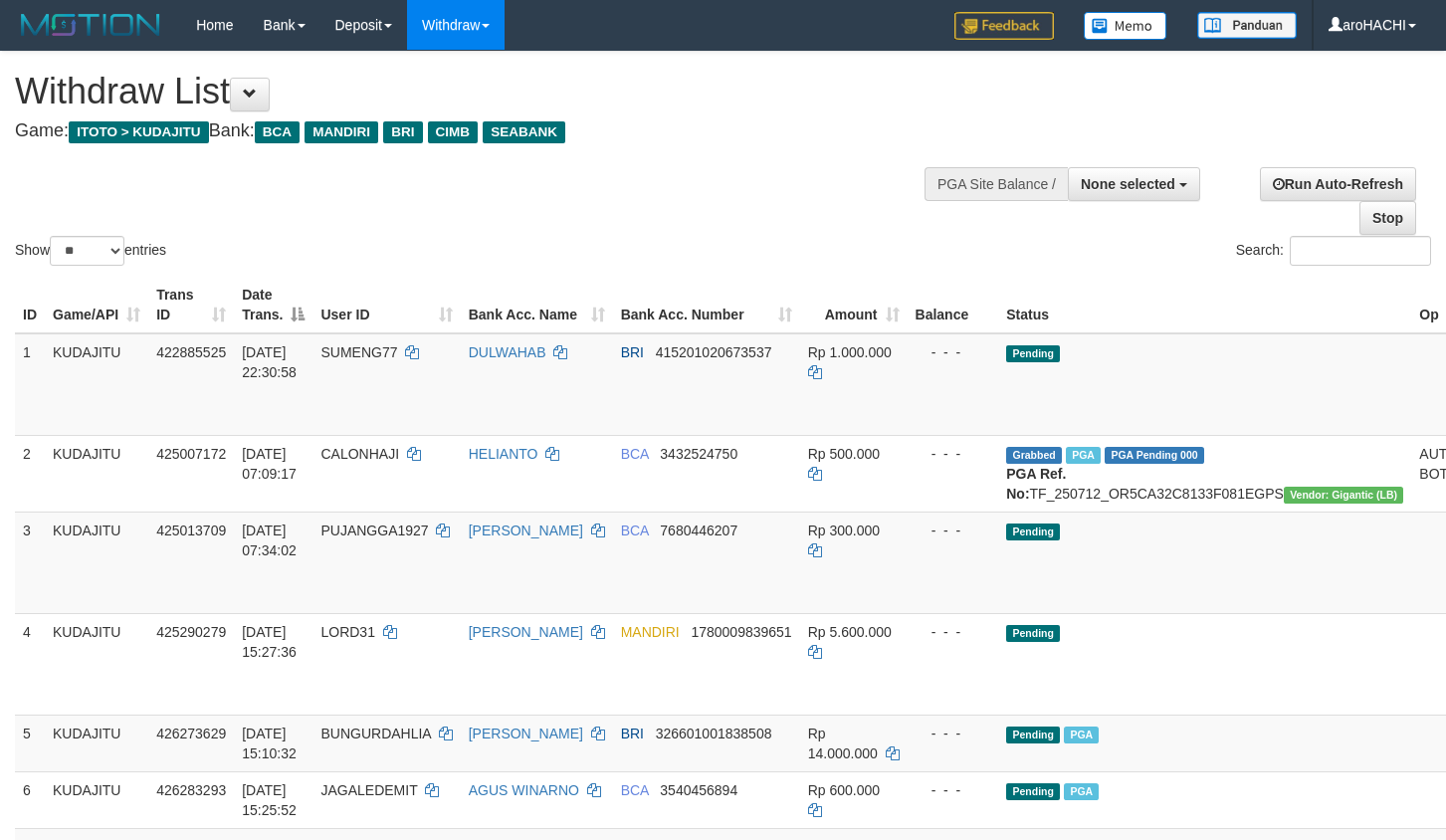 select 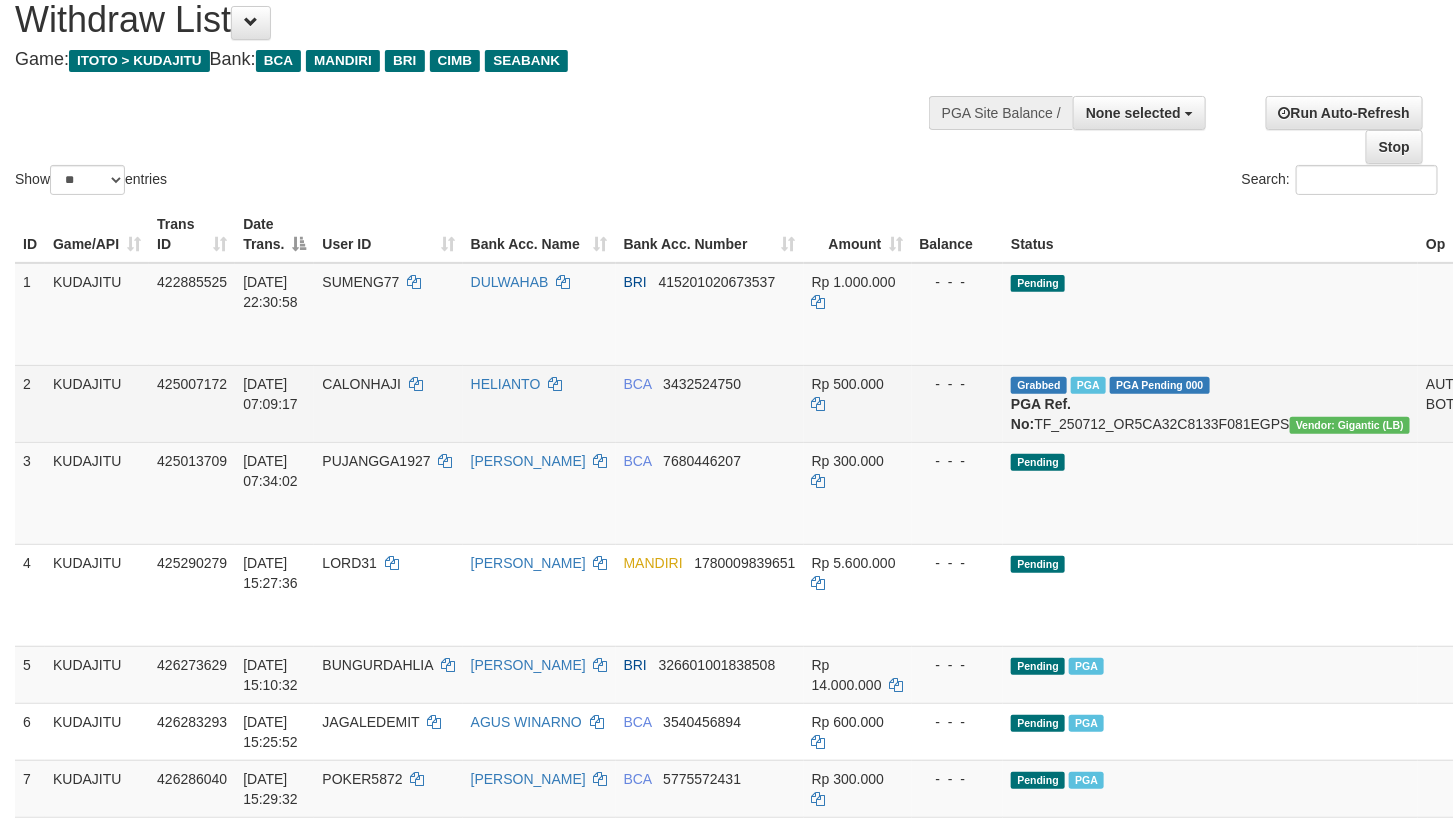 scroll, scrollTop: 250, scrollLeft: 0, axis: vertical 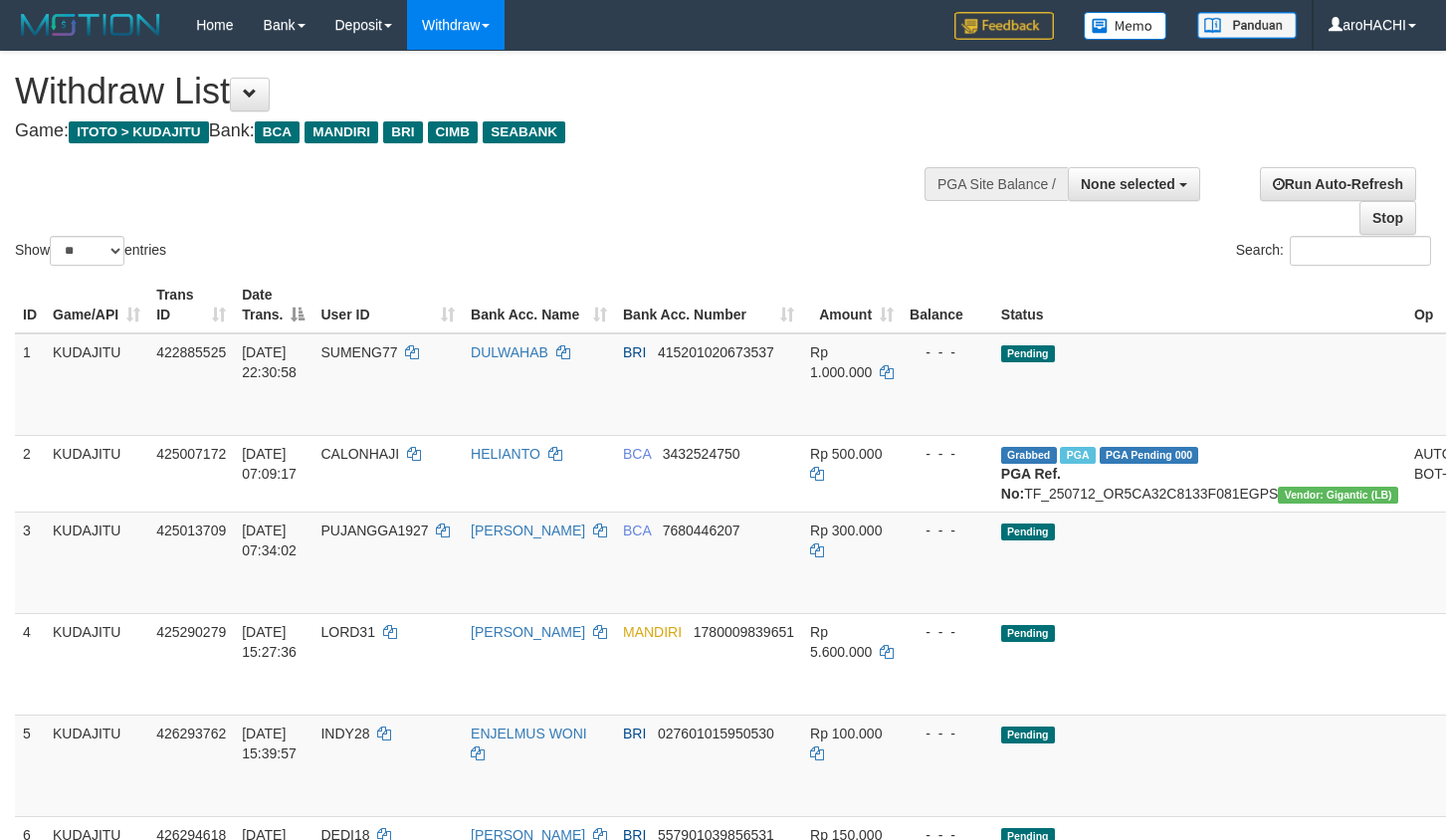 select 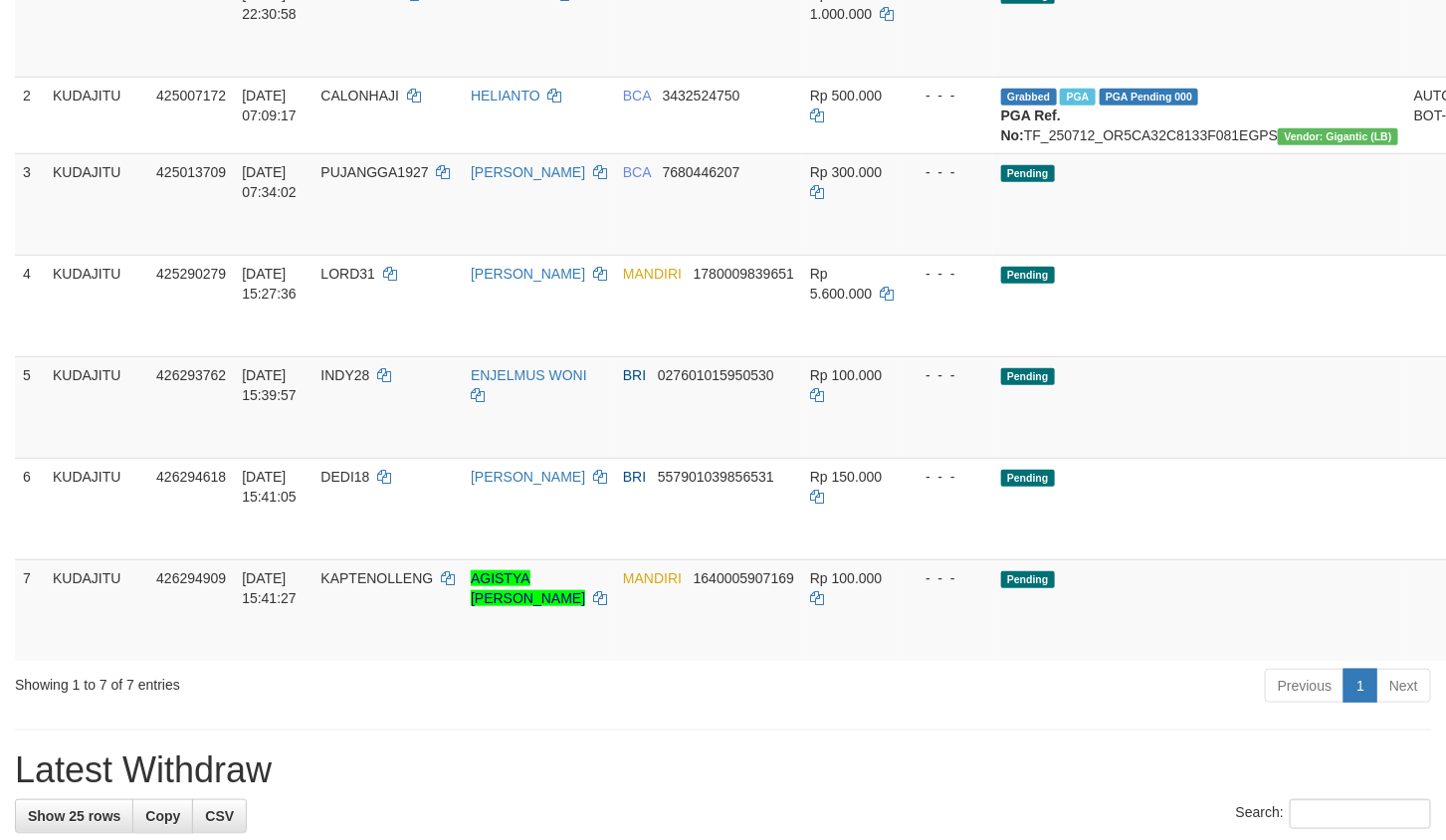 scroll, scrollTop: 249, scrollLeft: 0, axis: vertical 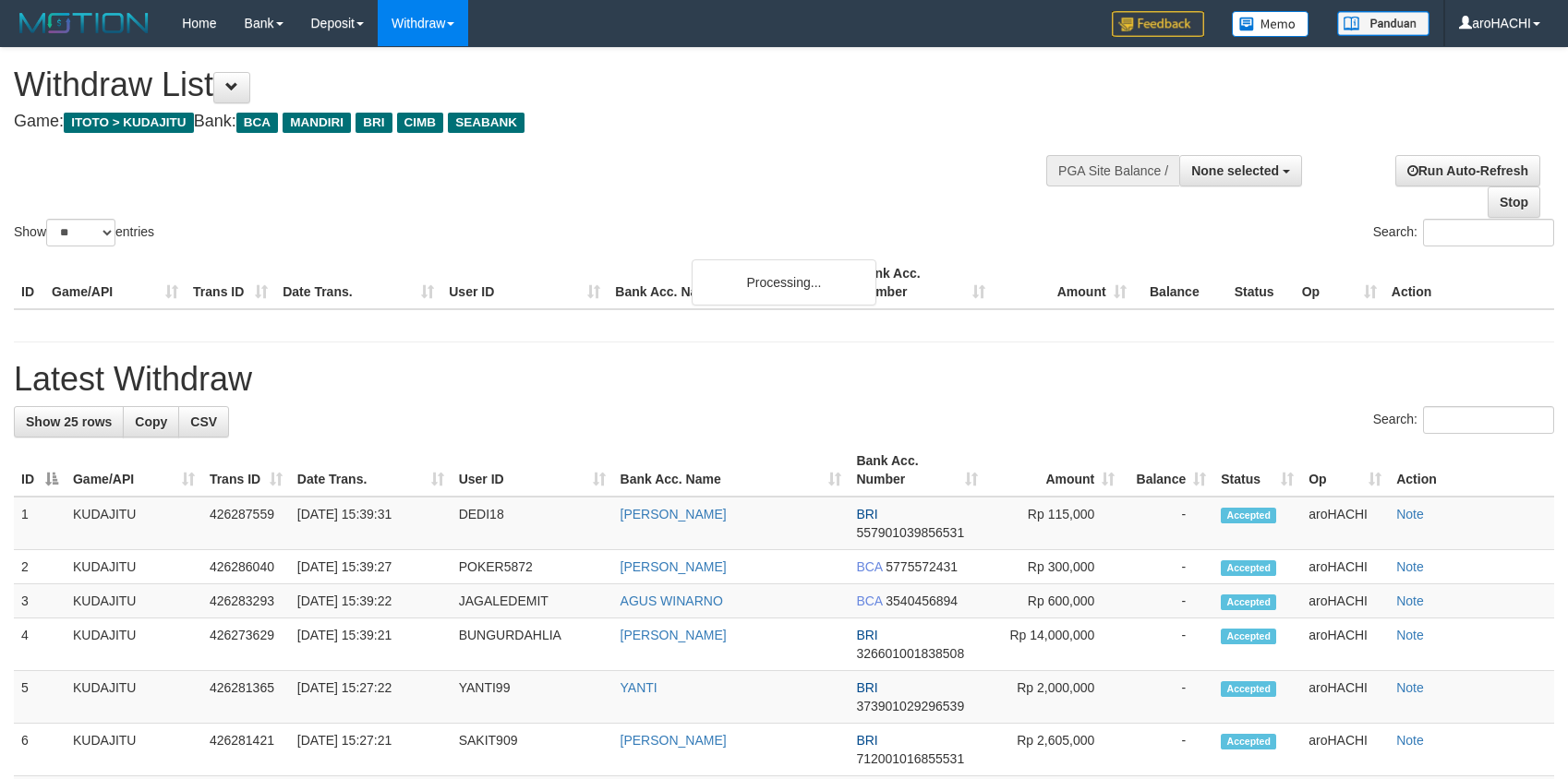 select 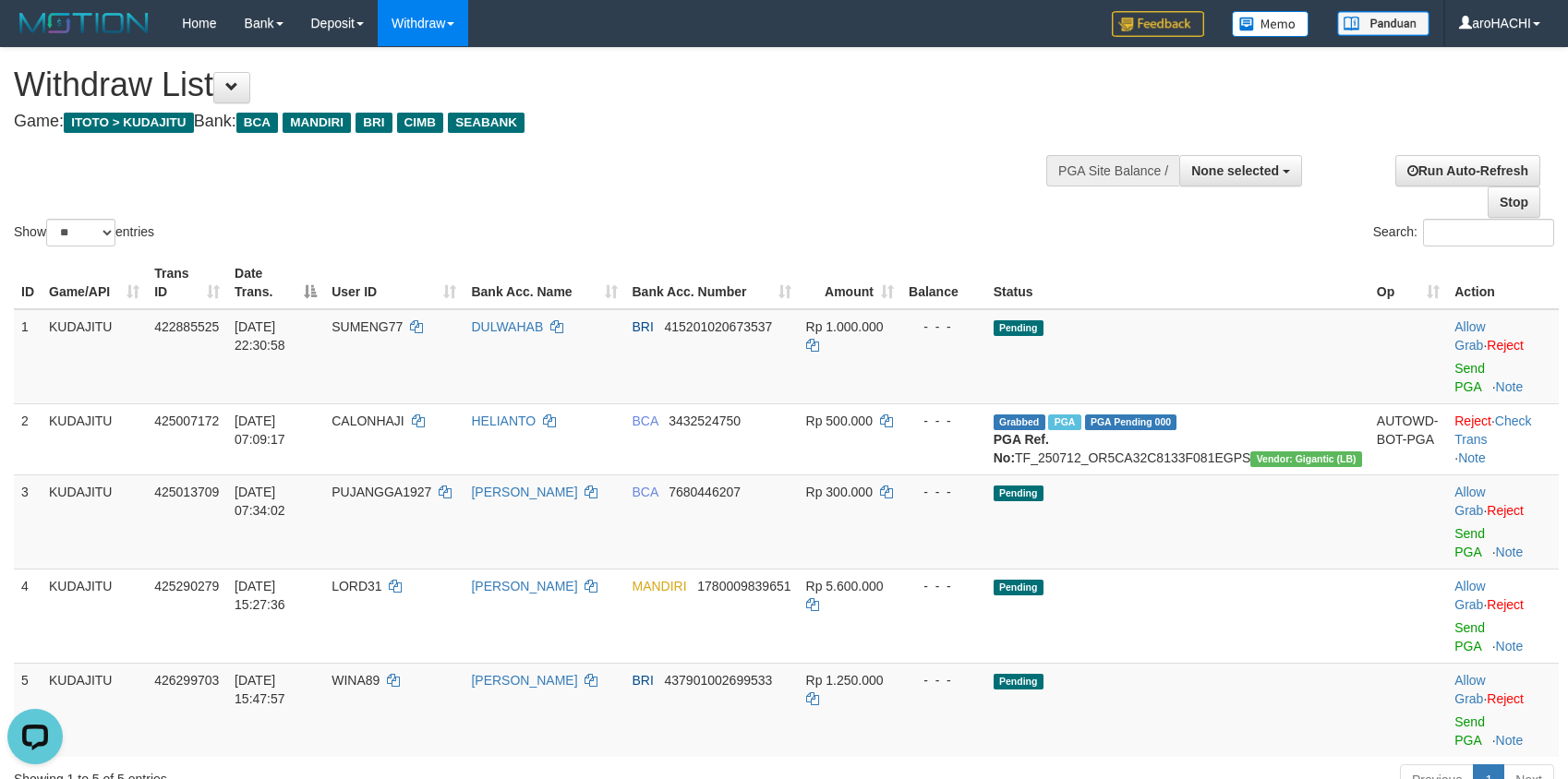 scroll, scrollTop: 0, scrollLeft: 0, axis: both 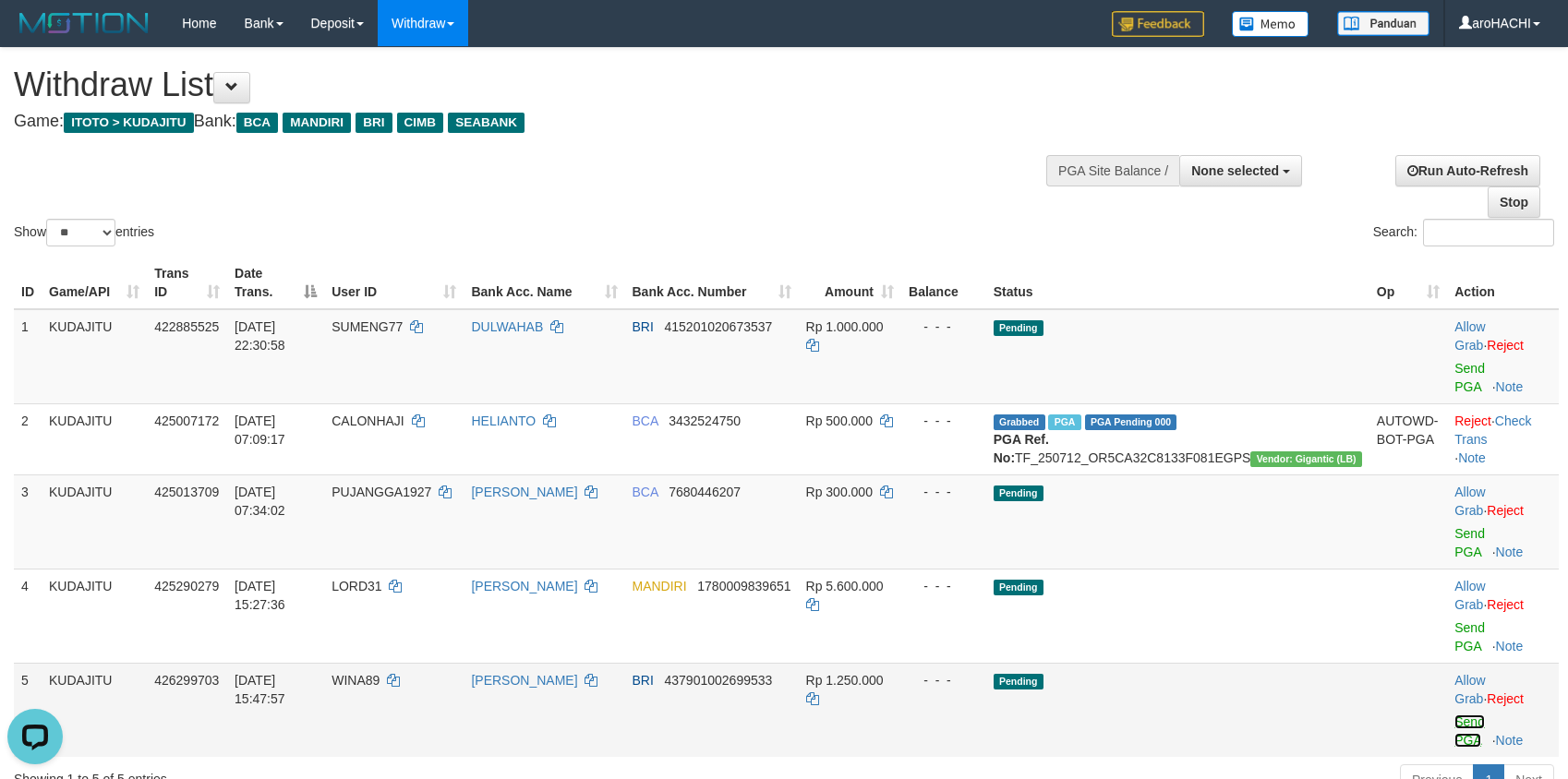 click on "Send PGA" at bounding box center [1469, 731] 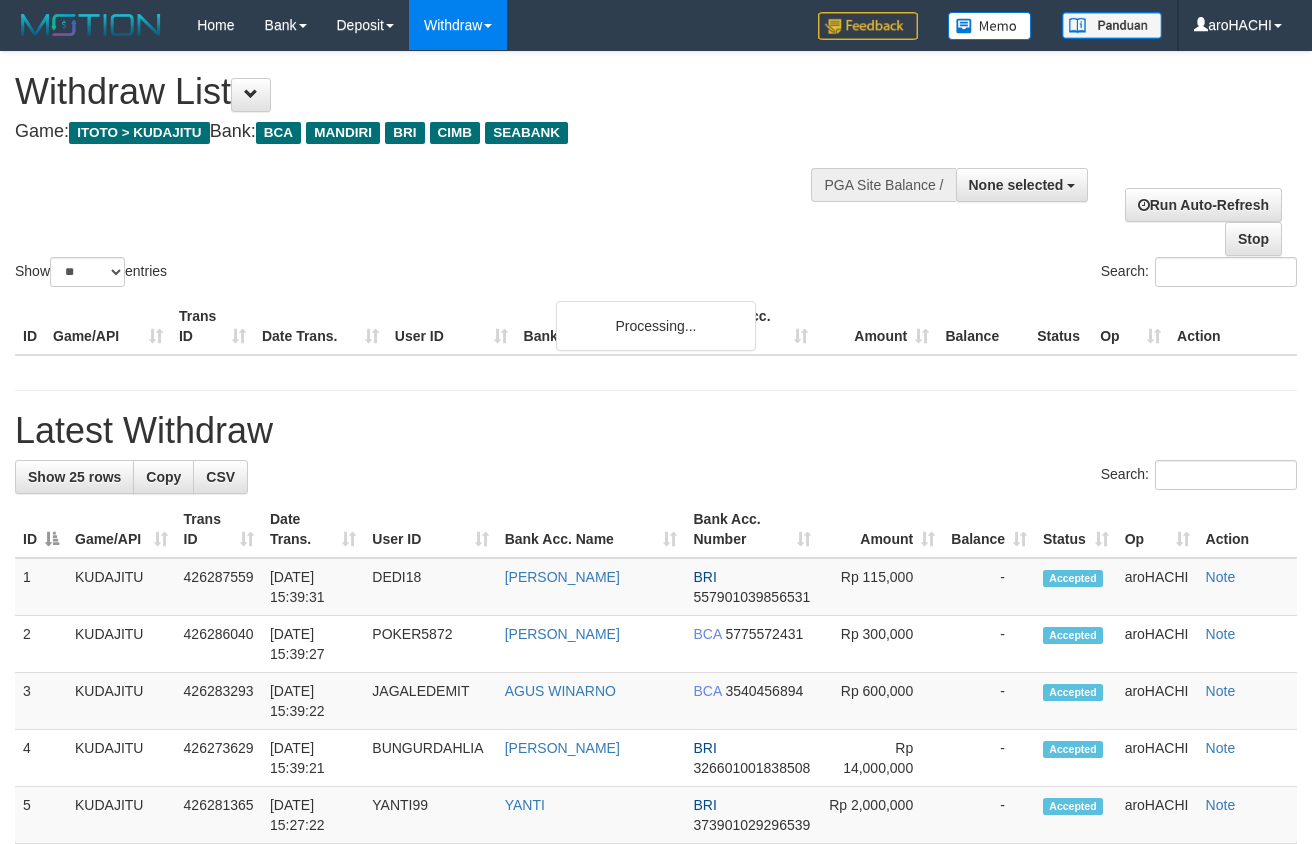 select 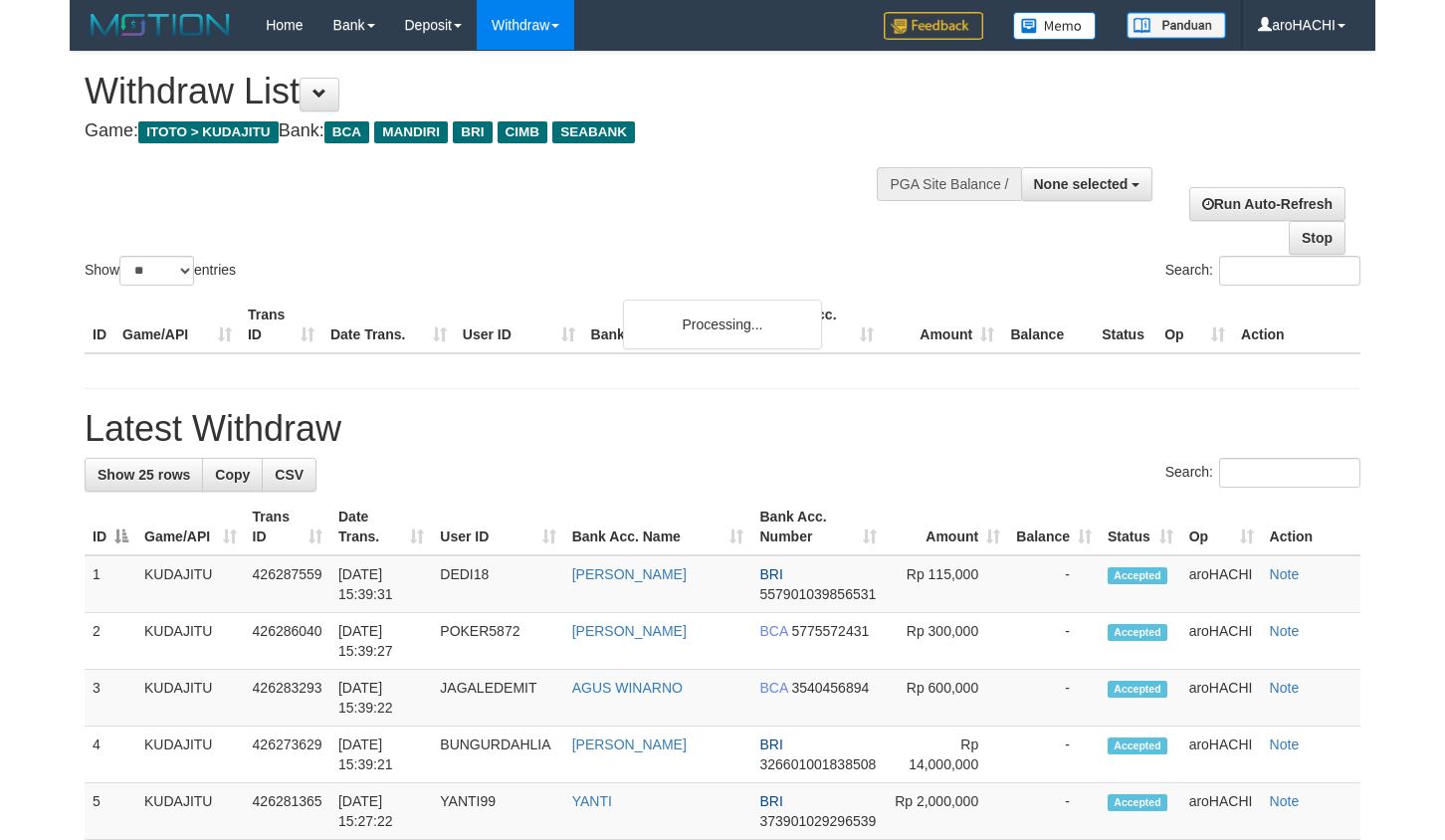scroll, scrollTop: 0, scrollLeft: 0, axis: both 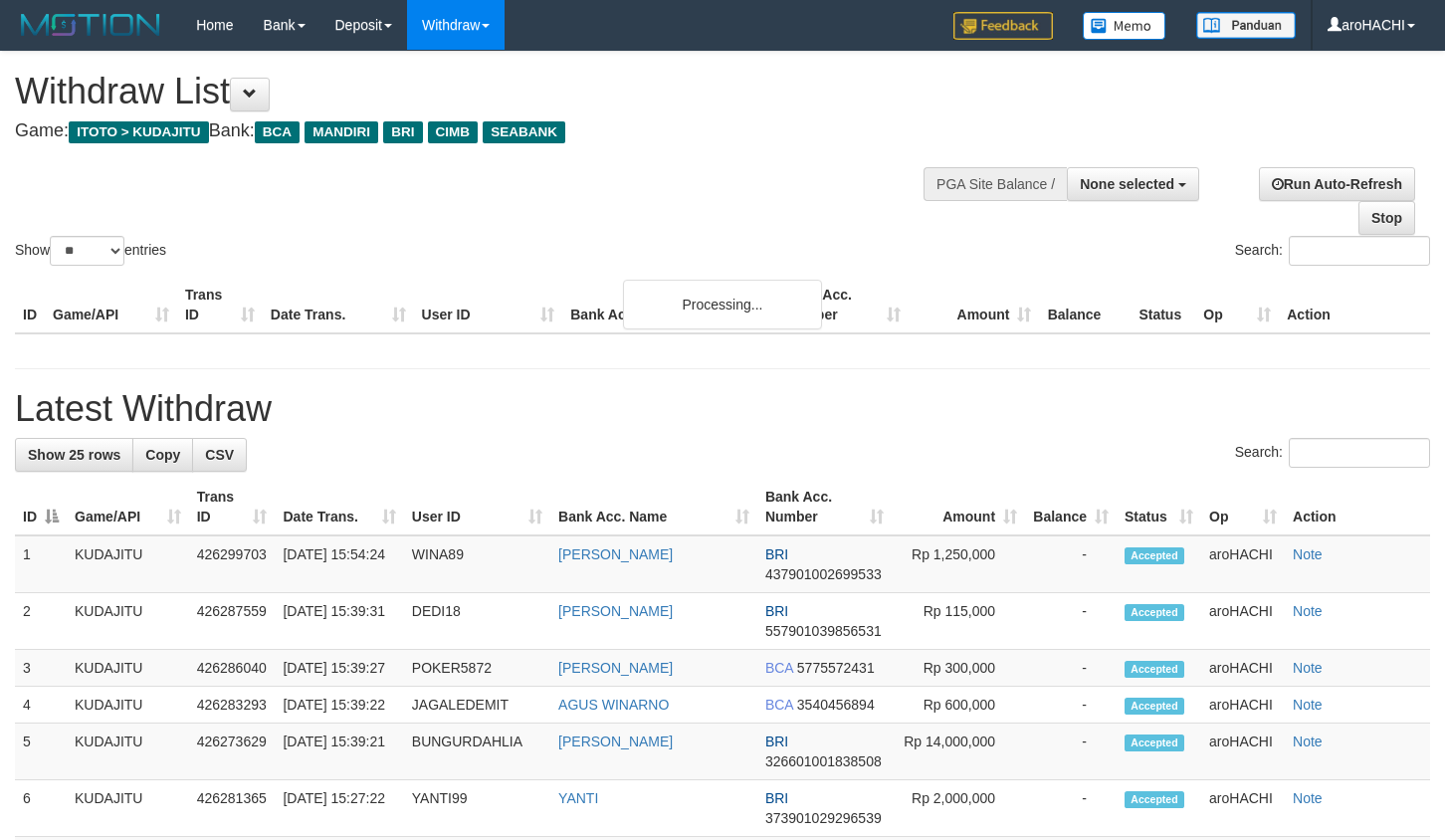 select 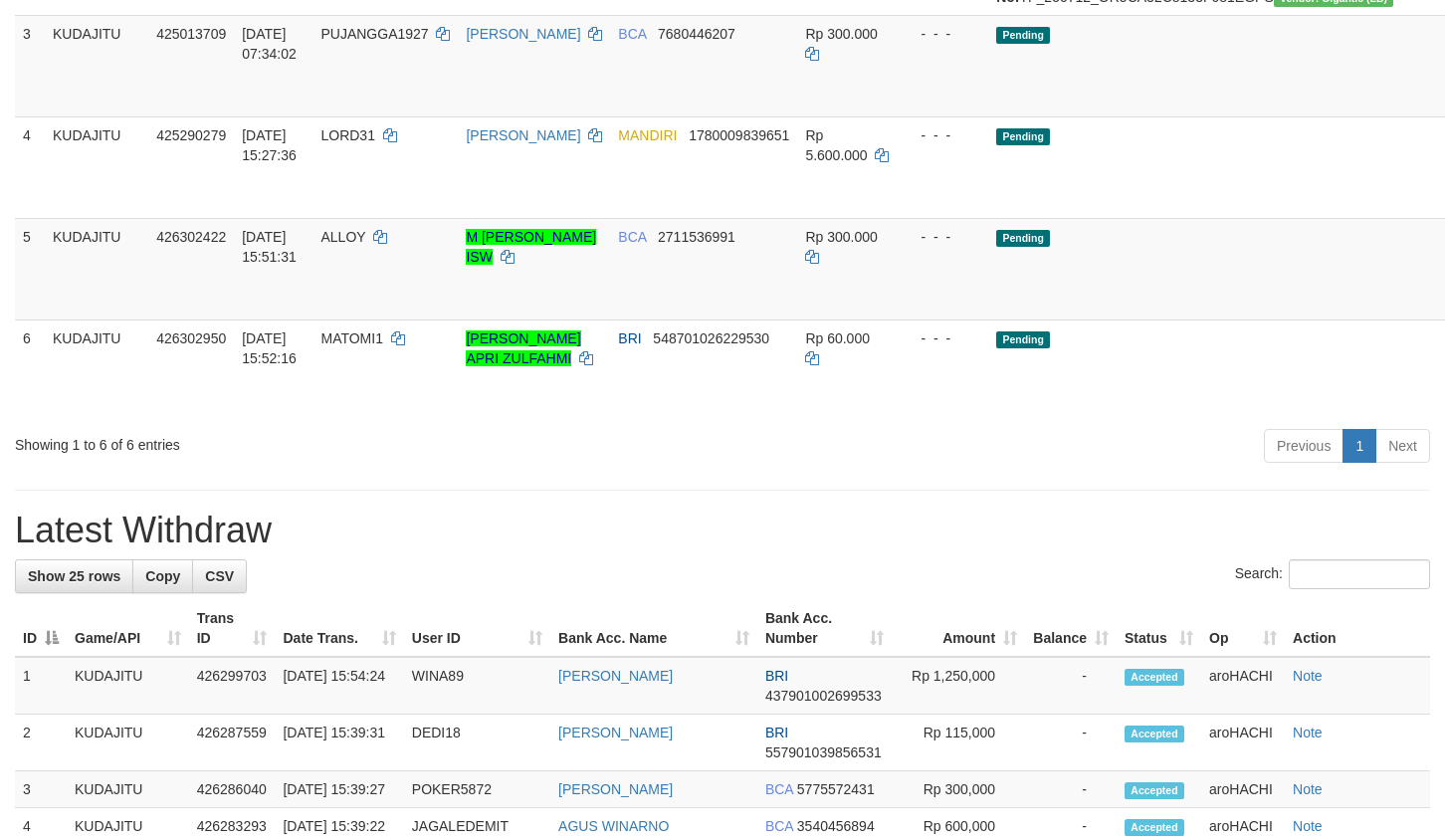 scroll, scrollTop: 249, scrollLeft: 0, axis: vertical 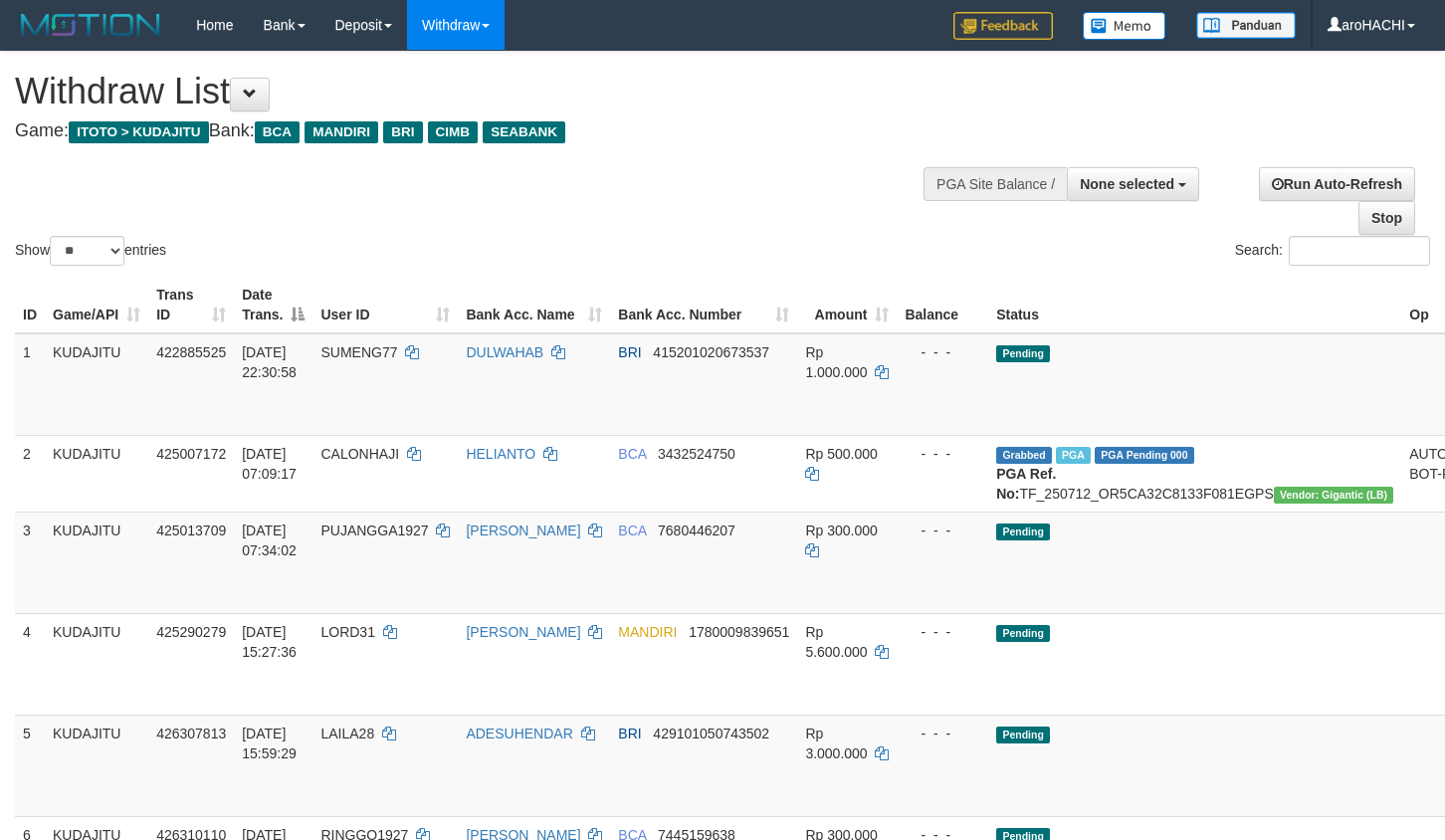 select 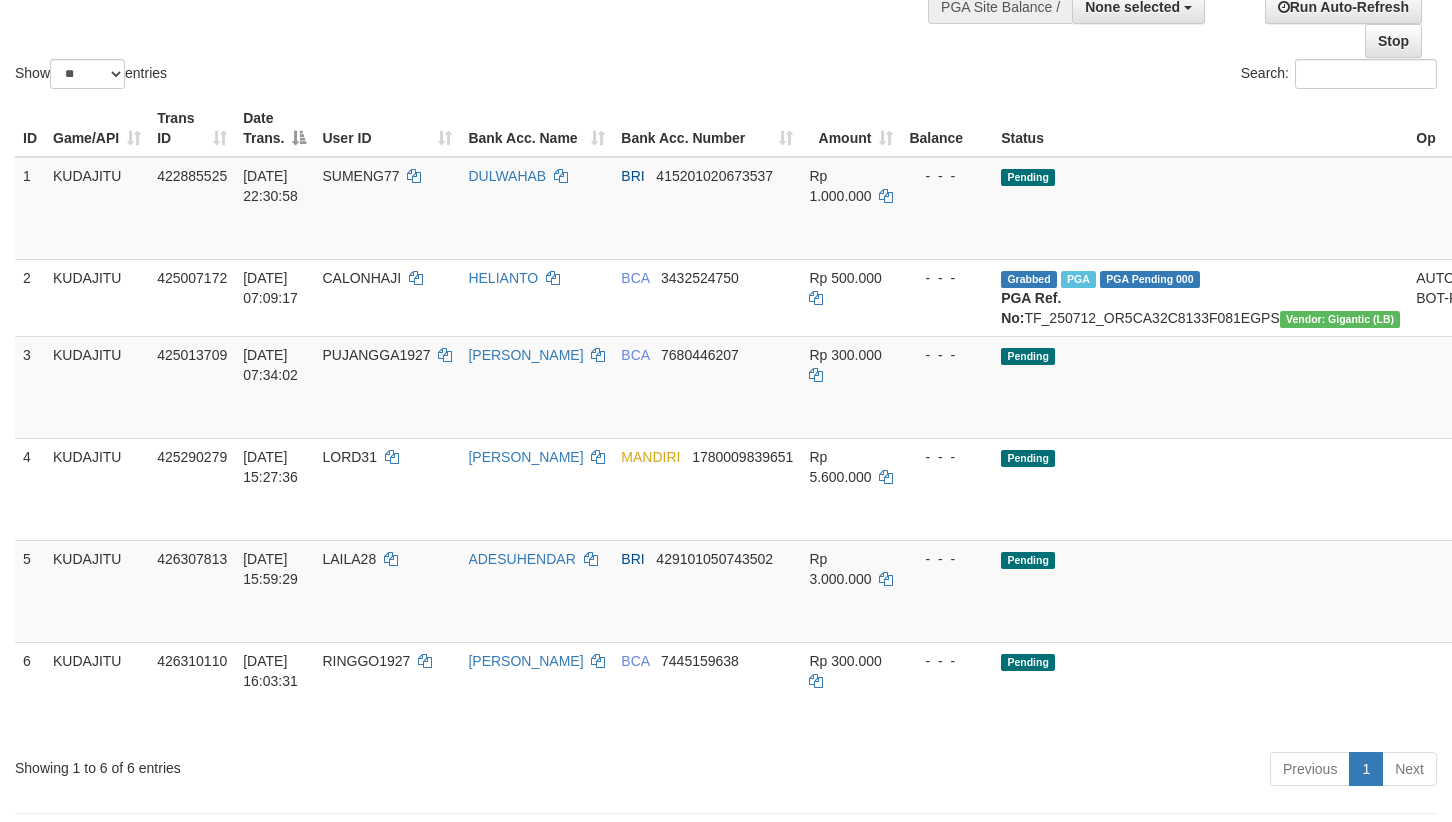 scroll, scrollTop: 250, scrollLeft: 0, axis: vertical 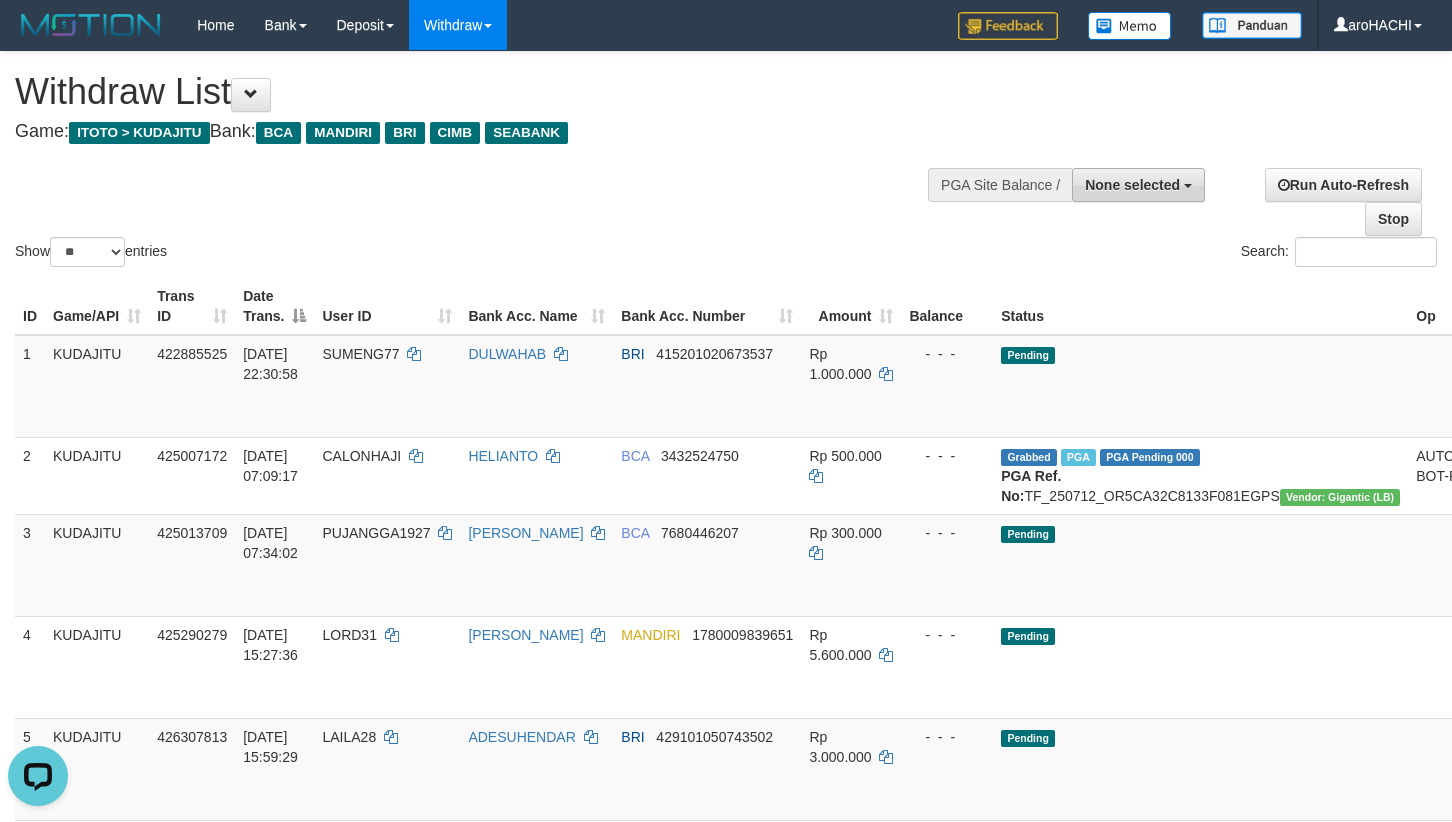 click on "None selected" at bounding box center (1132, 185) 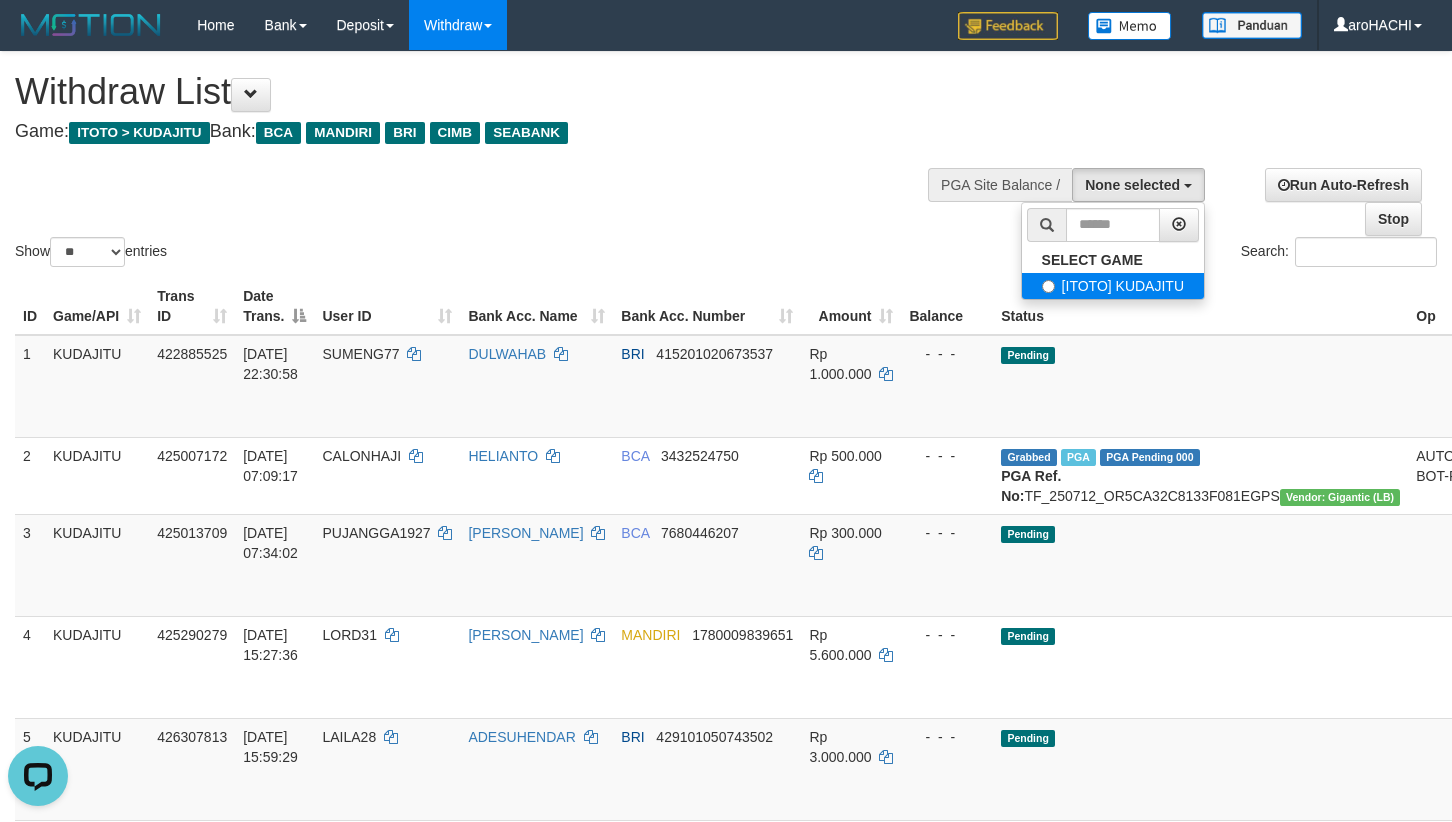 select on "***" 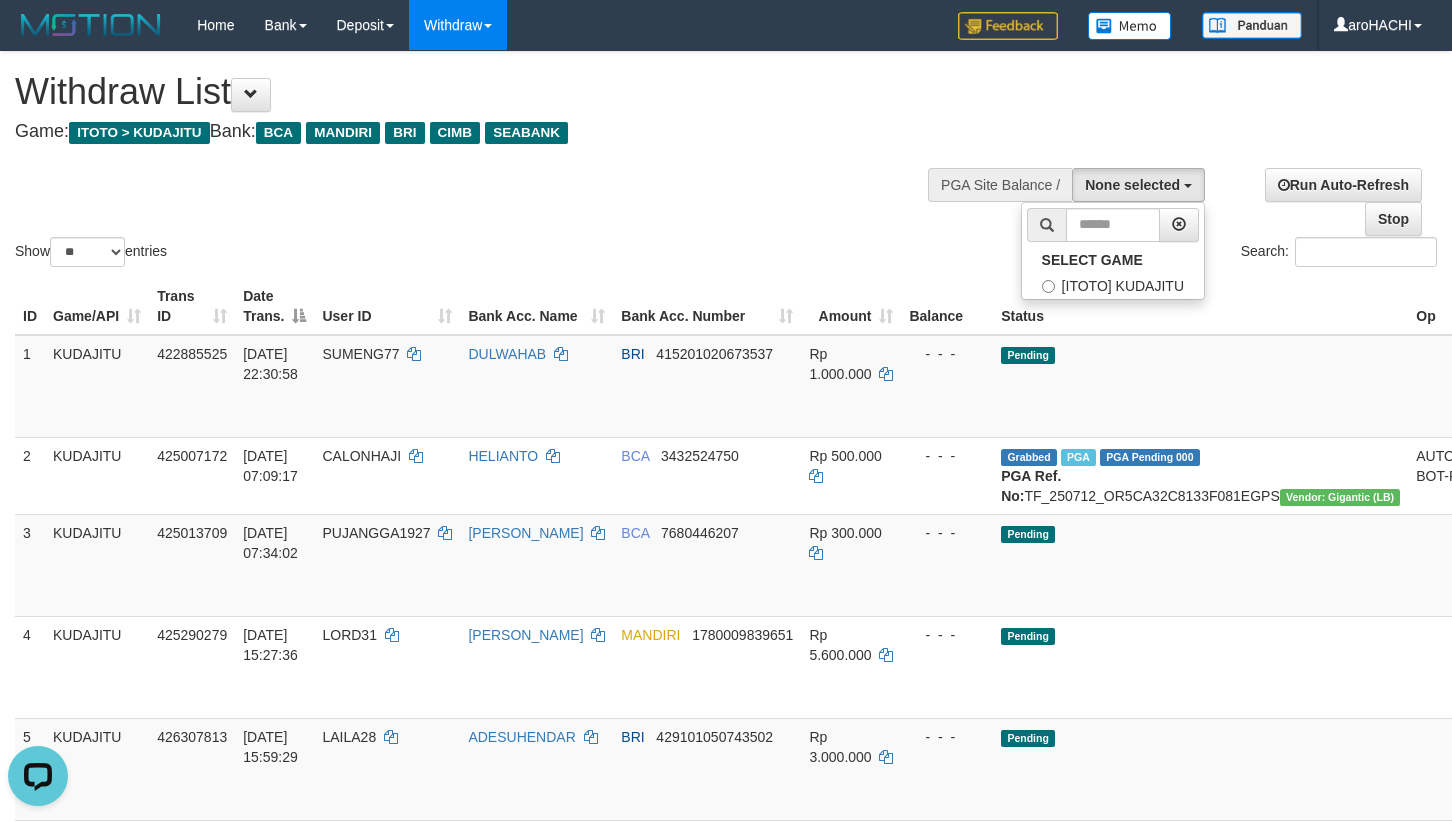 scroll, scrollTop: 18, scrollLeft: 0, axis: vertical 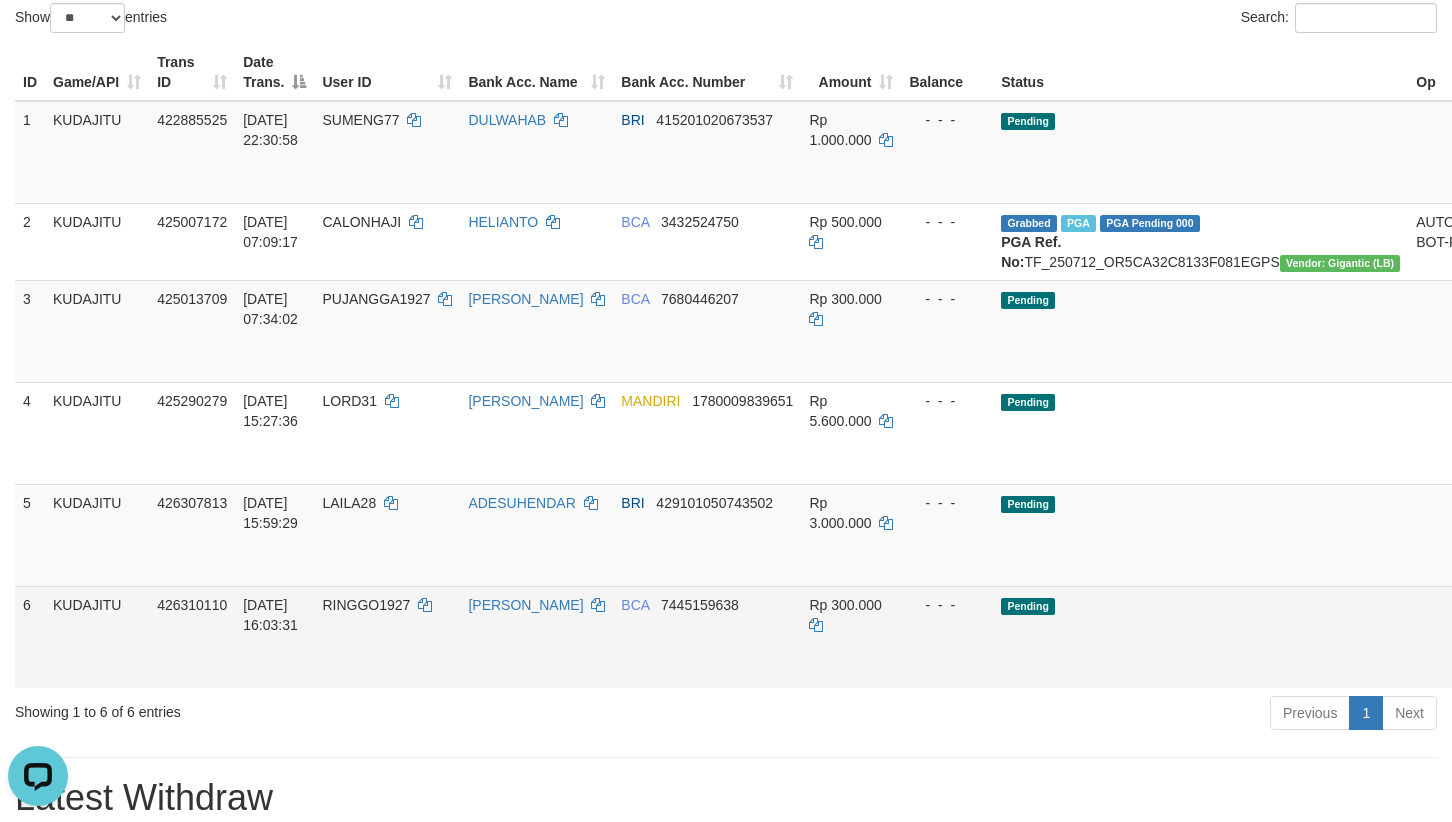 click on "Send PGA" at bounding box center [1515, 660] 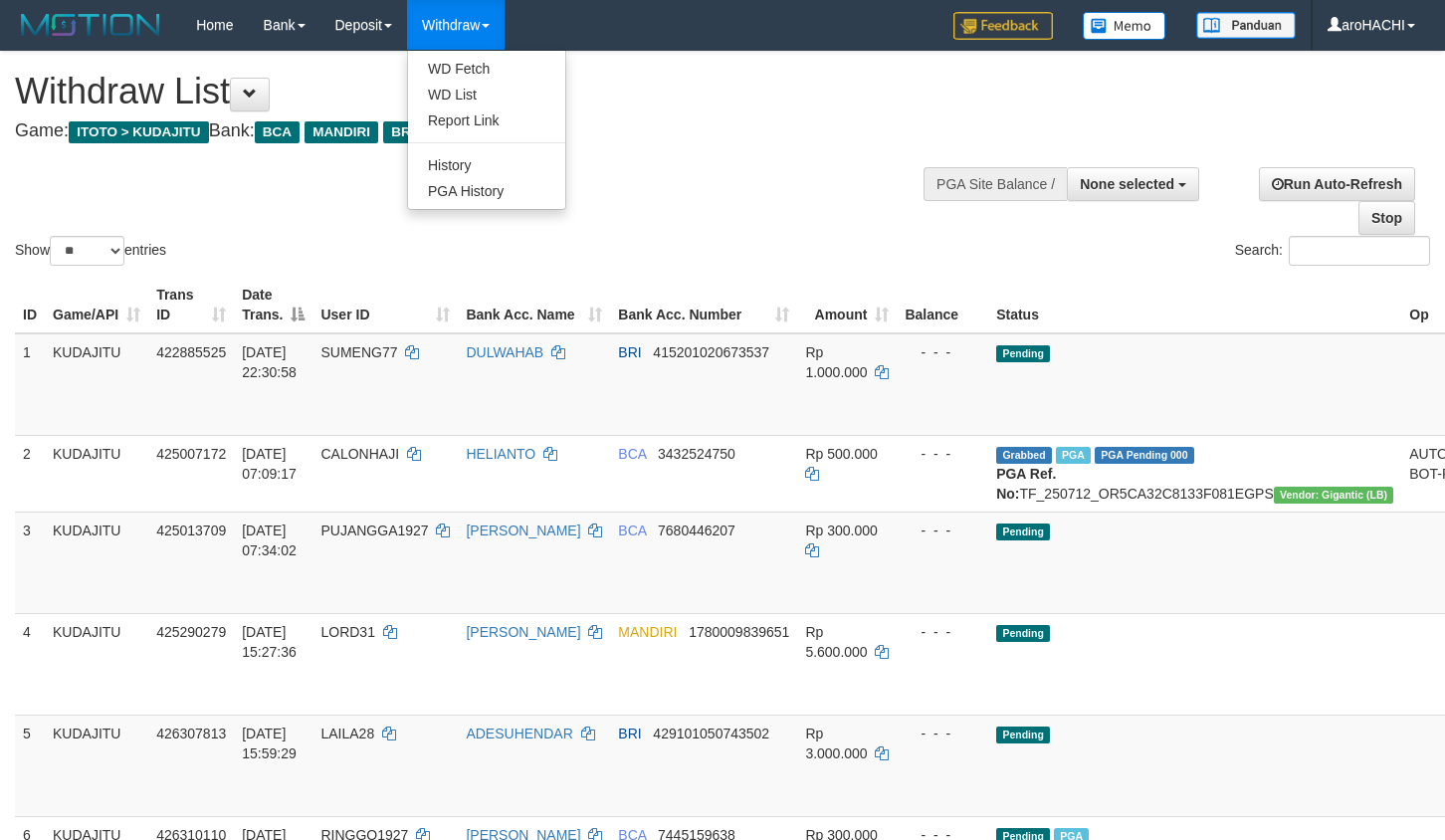 select 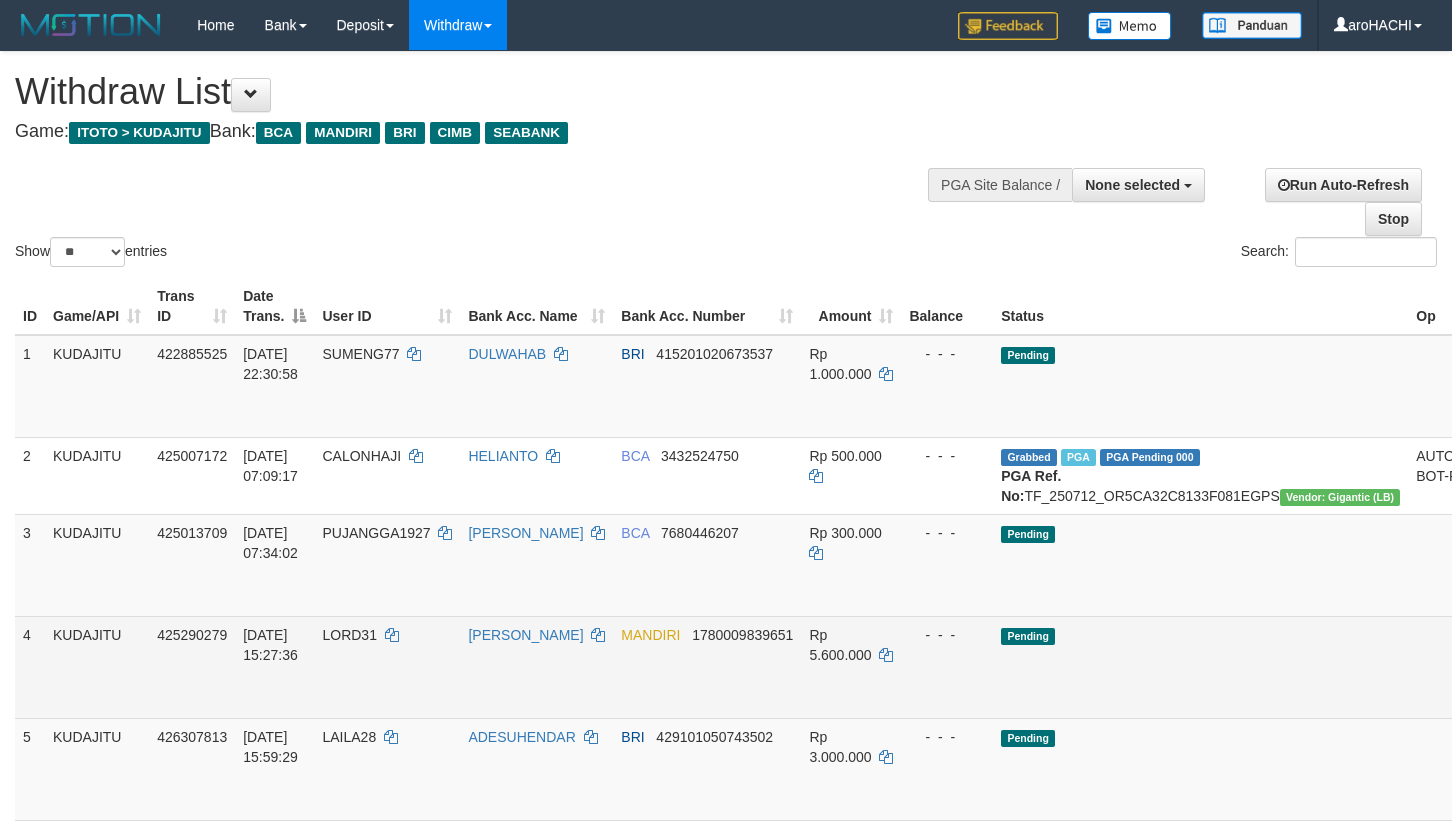 scroll, scrollTop: 499, scrollLeft: 0, axis: vertical 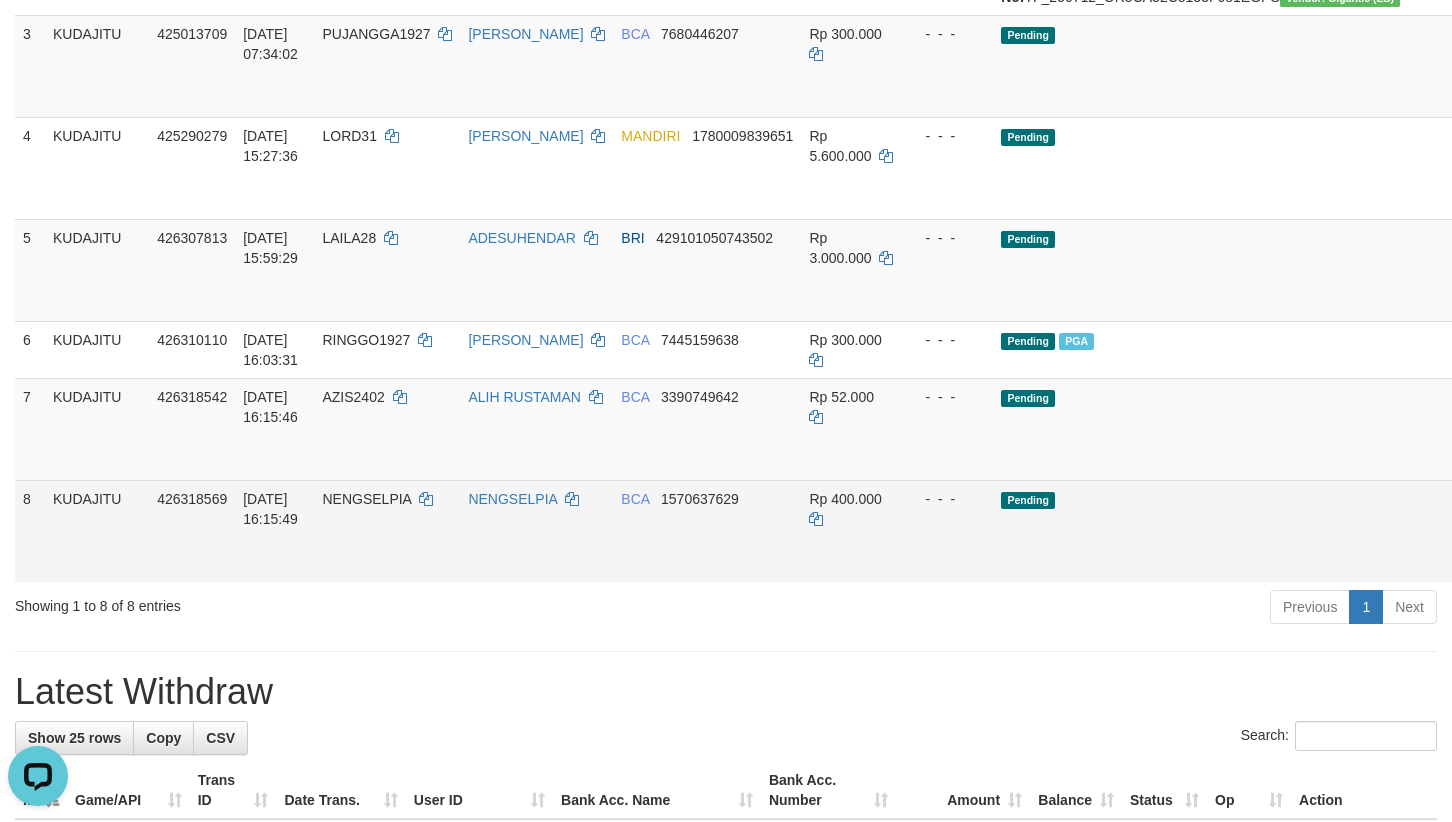 click on "Send PGA" at bounding box center (1515, 554) 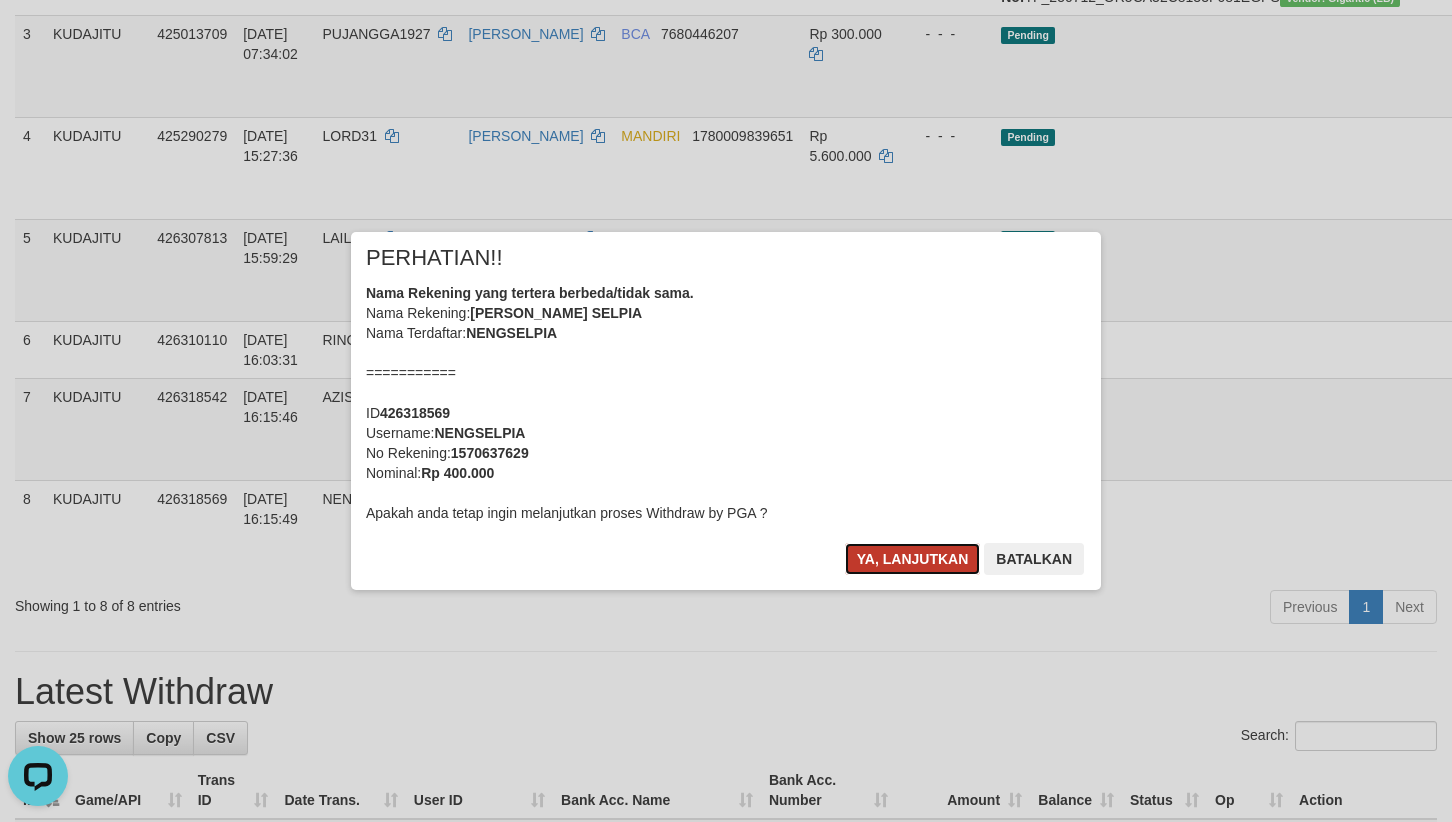 click on "Ya, lanjutkan" at bounding box center [913, 559] 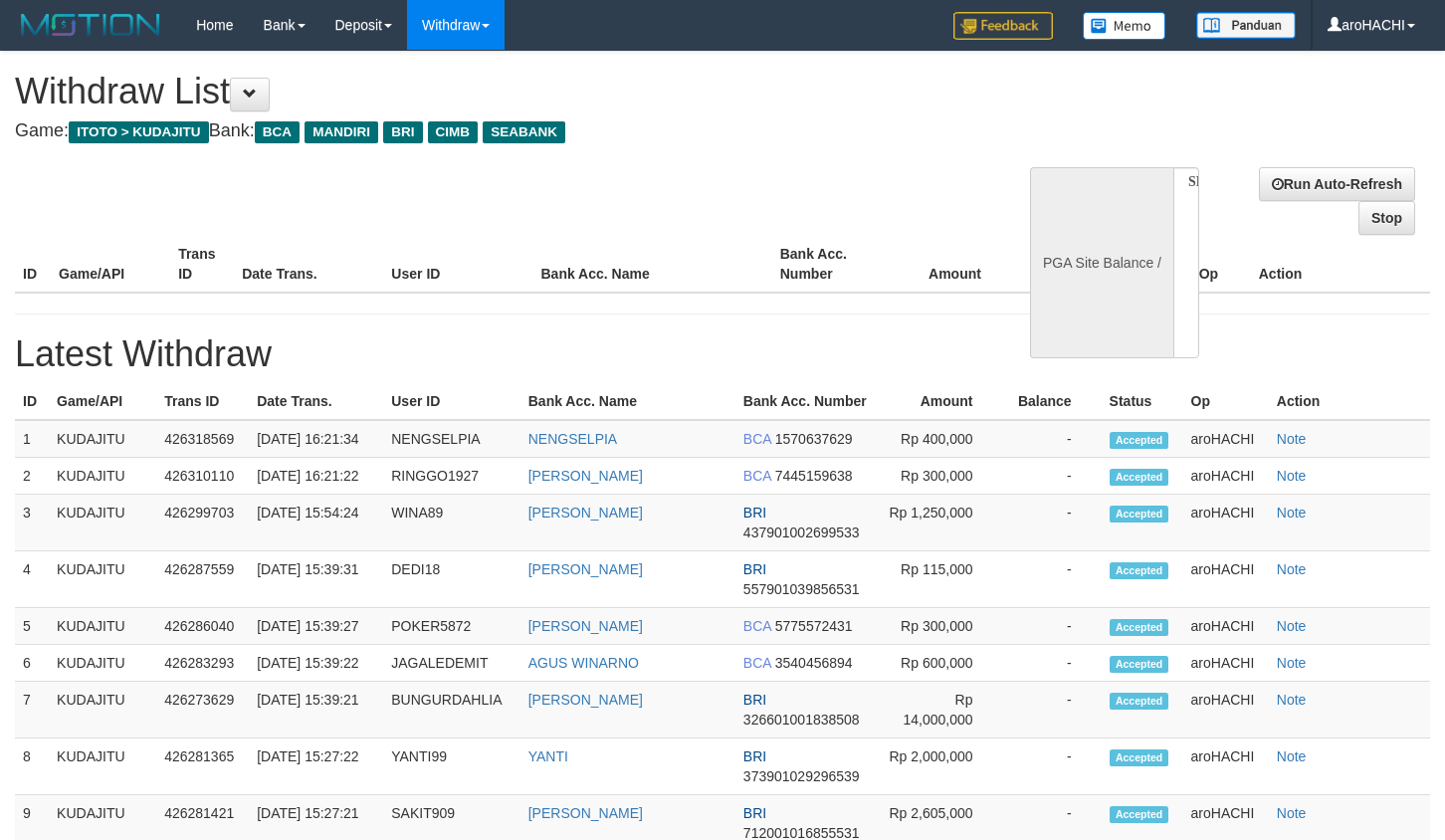 select 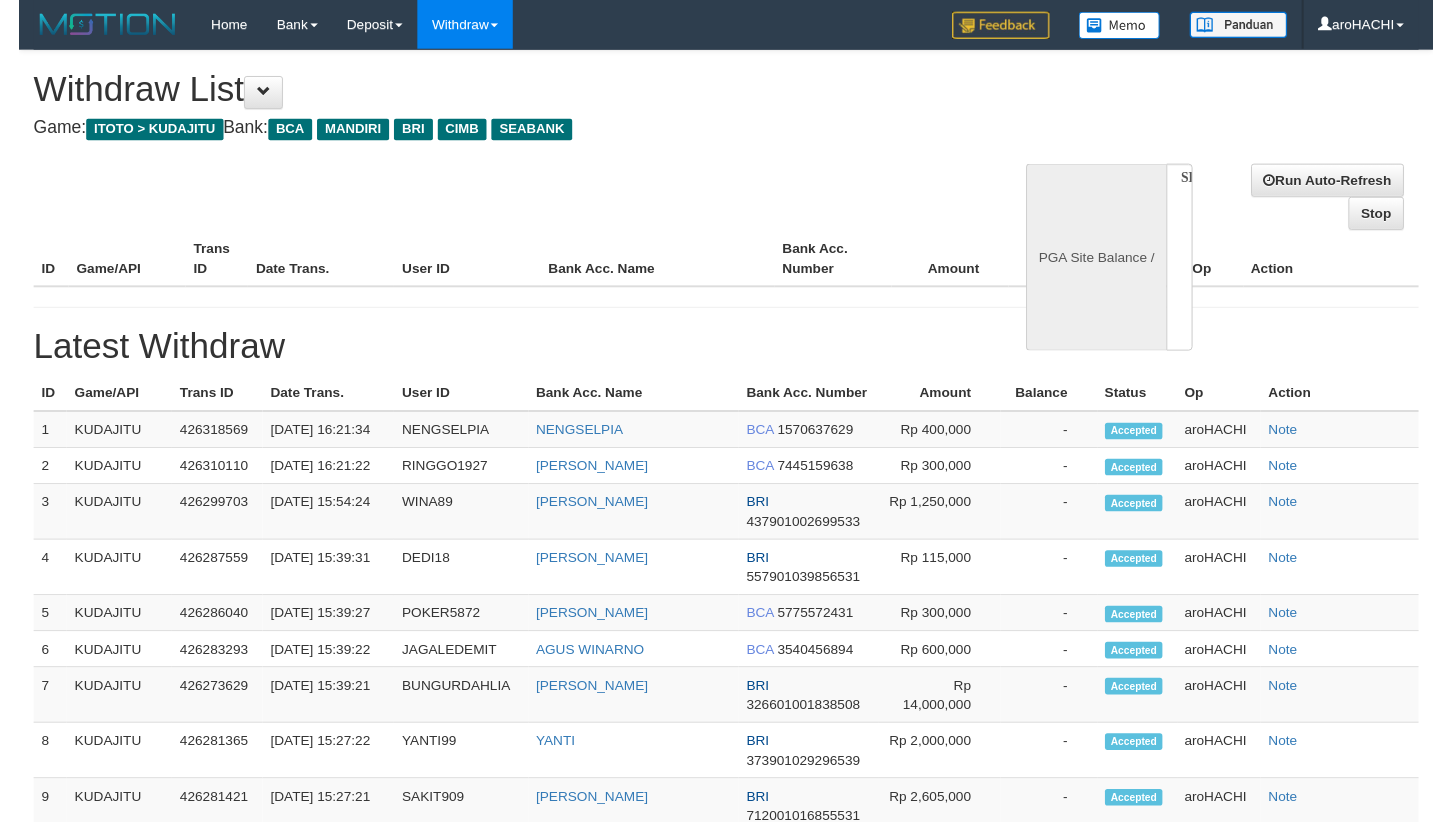 scroll, scrollTop: 0, scrollLeft: 0, axis: both 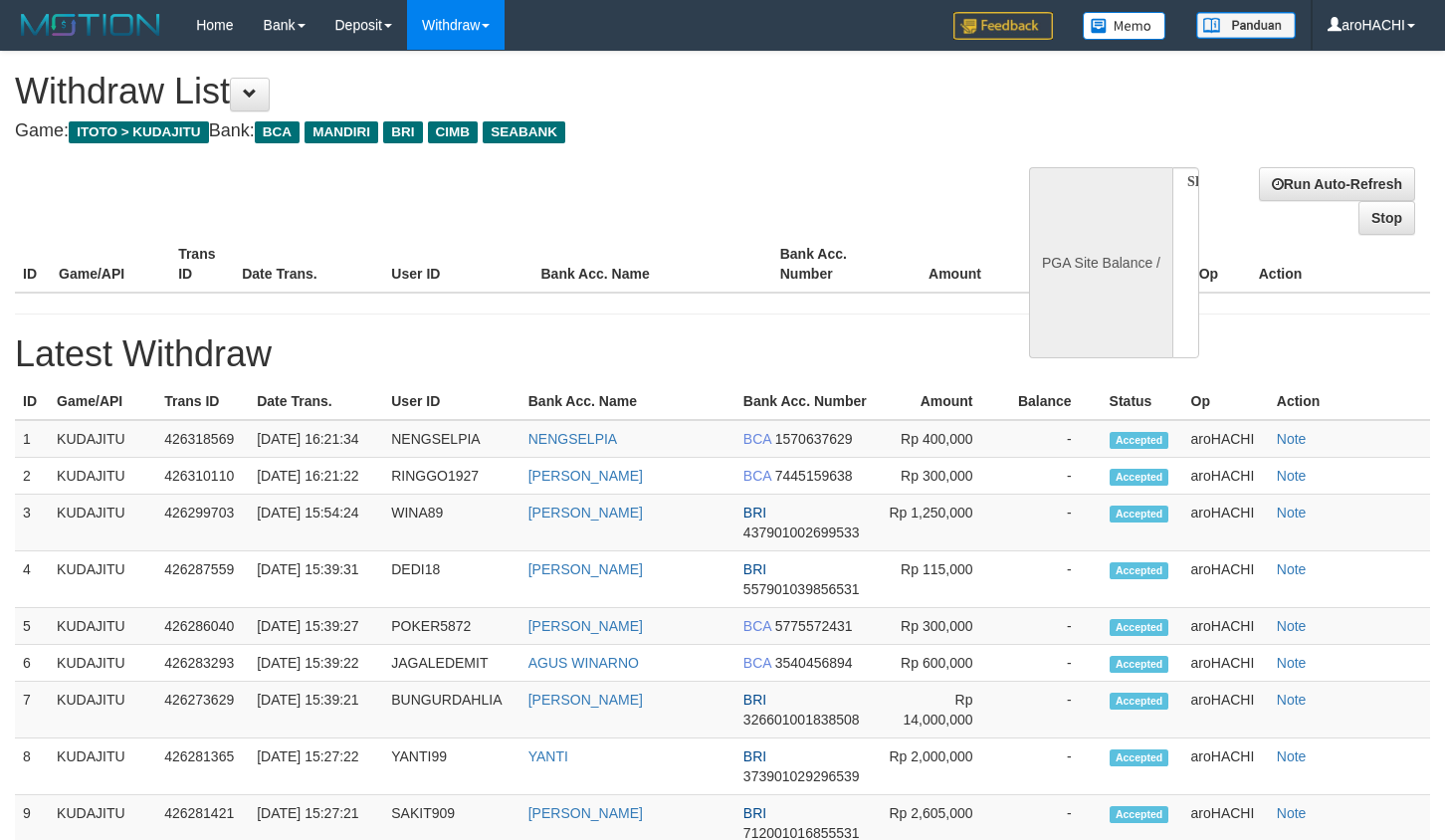 select on "**" 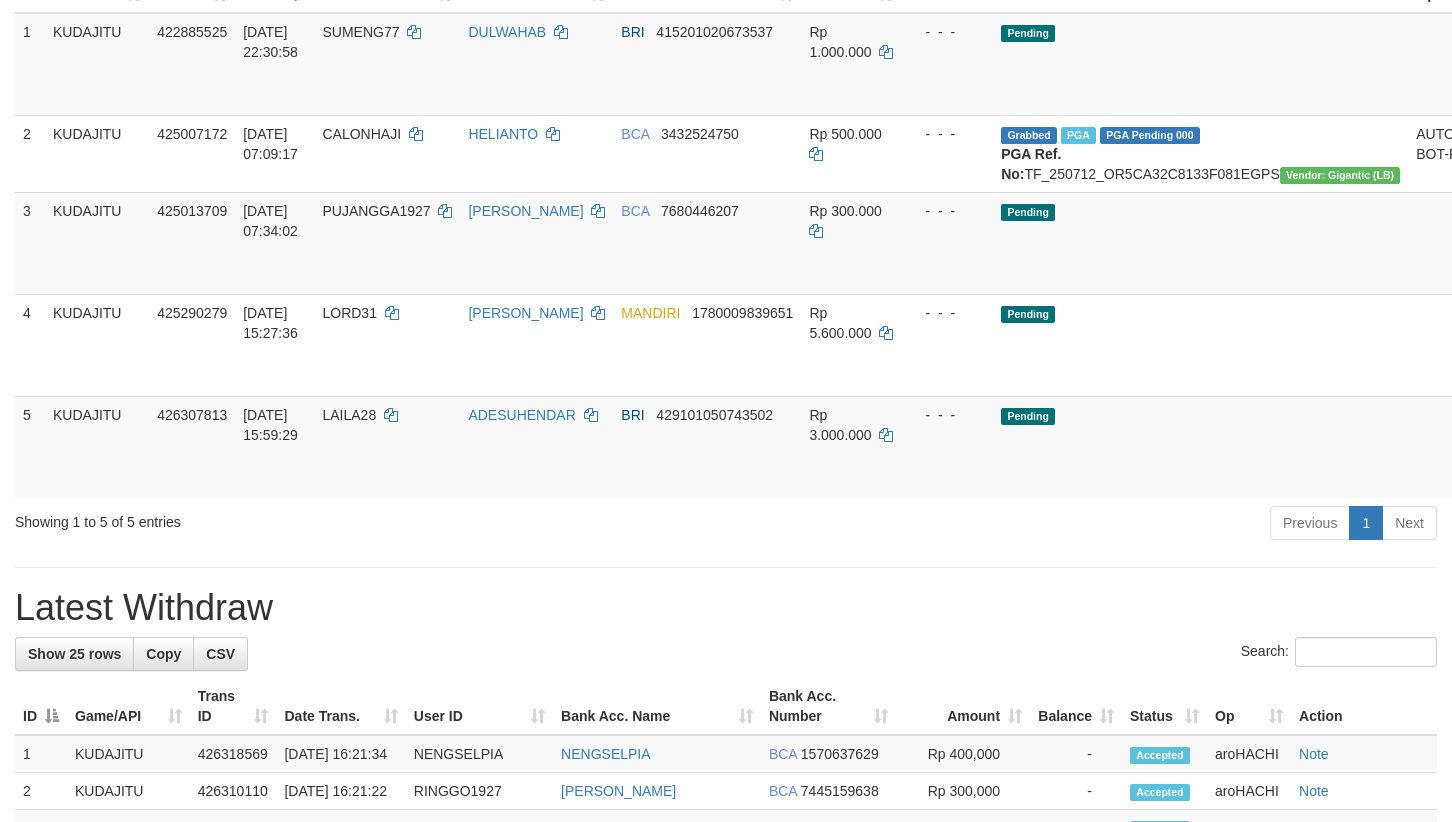 scroll, scrollTop: 250, scrollLeft: 0, axis: vertical 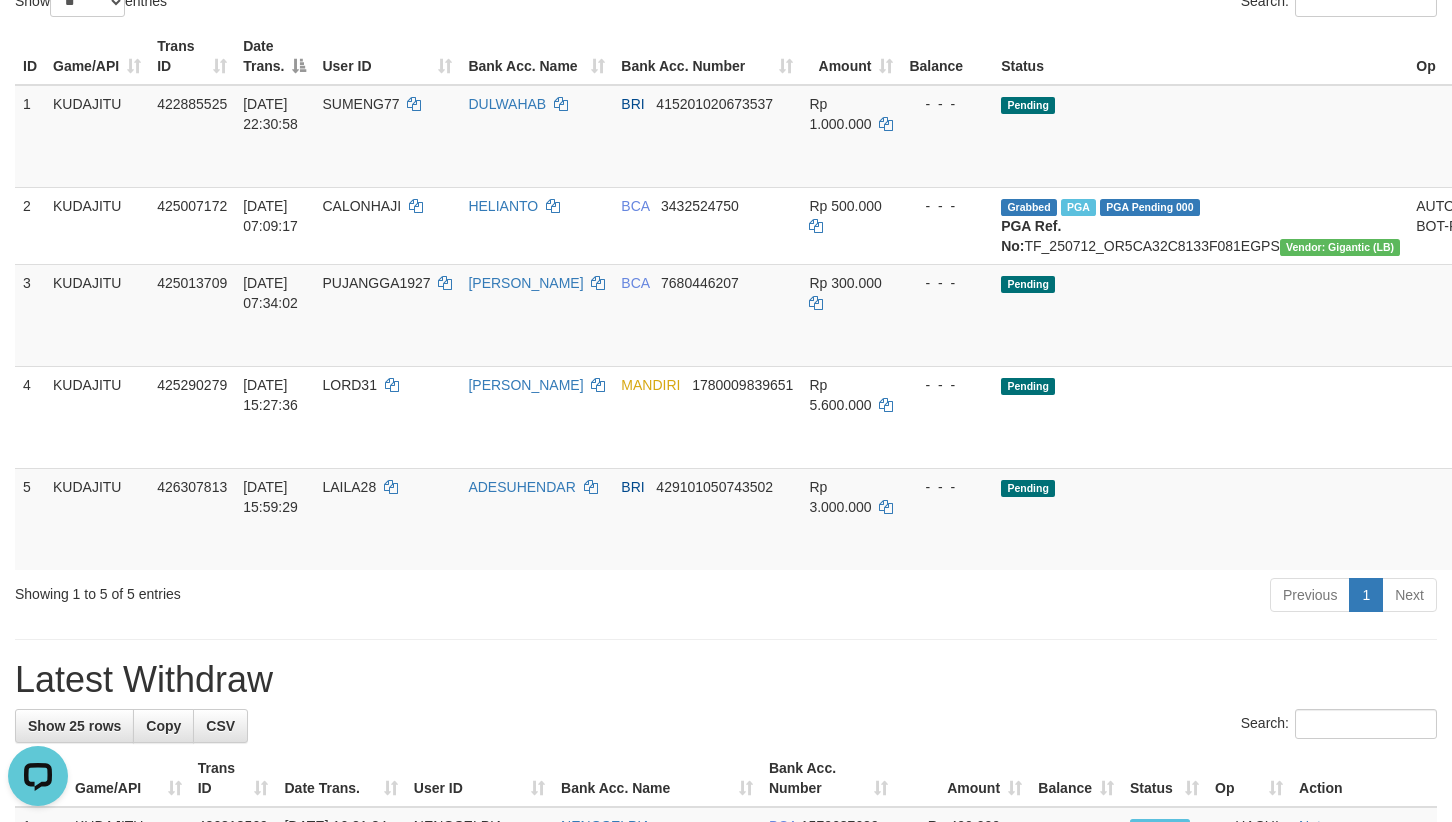 click on "Previous 1 Next" at bounding box center [1028, 597] 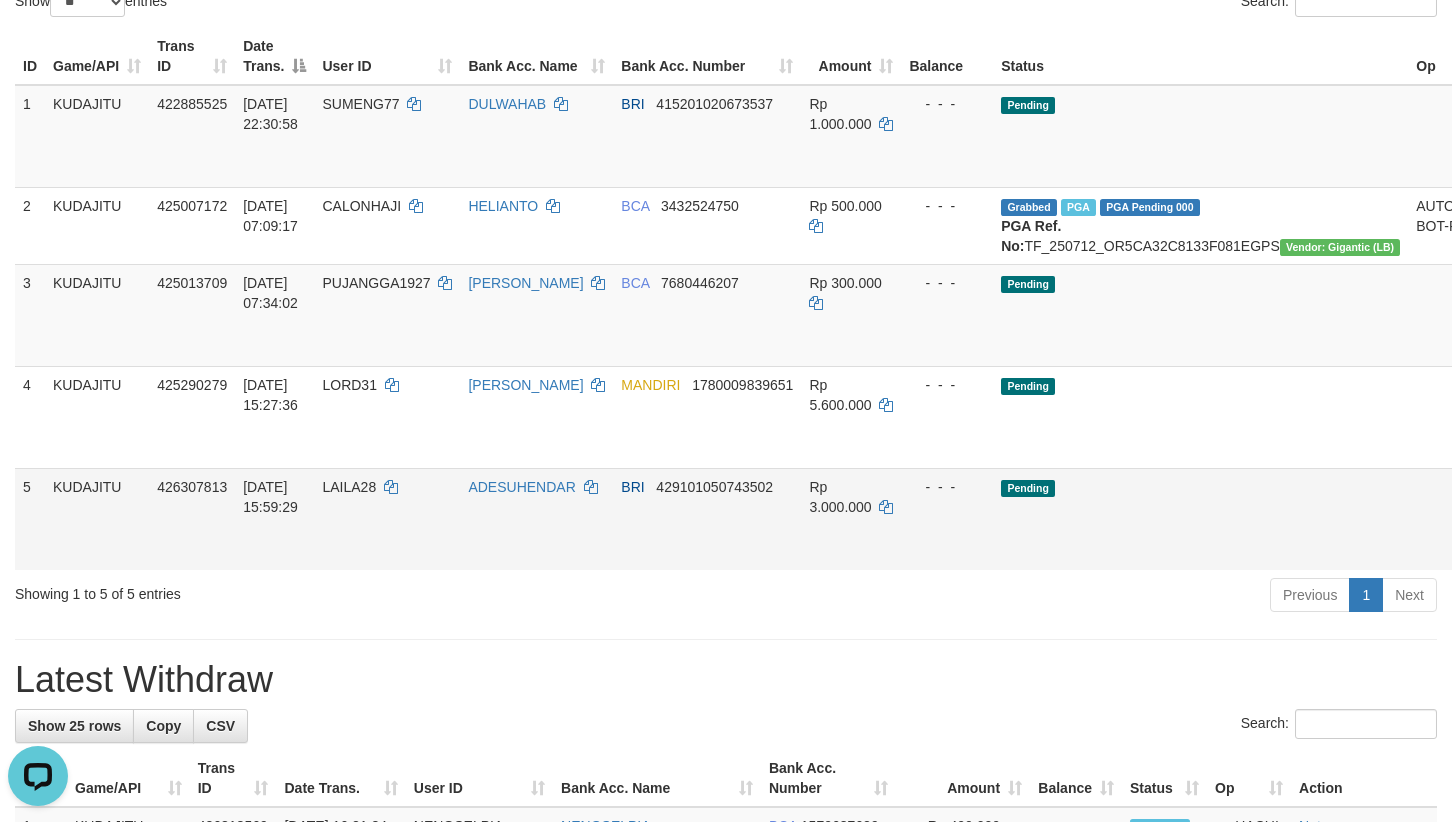 click on "Send PGA" at bounding box center (1515, 542) 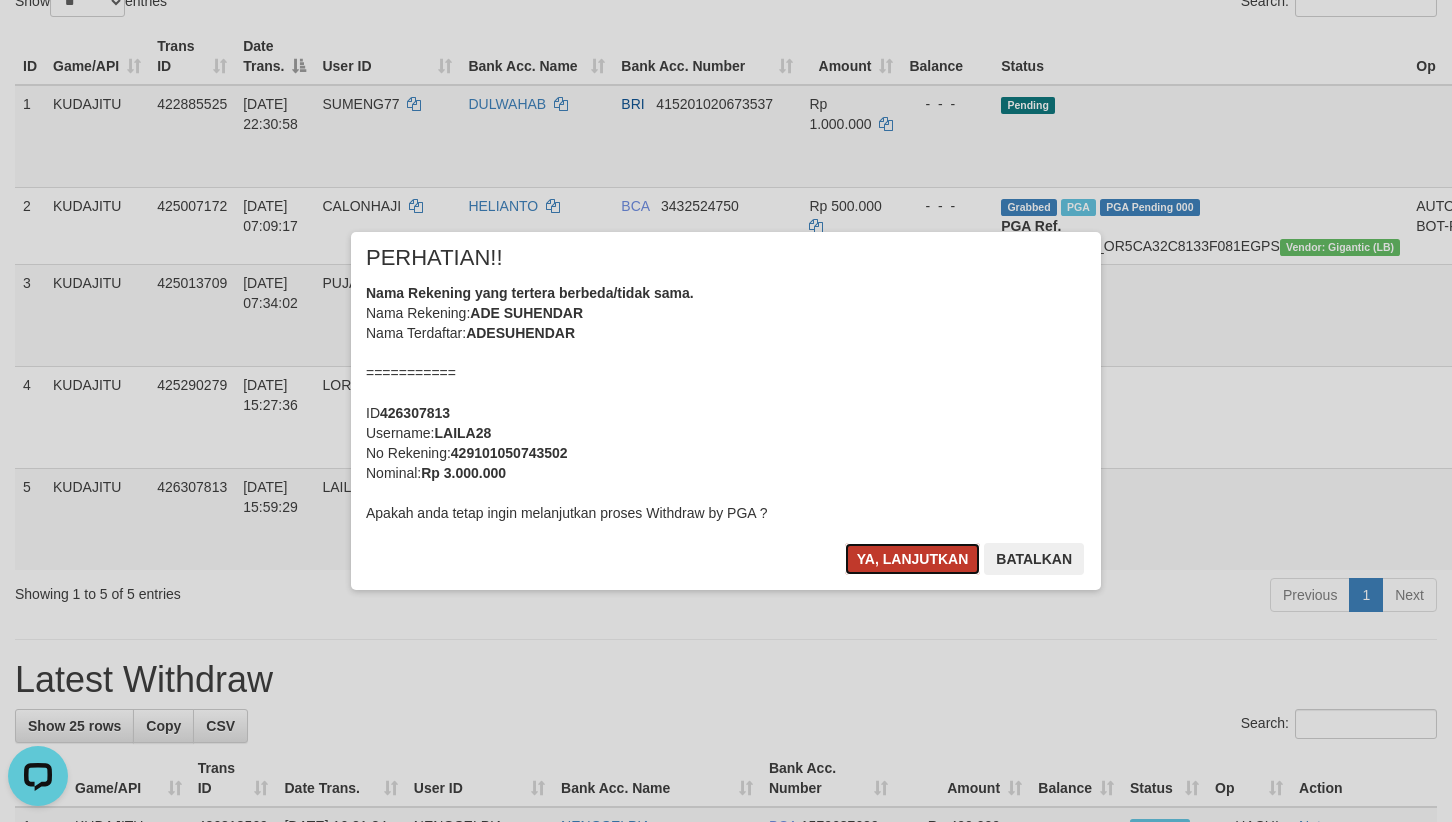 click on "Ya, lanjutkan" at bounding box center (913, 559) 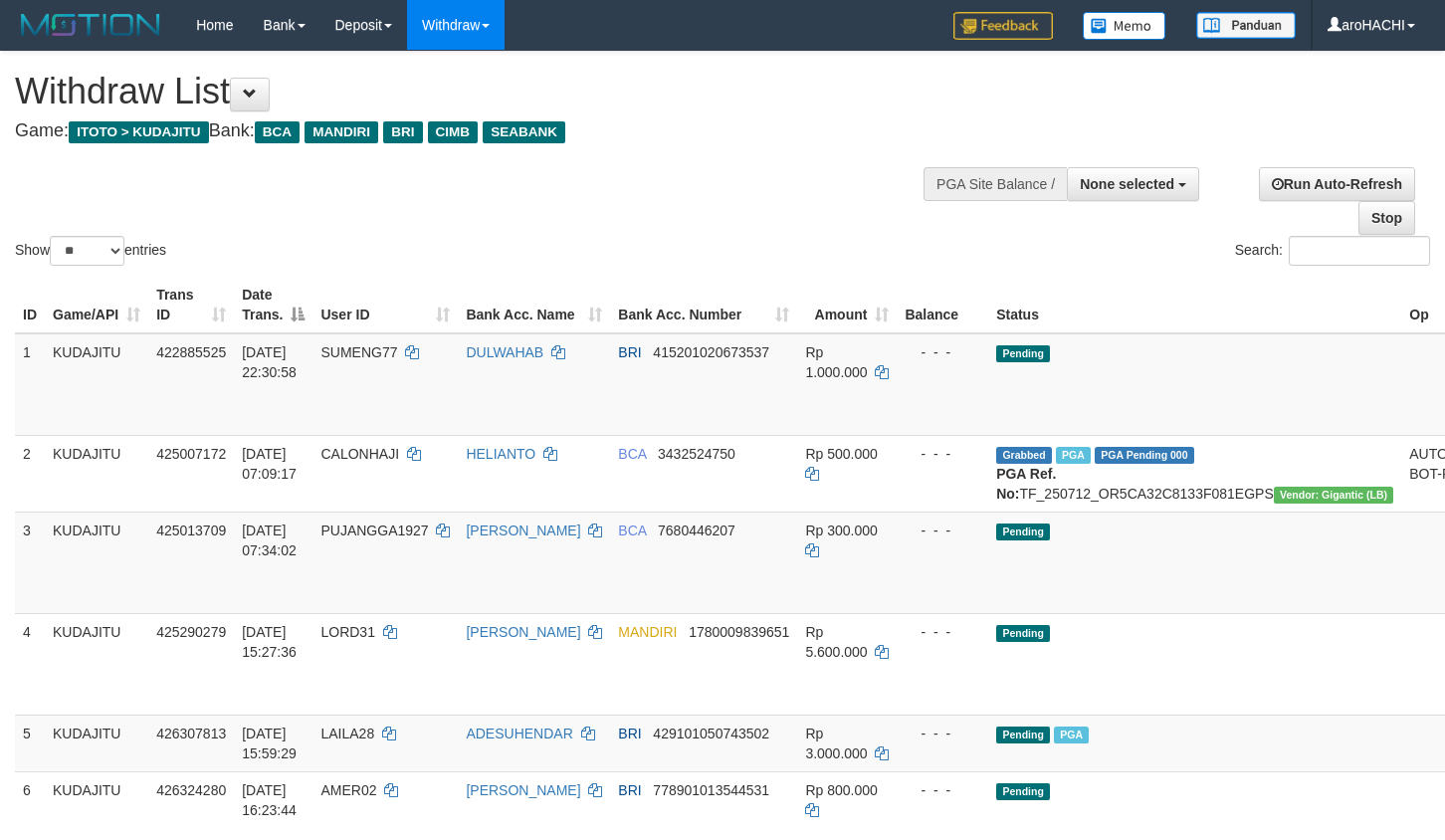 select 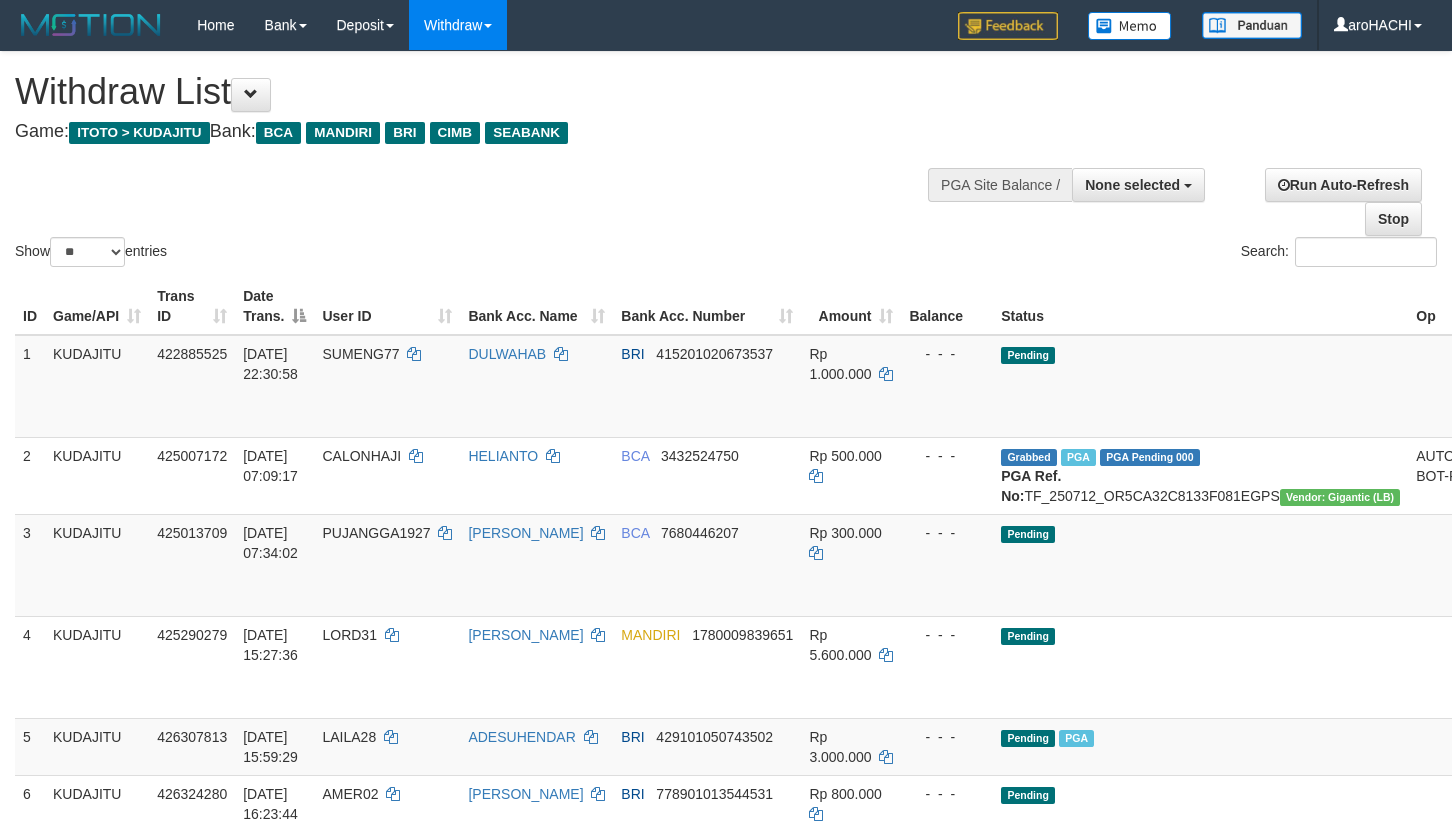 scroll, scrollTop: 3, scrollLeft: 0, axis: vertical 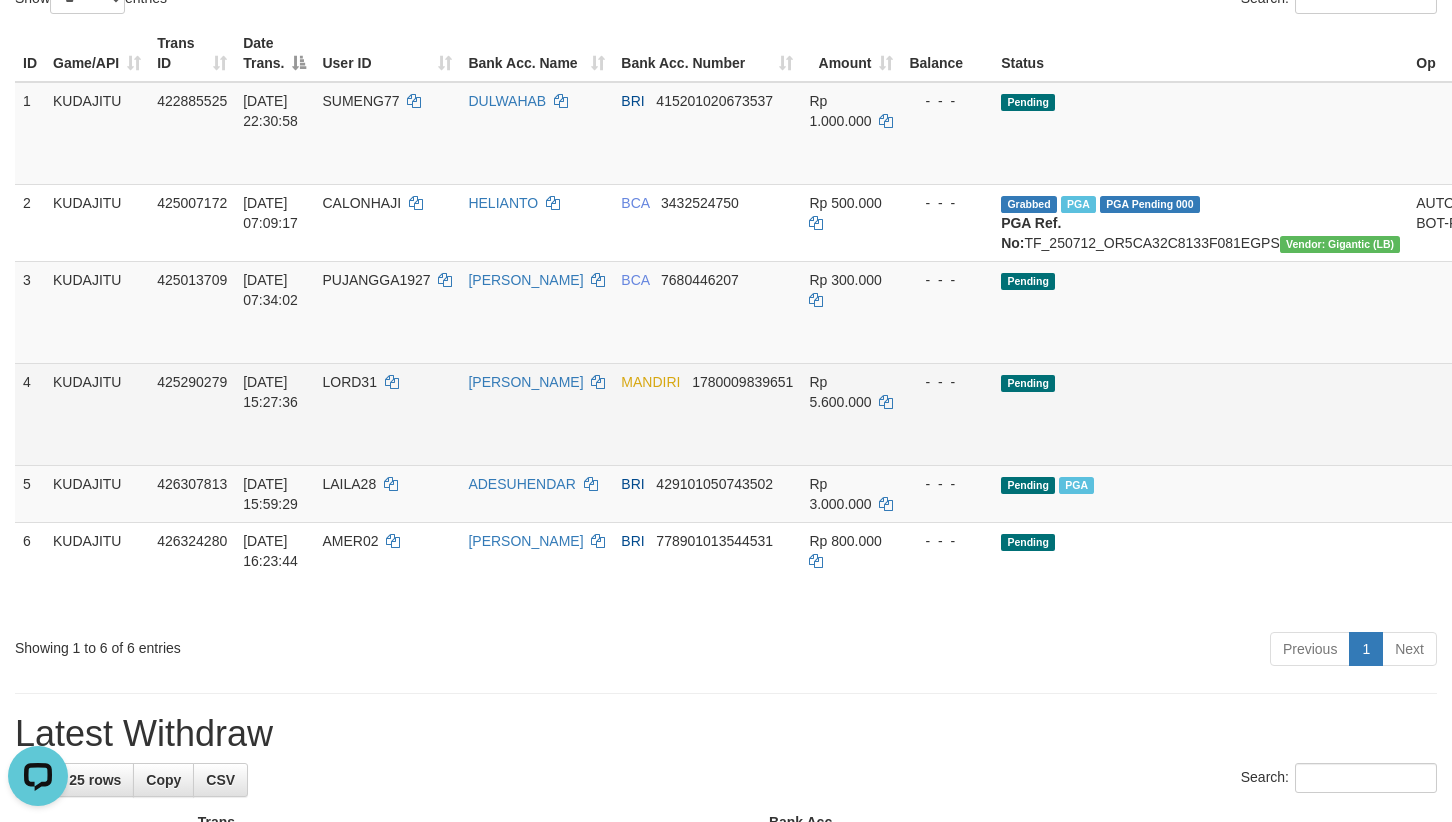 click on "Send PGA" at bounding box center (1515, 596) 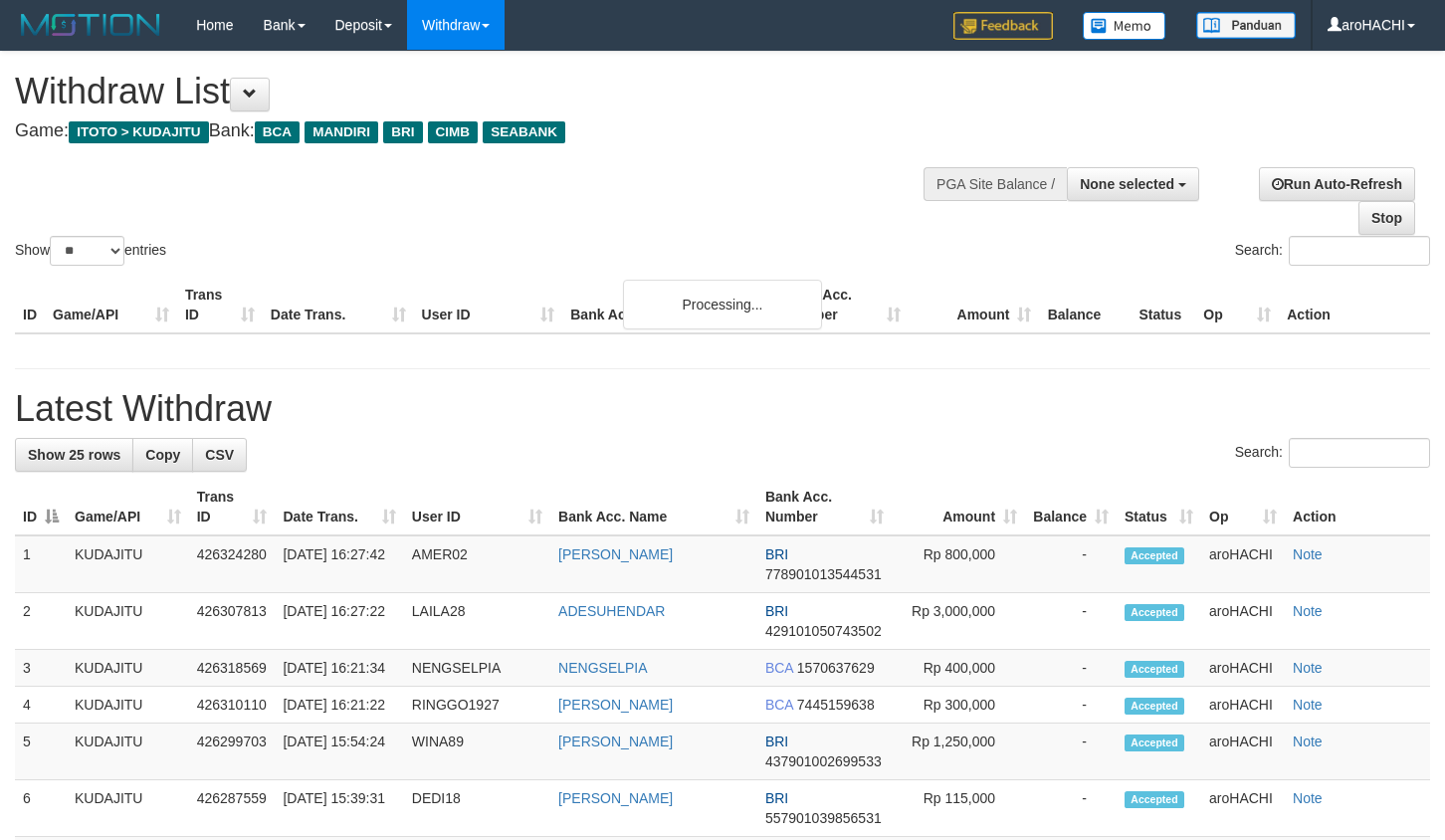select 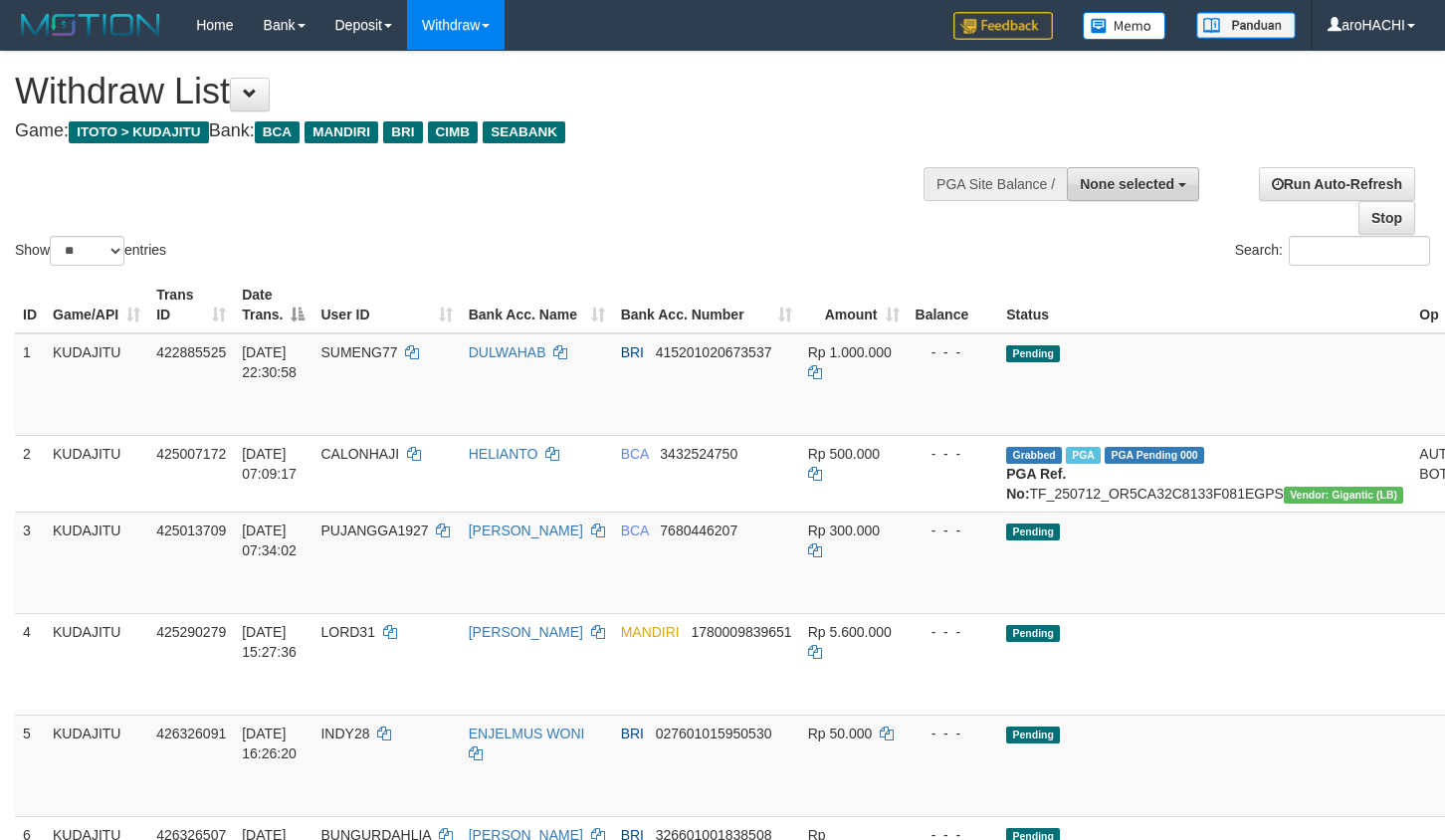 click on "None selected" at bounding box center (1127, 184) 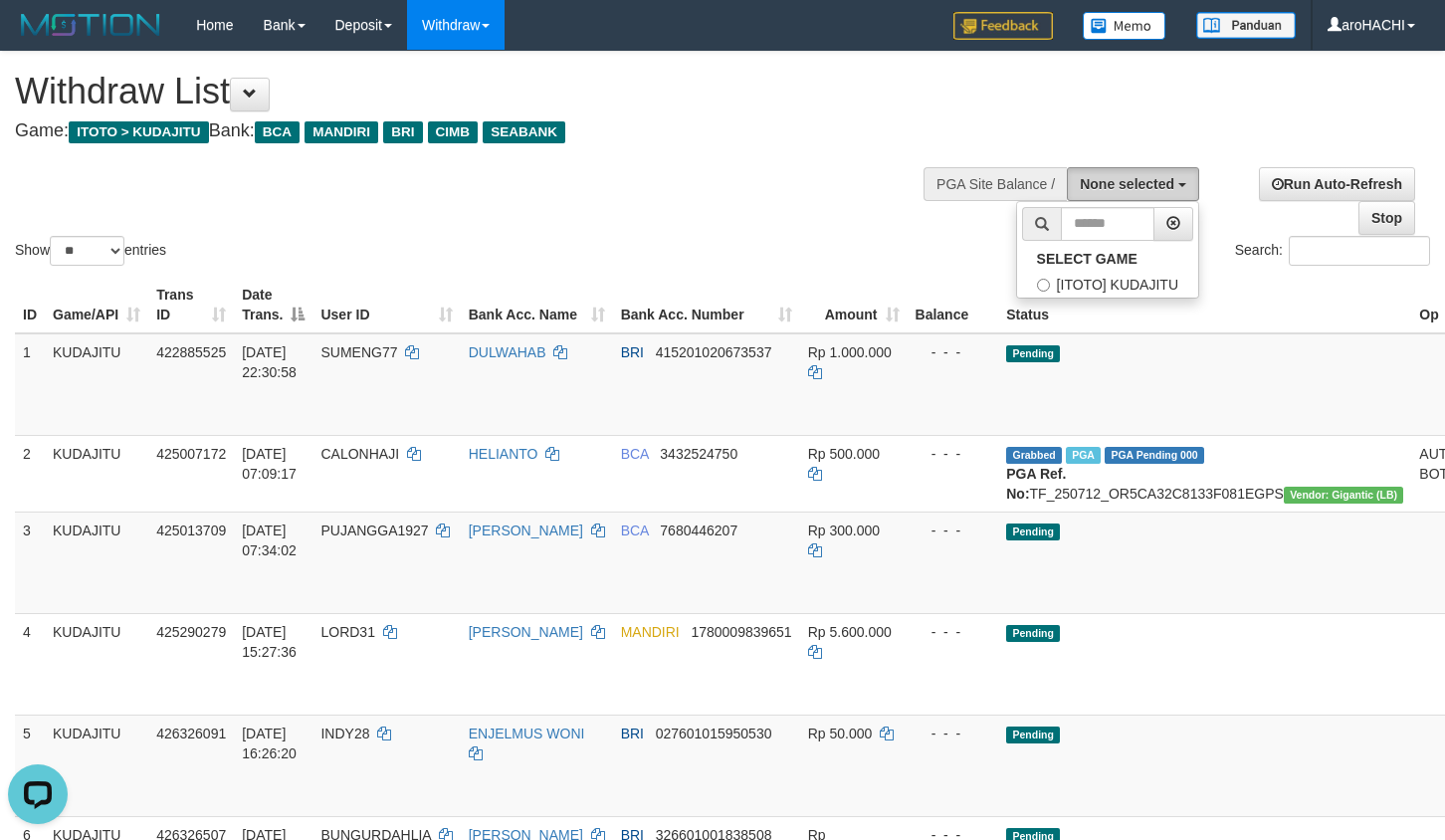 scroll, scrollTop: 0, scrollLeft: 0, axis: both 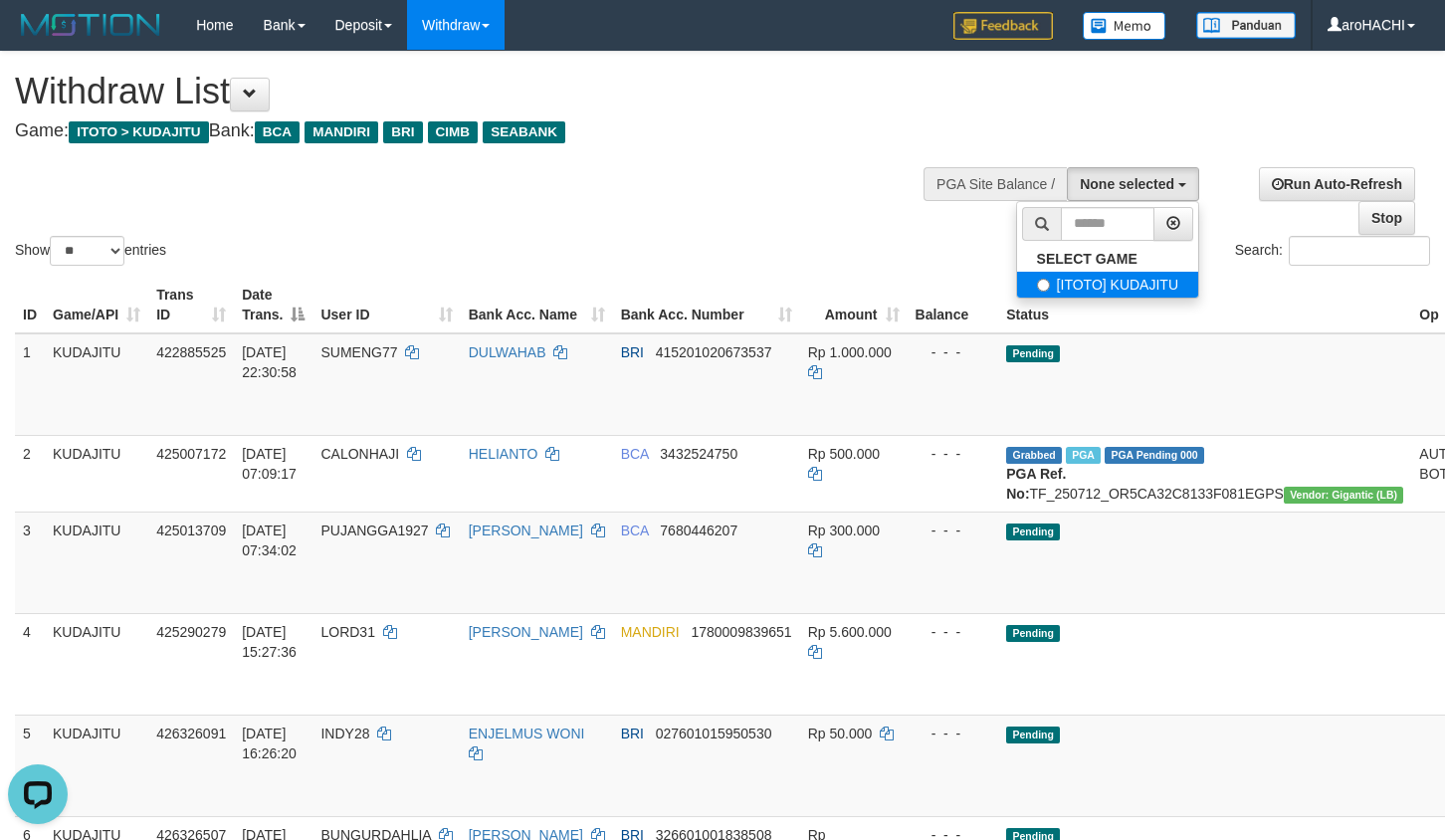 select on "***" 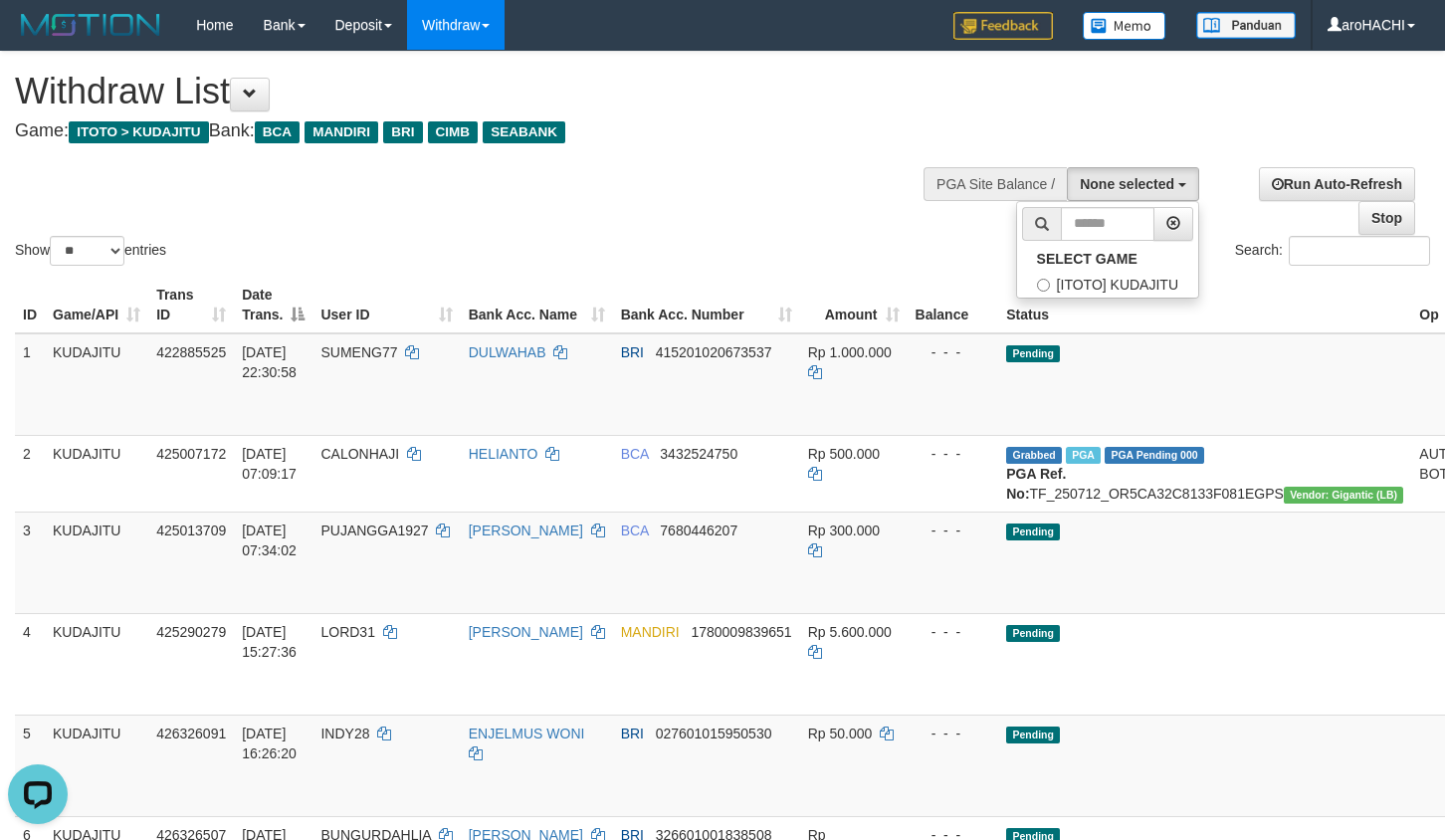 scroll, scrollTop: 18, scrollLeft: 0, axis: vertical 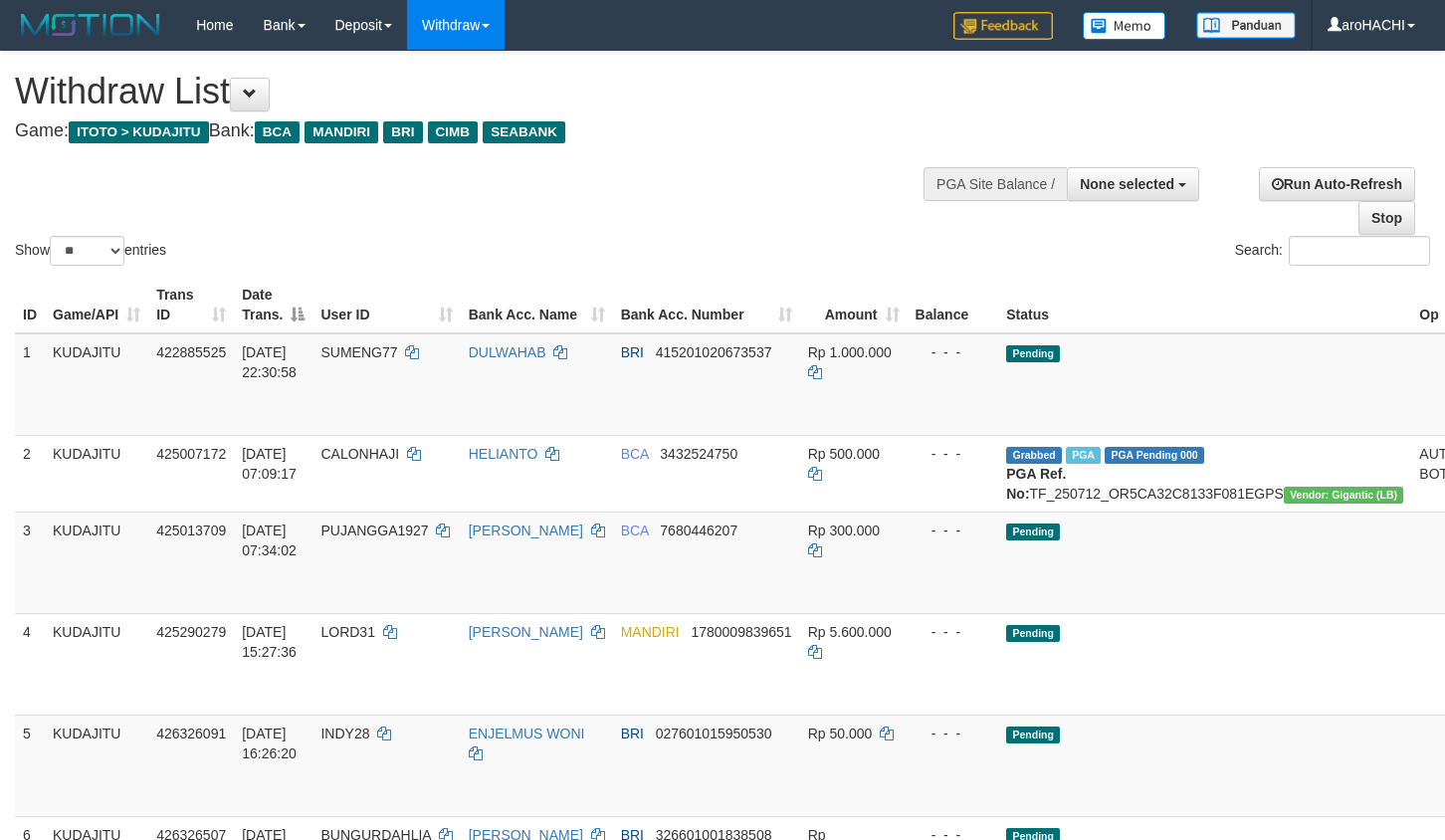 select 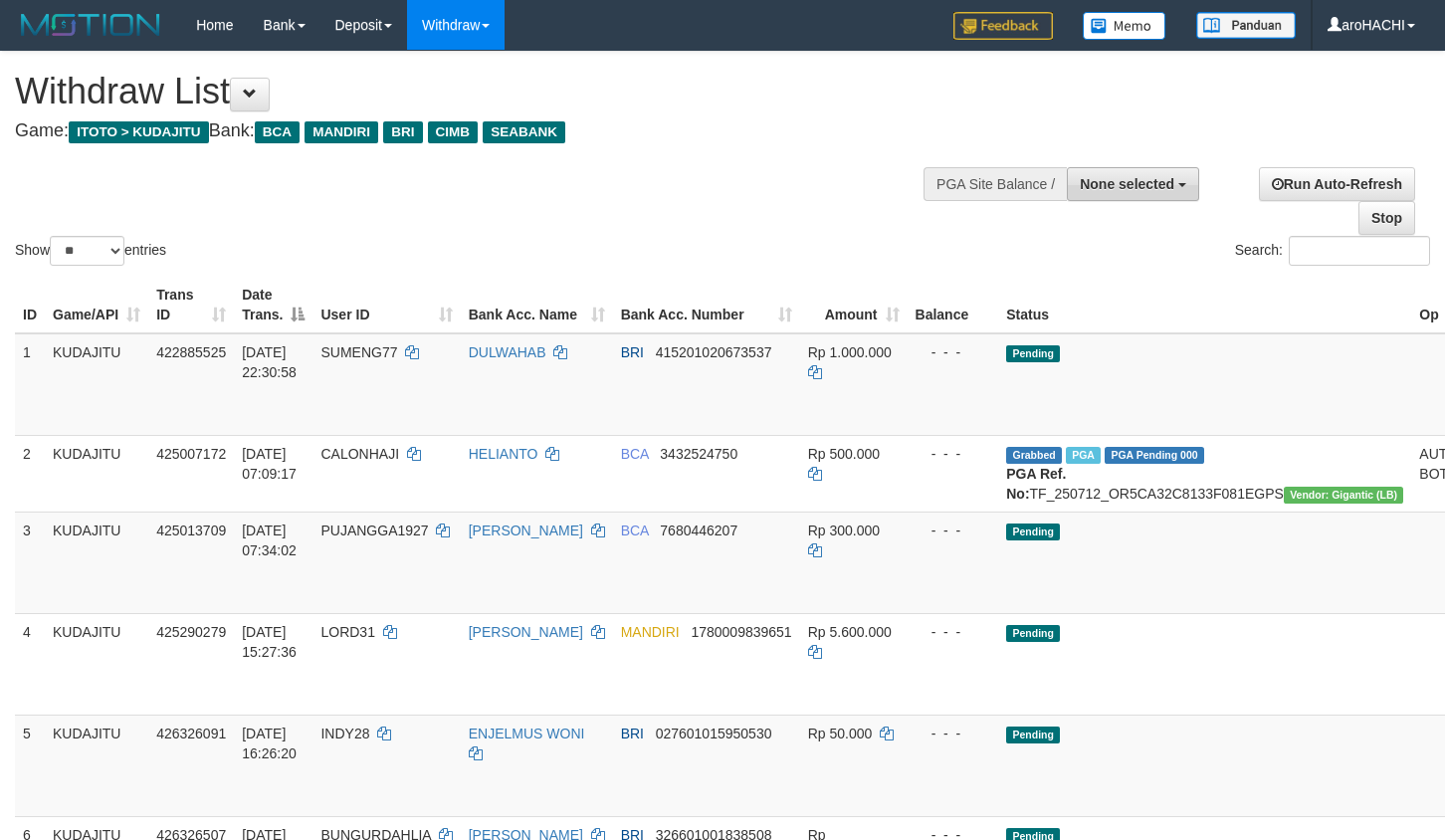 click on "None selected" at bounding box center (1127, 184) 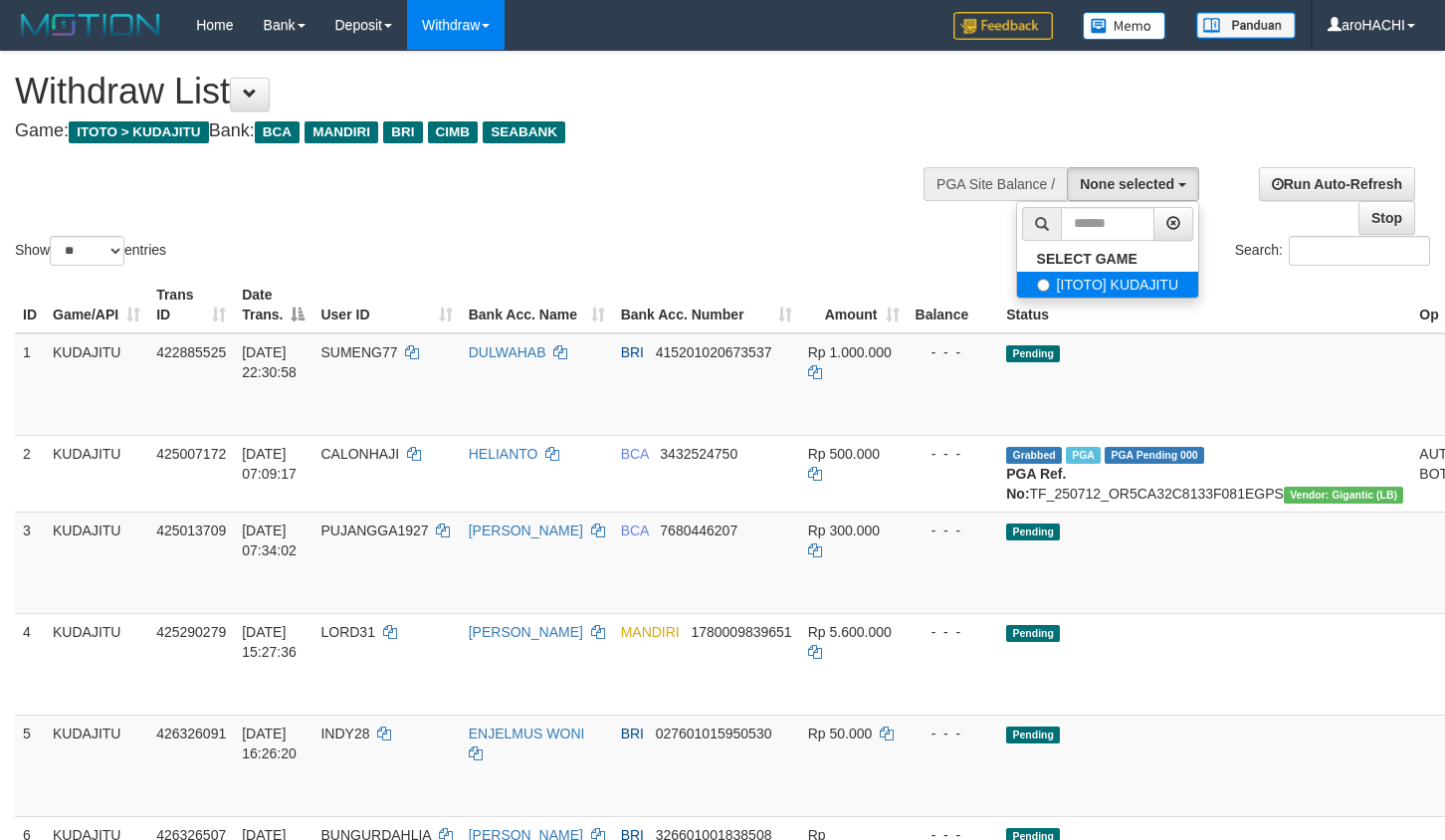 select on "***" 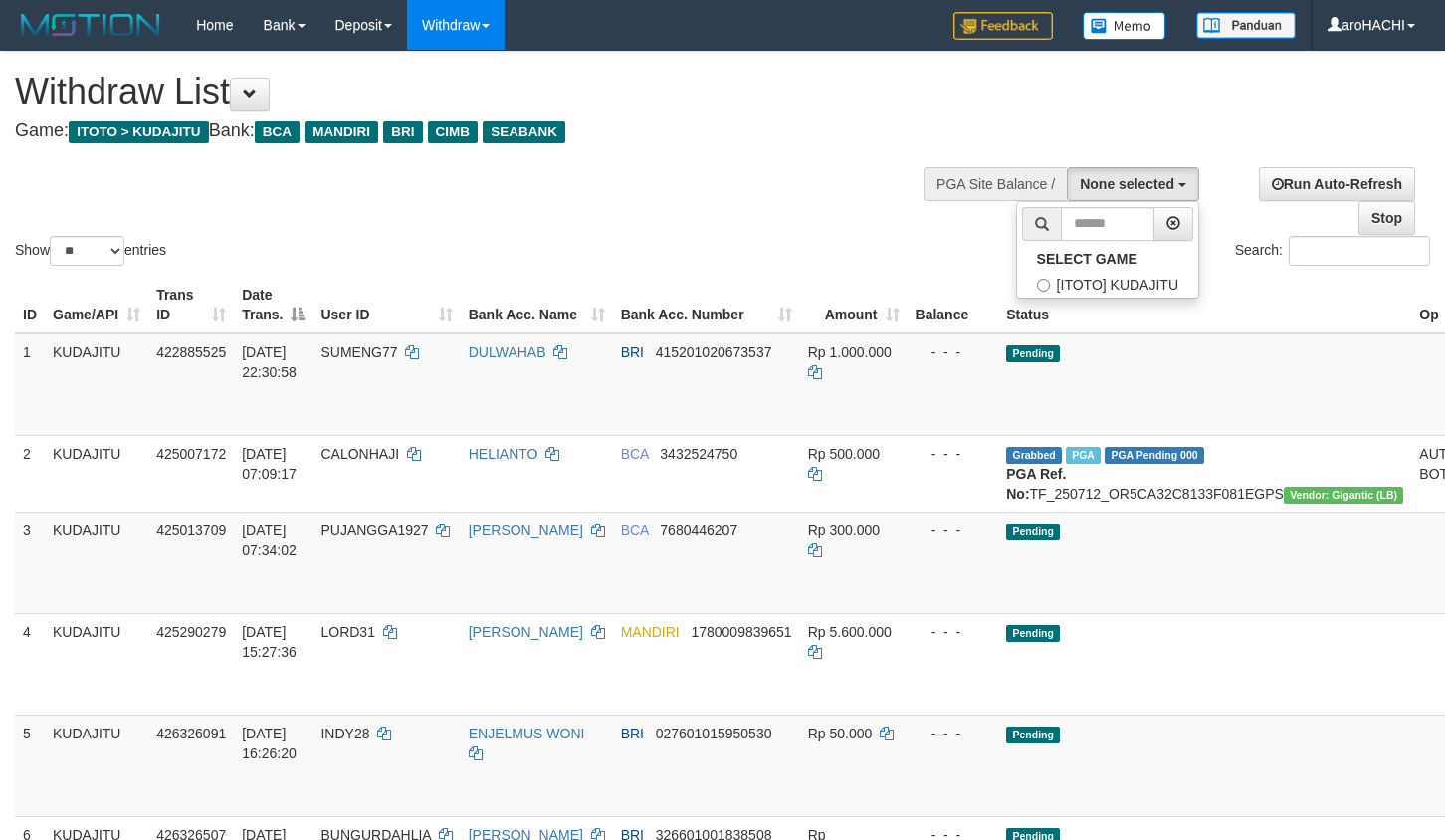 scroll, scrollTop: 18, scrollLeft: 0, axis: vertical 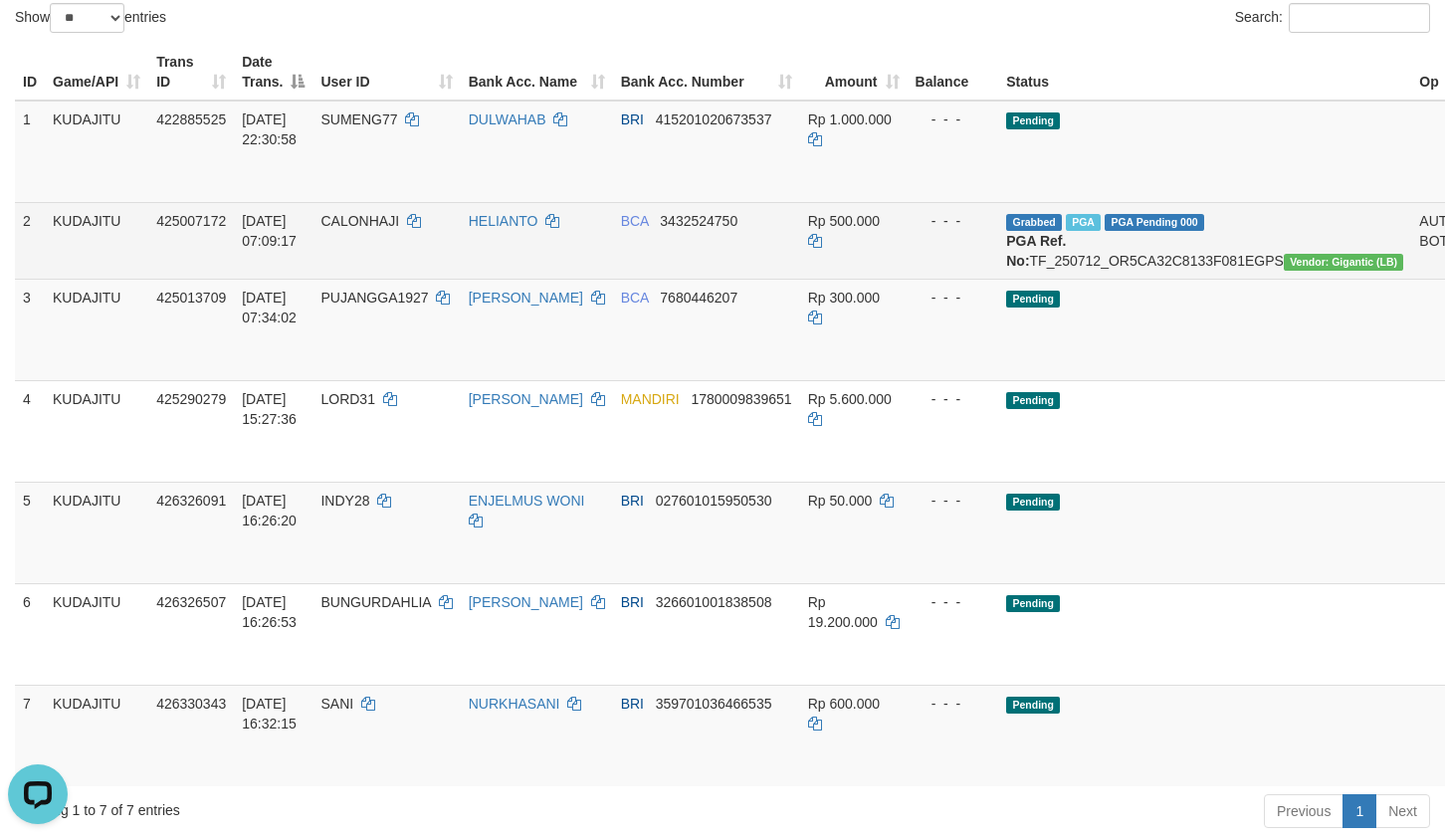 click on "HELIANTO" at bounding box center (536, 240) 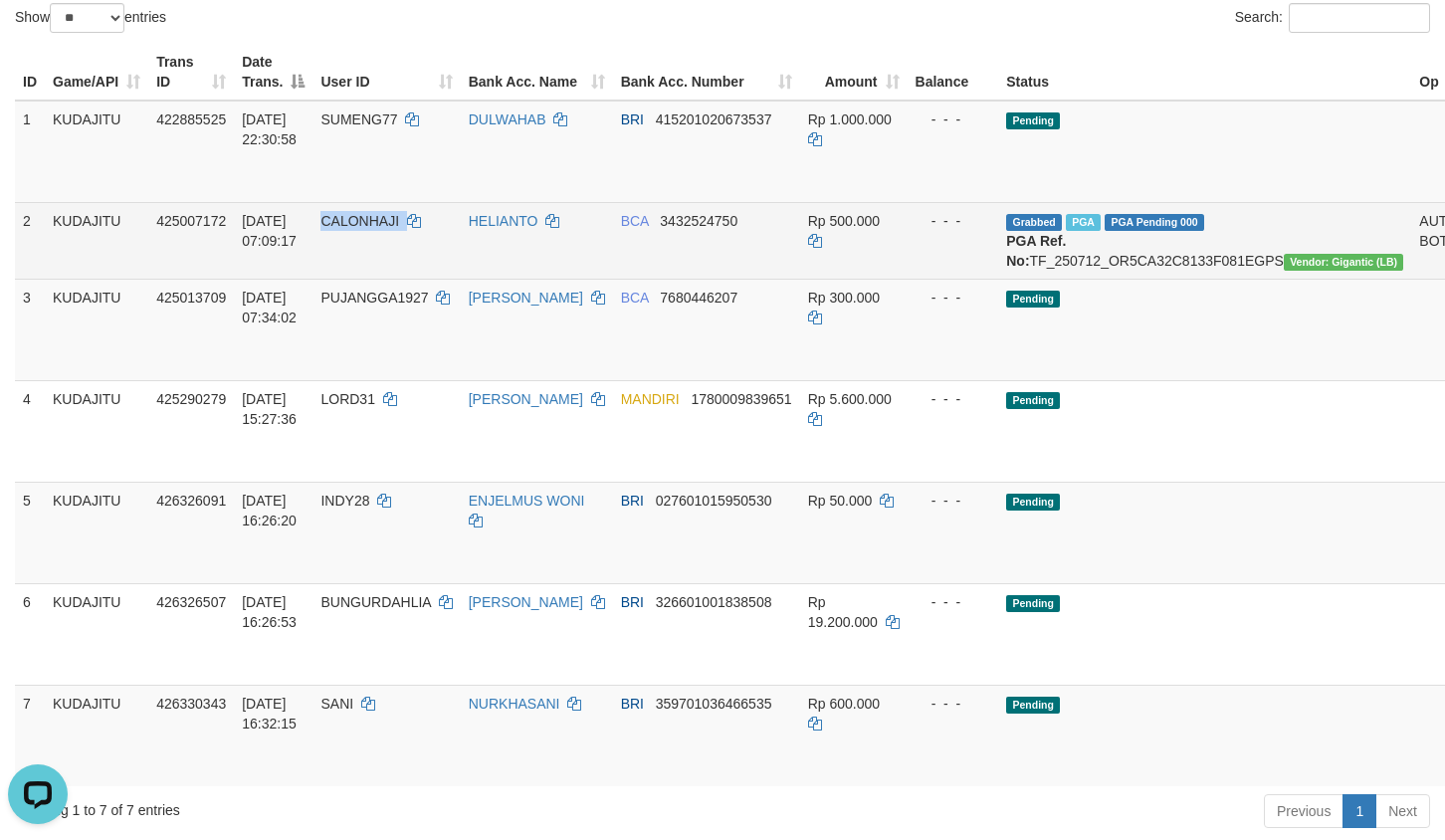 click on "CALONHAJI" at bounding box center [386, 240] 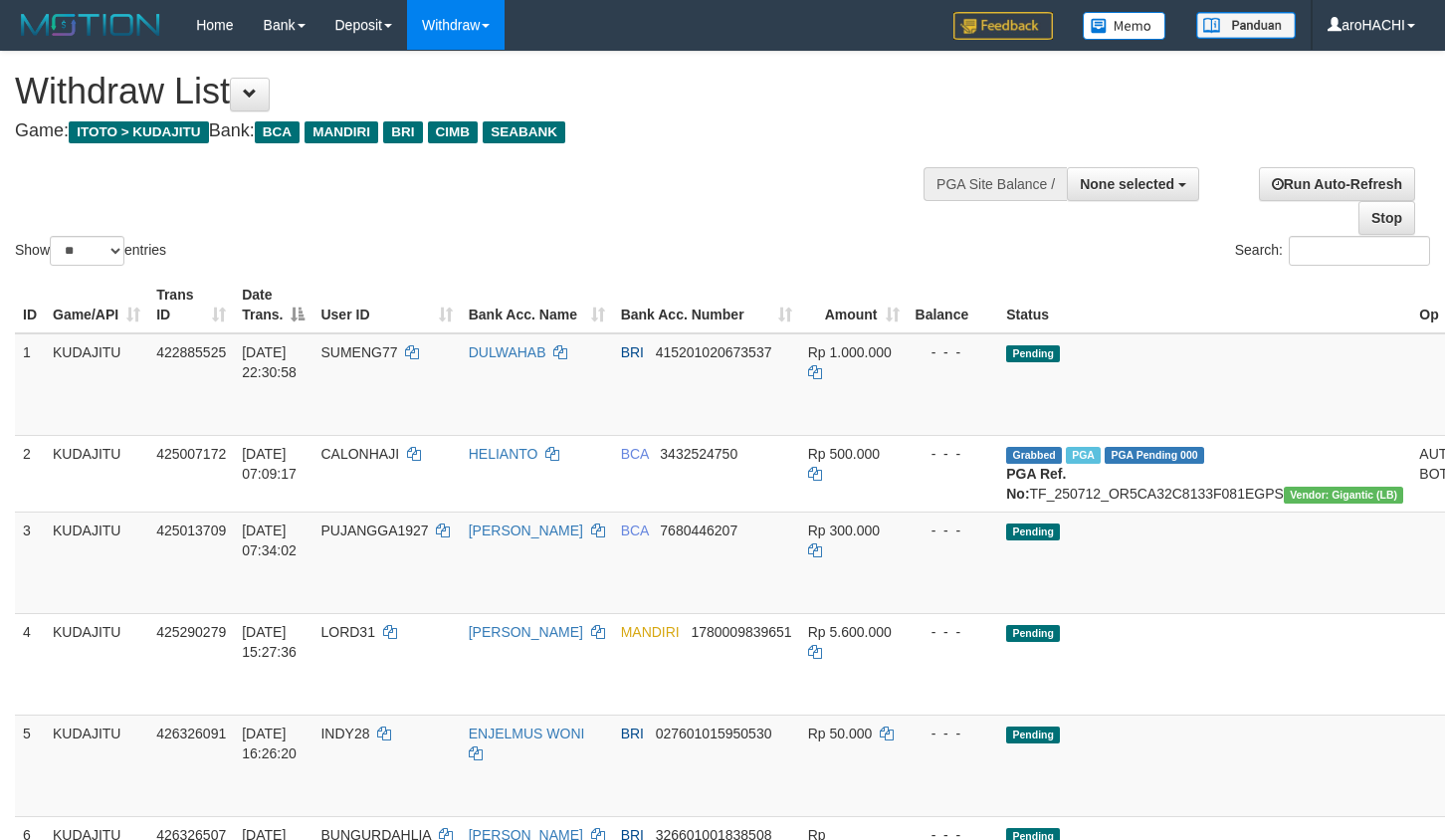 select 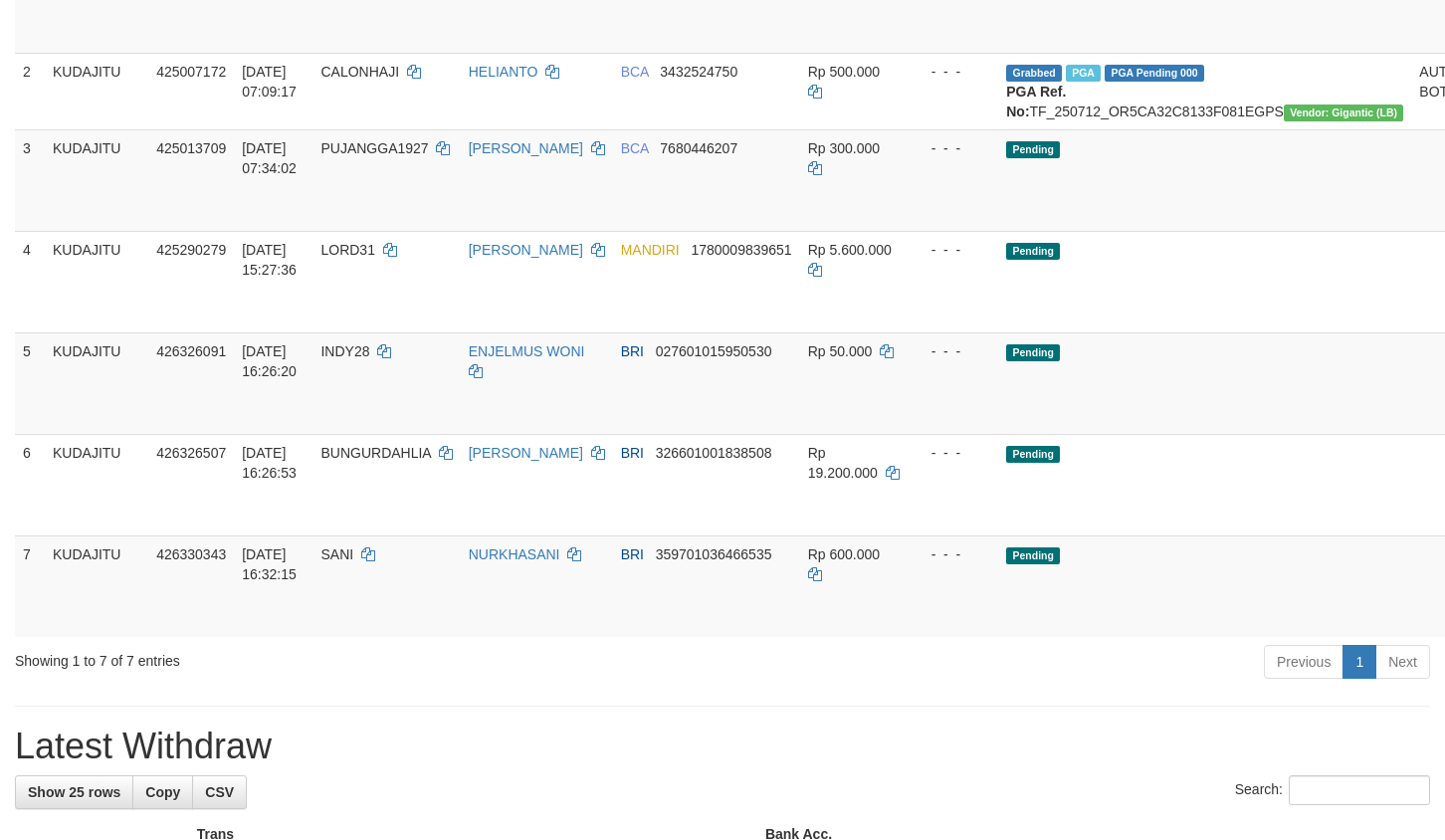 scroll, scrollTop: 0, scrollLeft: 0, axis: both 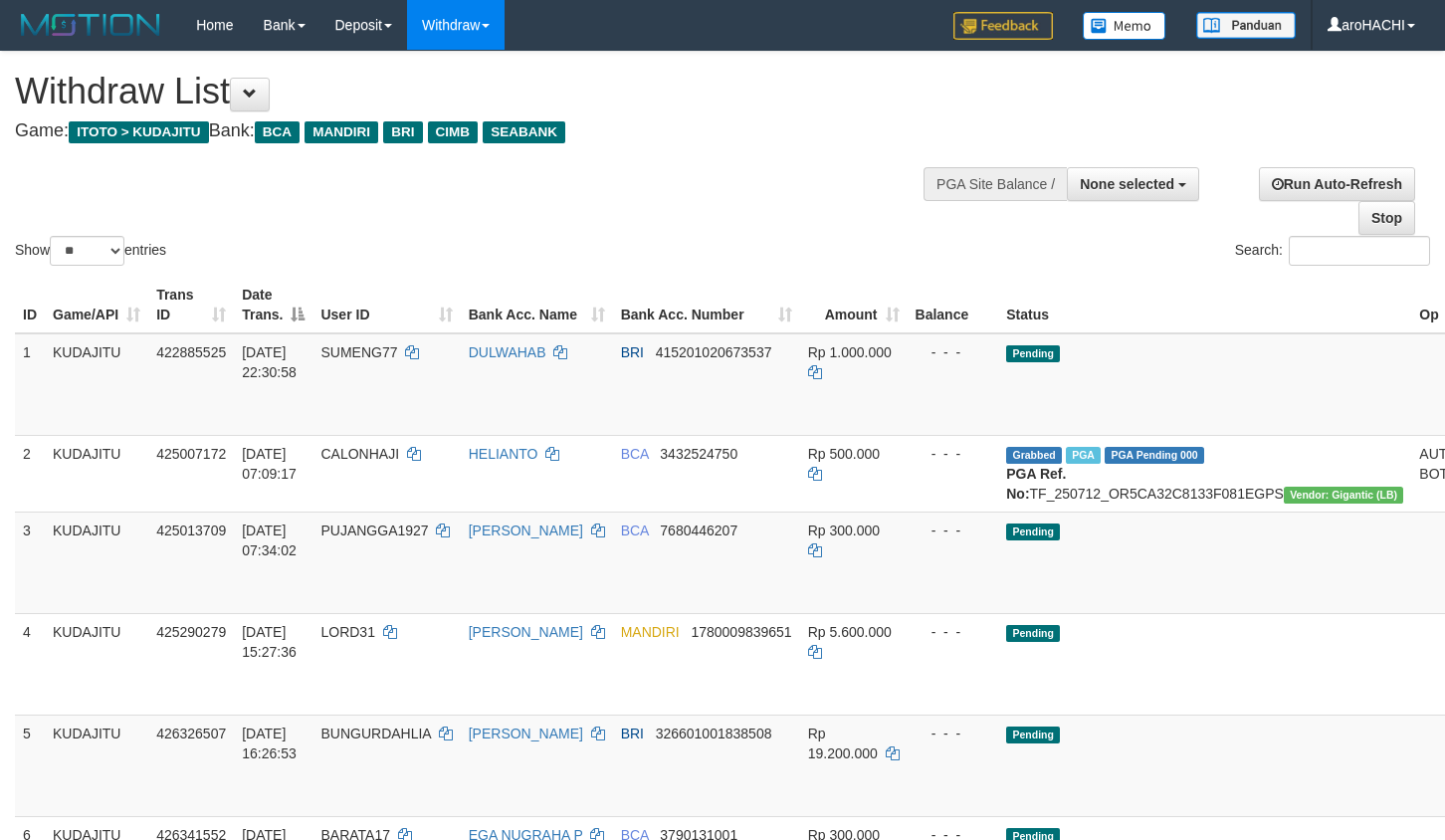 select 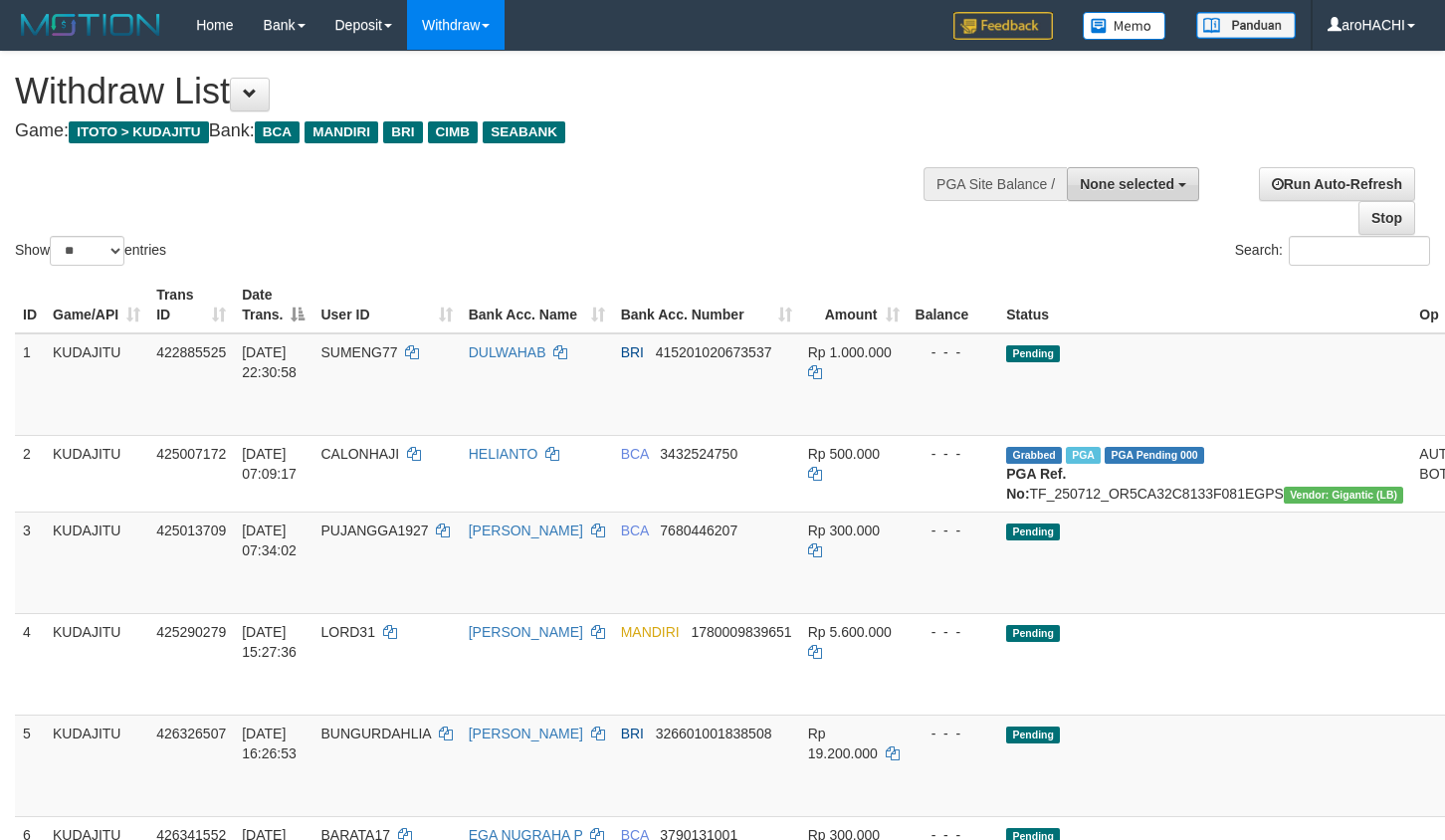 scroll, scrollTop: 0, scrollLeft: 0, axis: both 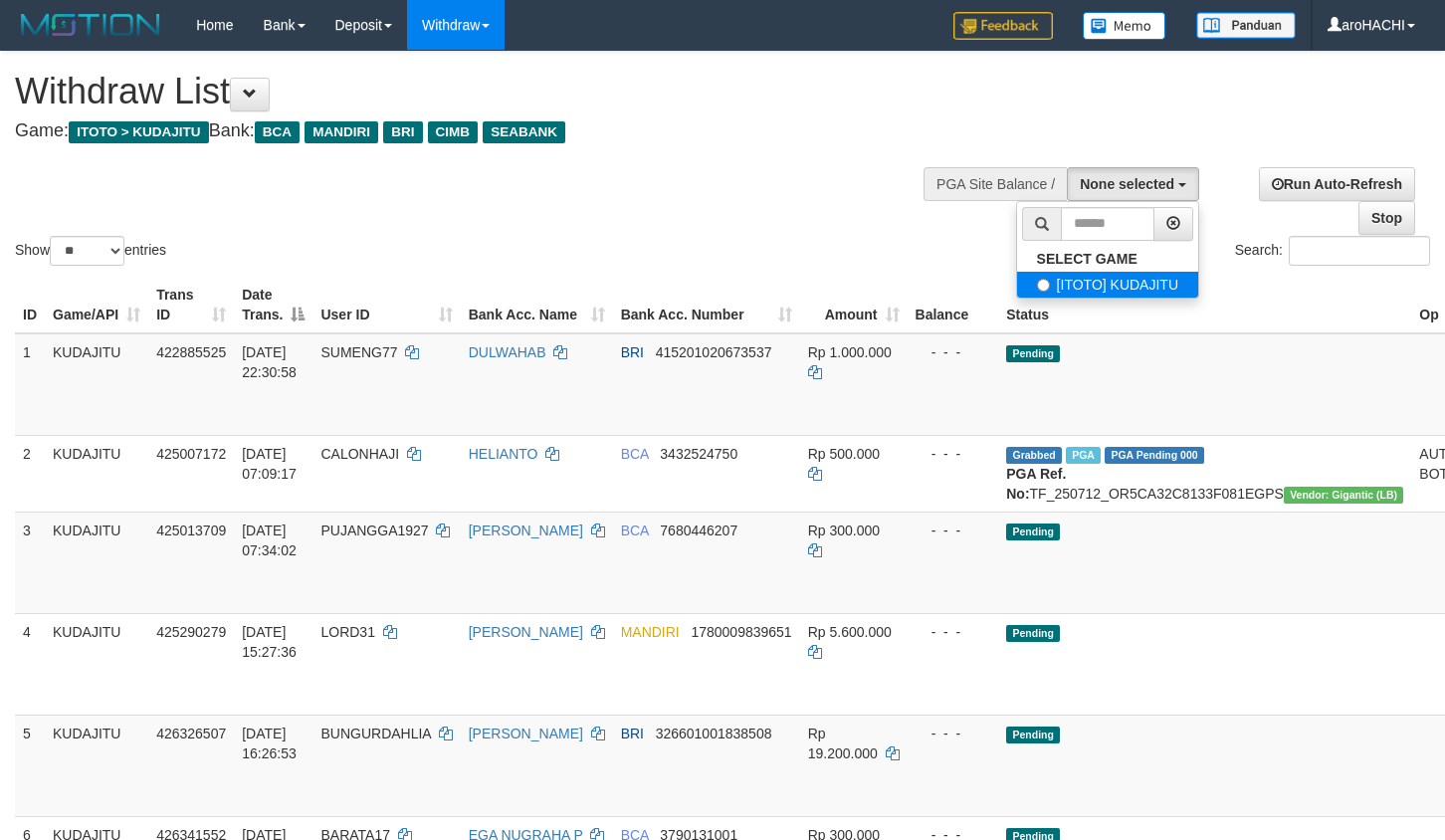 select on "***" 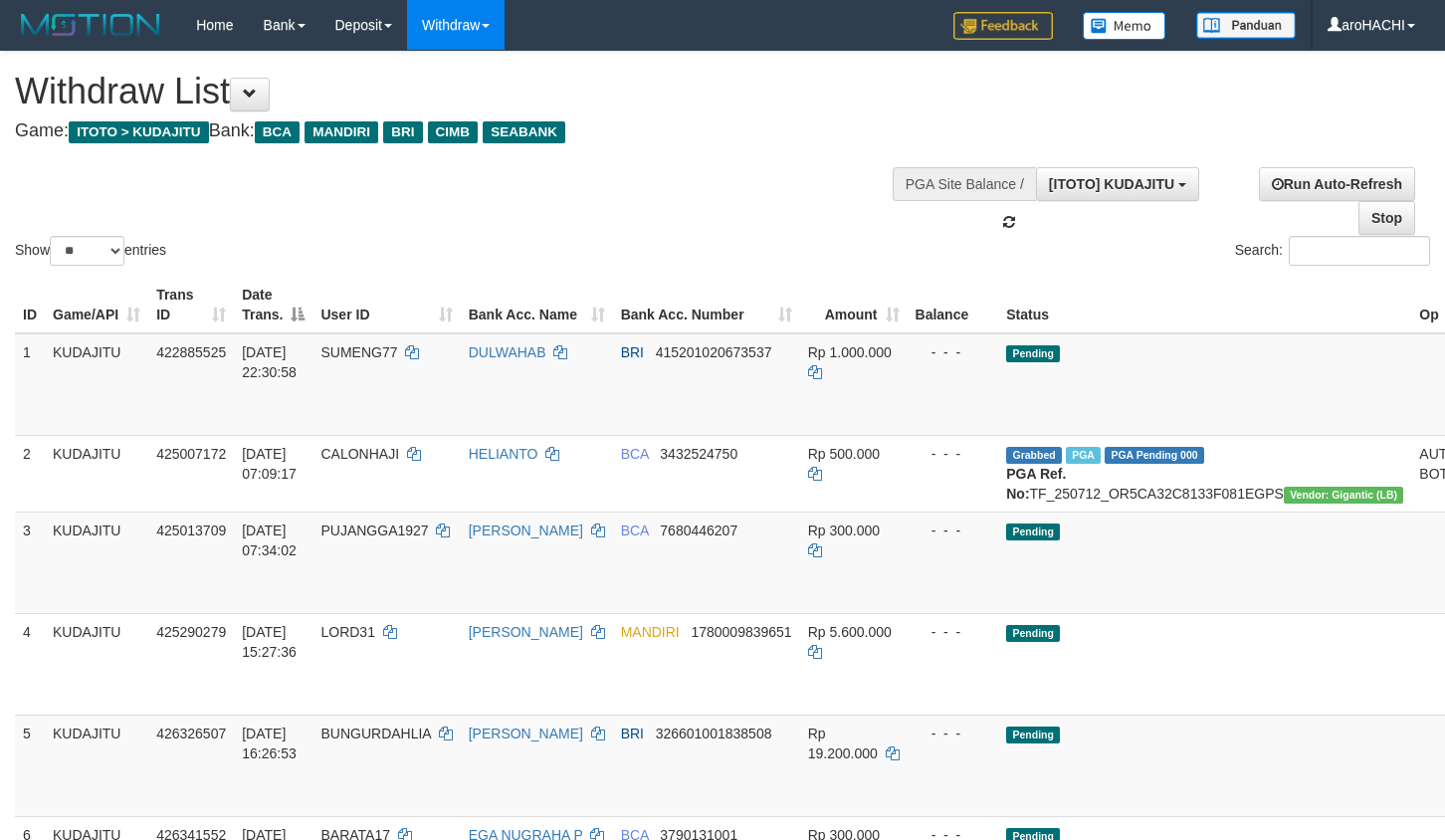 scroll, scrollTop: 18, scrollLeft: 0, axis: vertical 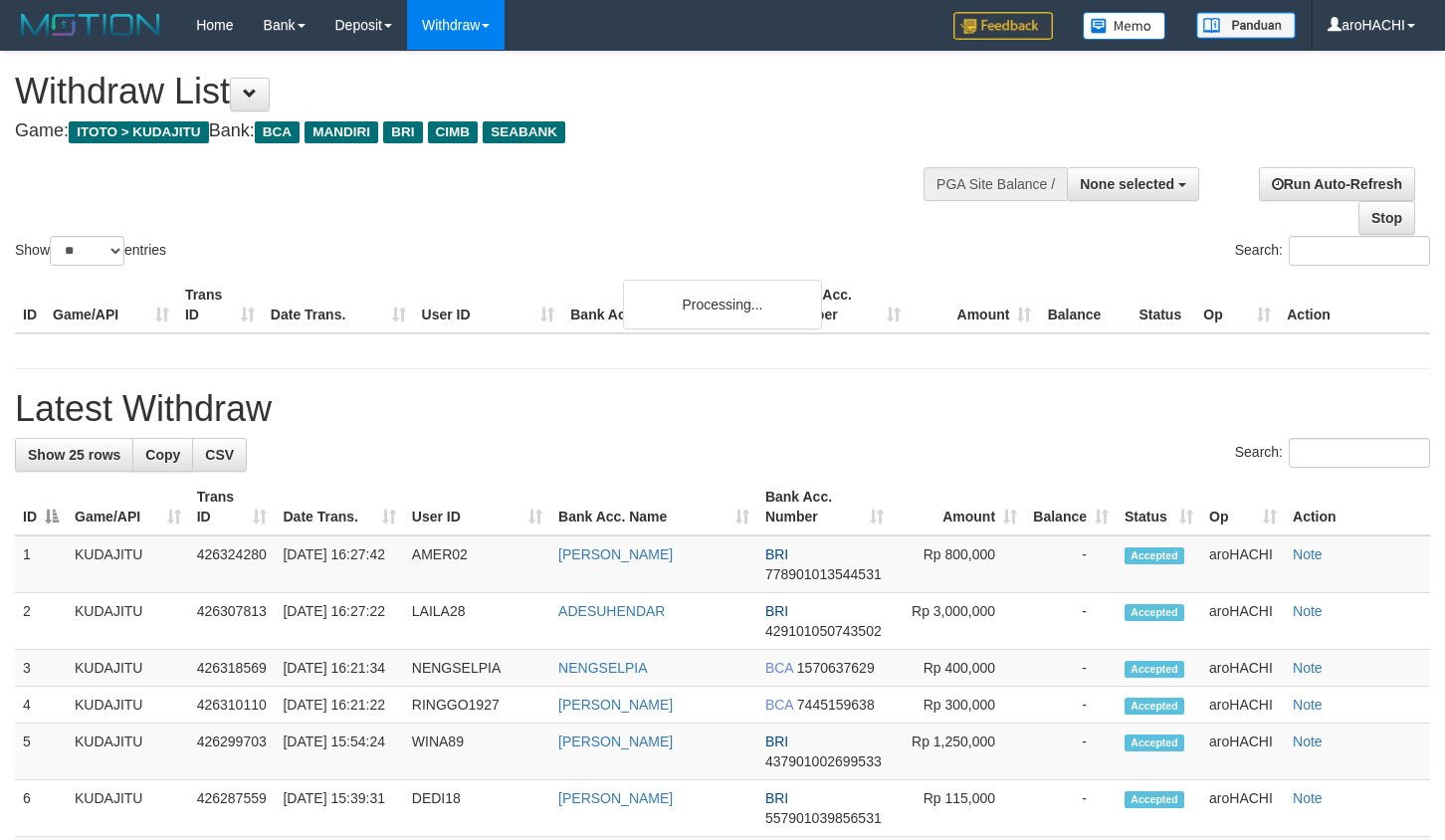 select 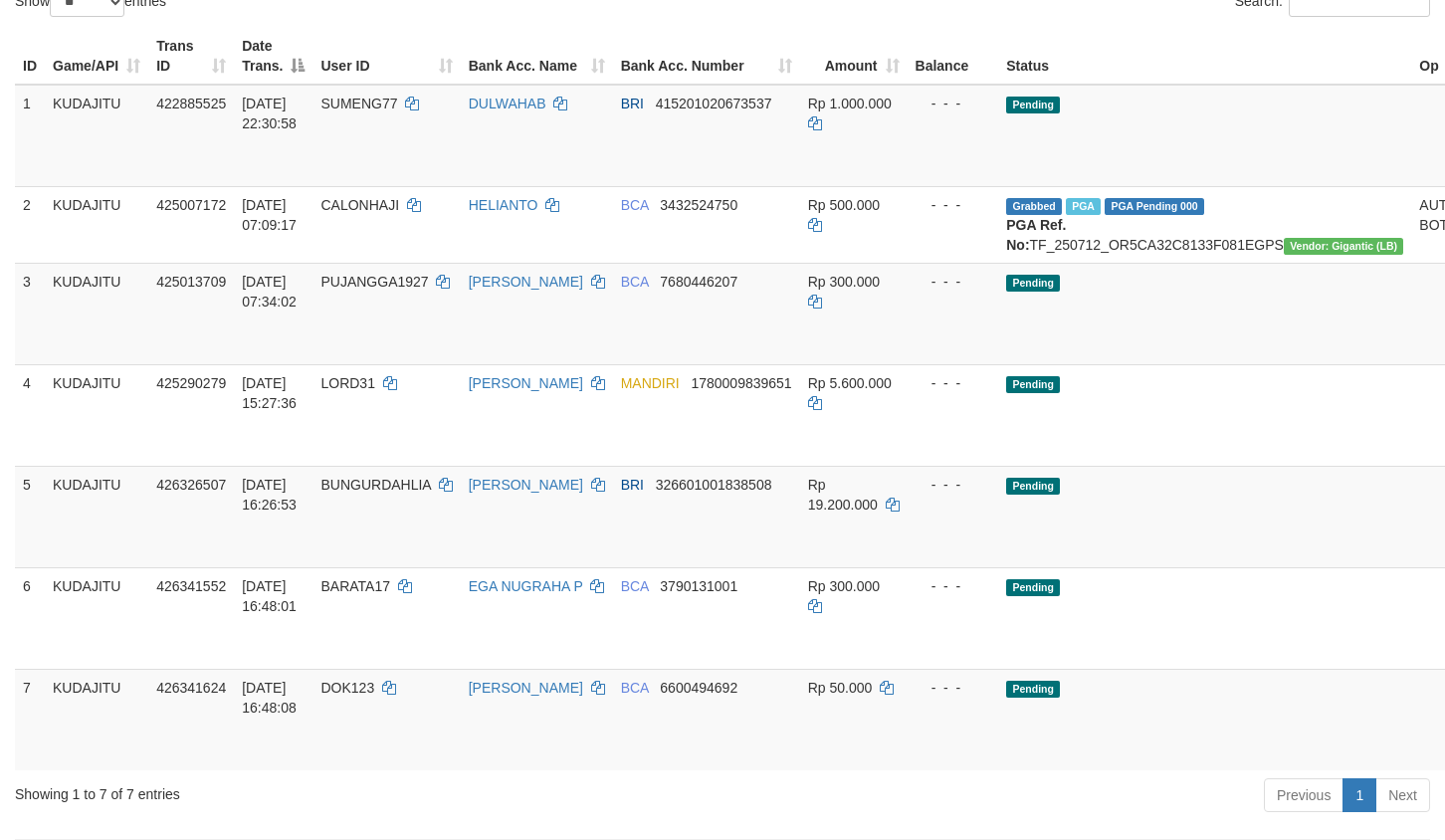scroll, scrollTop: 497, scrollLeft: 0, axis: vertical 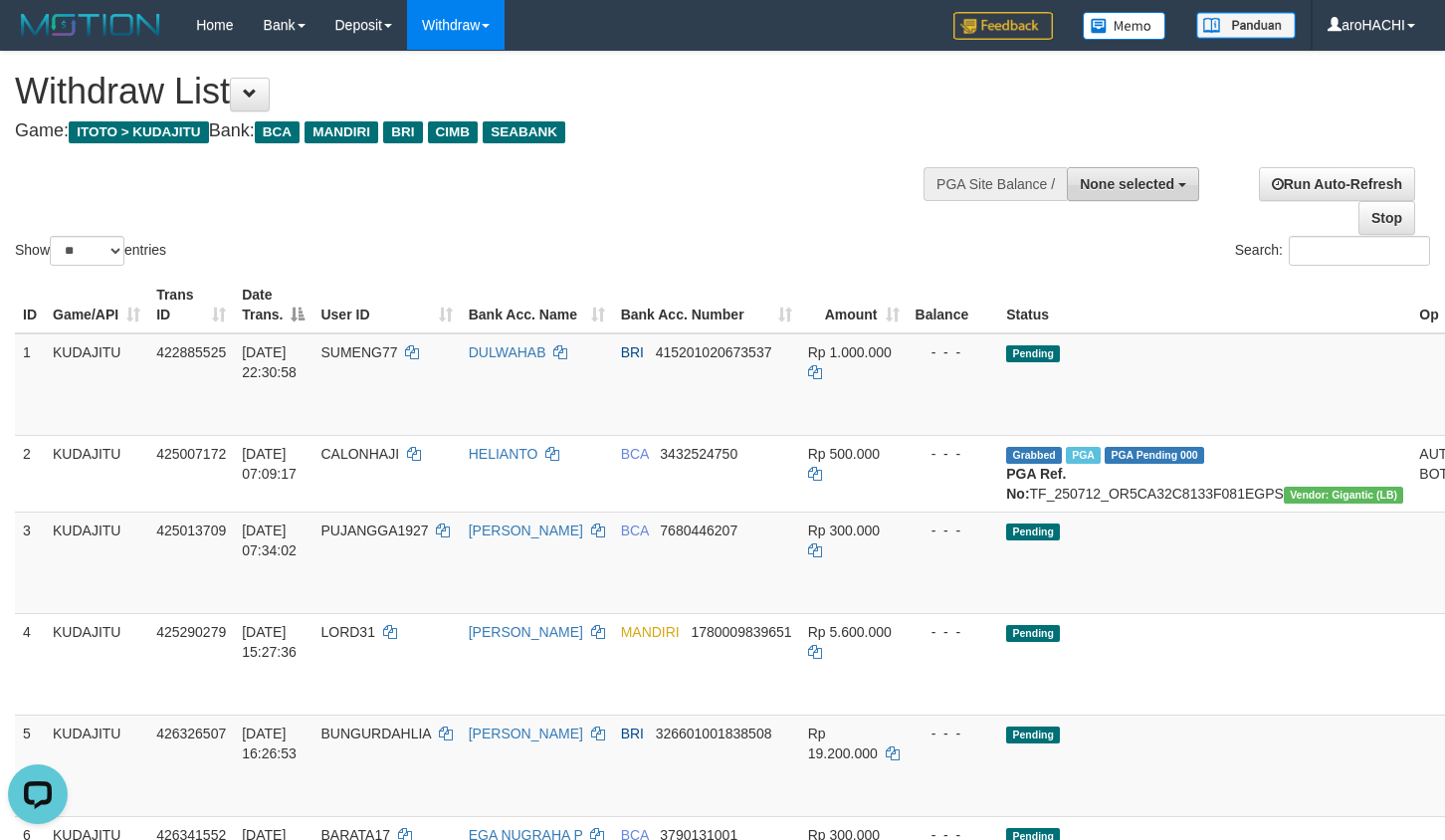 click on "None selected" at bounding box center [1127, 184] 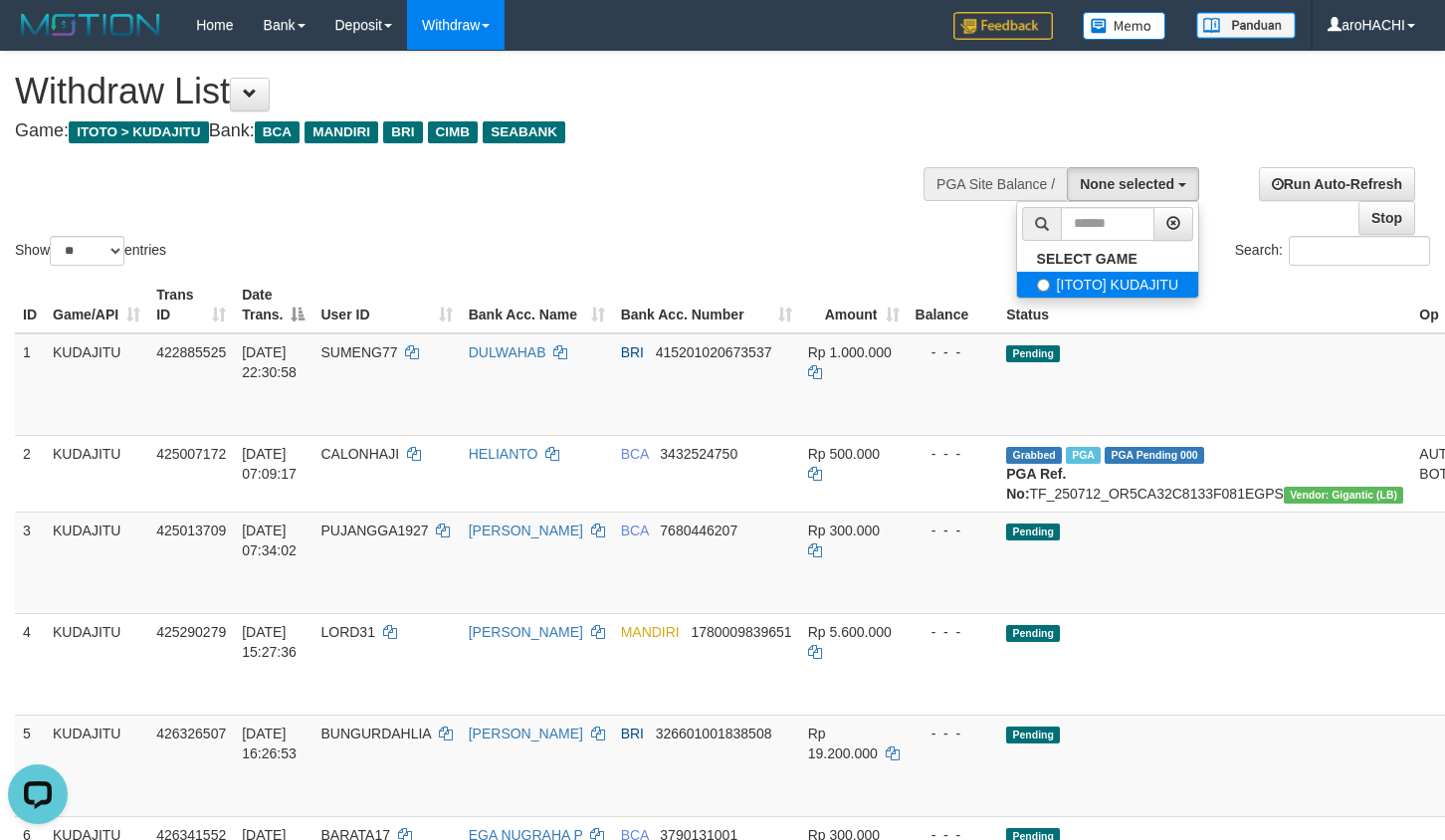 select on "***" 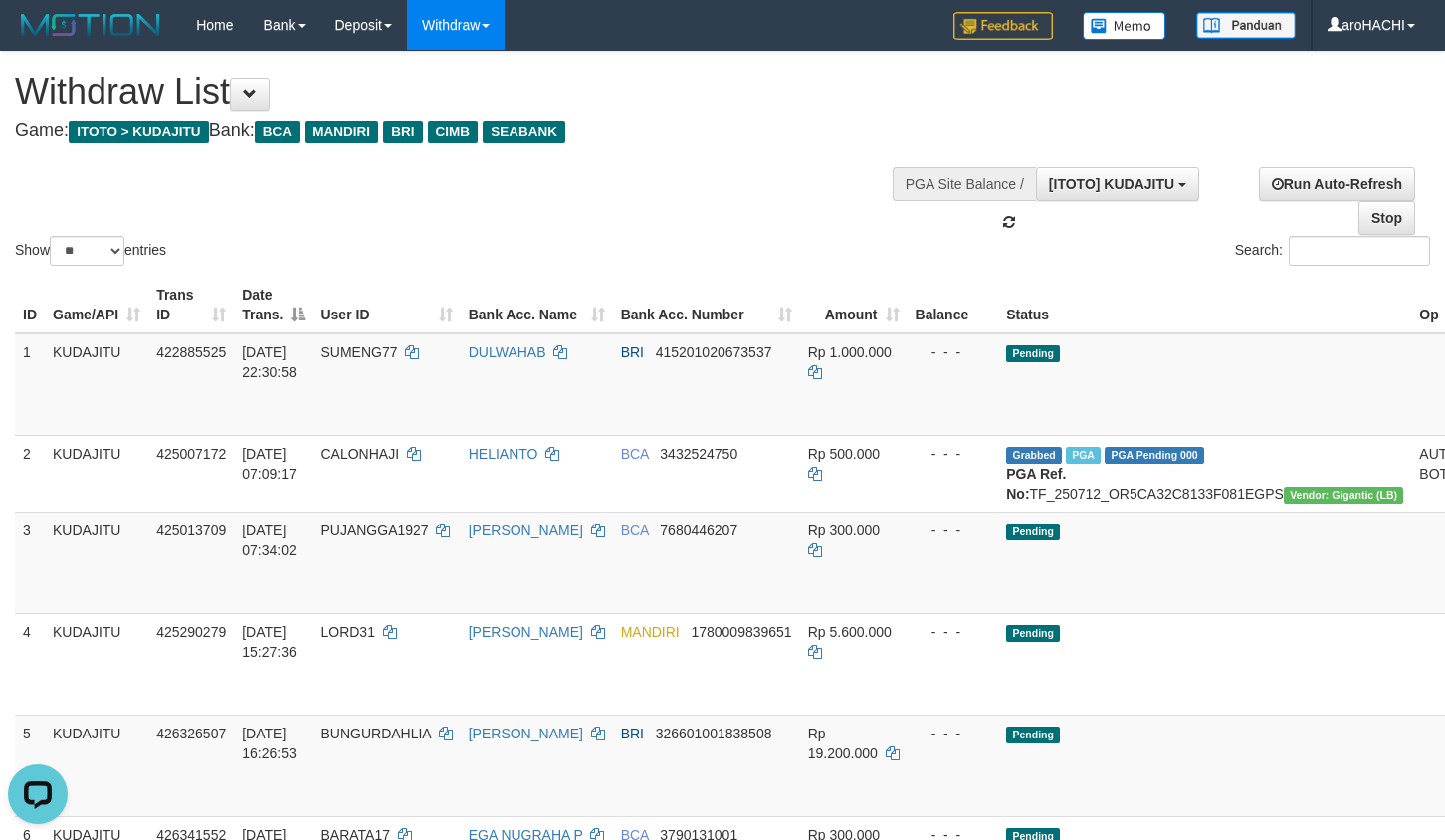 scroll, scrollTop: 18, scrollLeft: 0, axis: vertical 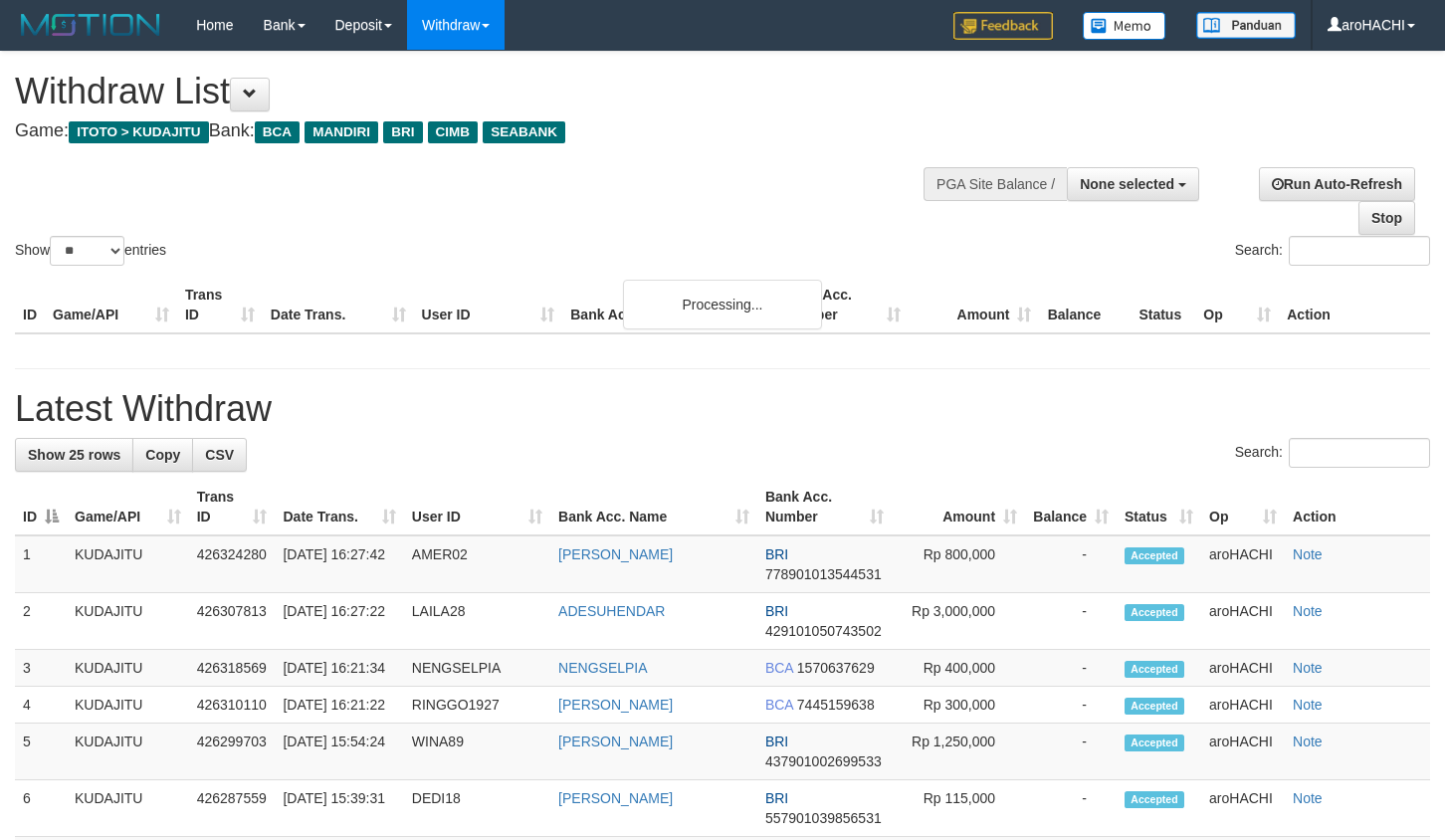 select 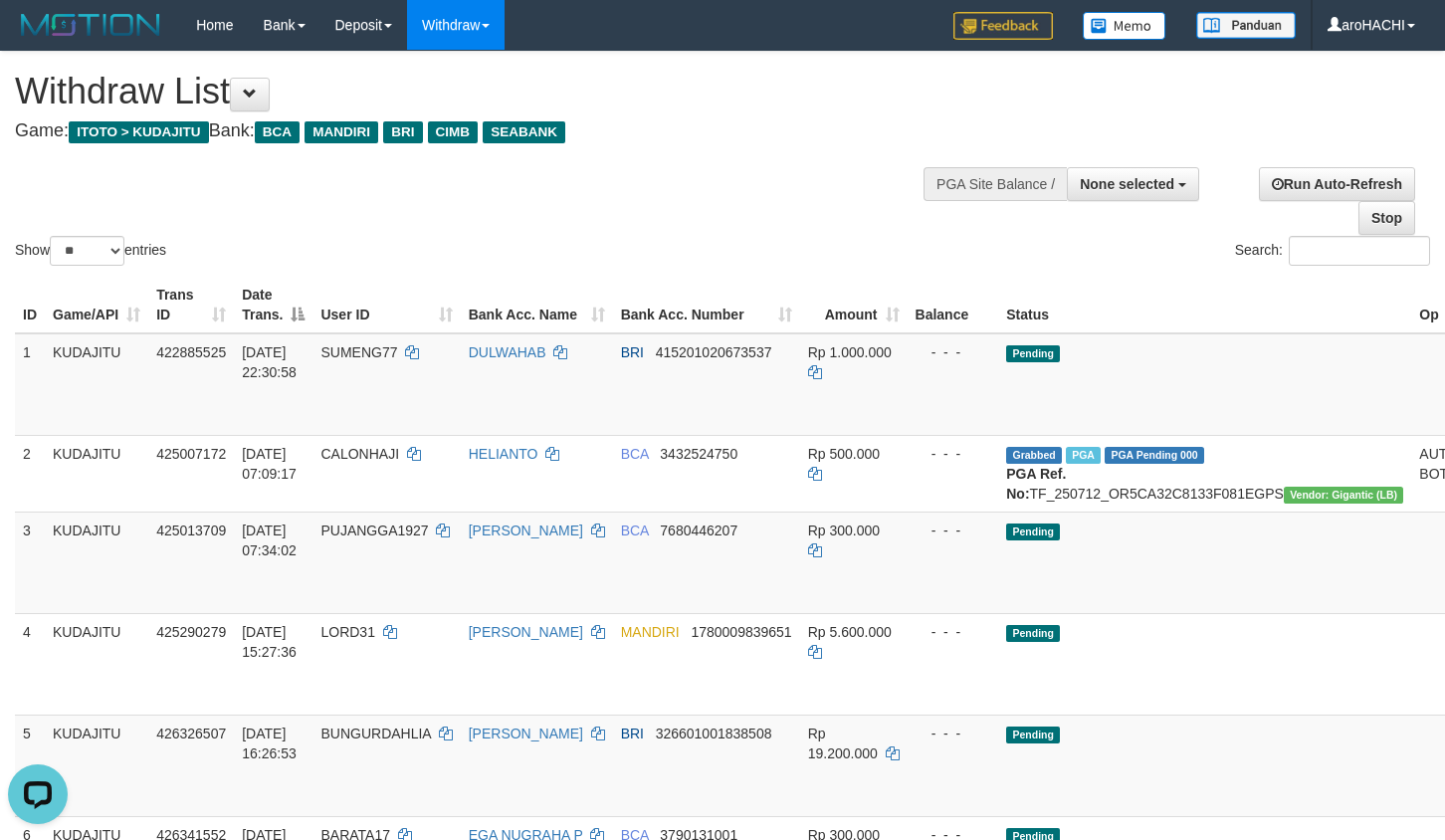 scroll, scrollTop: 0, scrollLeft: 0, axis: both 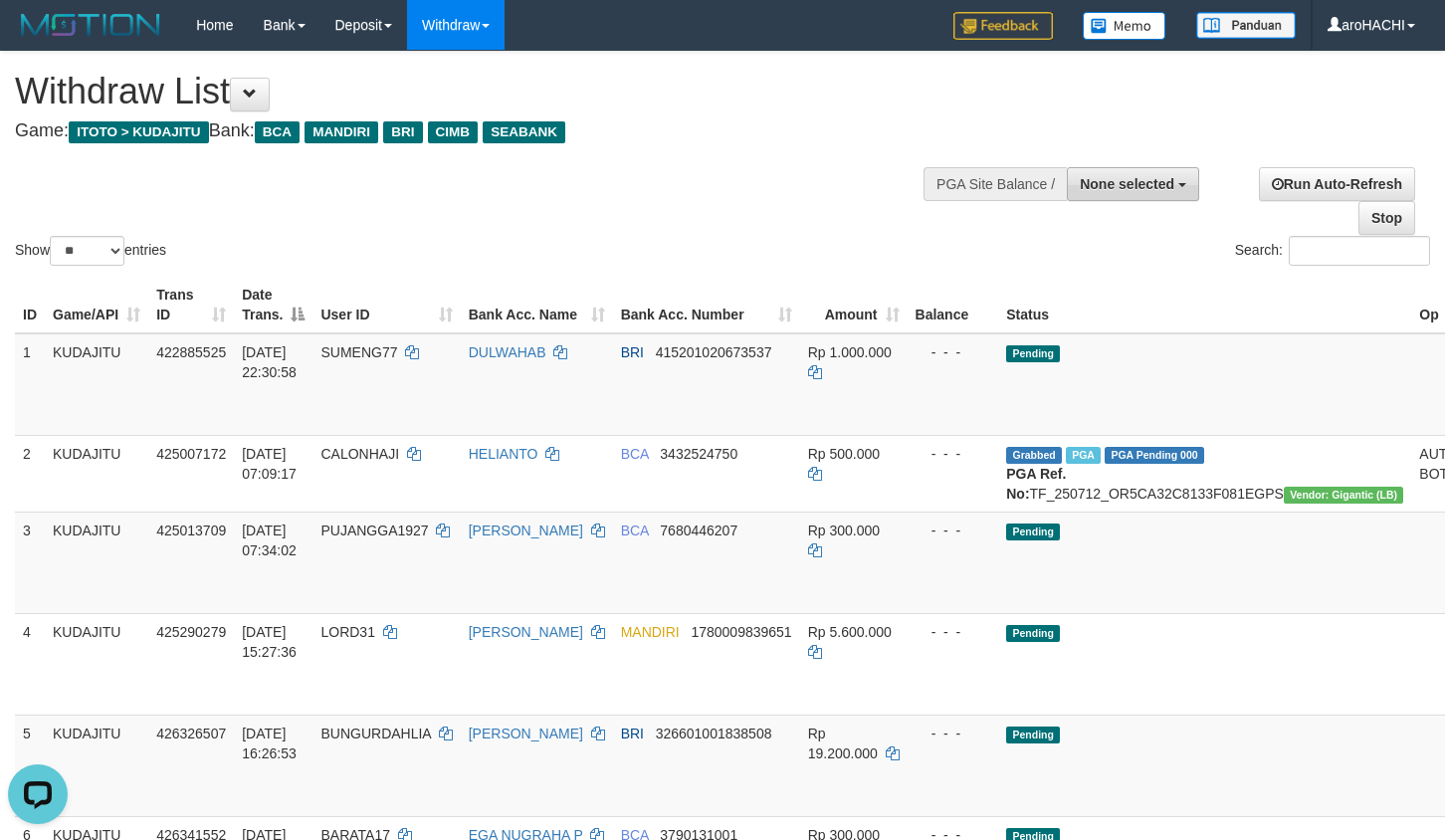 click on "None selected" at bounding box center [1127, 184] 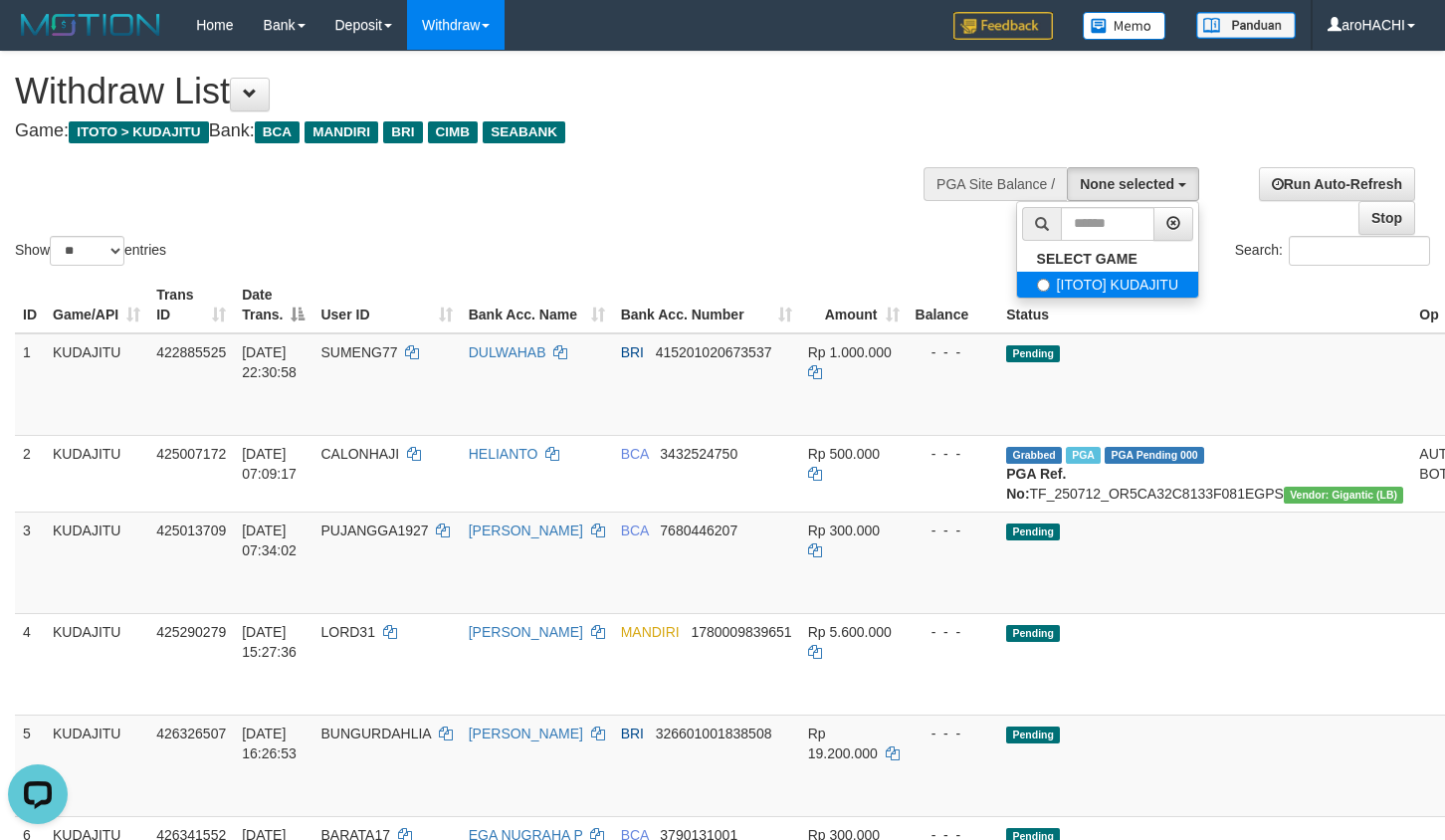 select on "***" 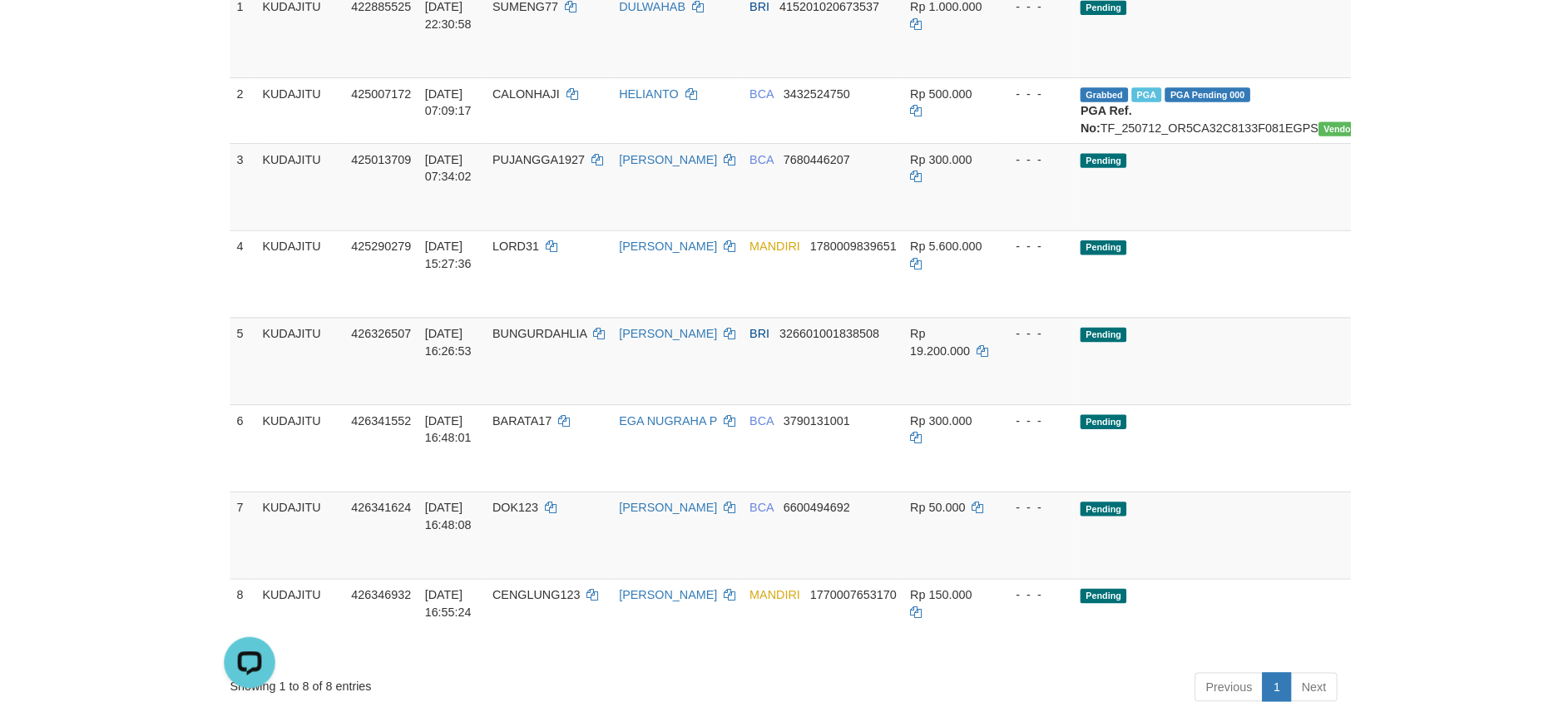 scroll, scrollTop: 492, scrollLeft: 0, axis: vertical 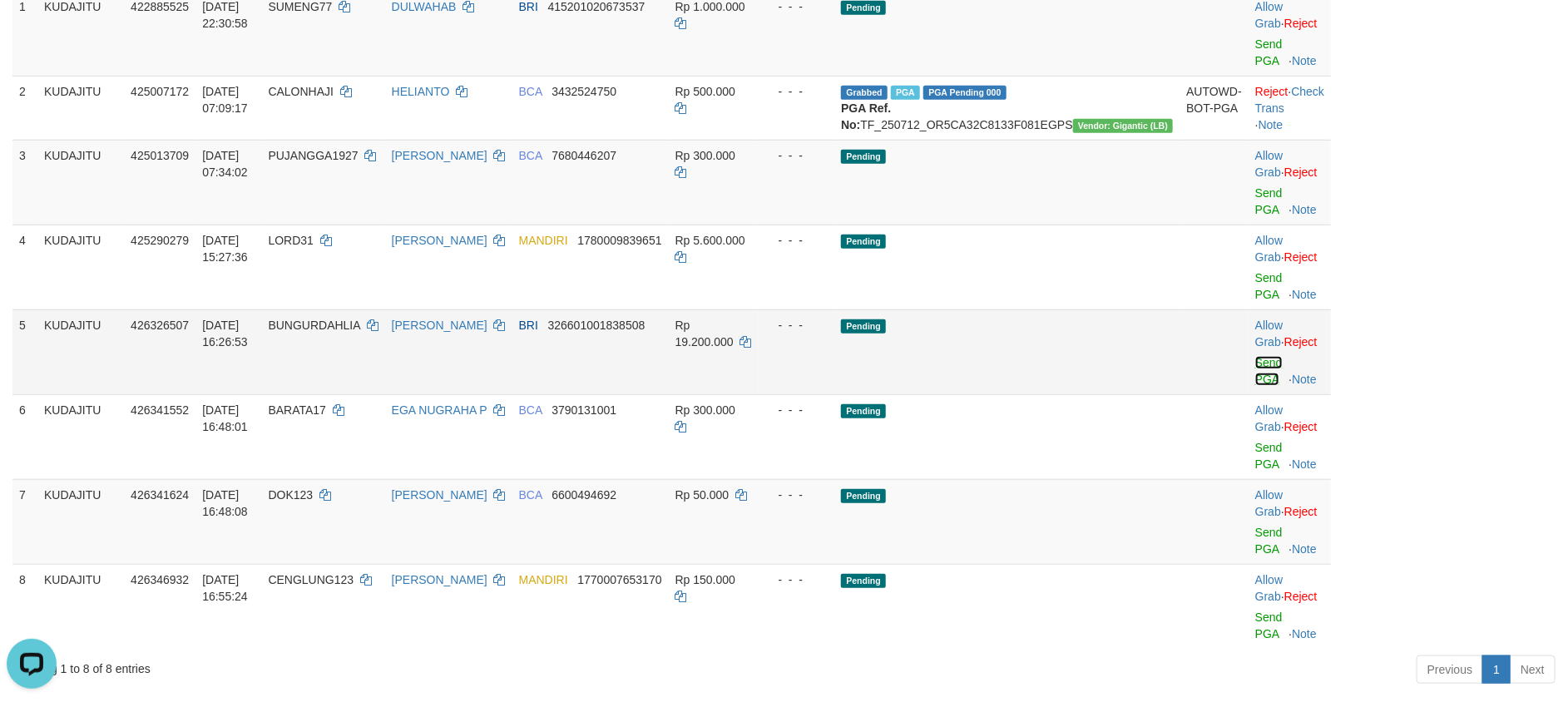 click on "Send PGA" at bounding box center (1269, 371) 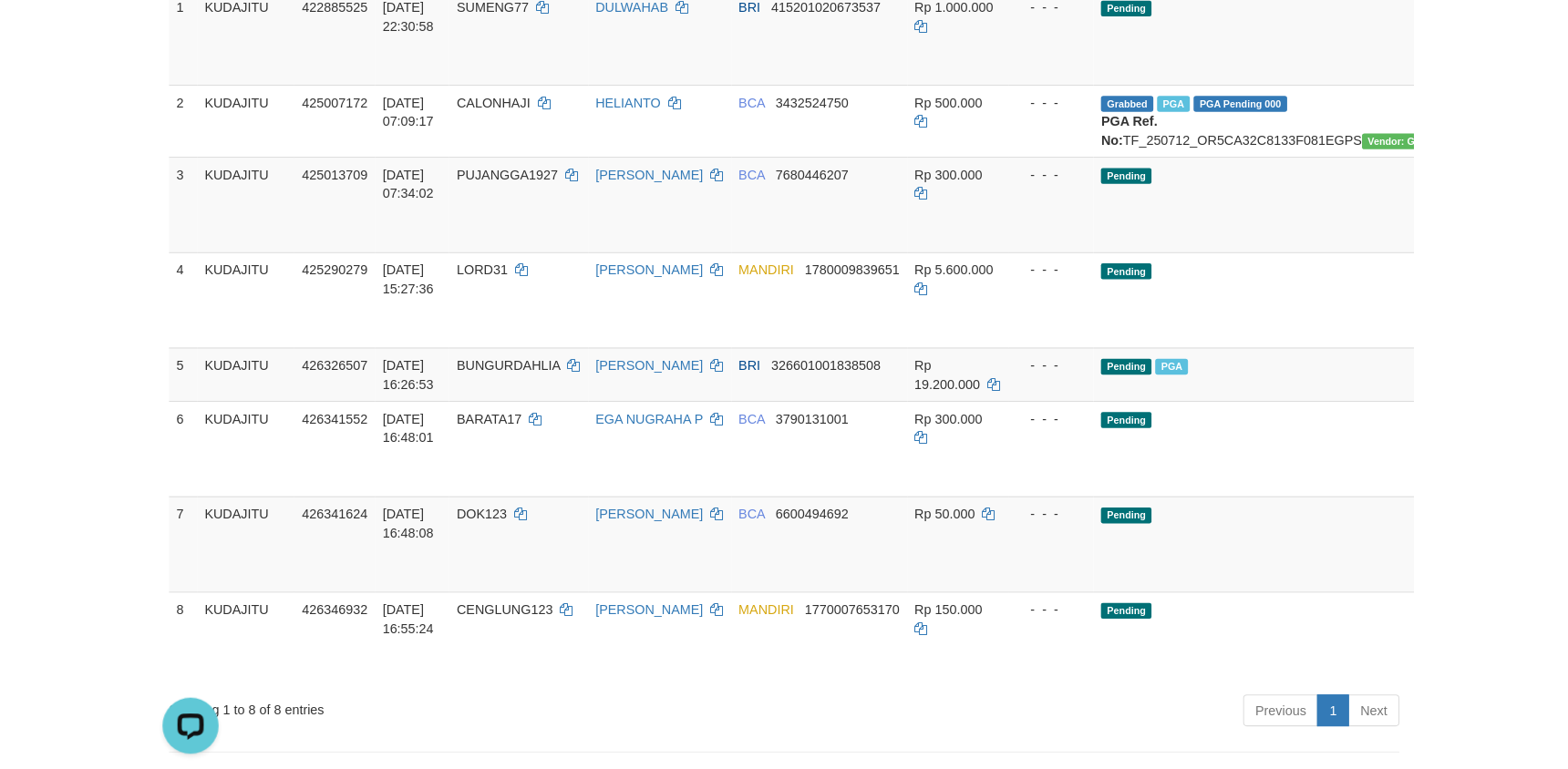 scroll, scrollTop: 558, scrollLeft: 0, axis: vertical 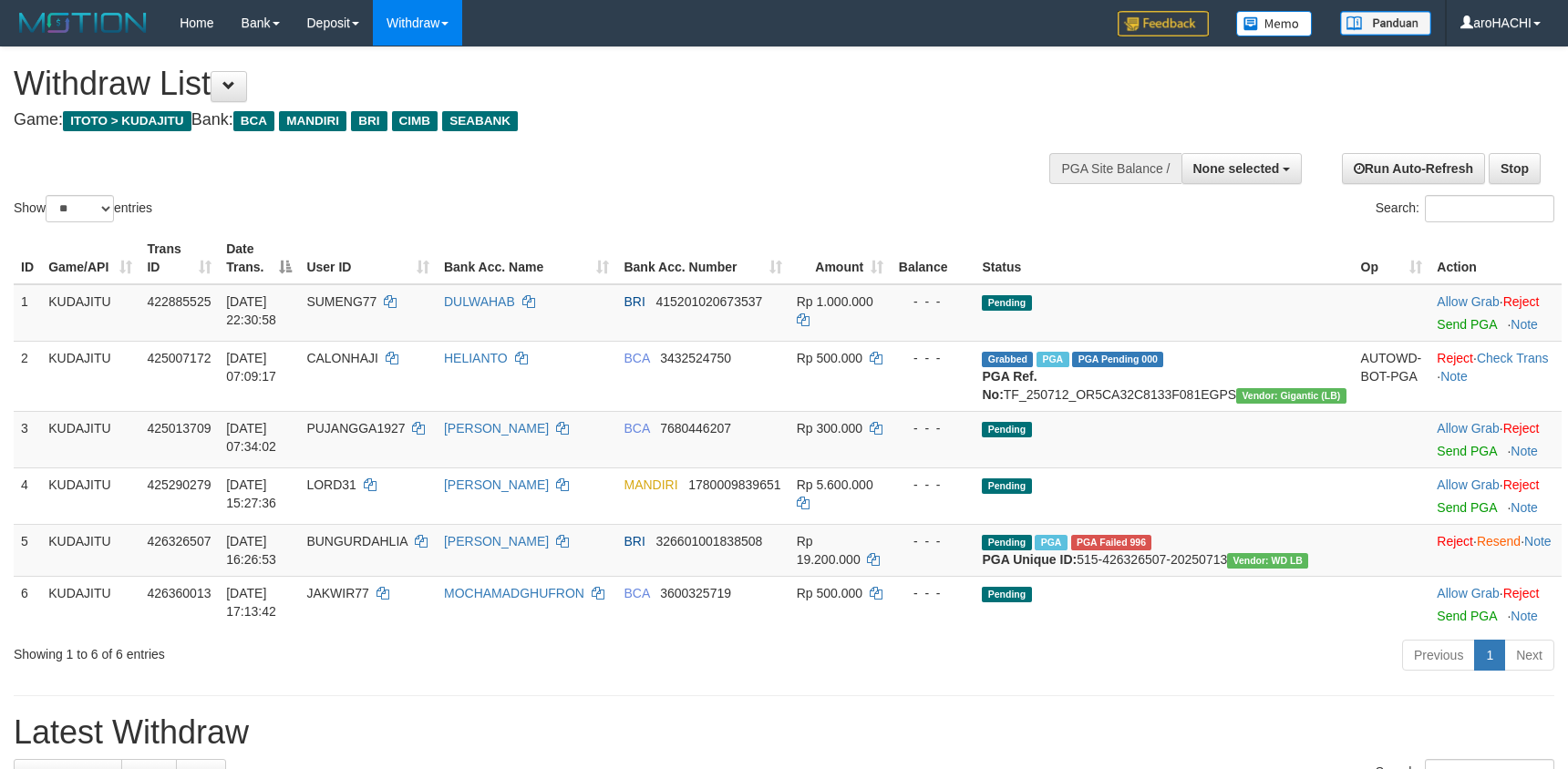 select 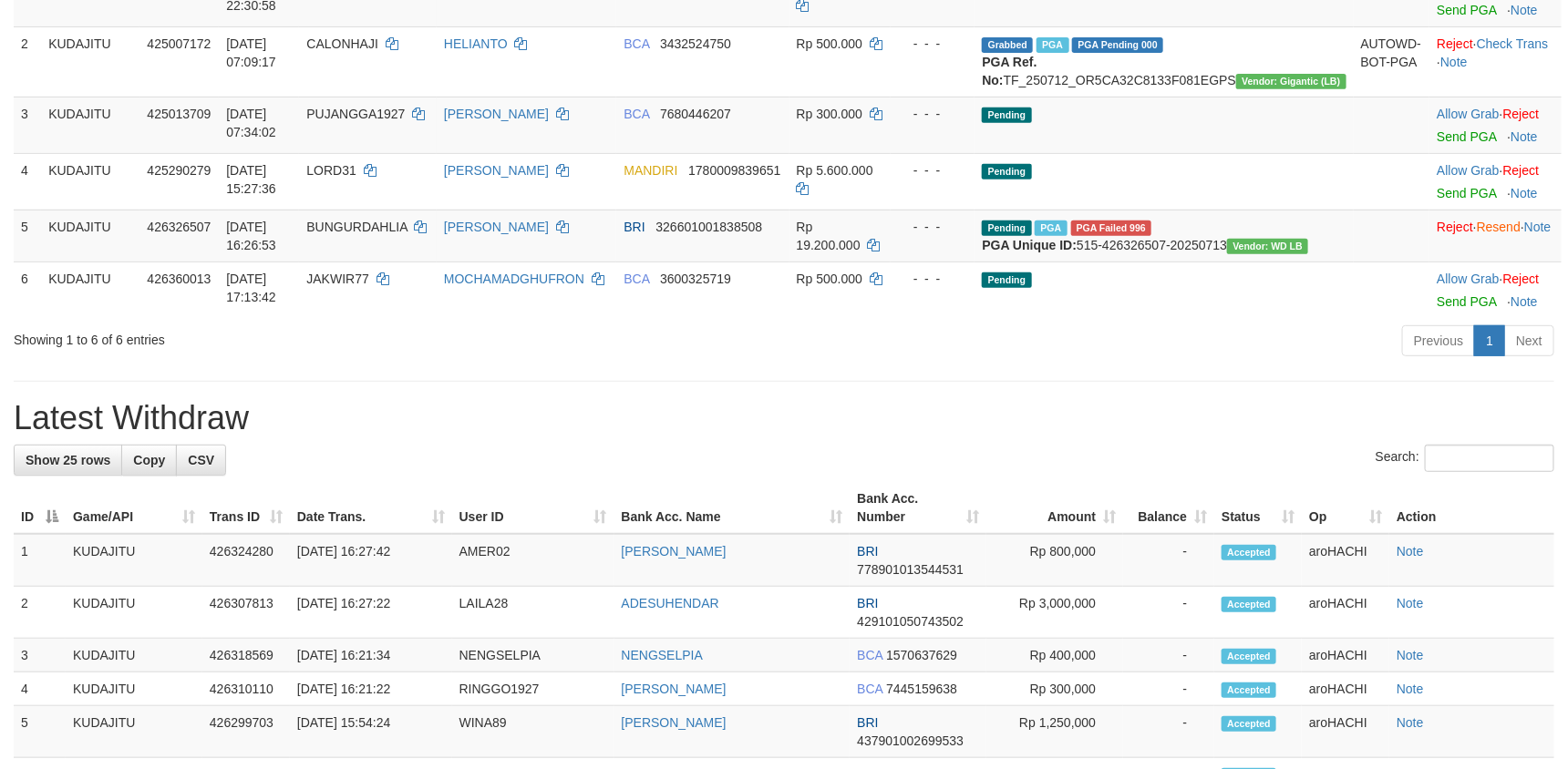 scroll, scrollTop: 228, scrollLeft: 0, axis: vertical 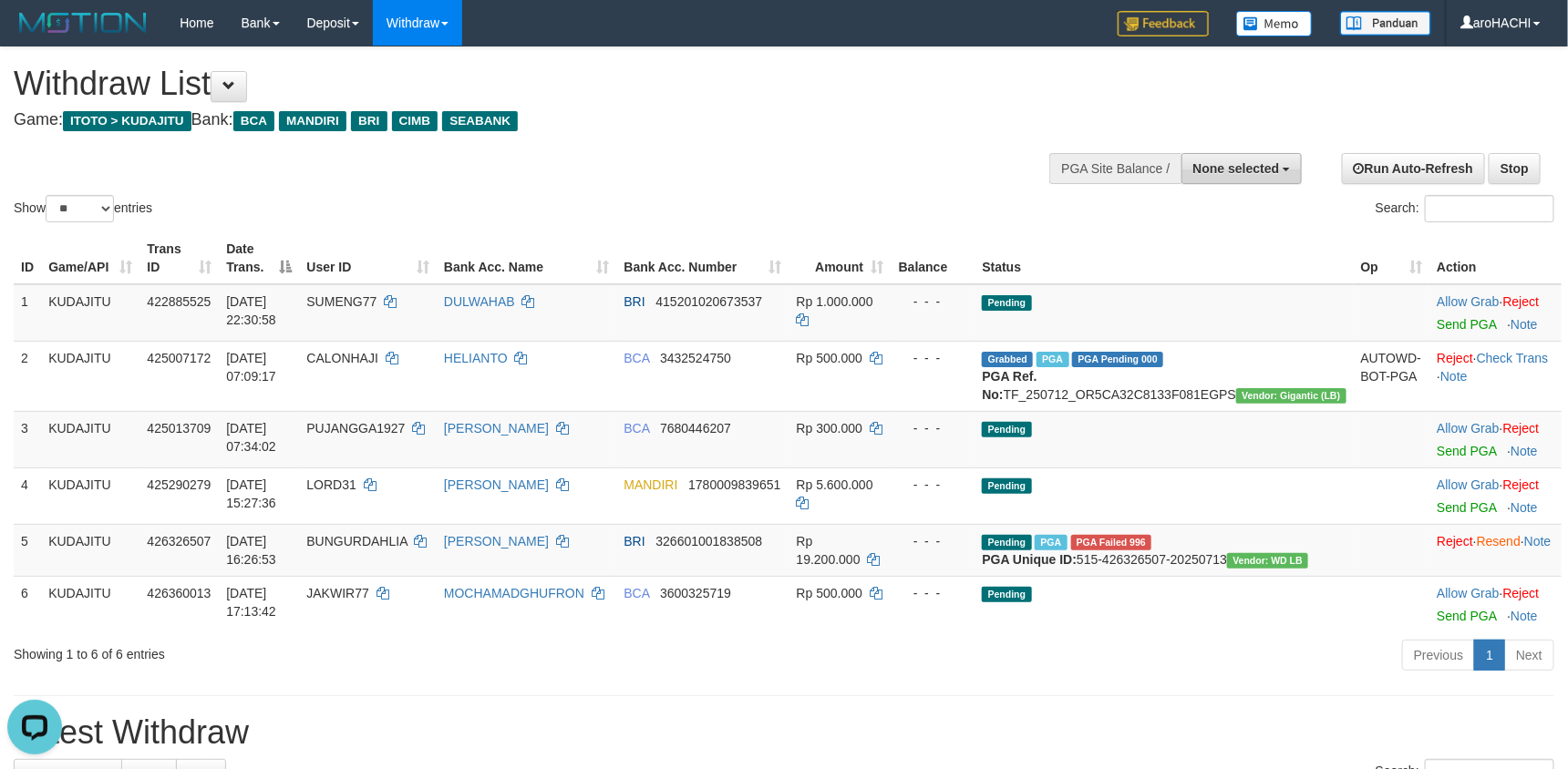 click on "None selected" at bounding box center [1236, 169] 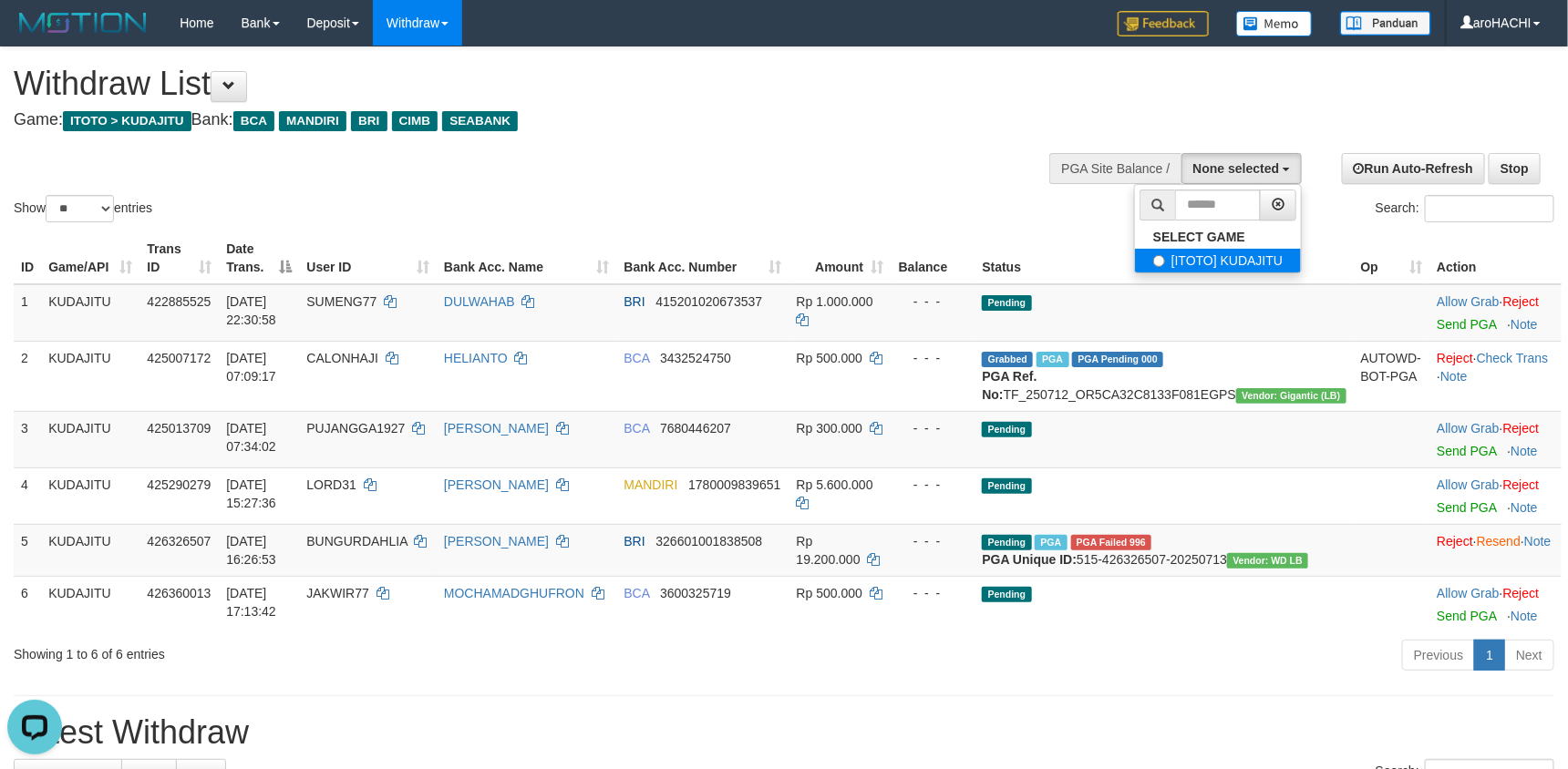 select on "***" 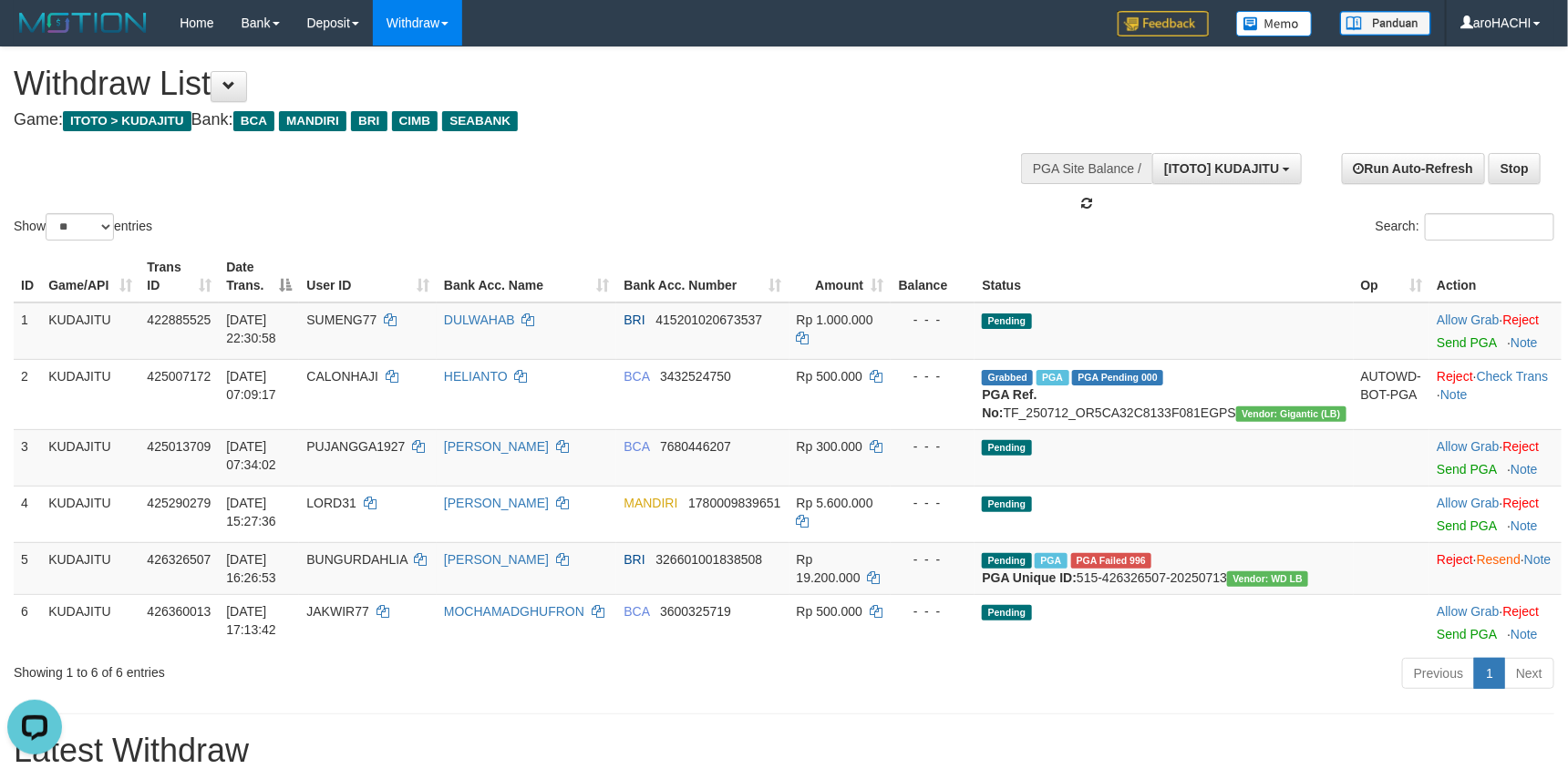 scroll, scrollTop: 16, scrollLeft: 0, axis: vertical 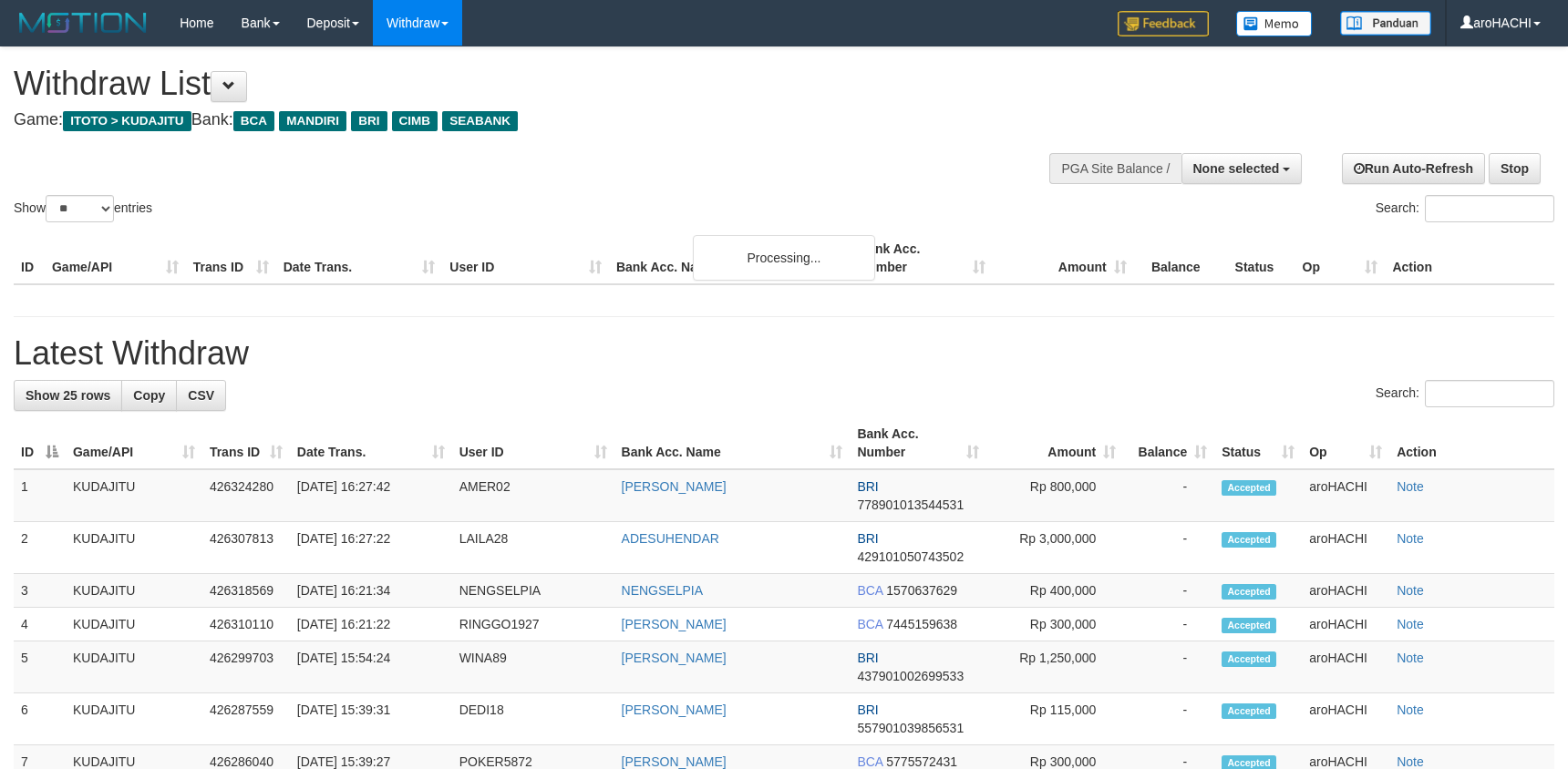 select 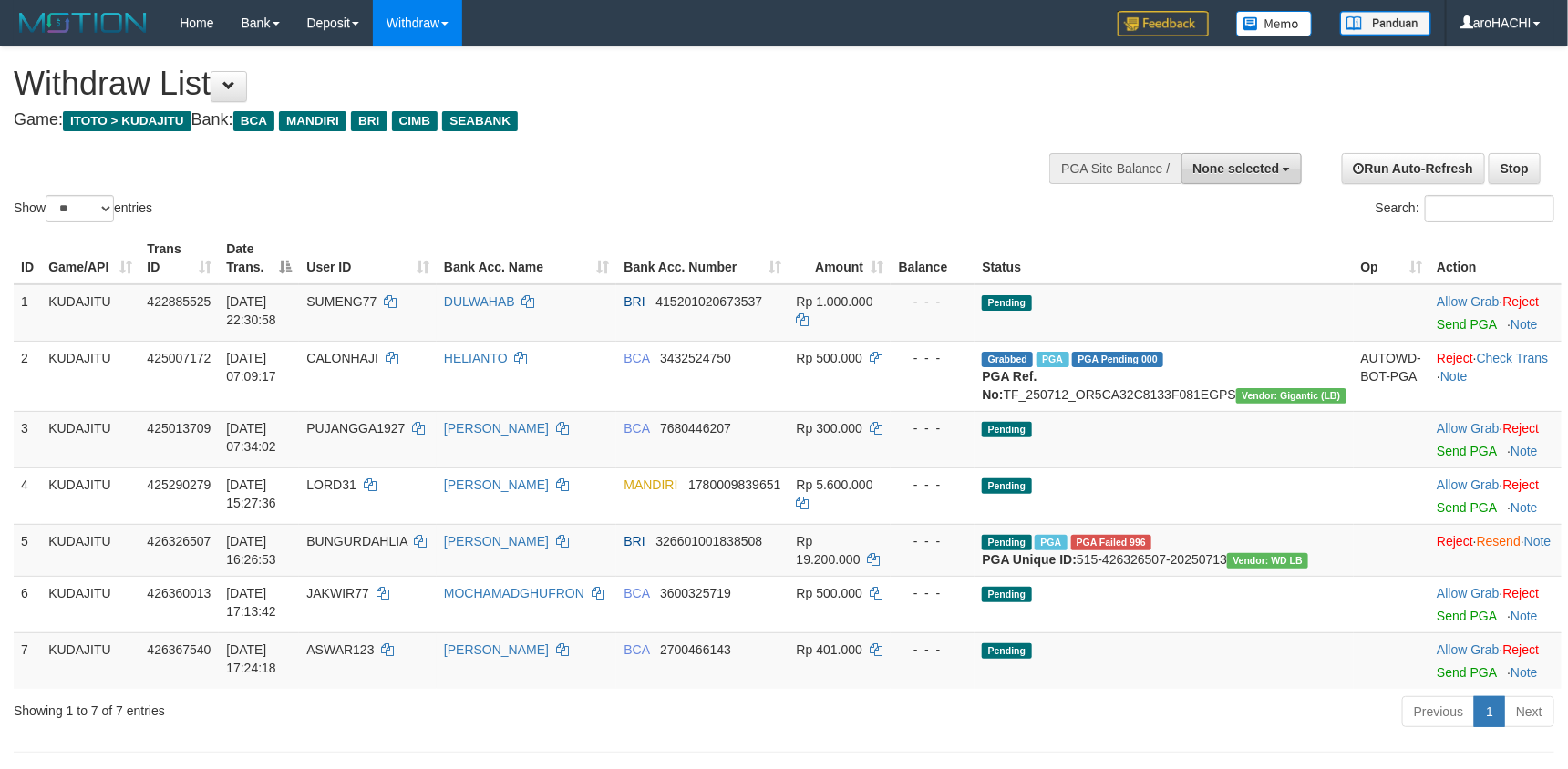 click on "None selected" at bounding box center (1236, 169) 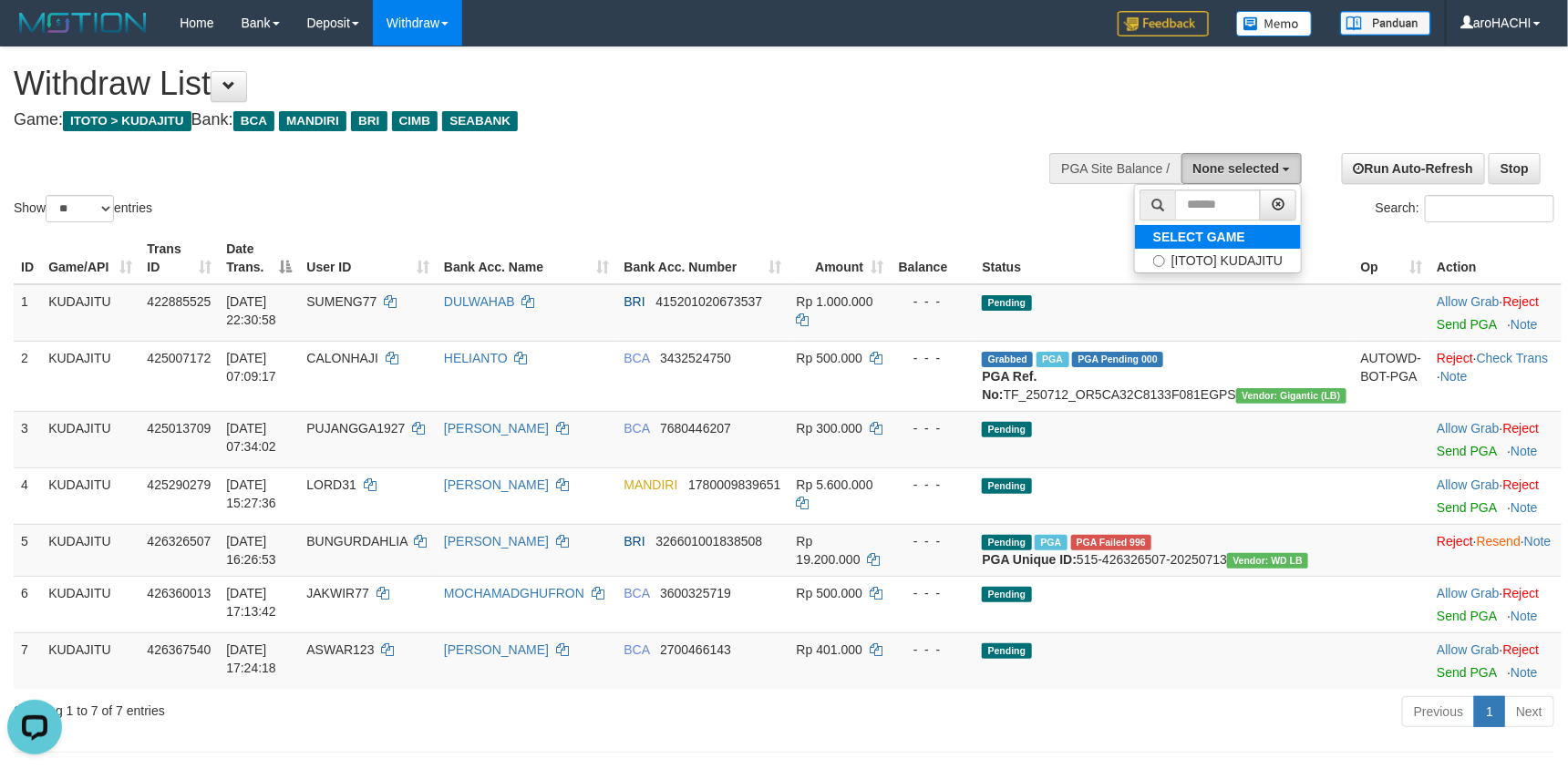 scroll, scrollTop: 0, scrollLeft: 0, axis: both 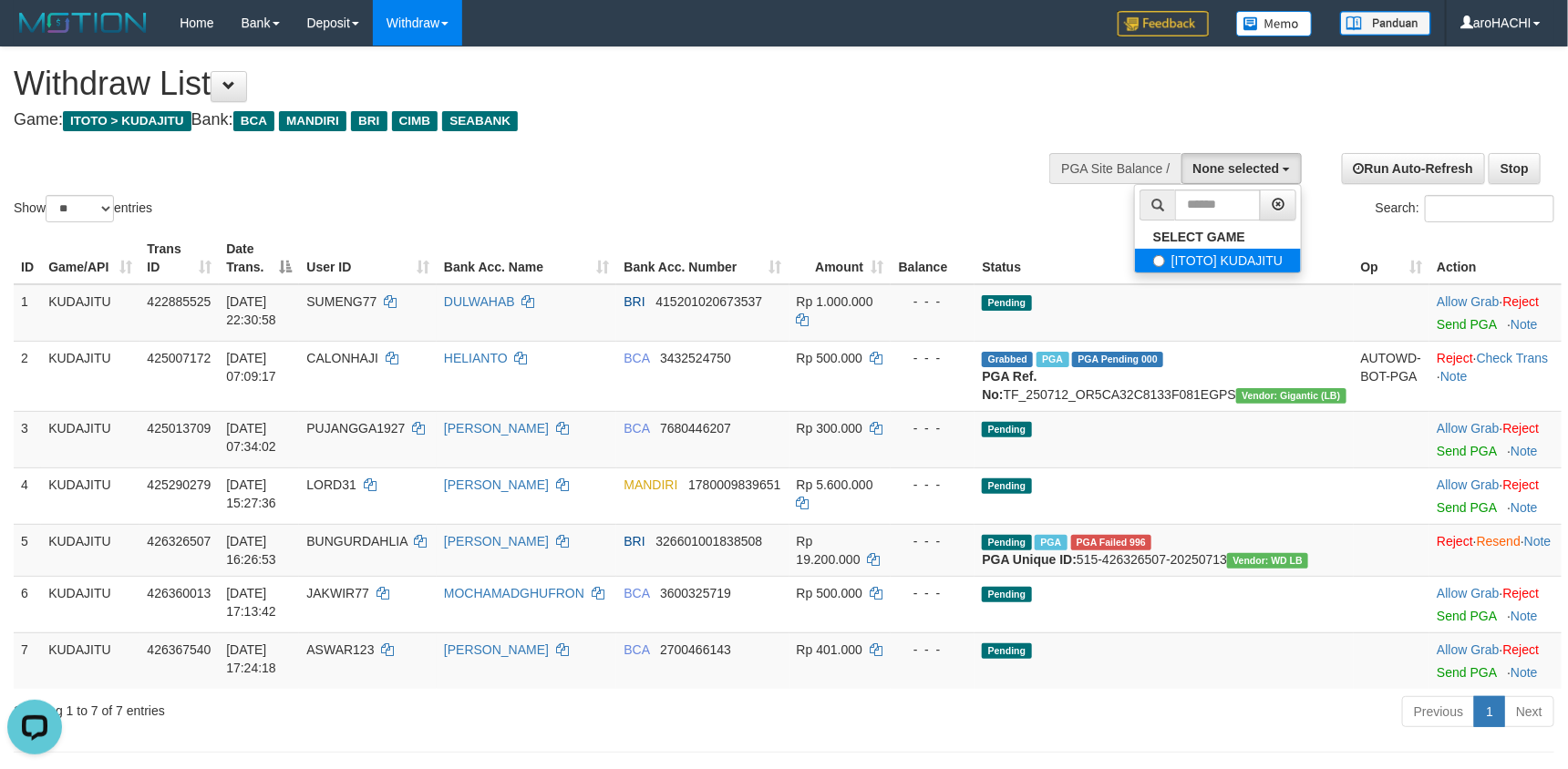 select on "***" 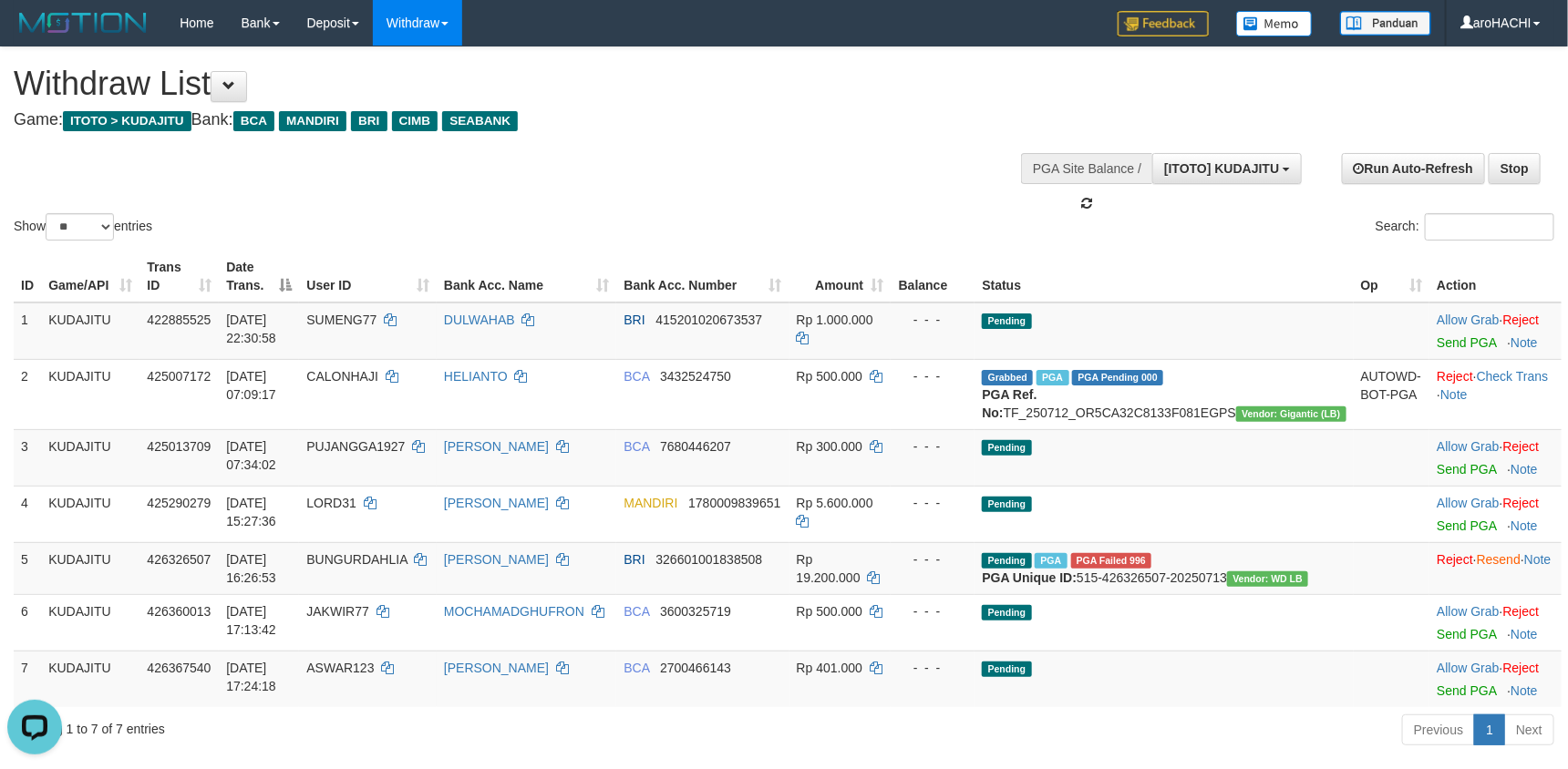 scroll, scrollTop: 16, scrollLeft: 0, axis: vertical 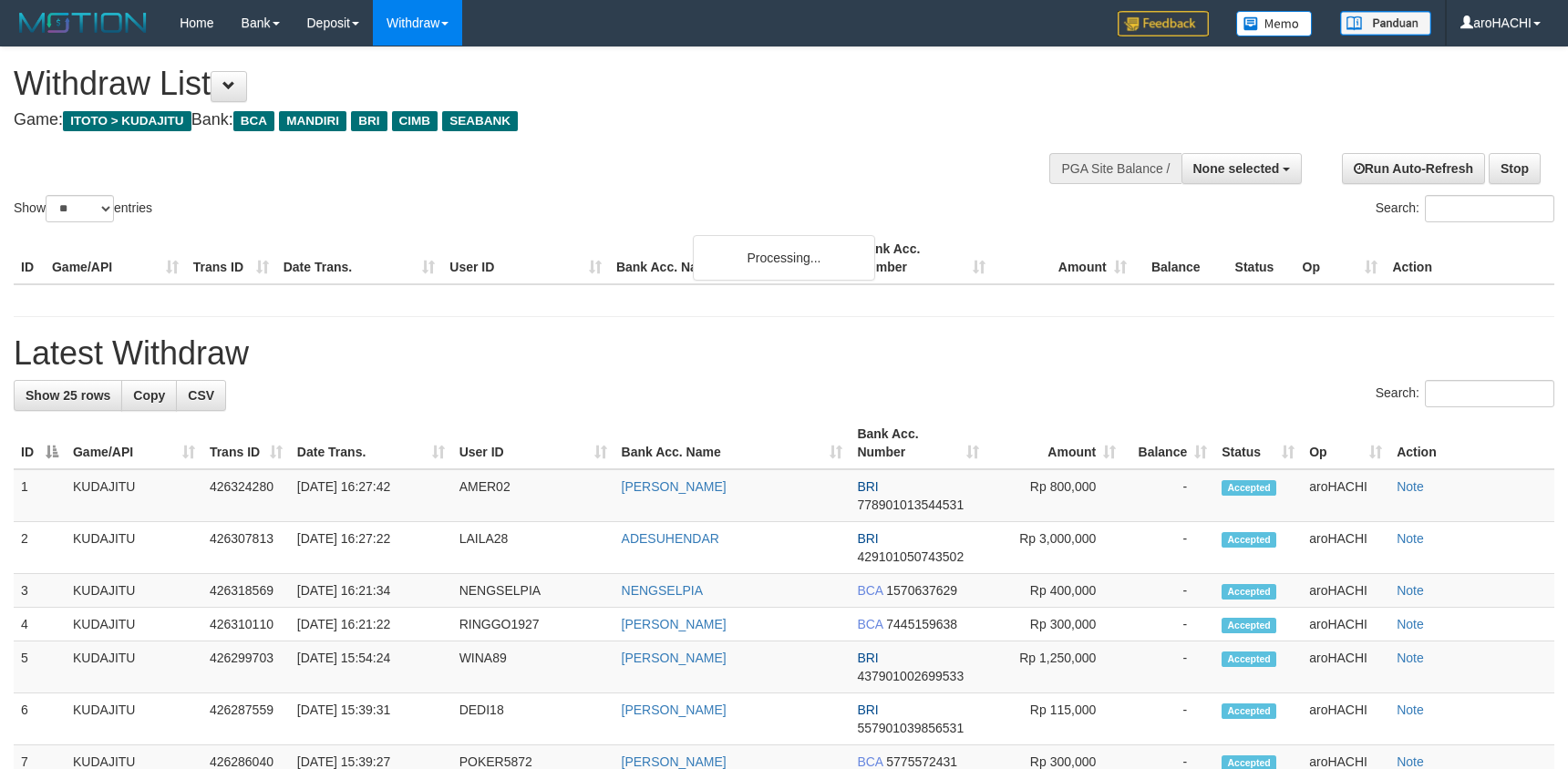 select 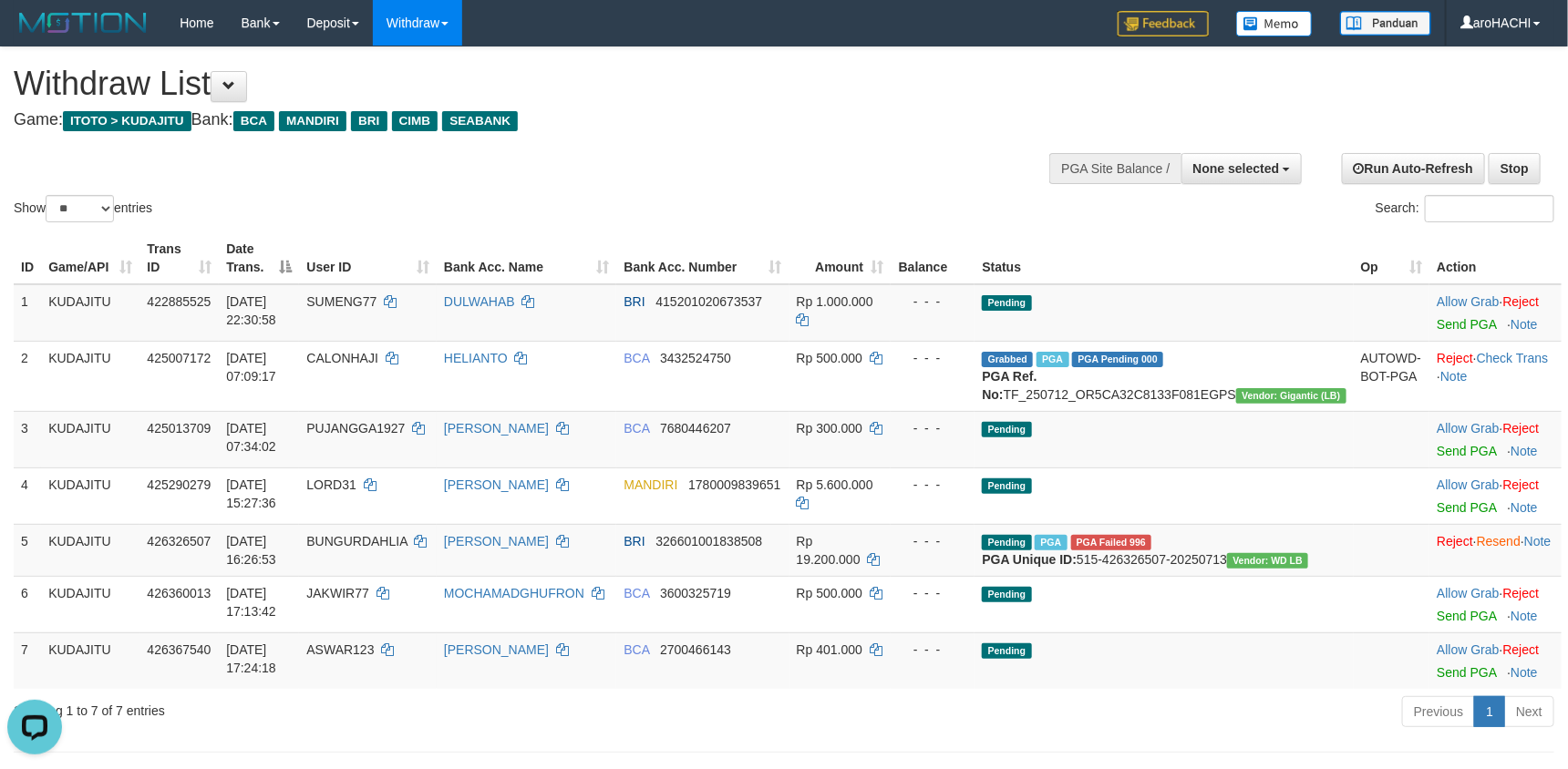 scroll, scrollTop: 0, scrollLeft: 0, axis: both 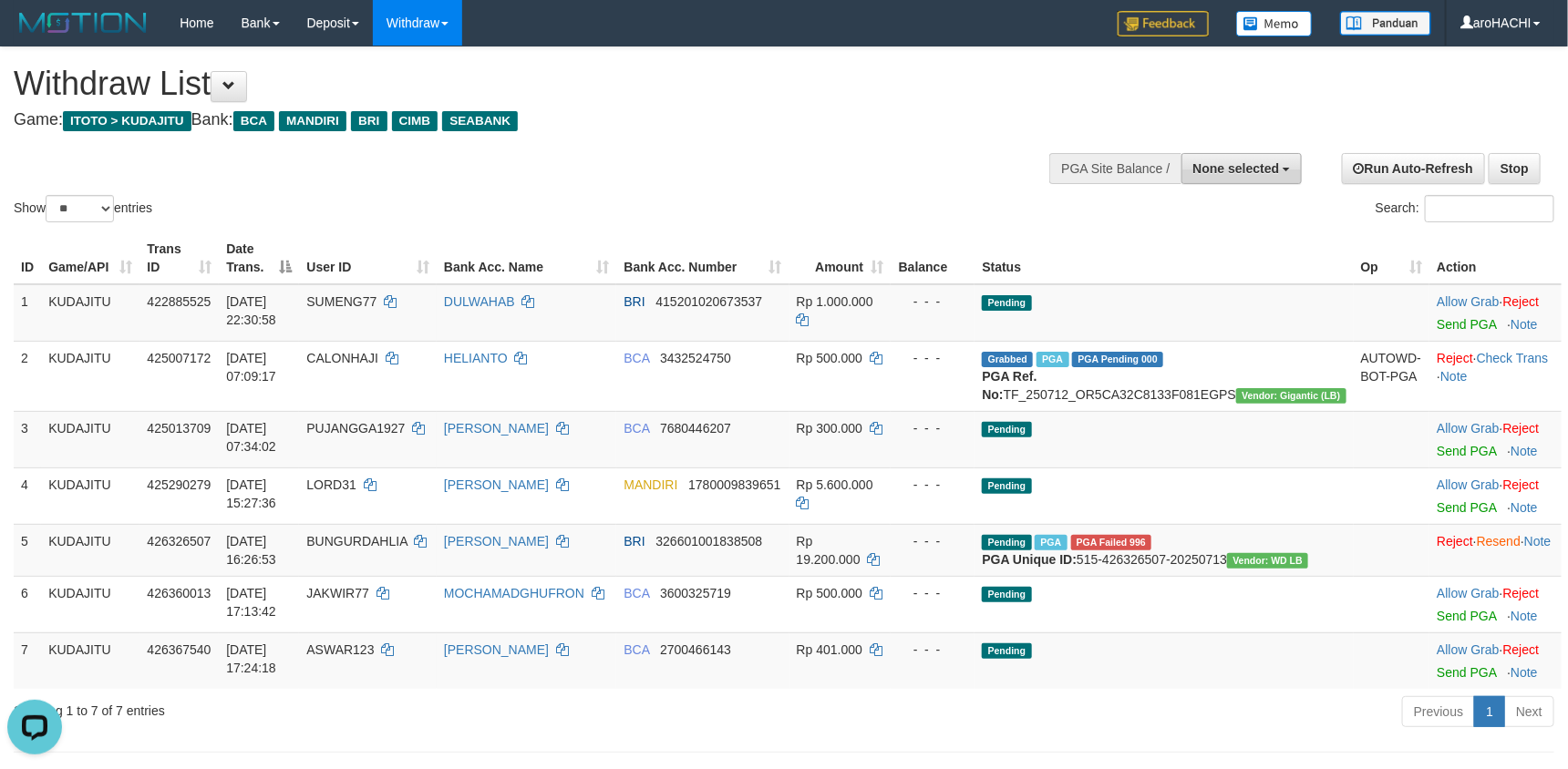 click on "None selected" at bounding box center (1236, 169) 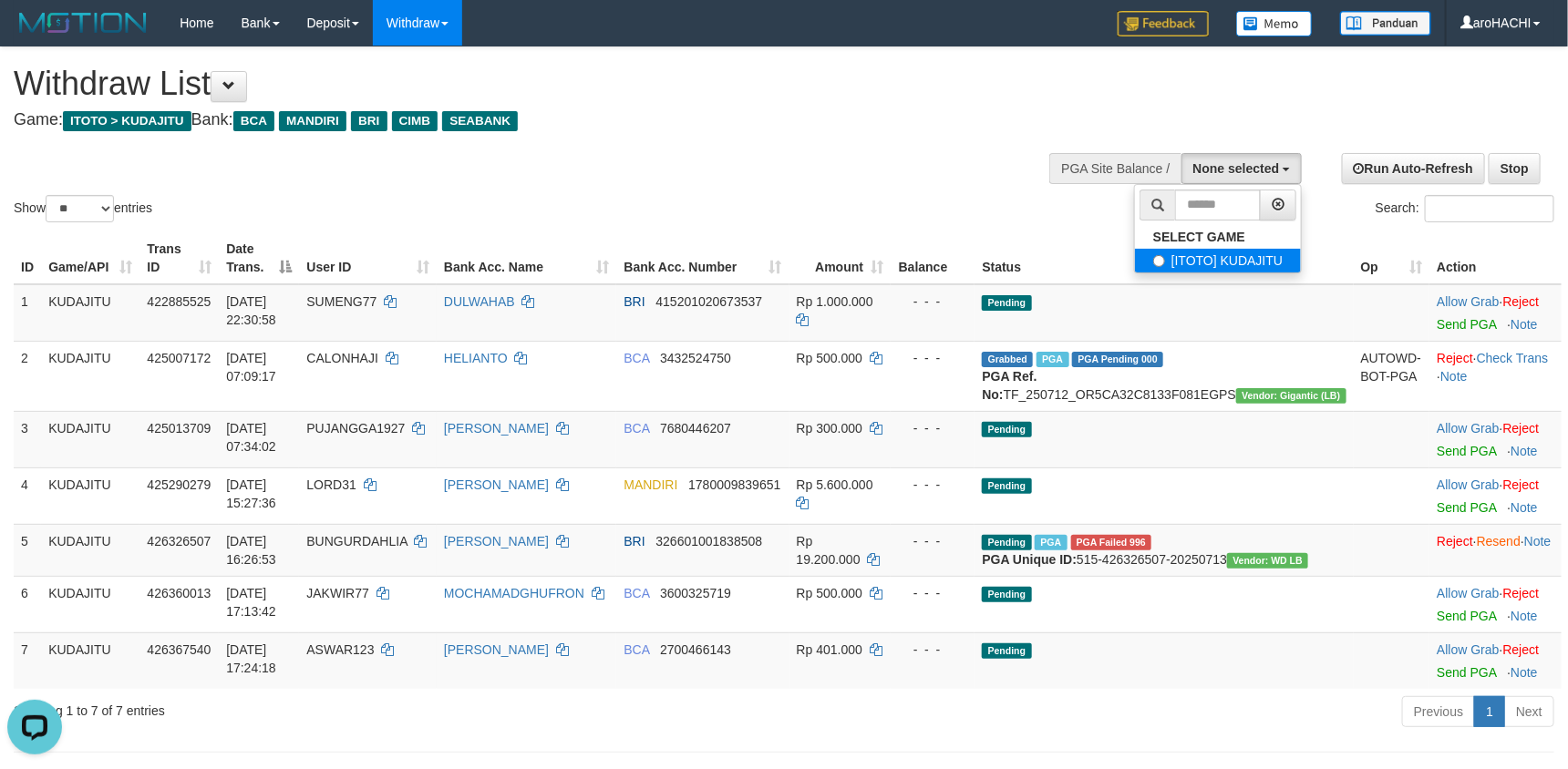 select on "***" 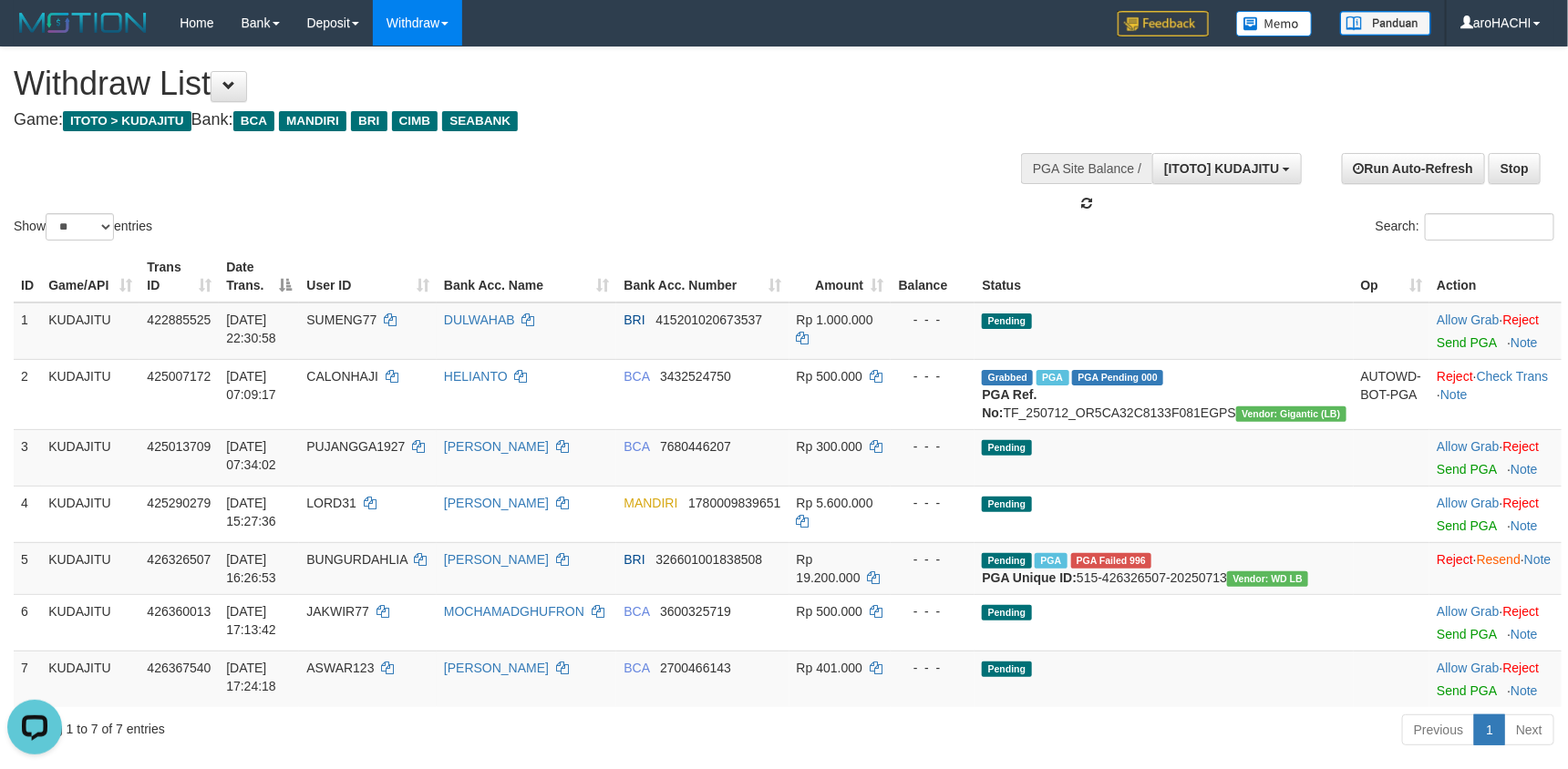 scroll, scrollTop: 16, scrollLeft: 0, axis: vertical 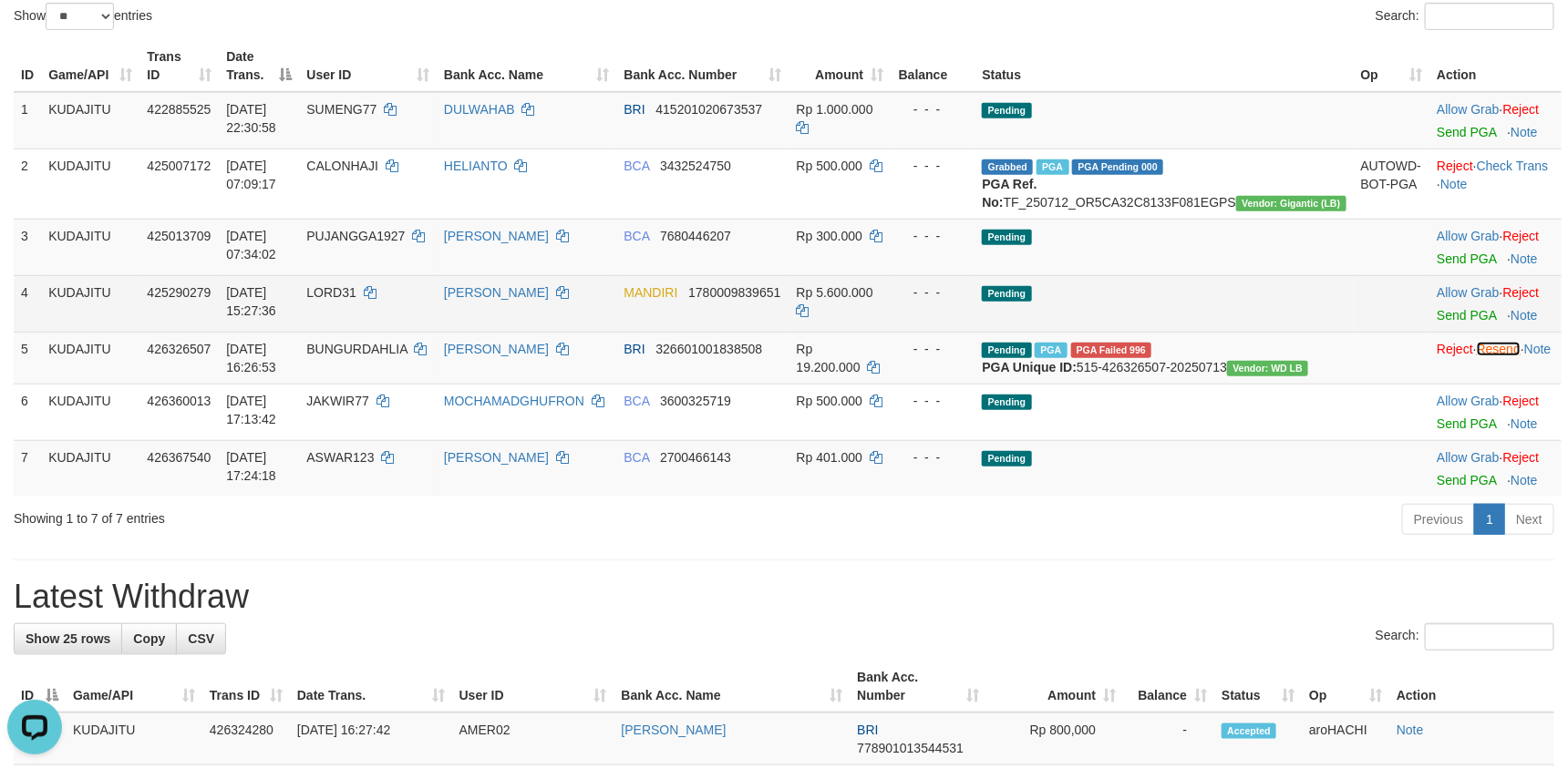 drag, startPoint x: 1474, startPoint y: 366, endPoint x: 906, endPoint y: 340, distance: 568.5948 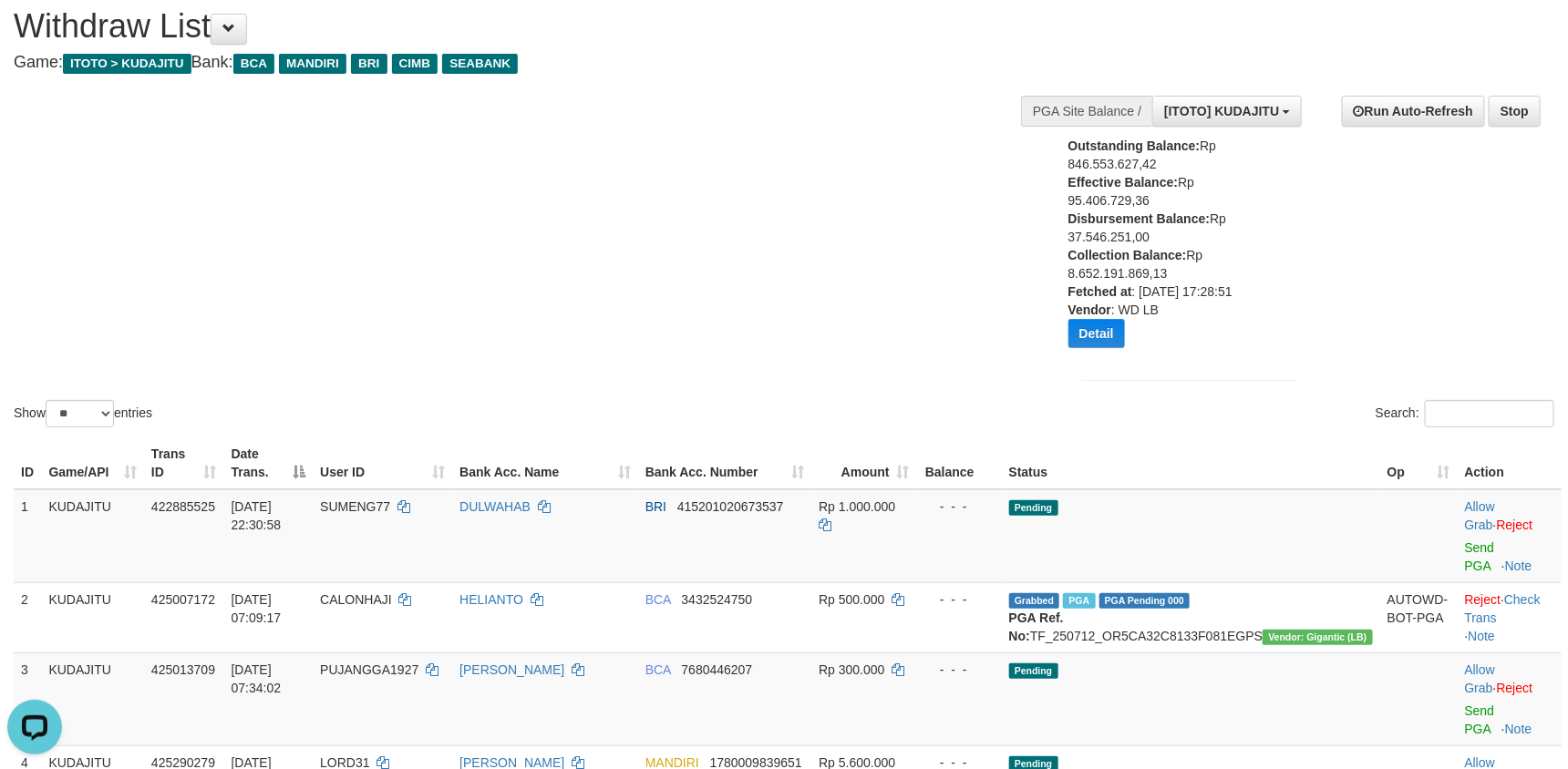 scroll, scrollTop: 0, scrollLeft: 0, axis: both 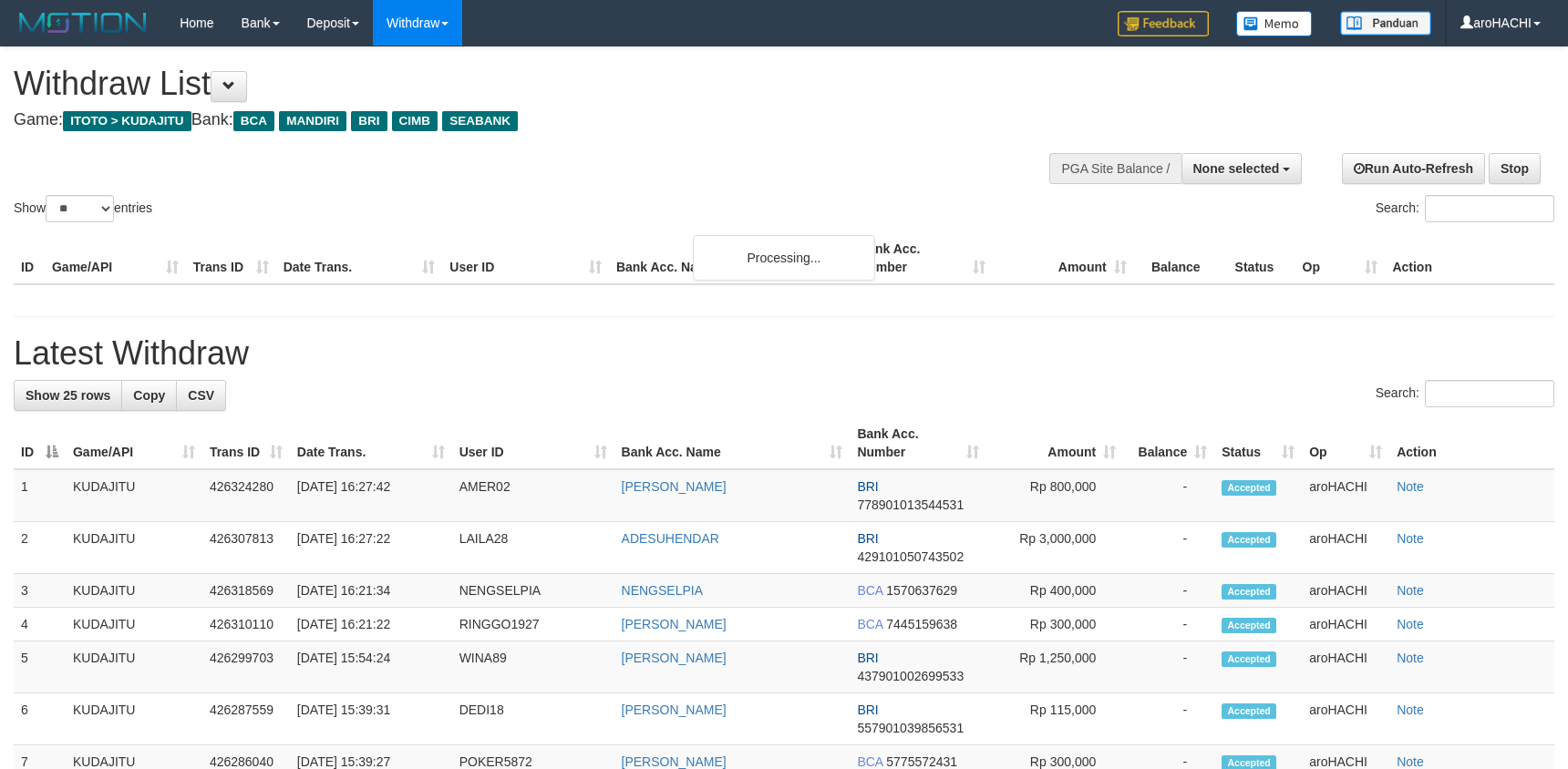 select 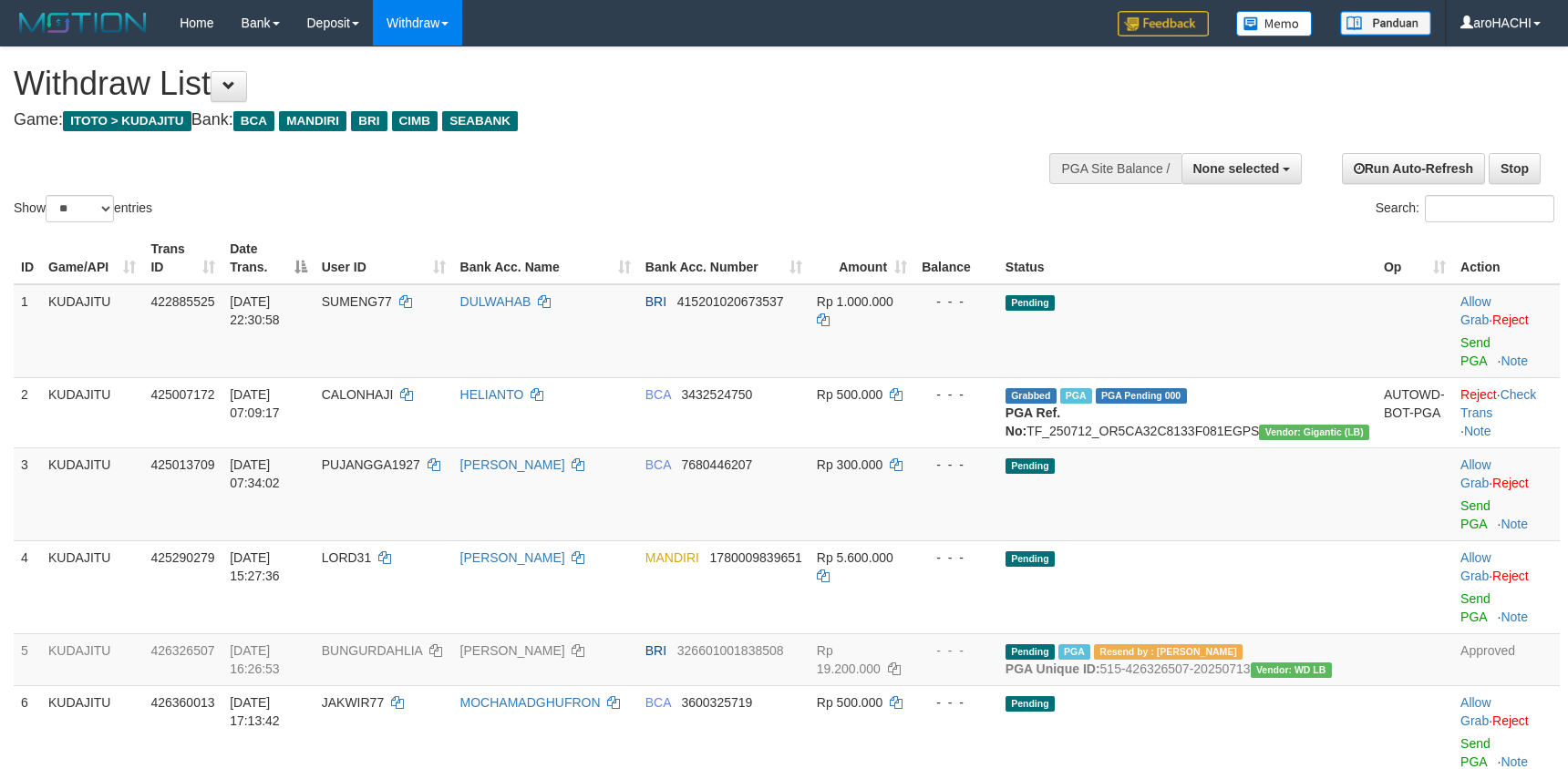 scroll, scrollTop: 0, scrollLeft: 0, axis: both 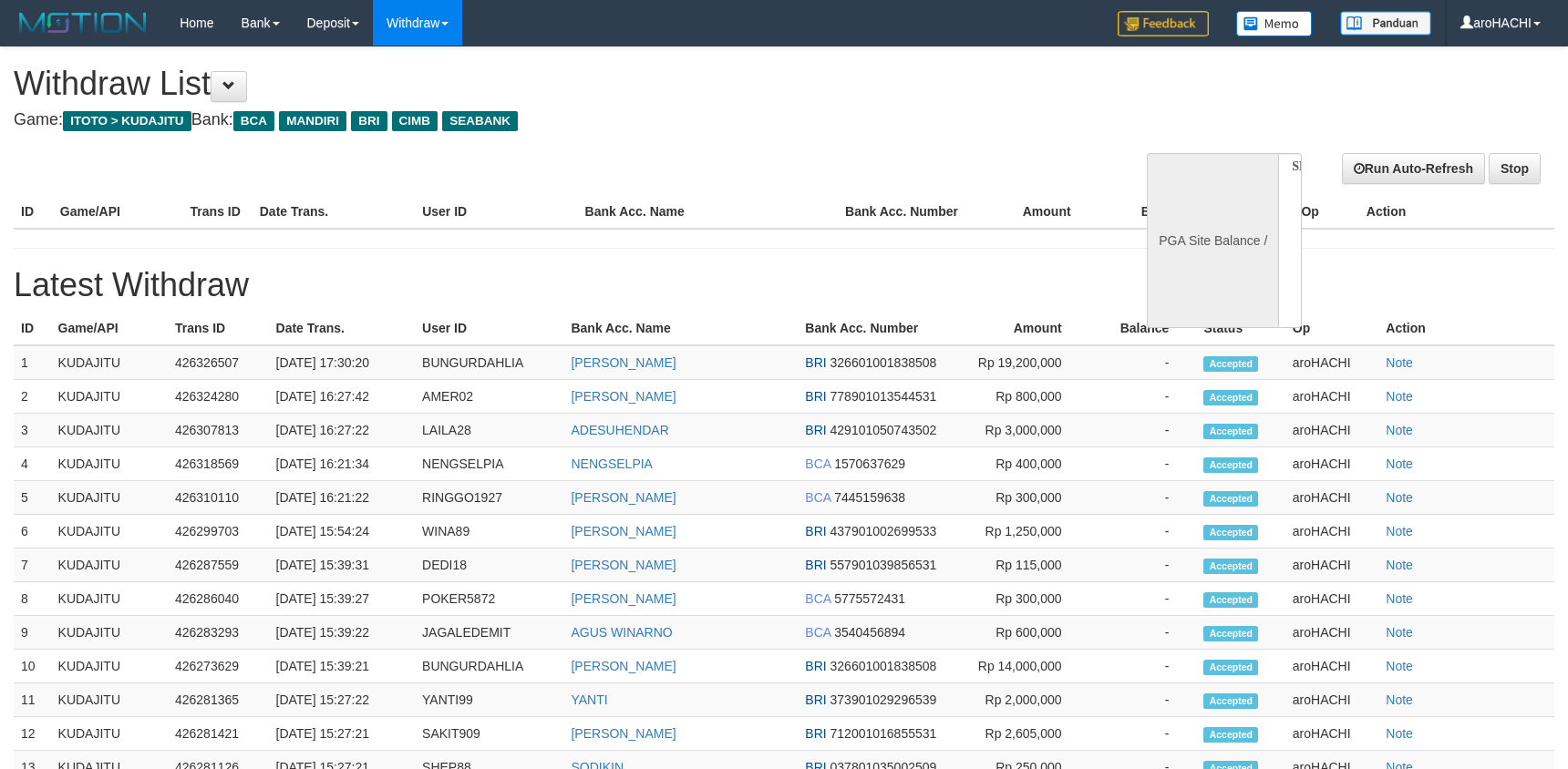 select 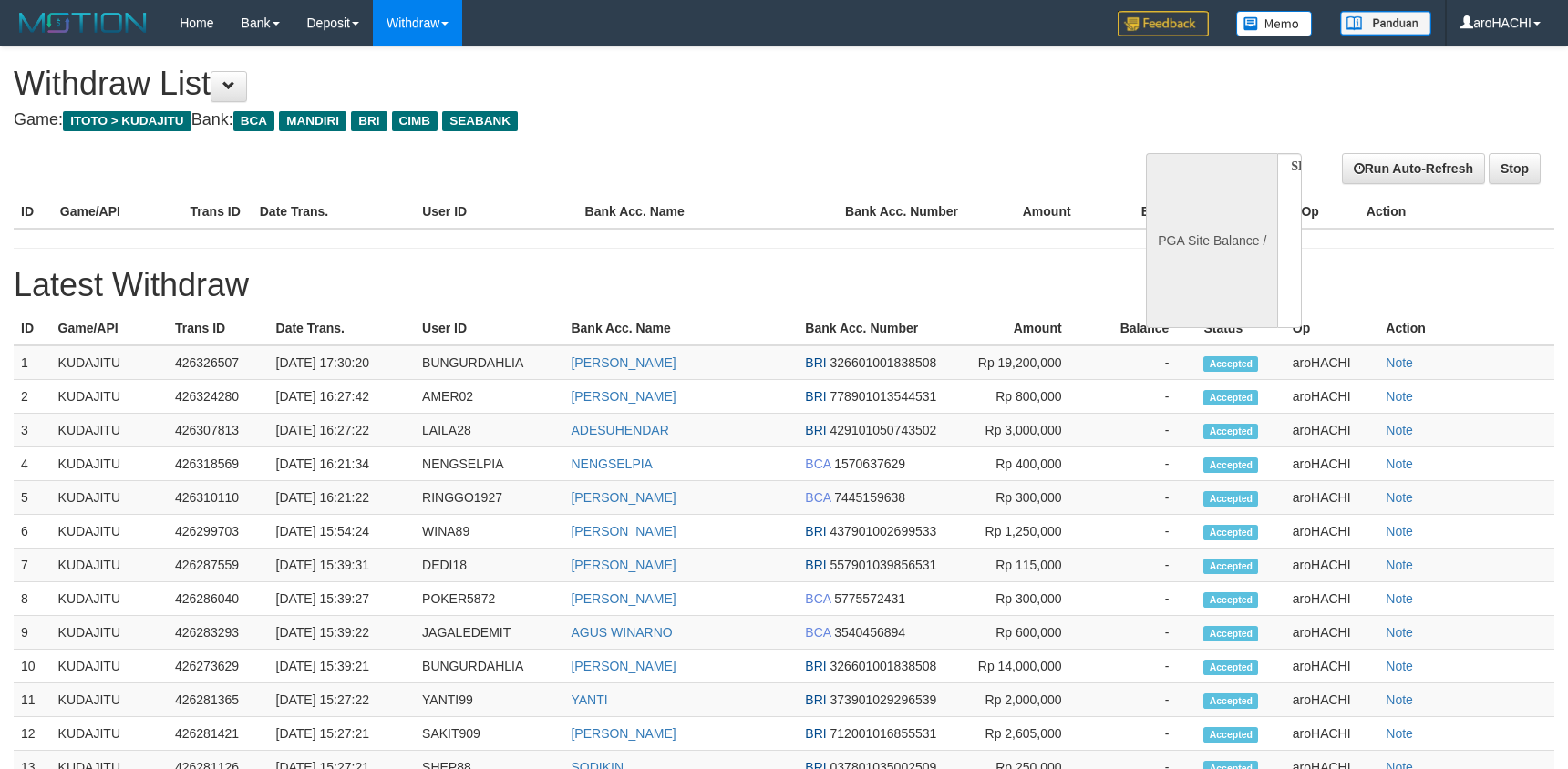 scroll, scrollTop: 0, scrollLeft: 0, axis: both 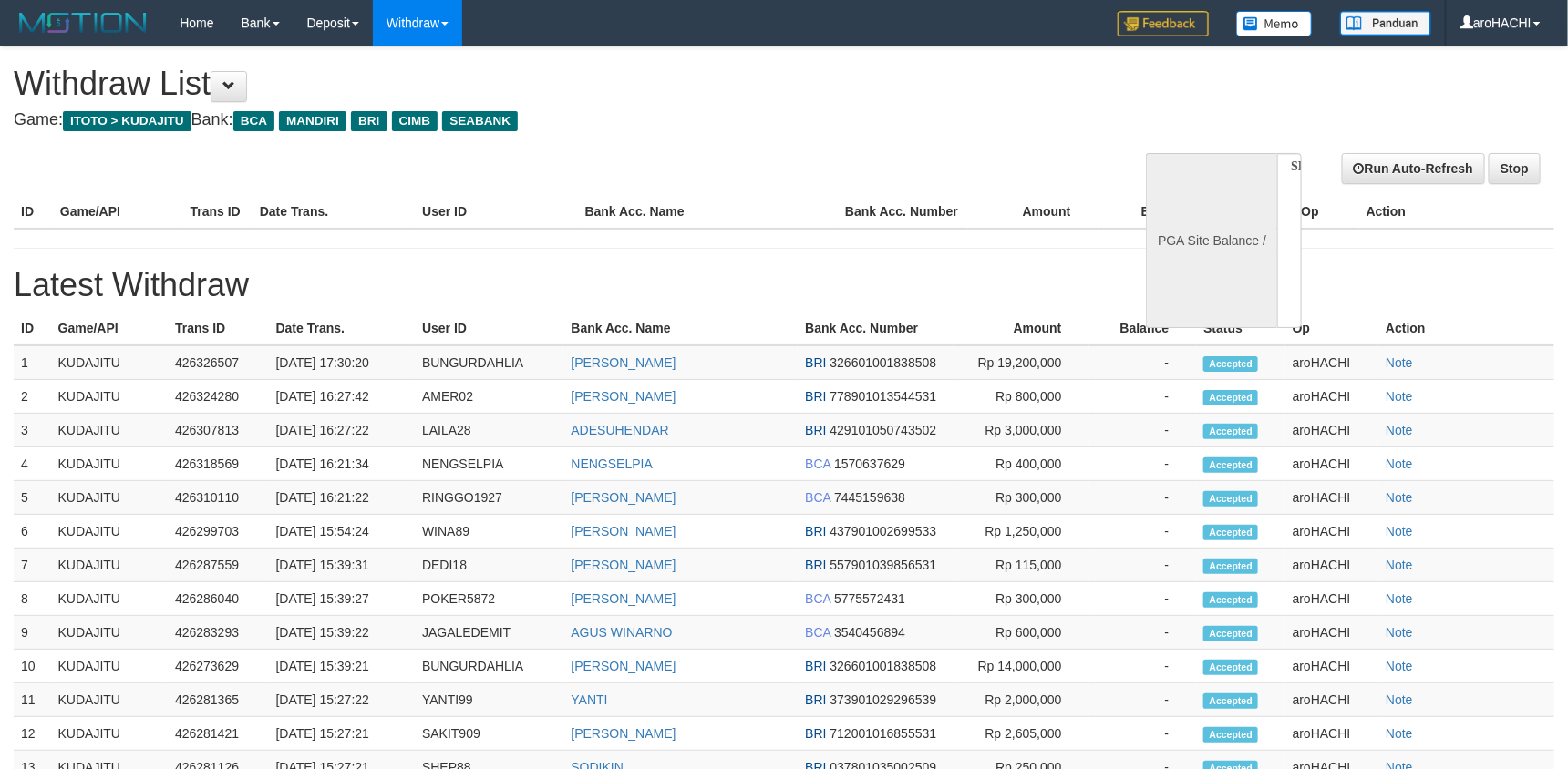 select on "**" 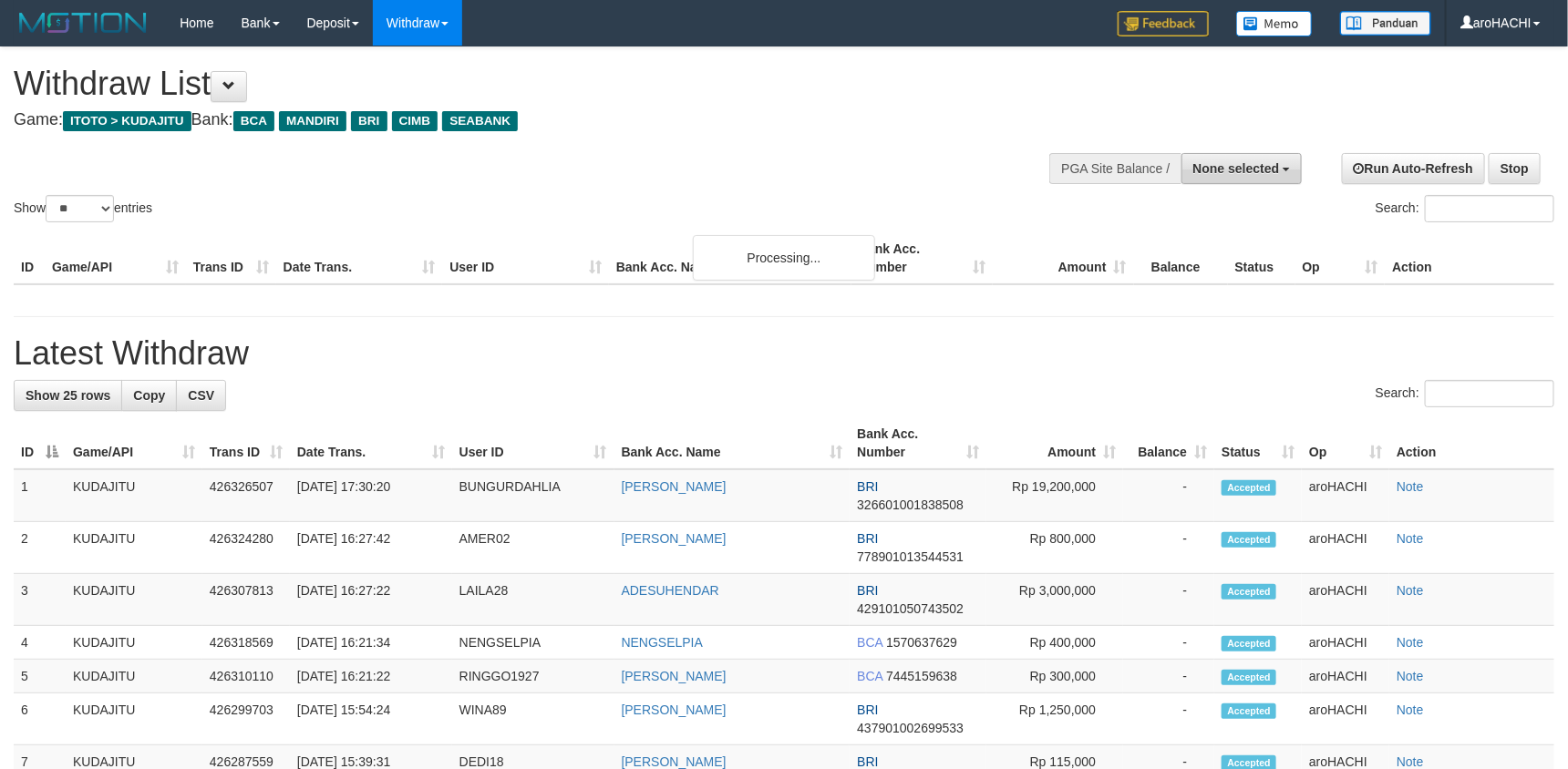 click on "None selected" at bounding box center [1236, 169] 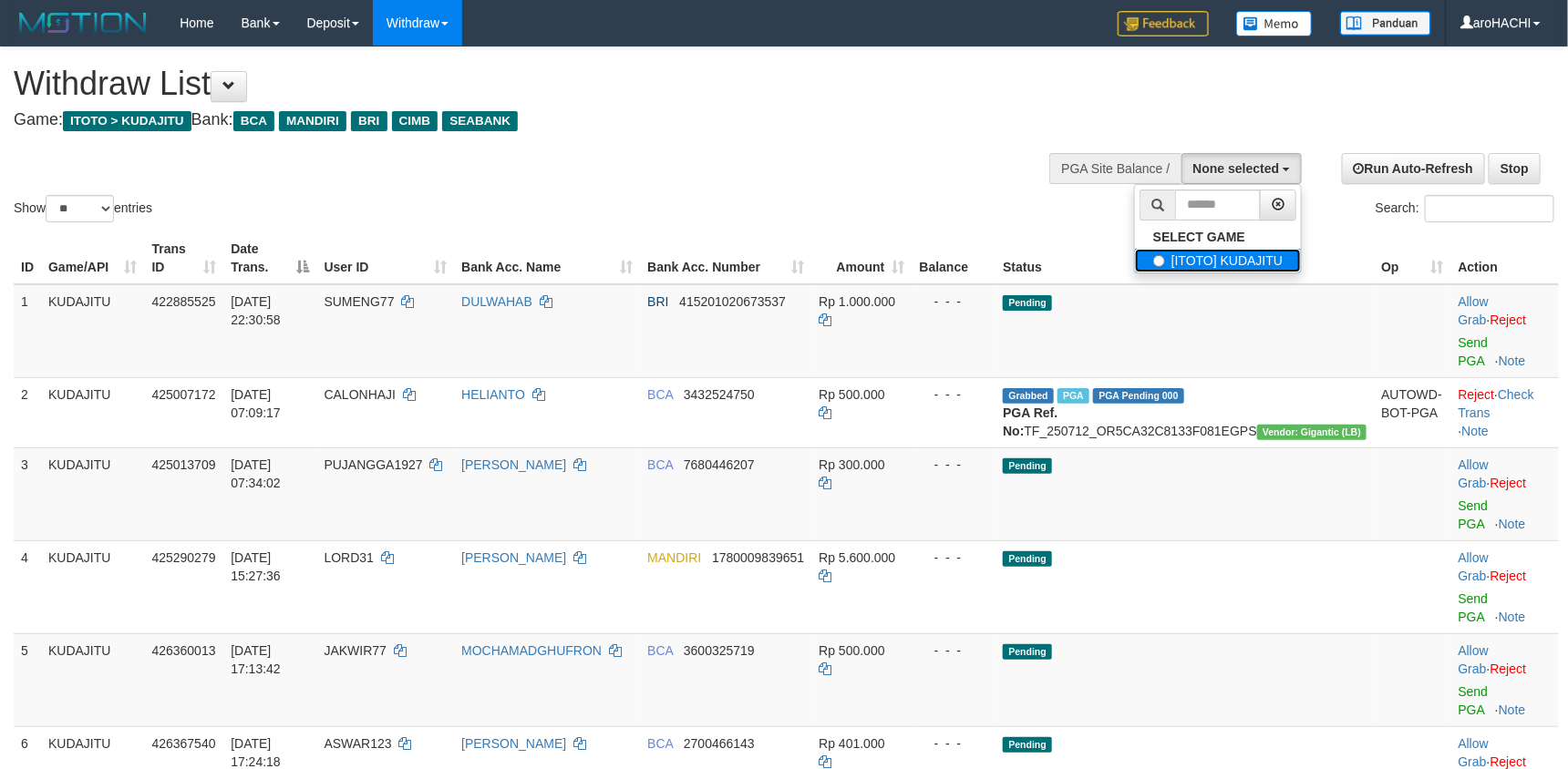 click on "[ITOTO] KUDAJITU" at bounding box center [1218, 261] 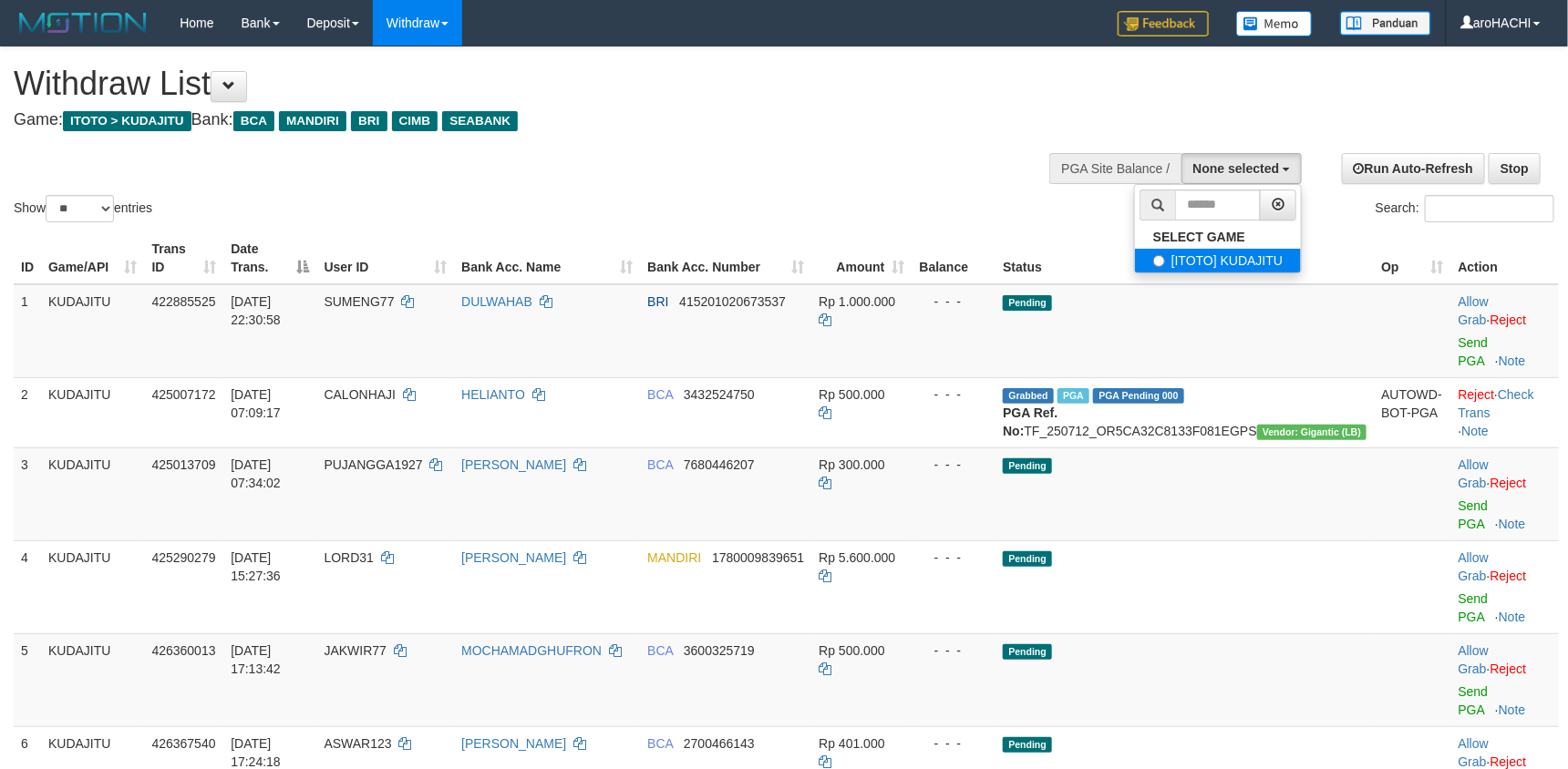 select on "***" 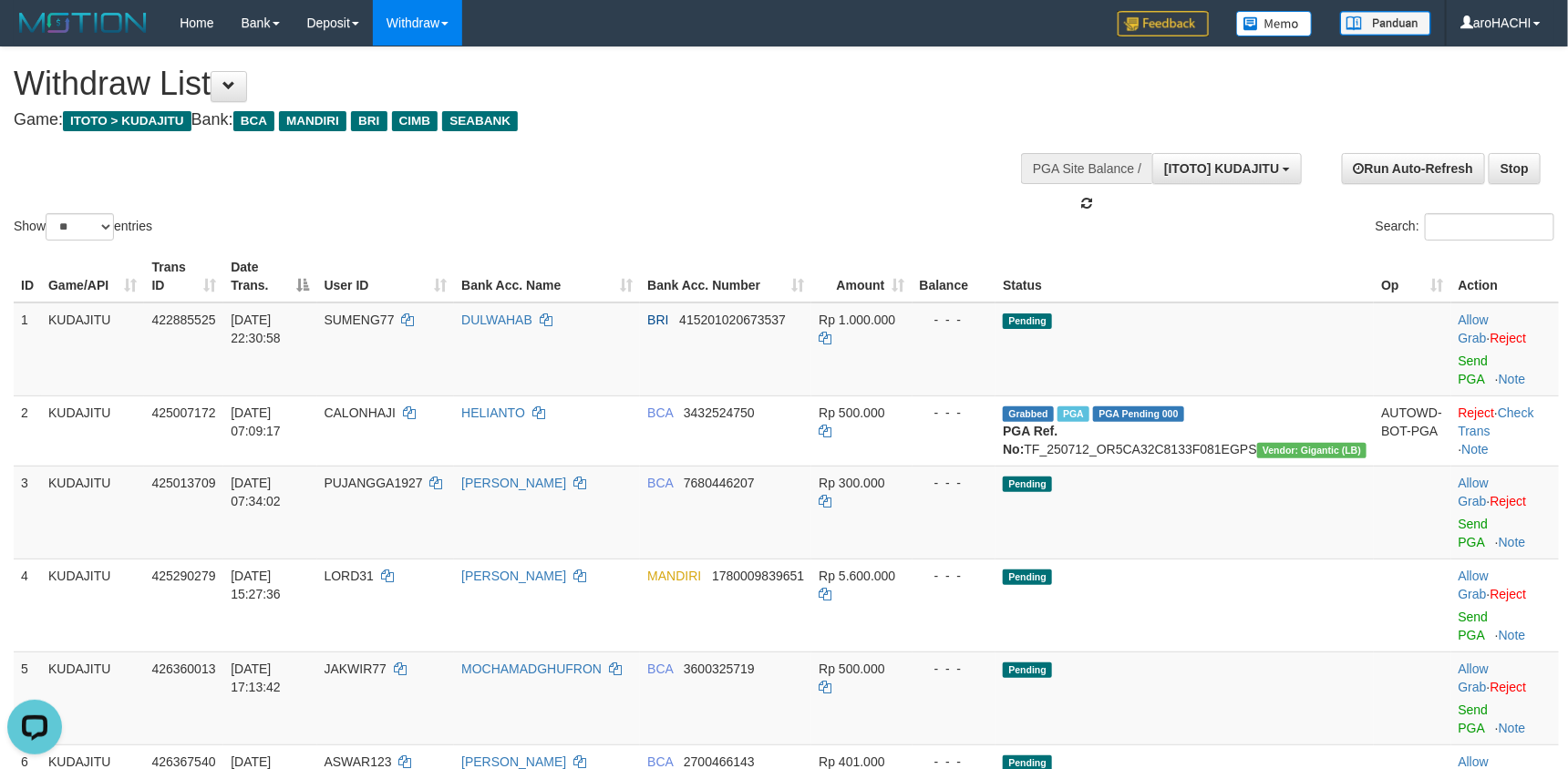scroll, scrollTop: 0, scrollLeft: 0, axis: both 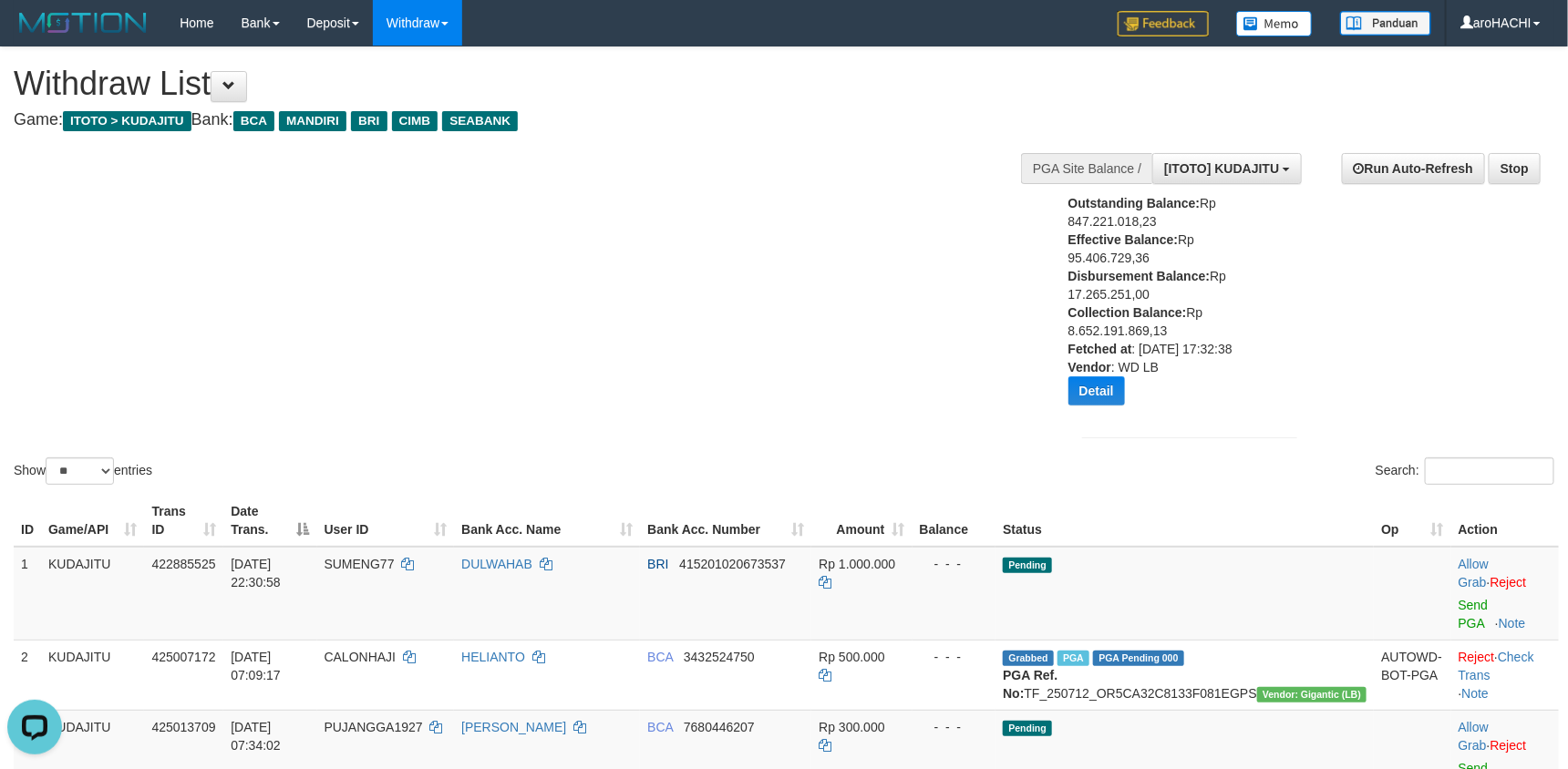 click on "Show  ** ** ** ***  entries Search:" at bounding box center [784, 268] 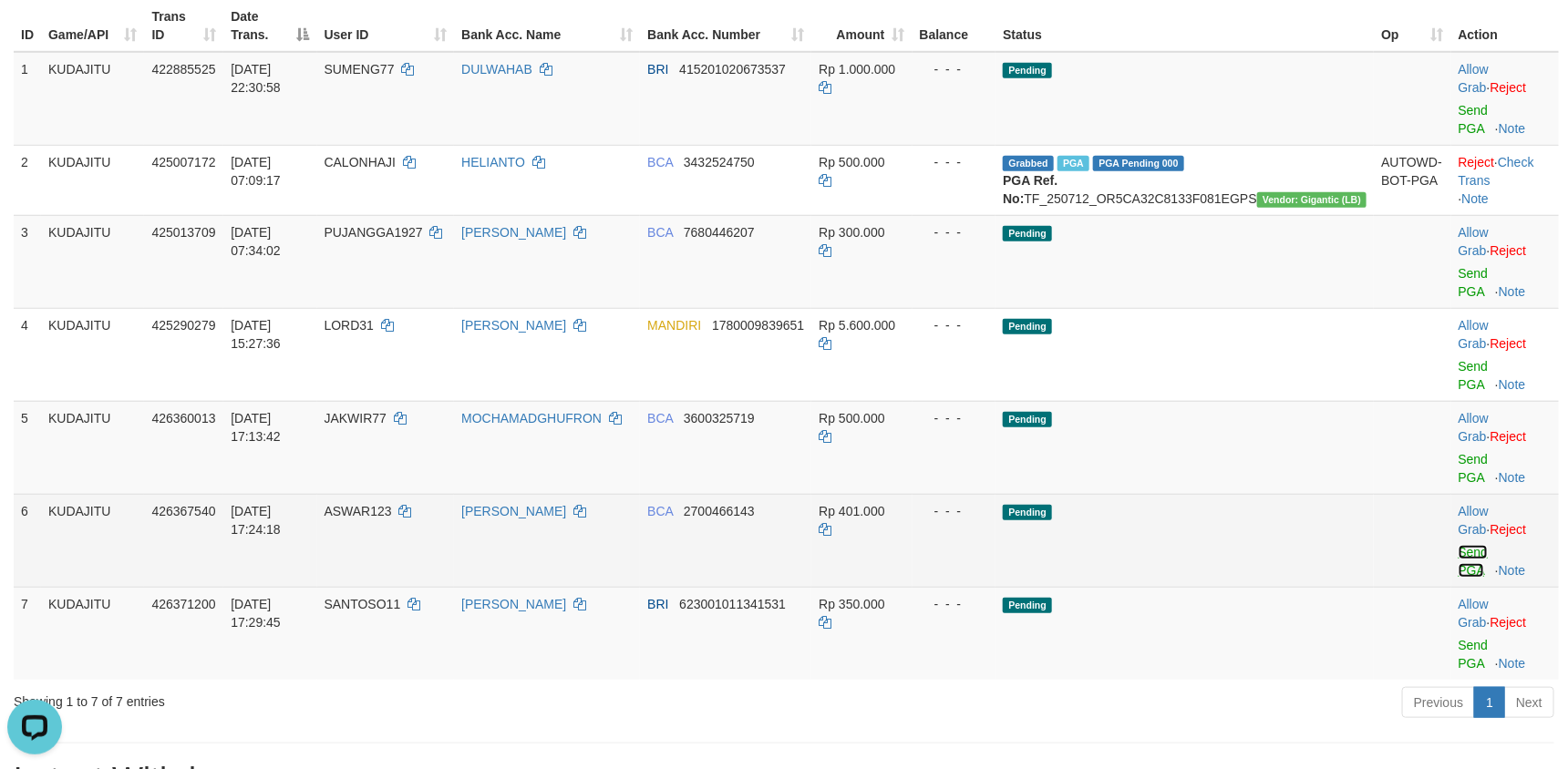 click on "Send PGA" at bounding box center (1473, 561) 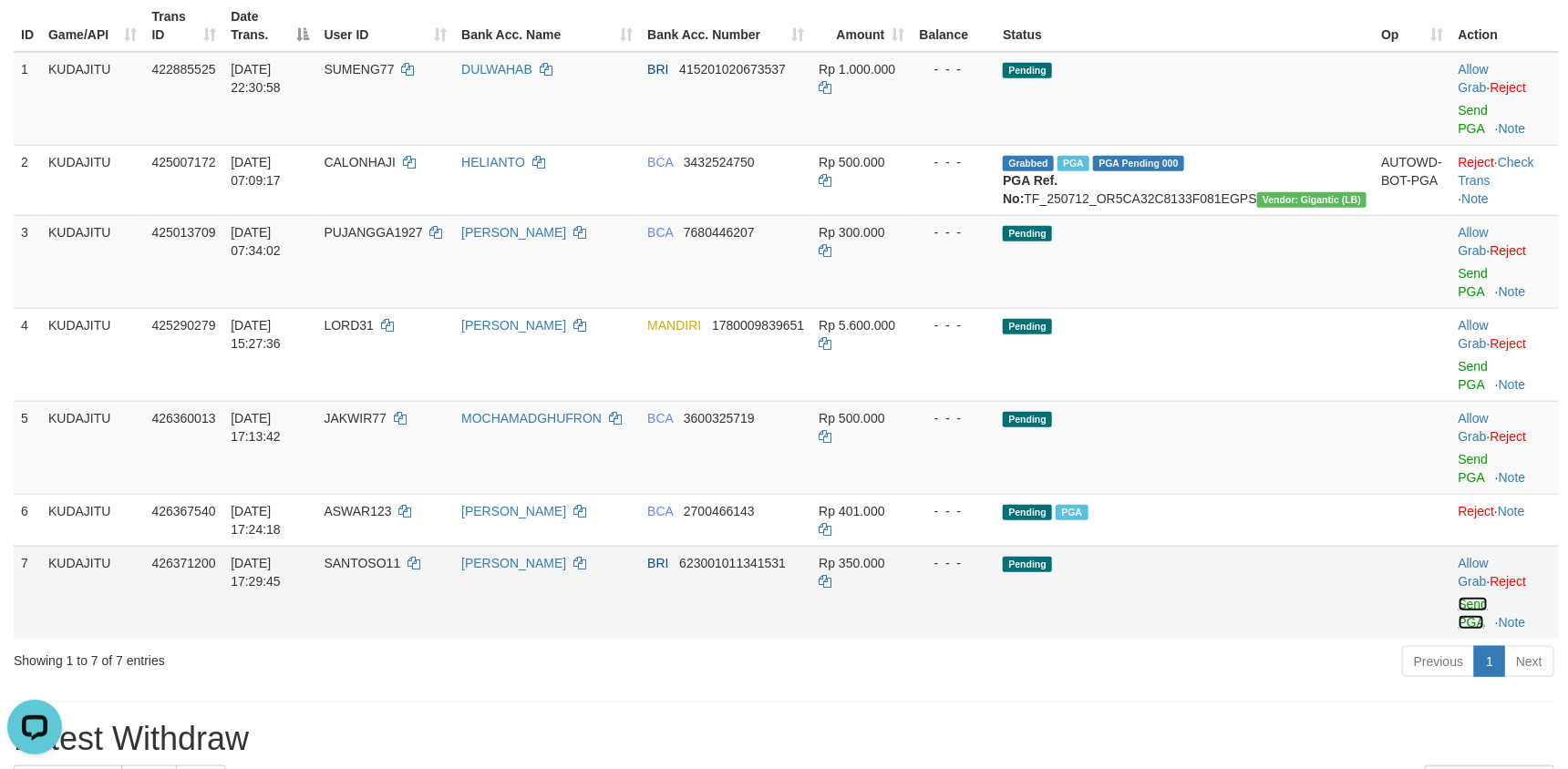 click on "Send PGA" at bounding box center (1473, 613) 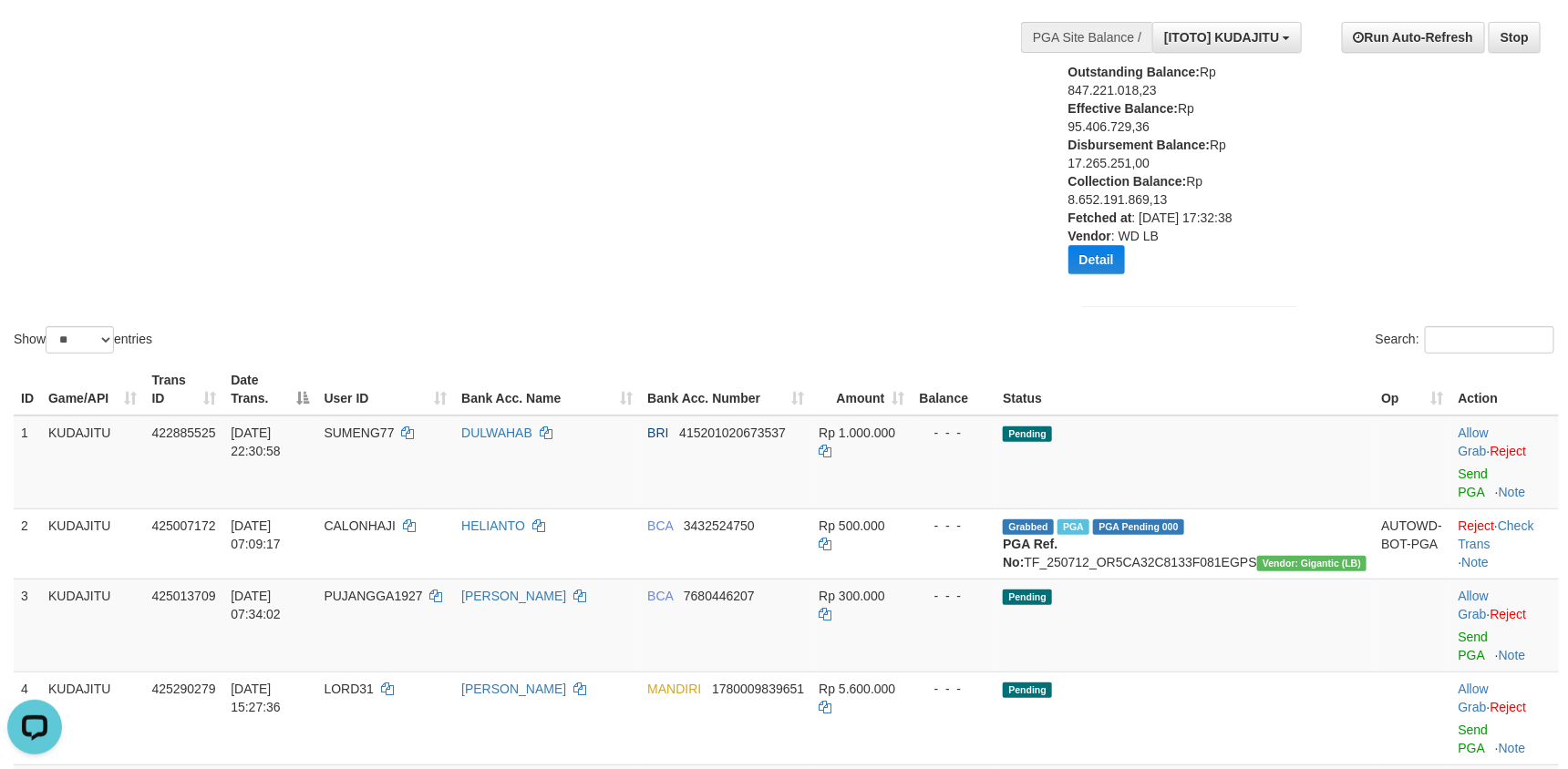 scroll, scrollTop: 228, scrollLeft: 0, axis: vertical 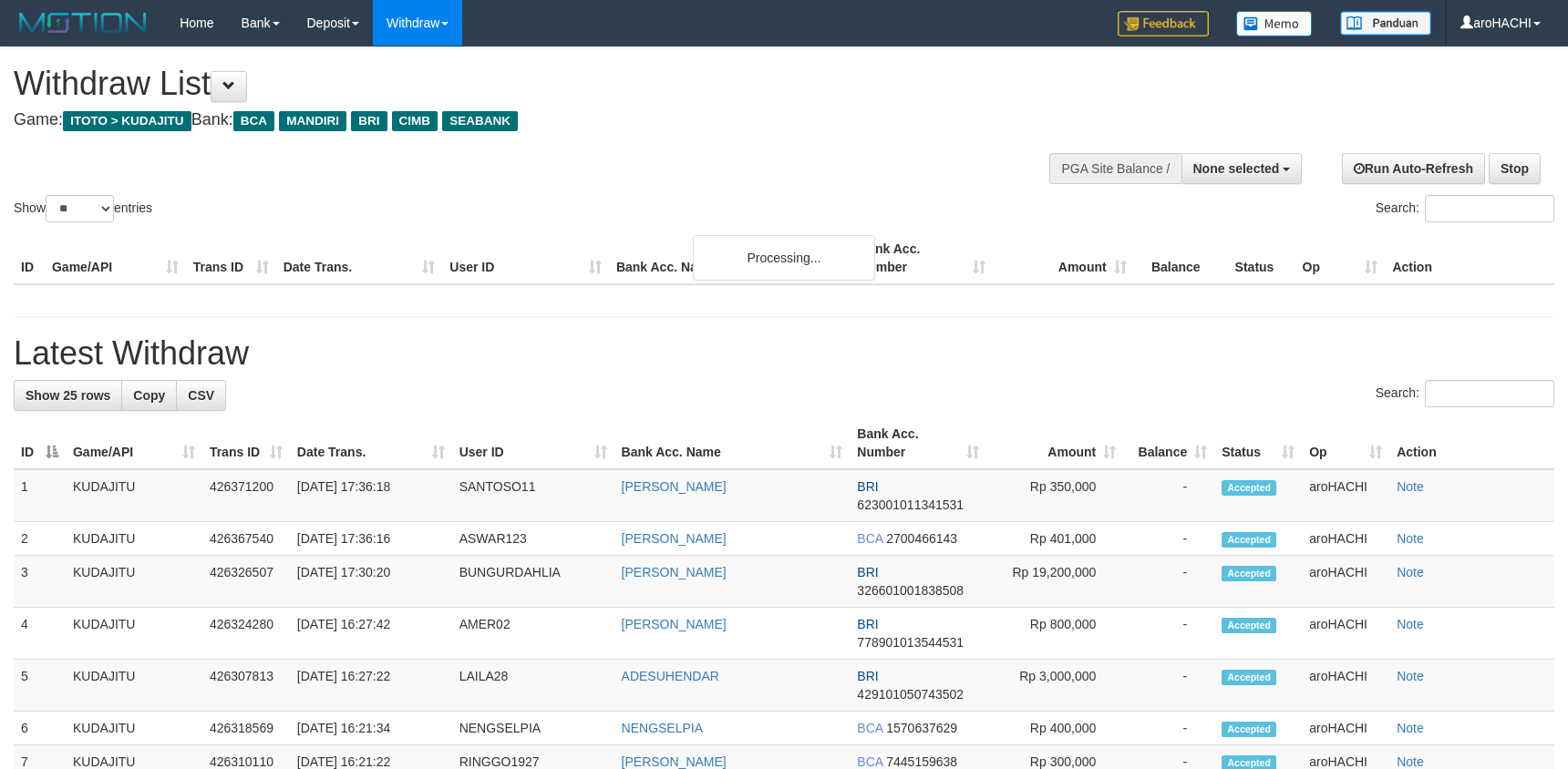 select 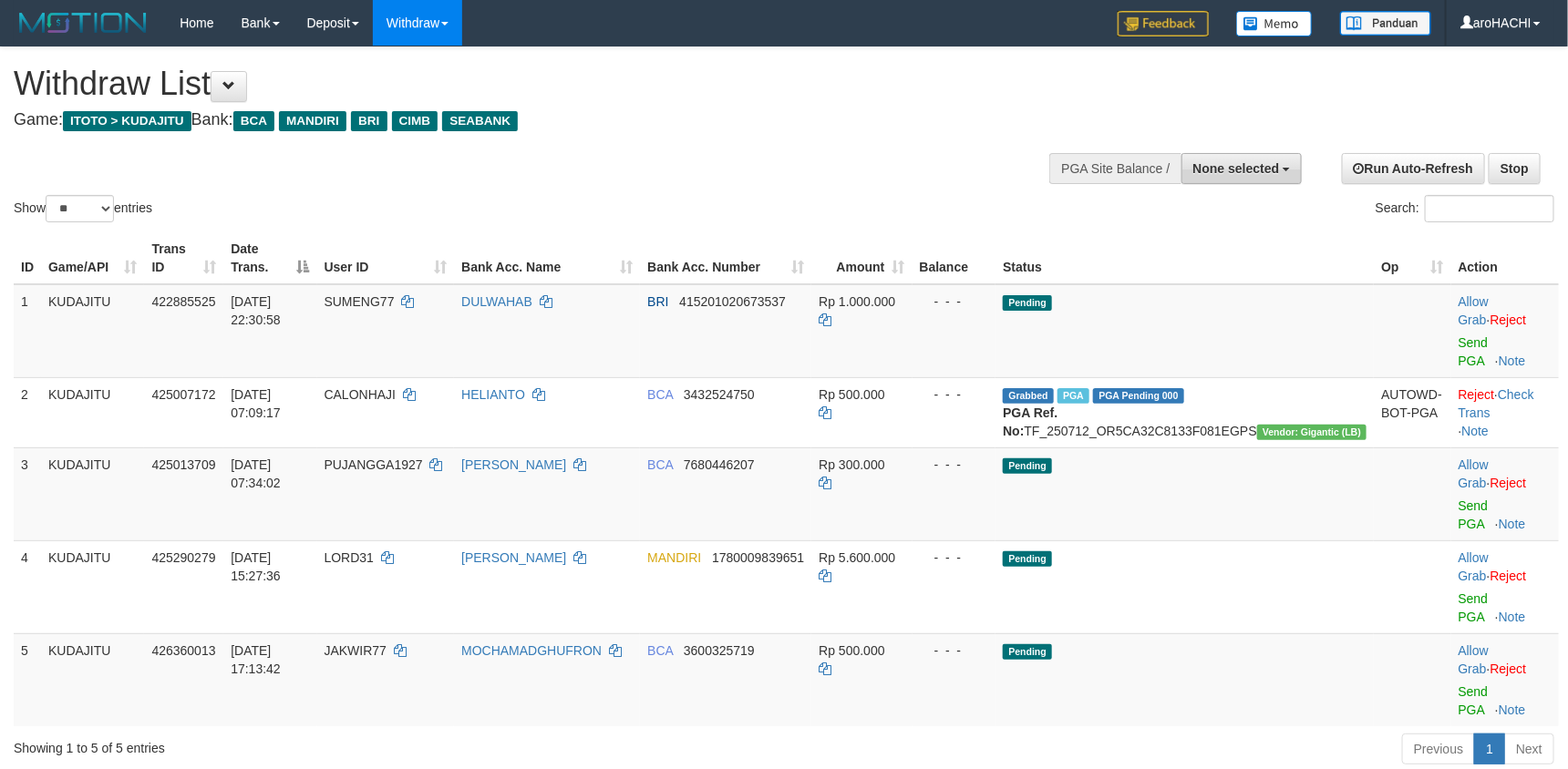 click on "None selected" at bounding box center (1236, 169) 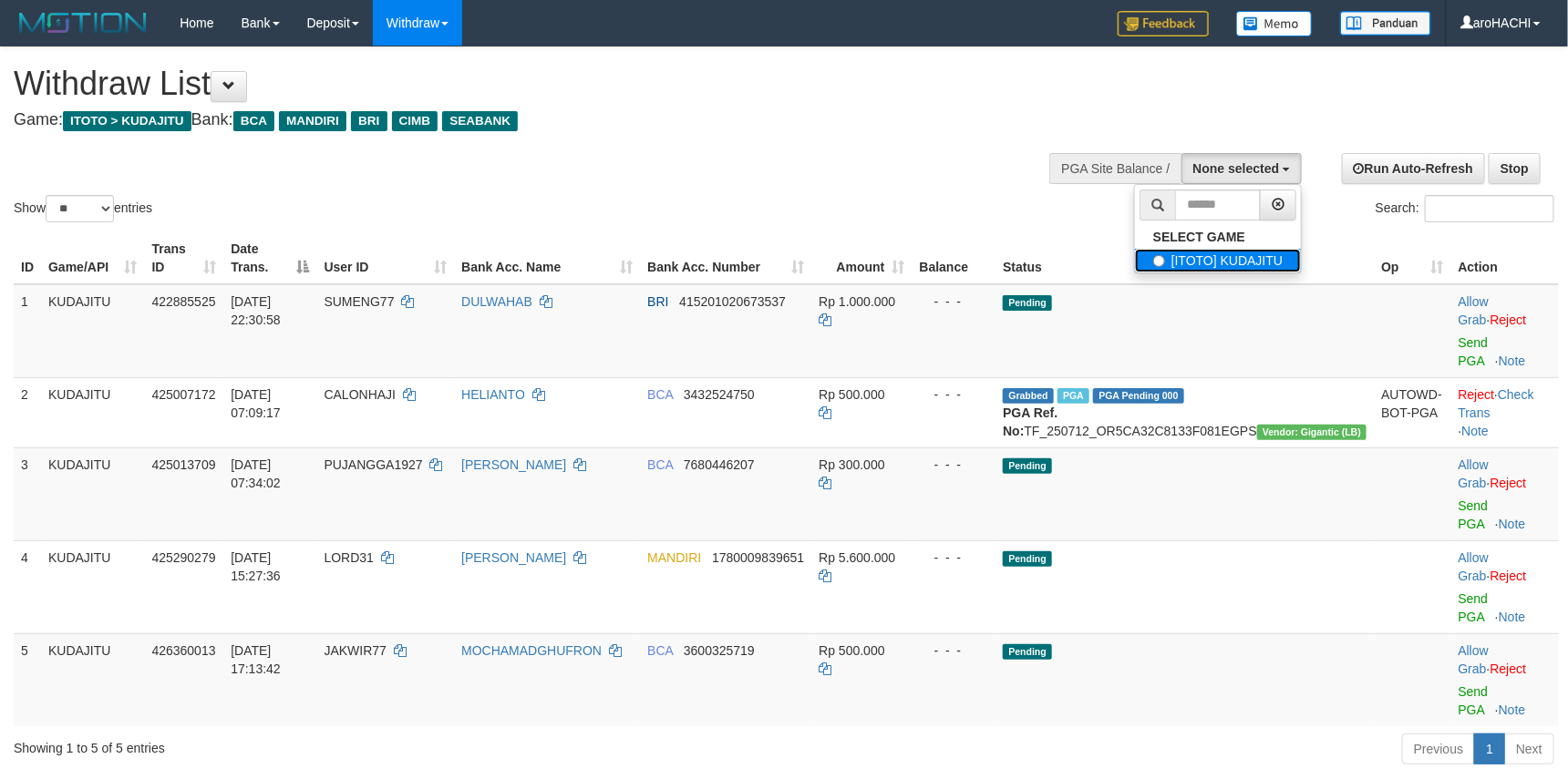 click on "[ITOTO] KUDAJITU" at bounding box center [1218, 261] 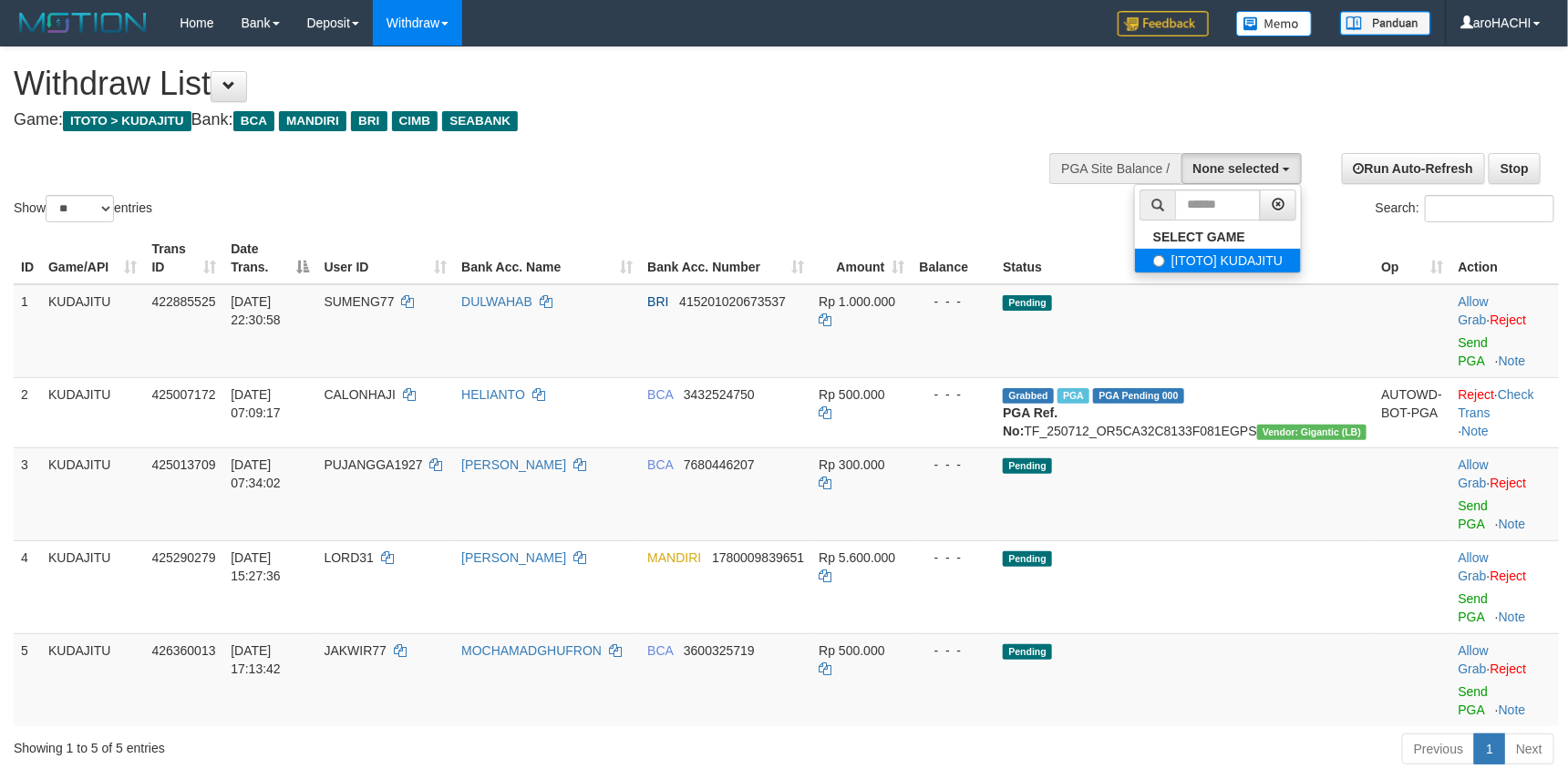 select on "***" 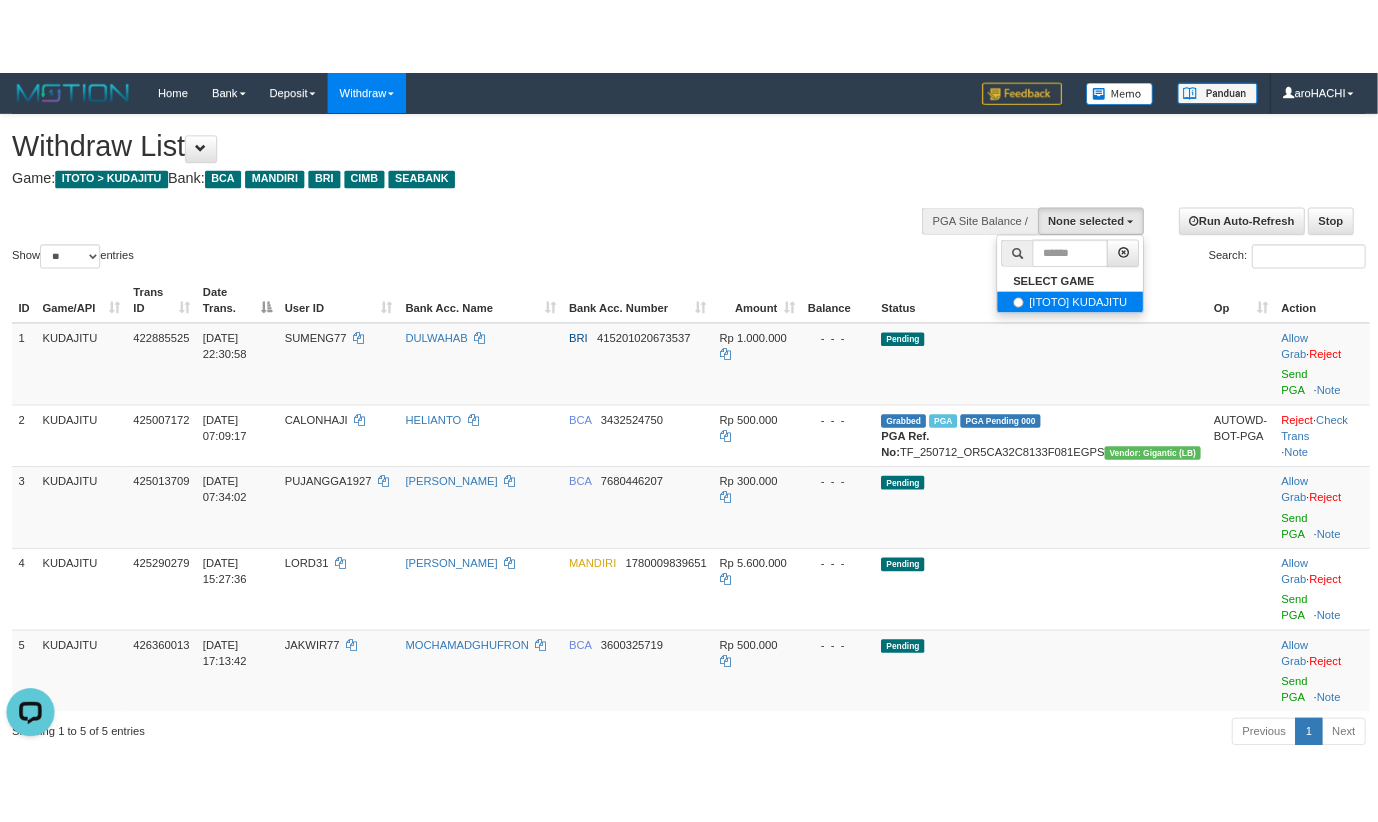 scroll, scrollTop: 0, scrollLeft: 0, axis: both 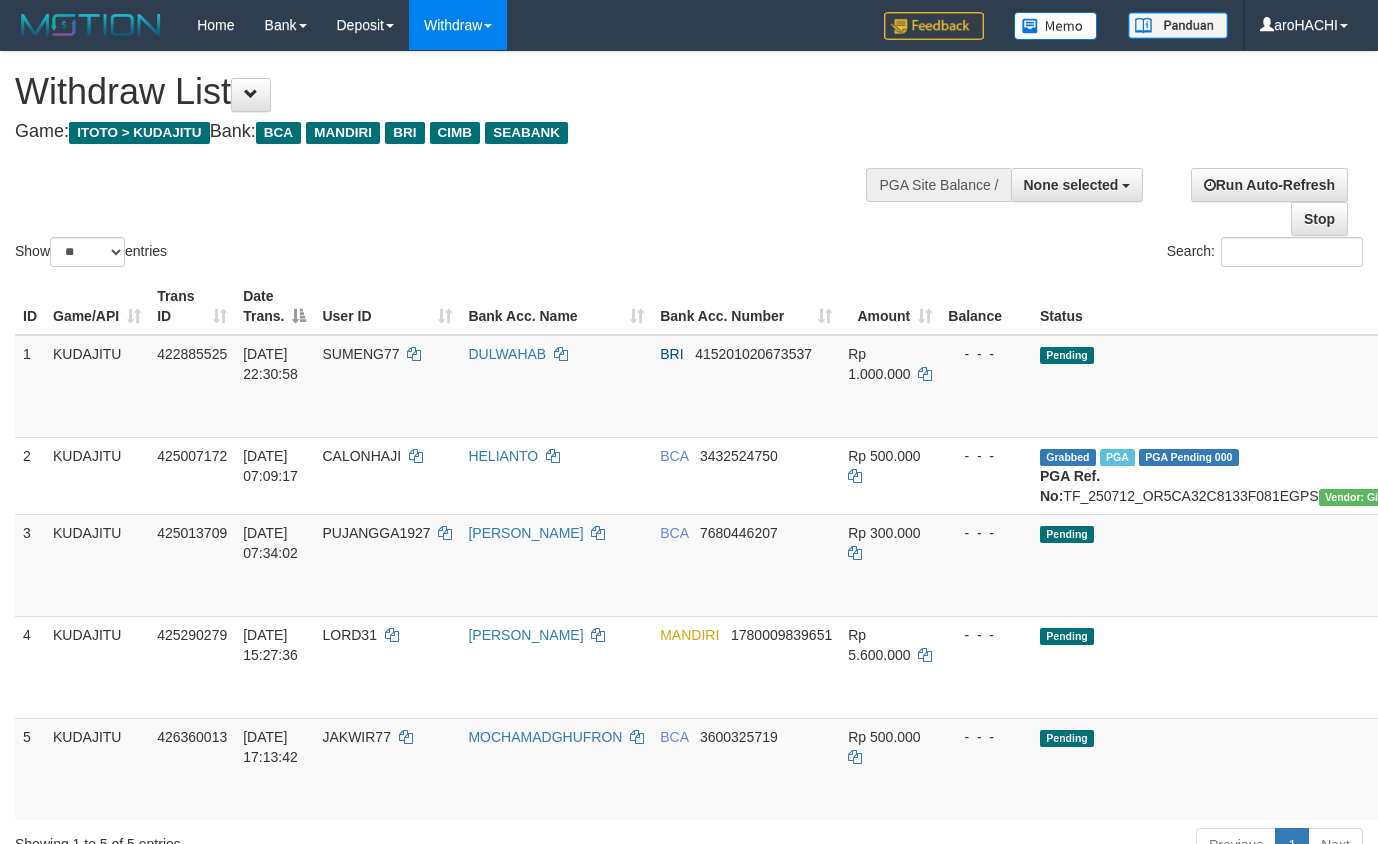 select 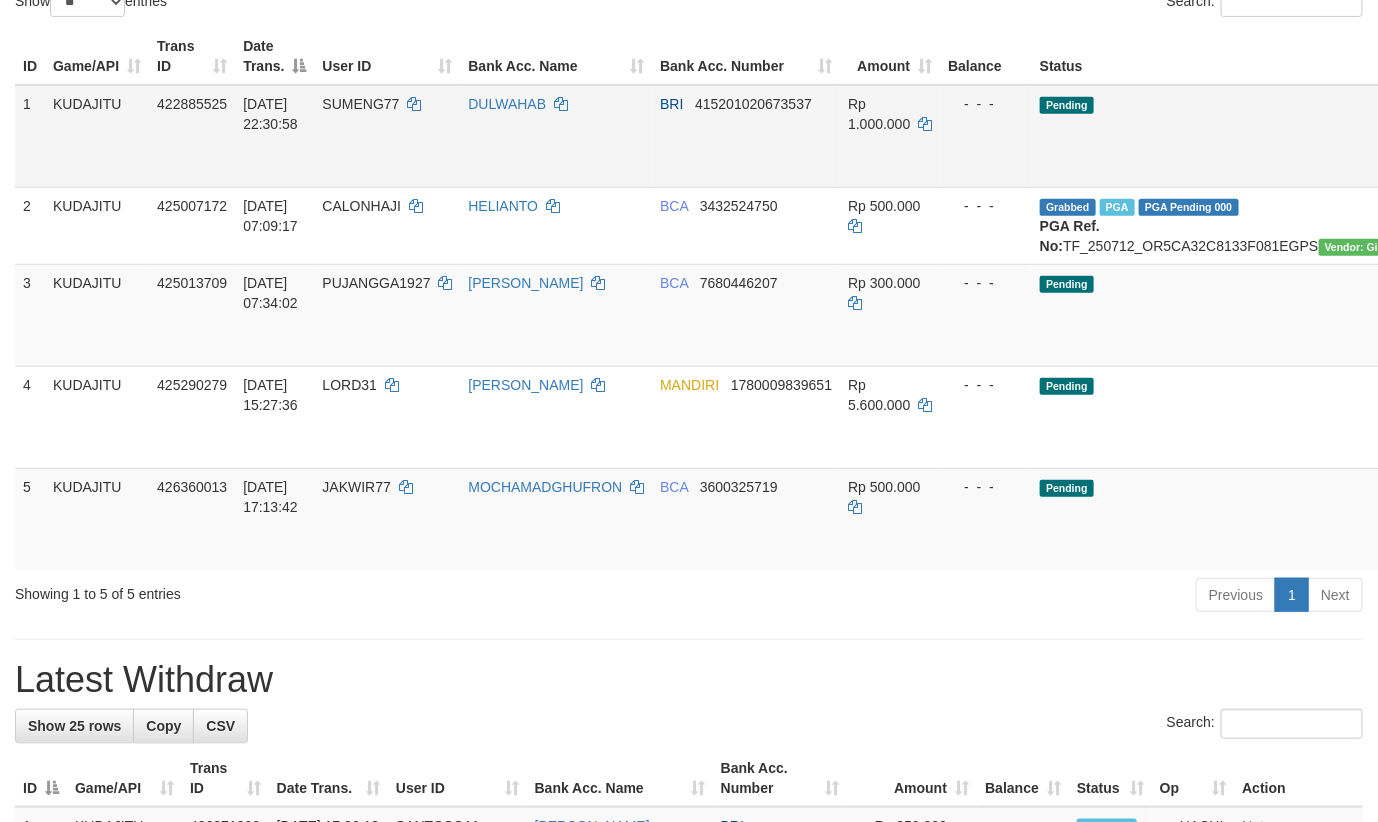 scroll, scrollTop: 0, scrollLeft: 0, axis: both 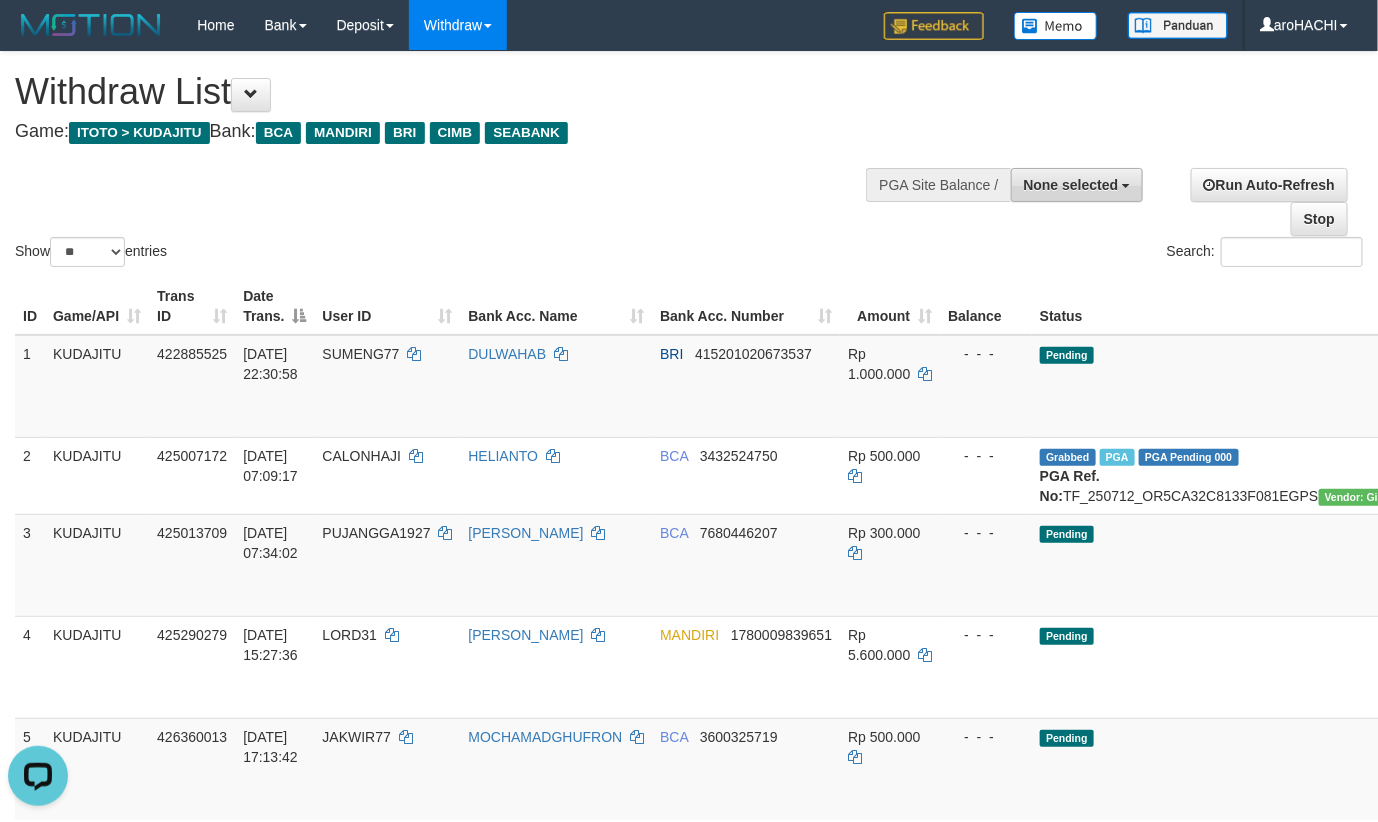 drag, startPoint x: 1084, startPoint y: 186, endPoint x: 1060, endPoint y: 246, distance: 64.62198 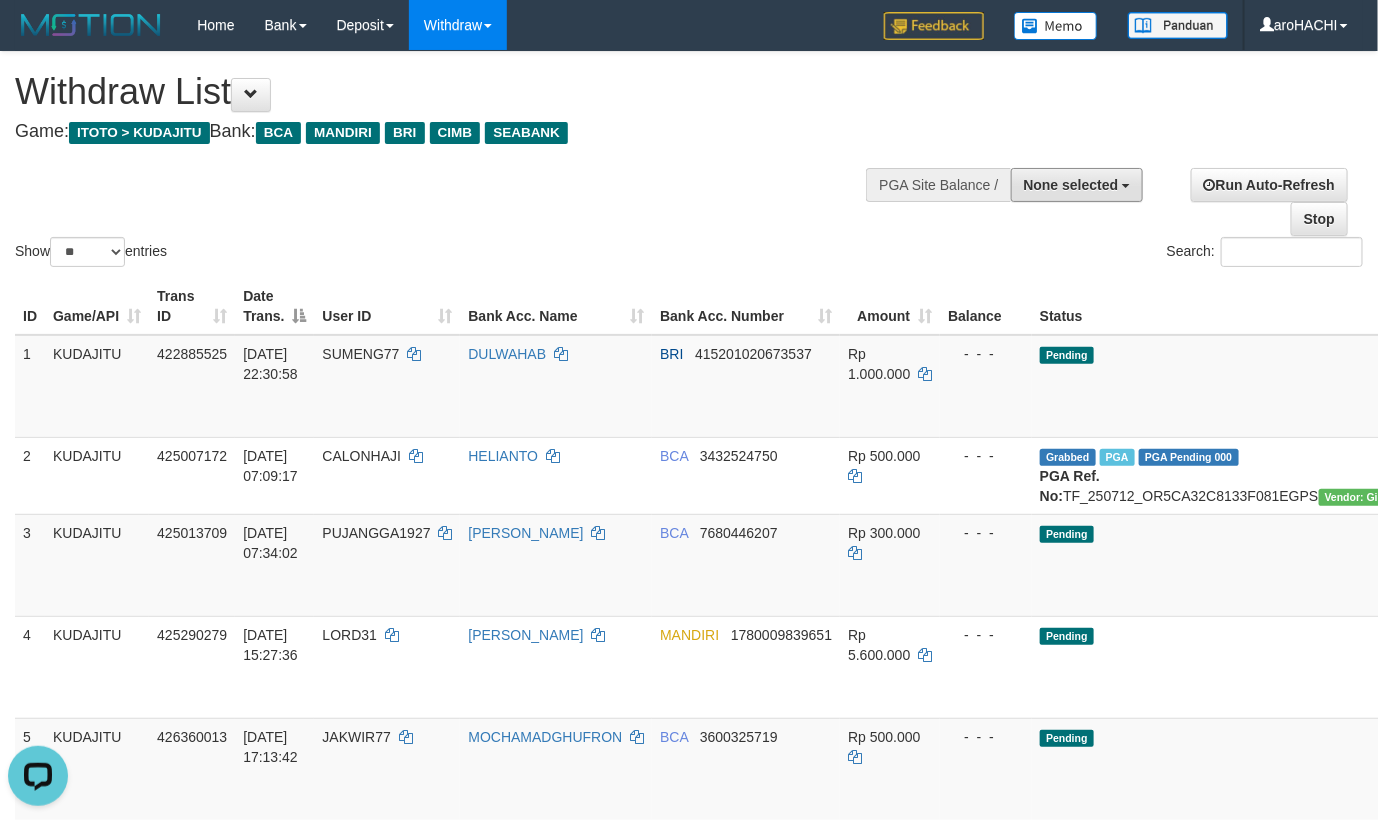 click on "None selected" at bounding box center (1071, 185) 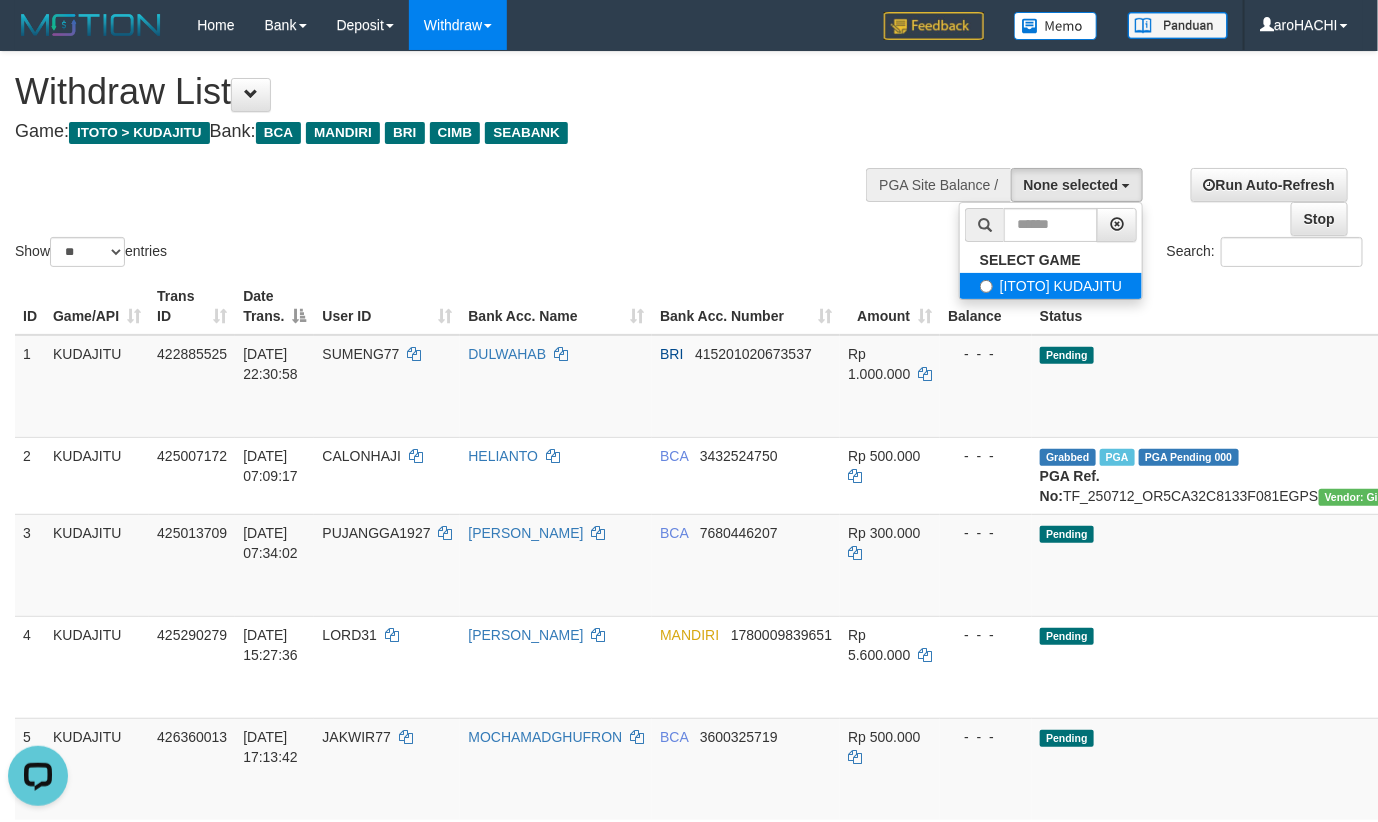 select on "***" 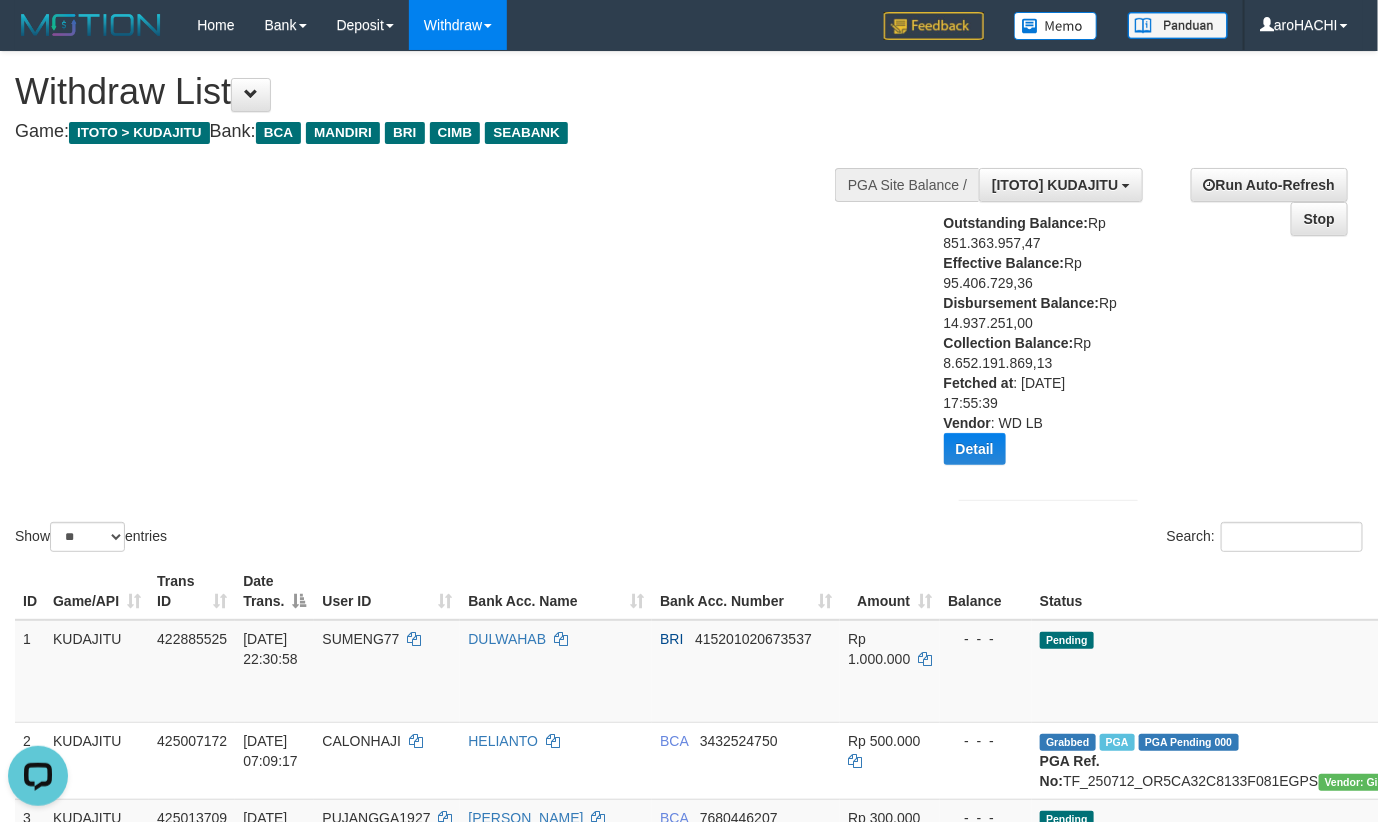 scroll, scrollTop: 631, scrollLeft: 0, axis: vertical 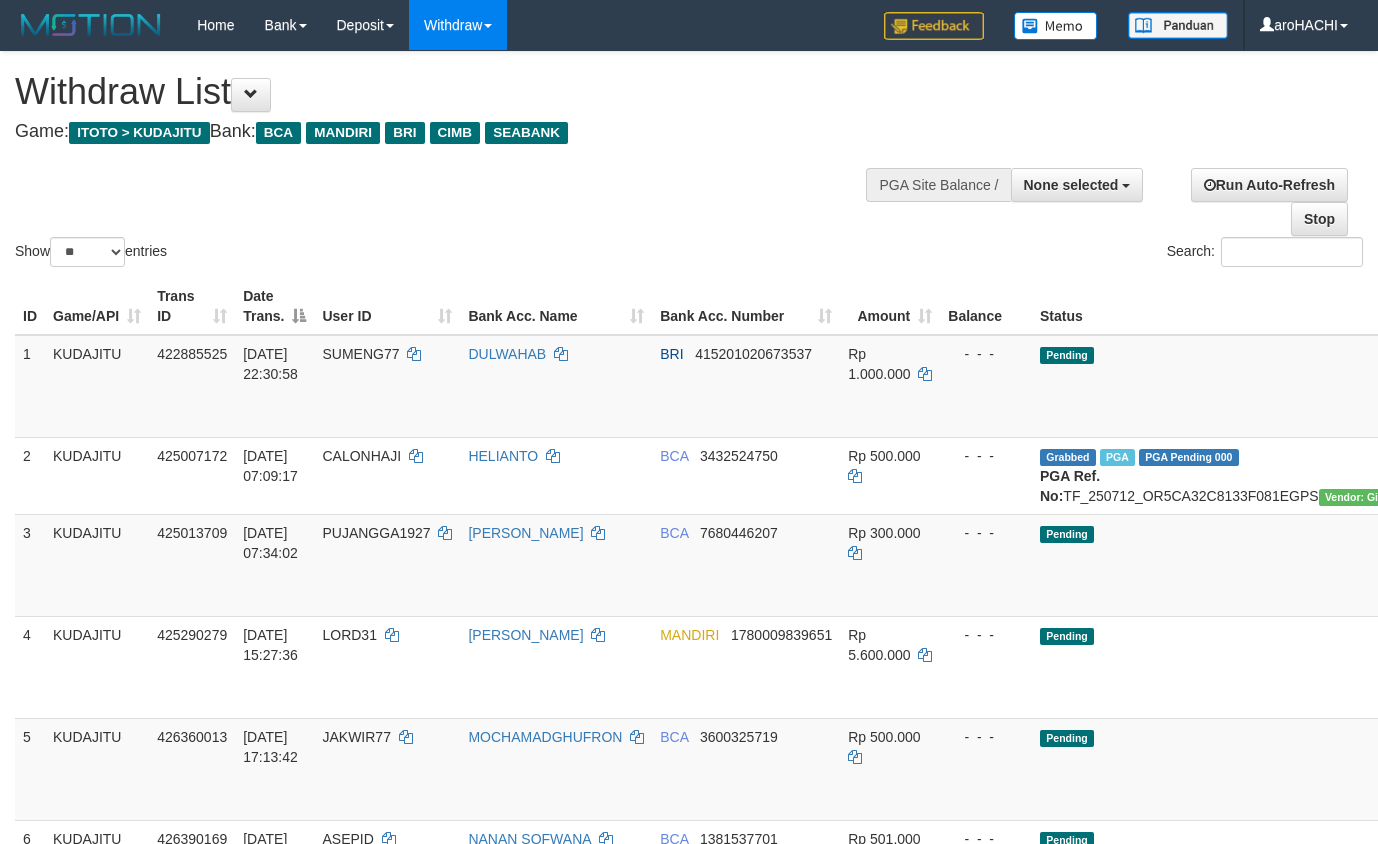 select 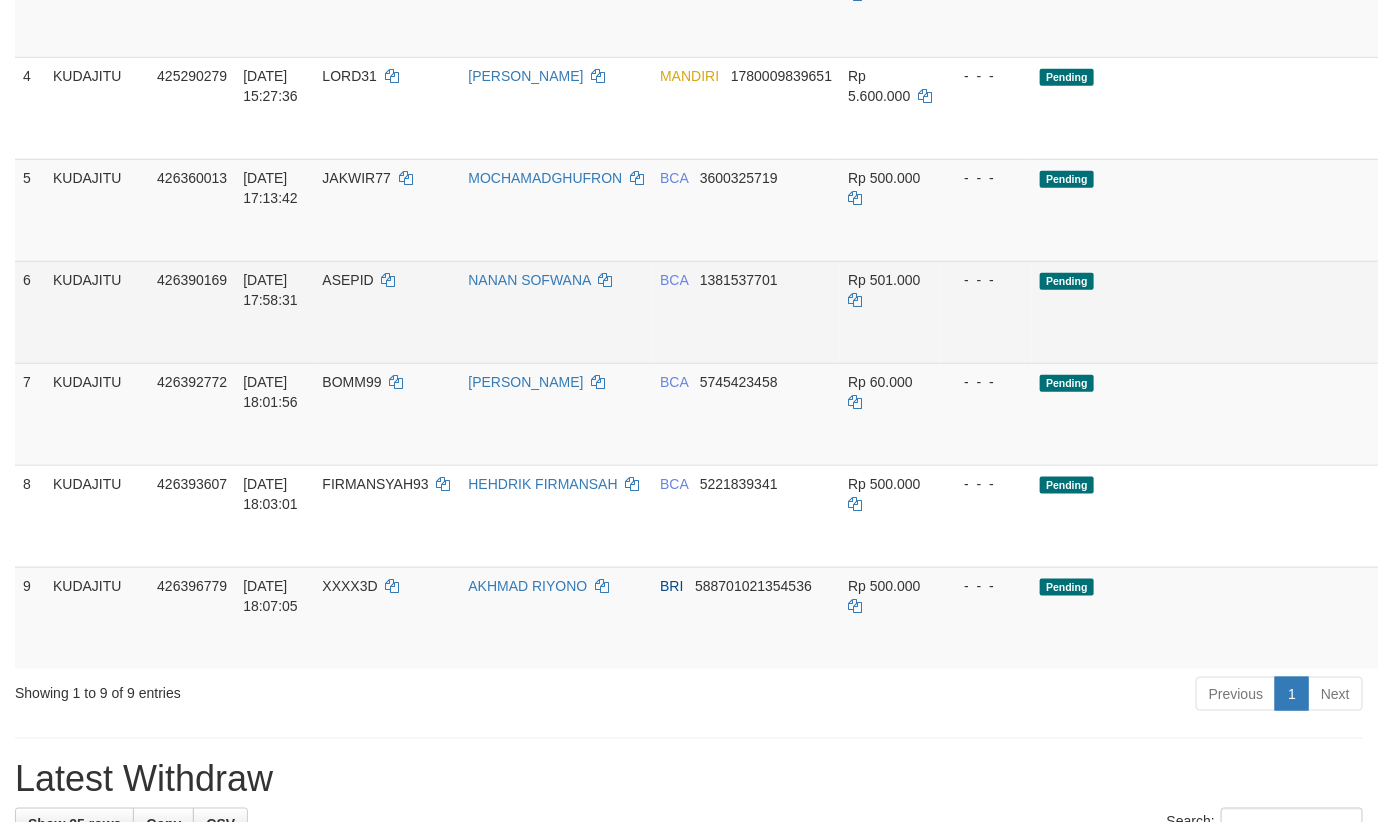 scroll, scrollTop: 631, scrollLeft: 0, axis: vertical 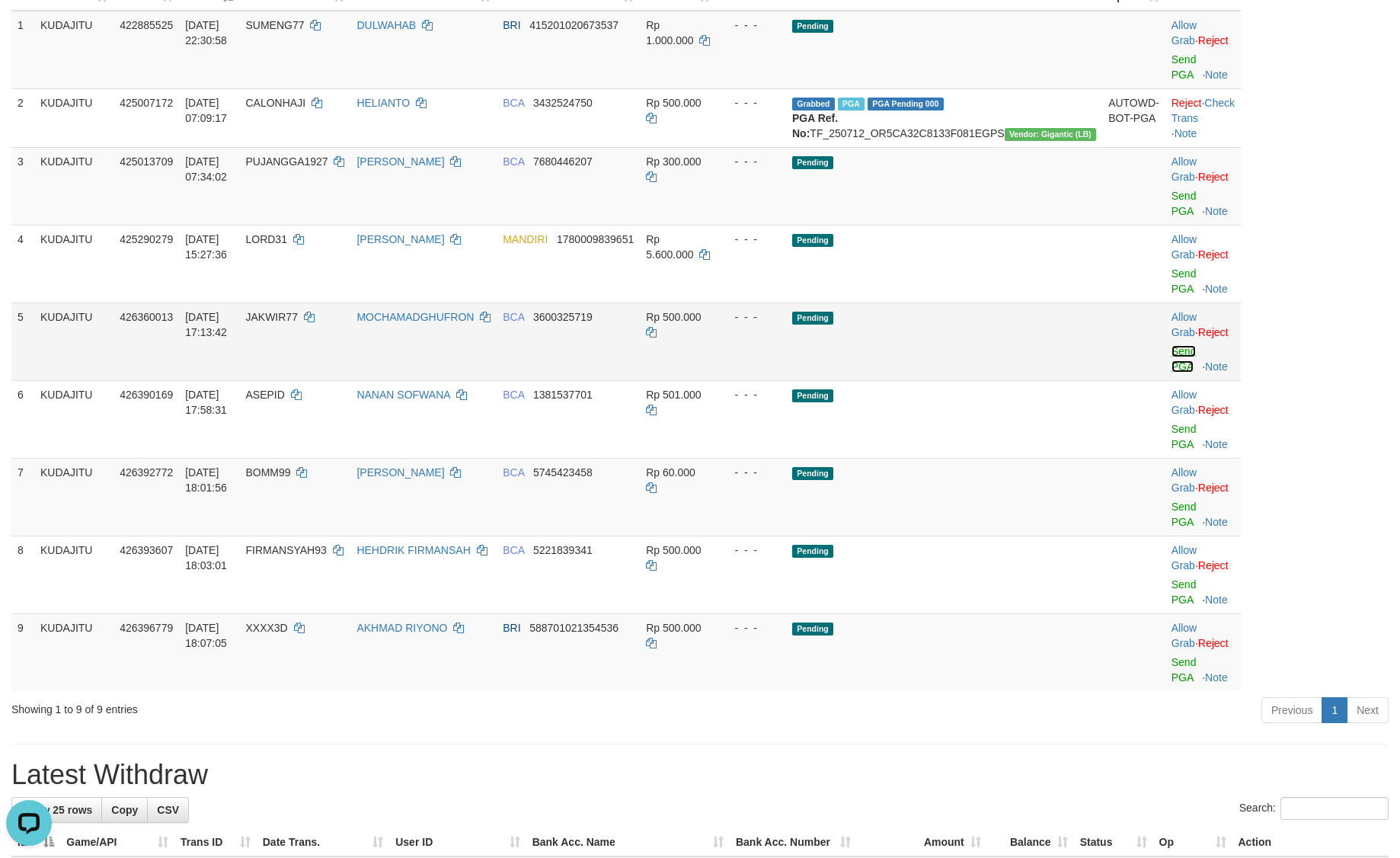 click on "Send PGA" at bounding box center (1184, 359) 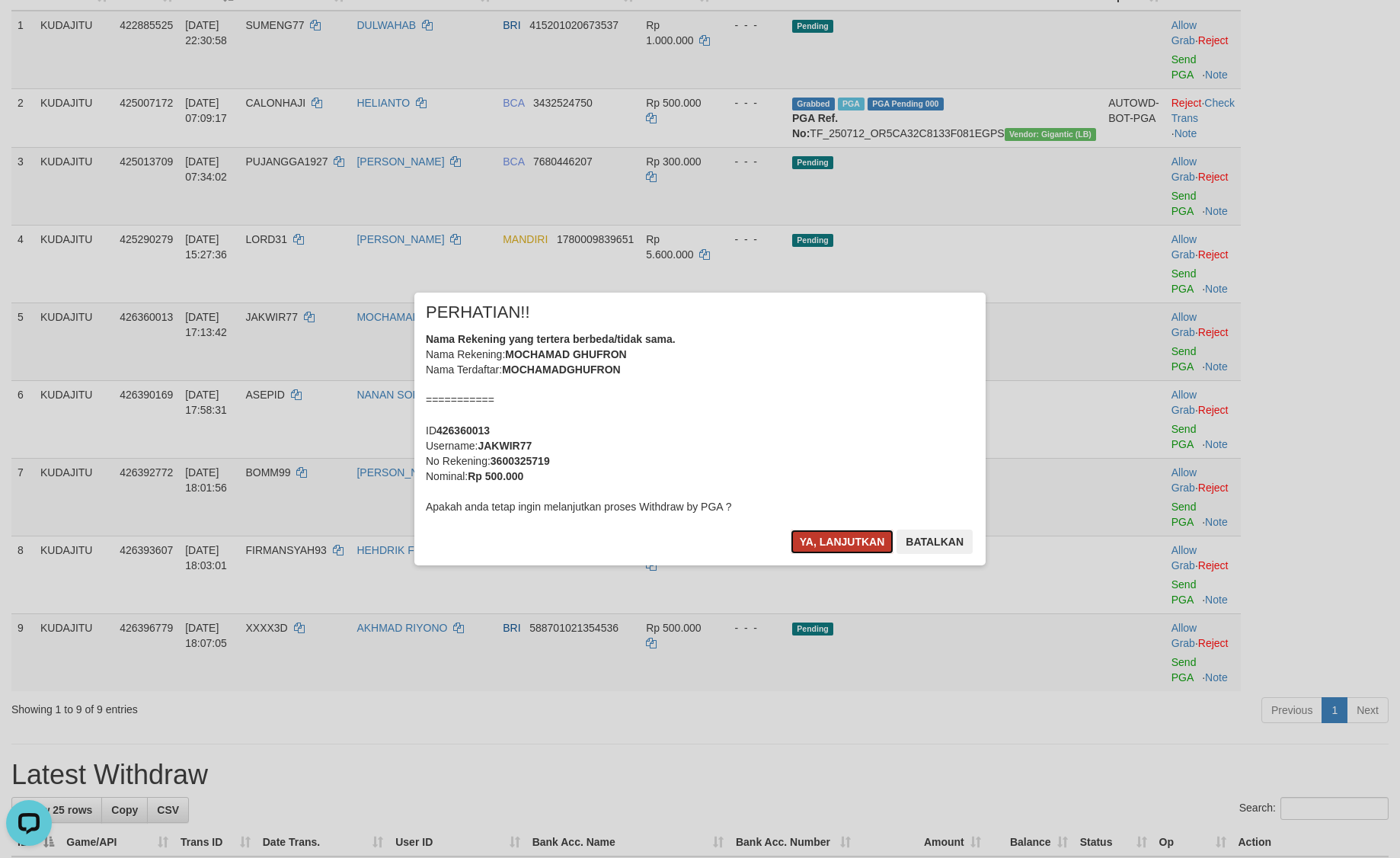 click on "Ya, lanjutkan" at bounding box center (842, 542) 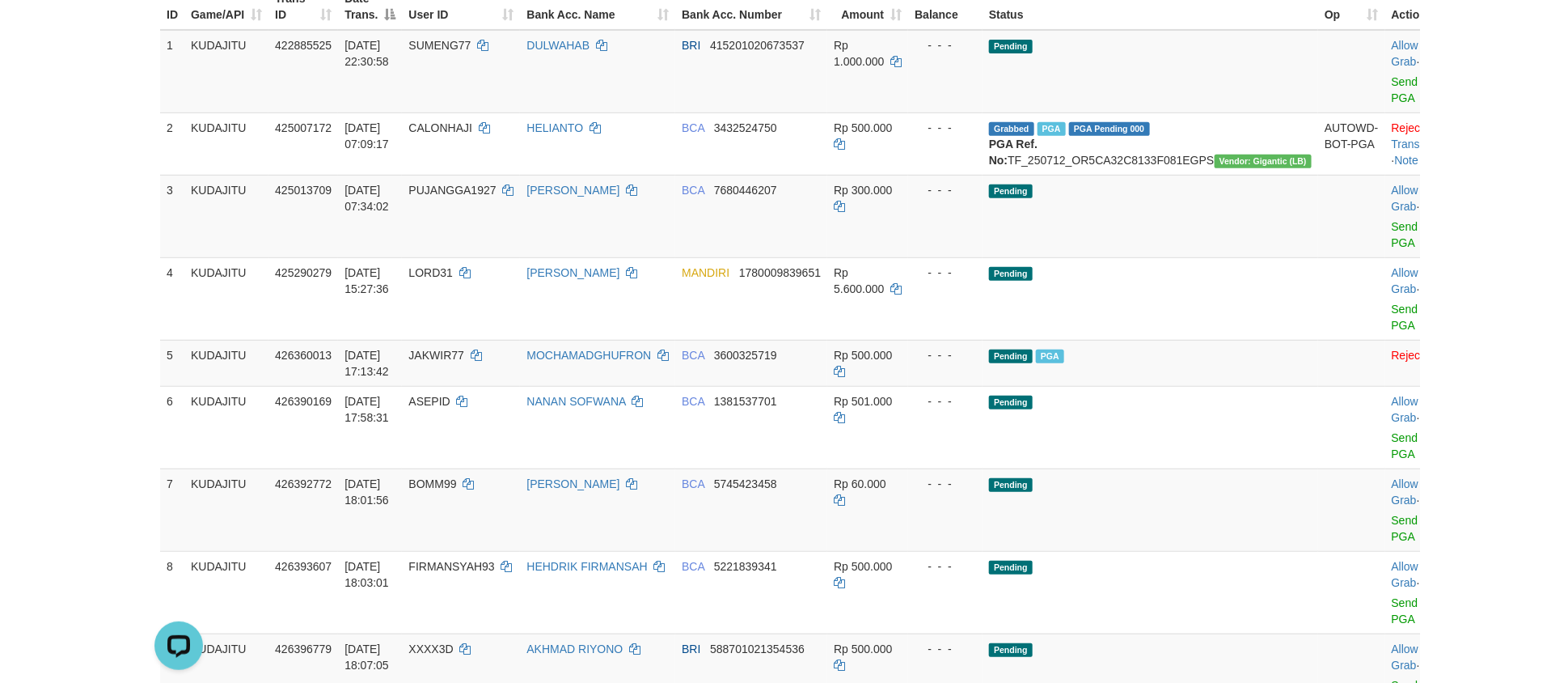 scroll, scrollTop: 222, scrollLeft: 0, axis: vertical 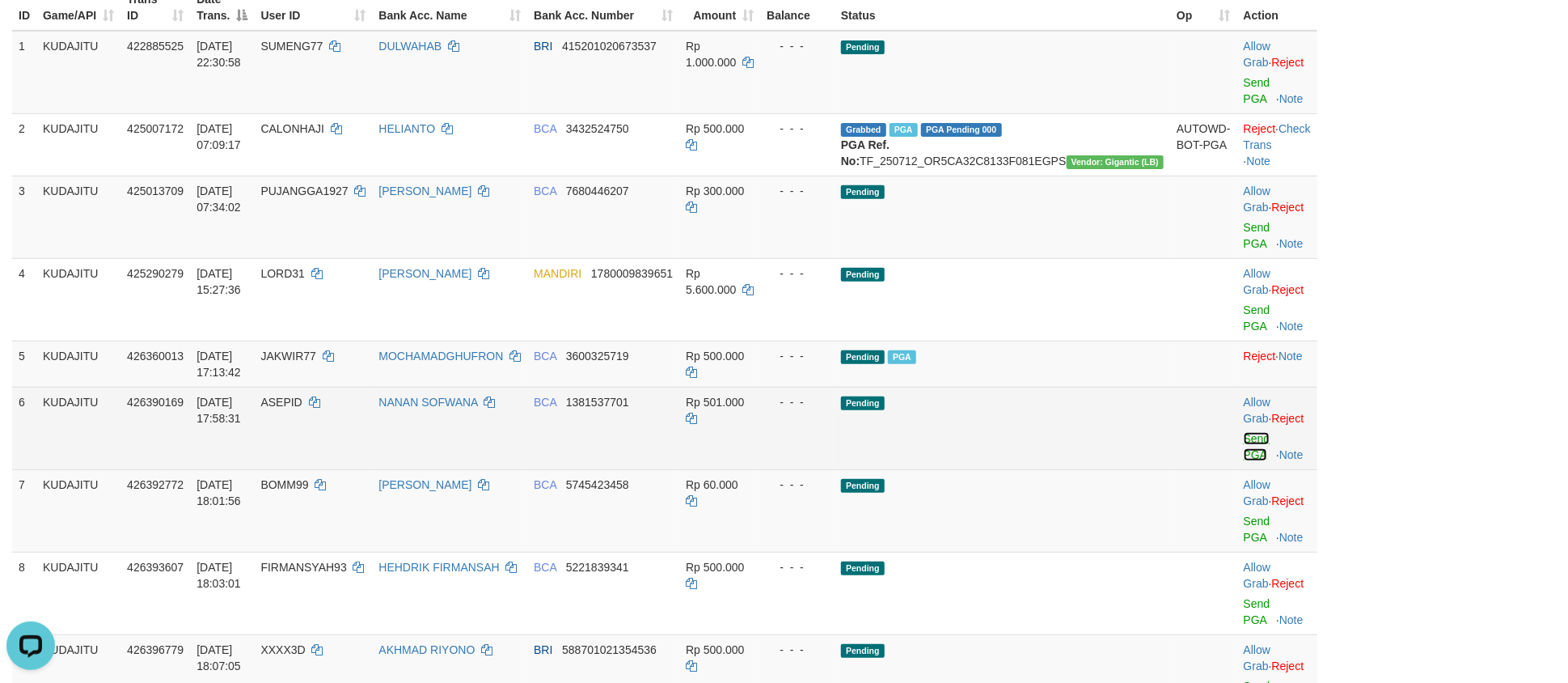 click on "Send PGA" at bounding box center [1257, 447] 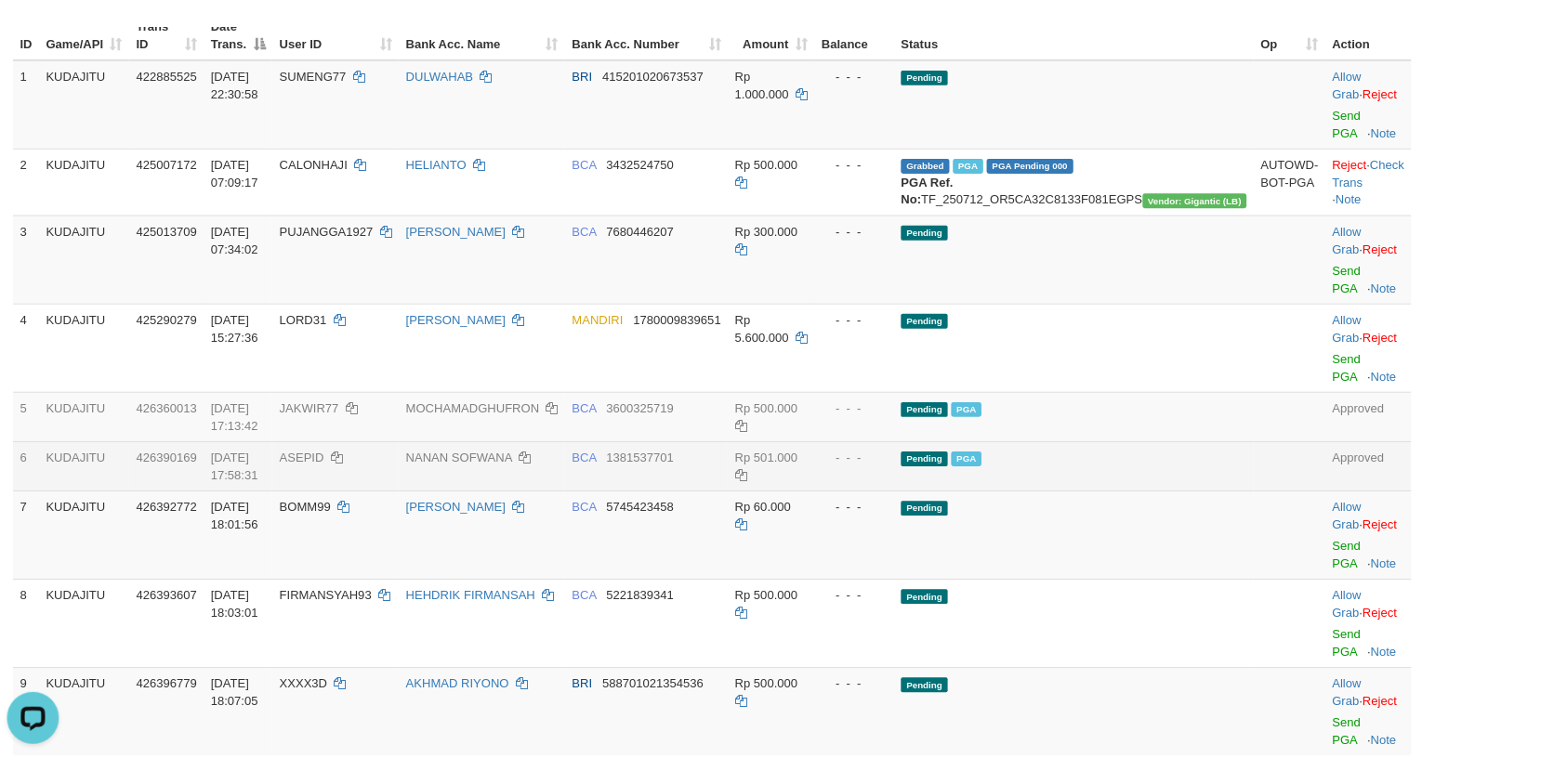scroll, scrollTop: 277, scrollLeft: 0, axis: vertical 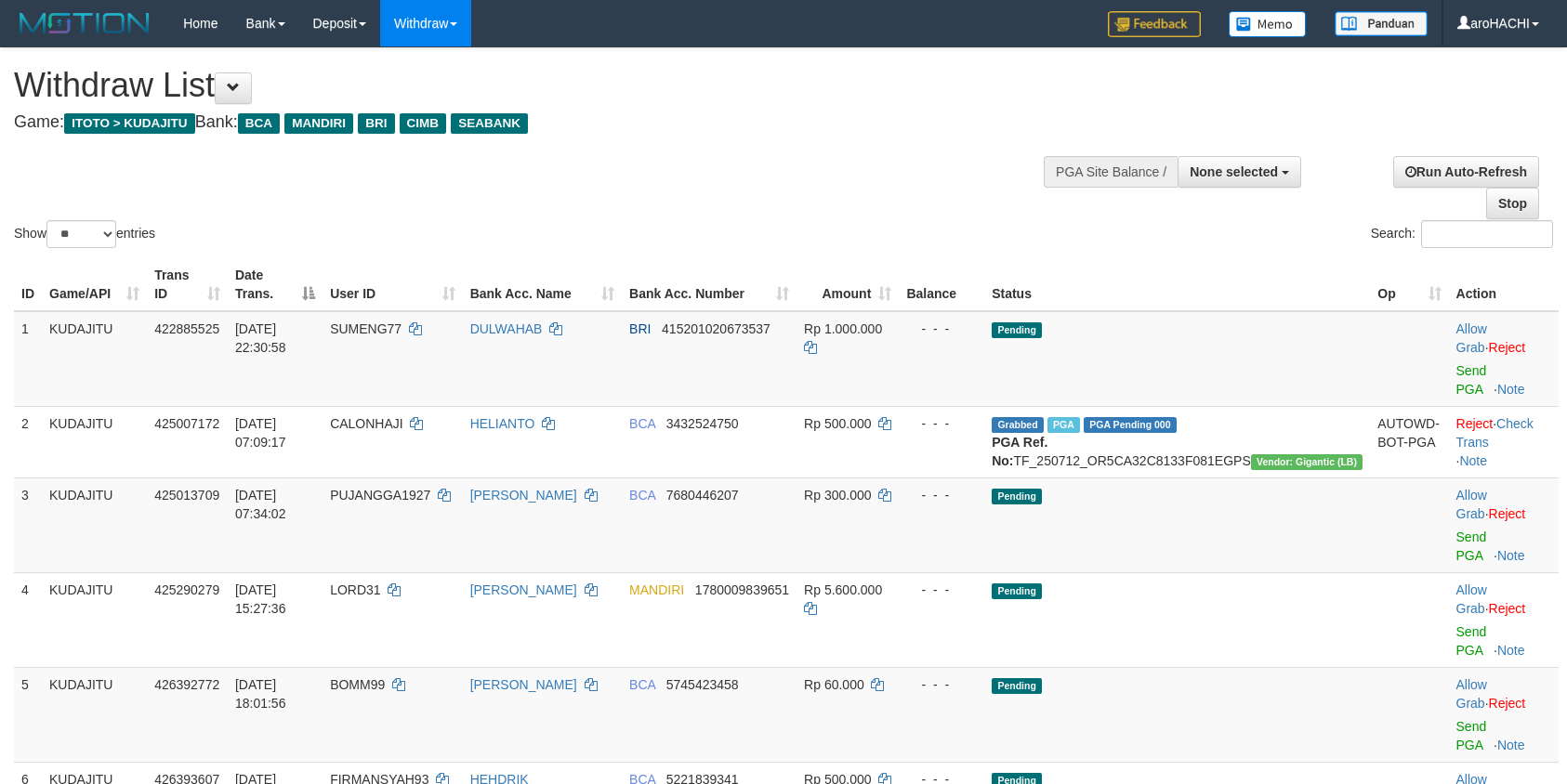 select 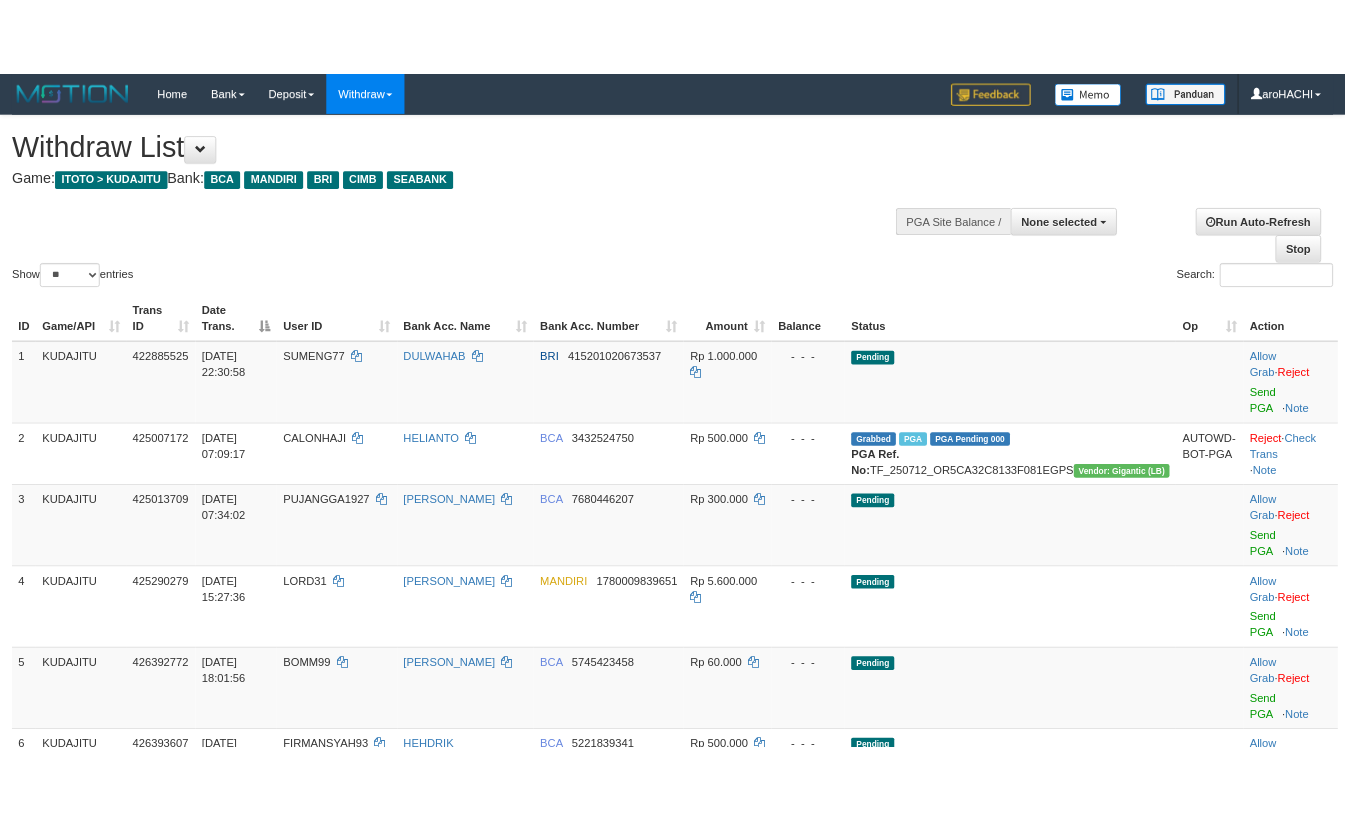 scroll, scrollTop: 0, scrollLeft: 0, axis: both 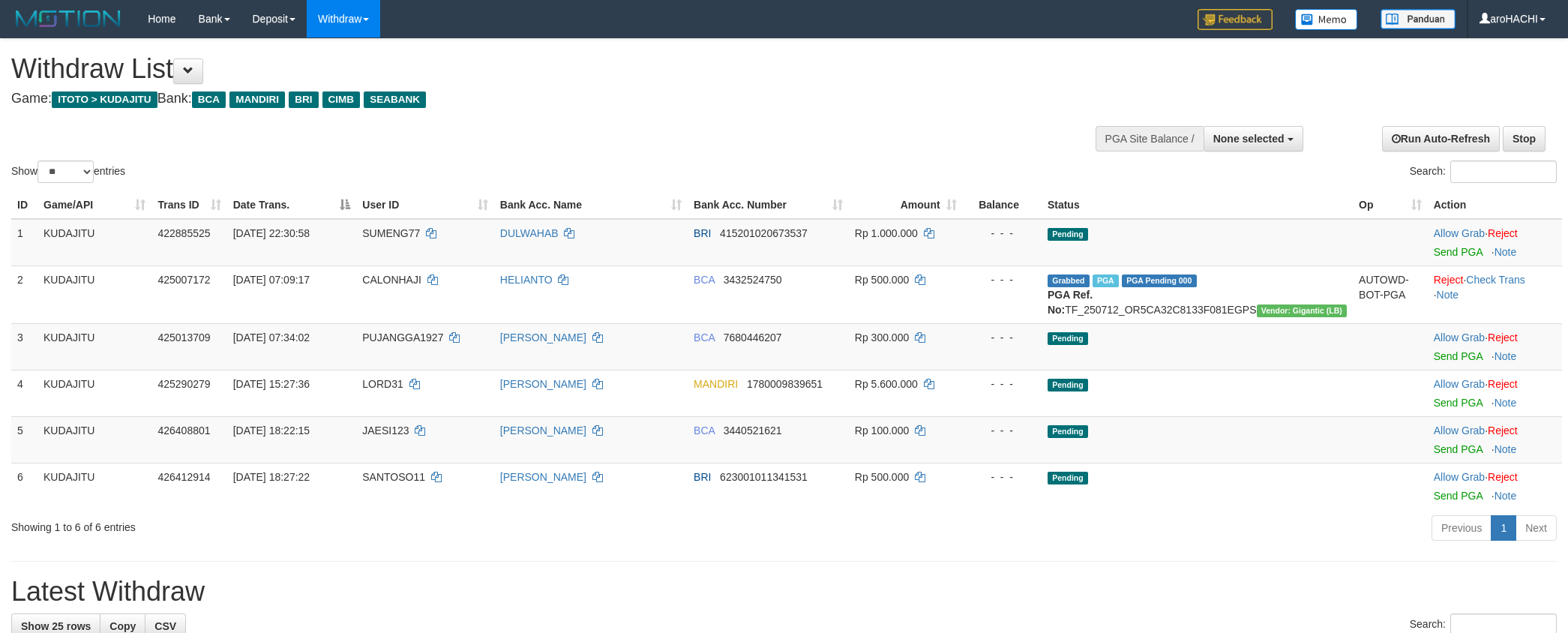 select 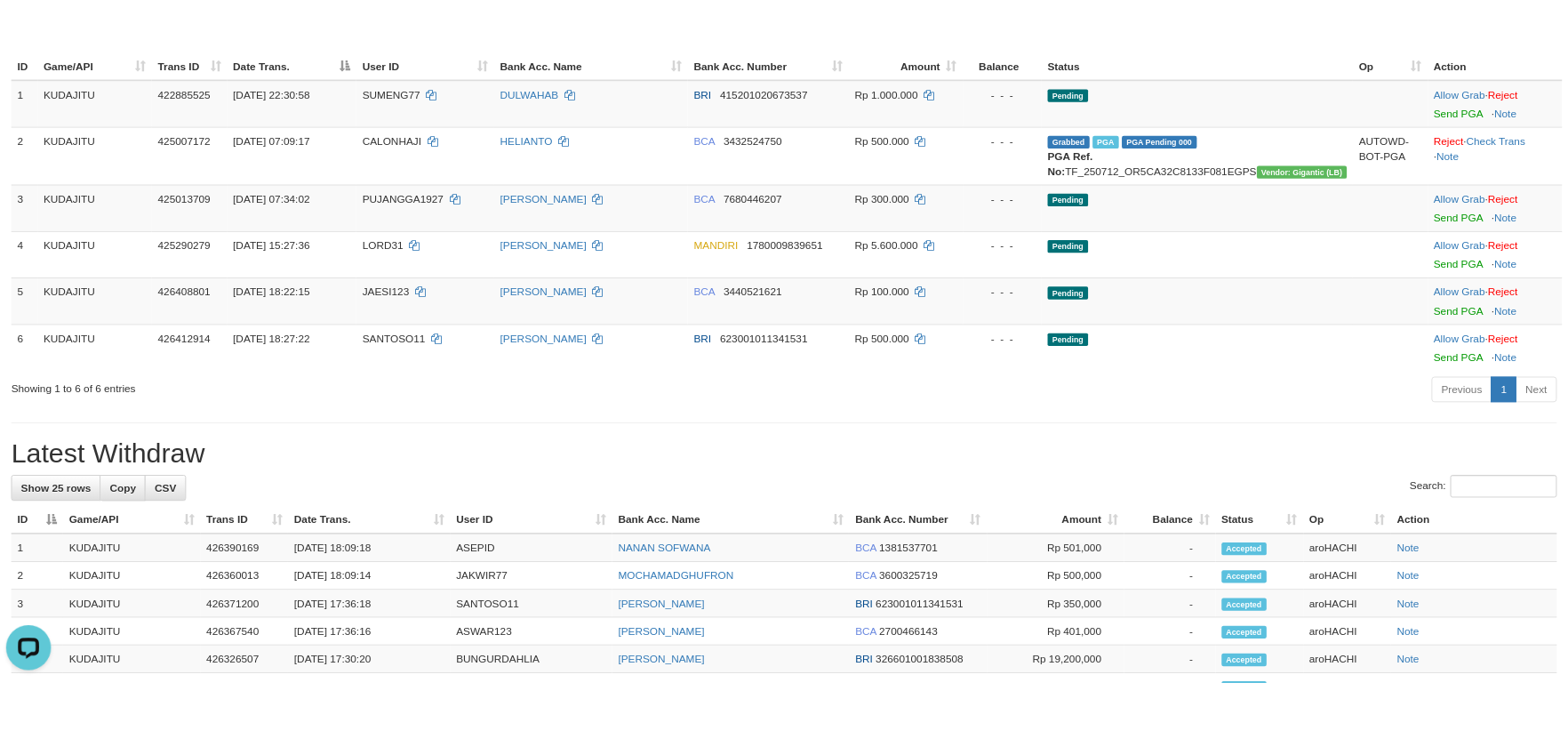 scroll, scrollTop: 0, scrollLeft: 0, axis: both 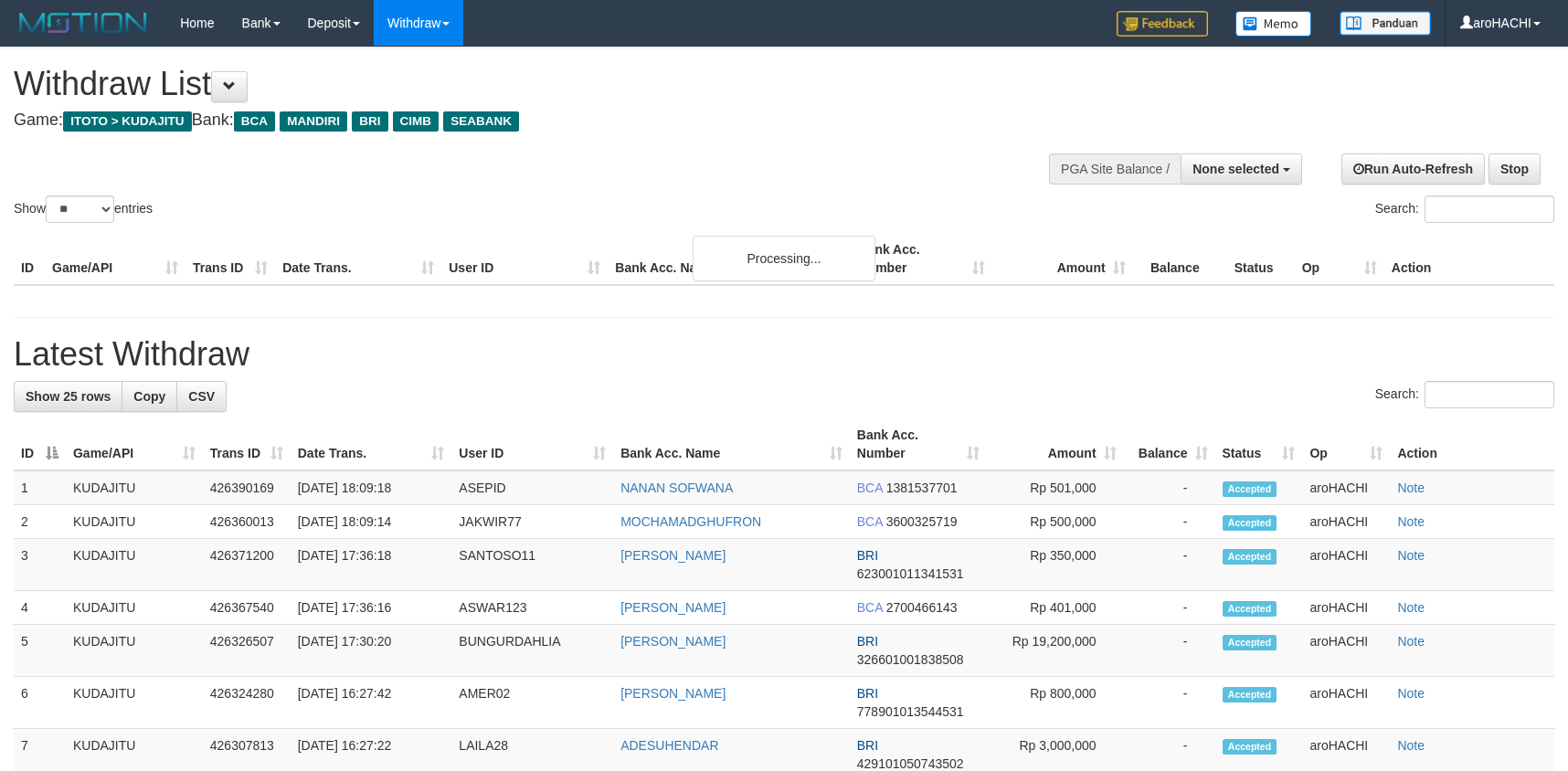 select 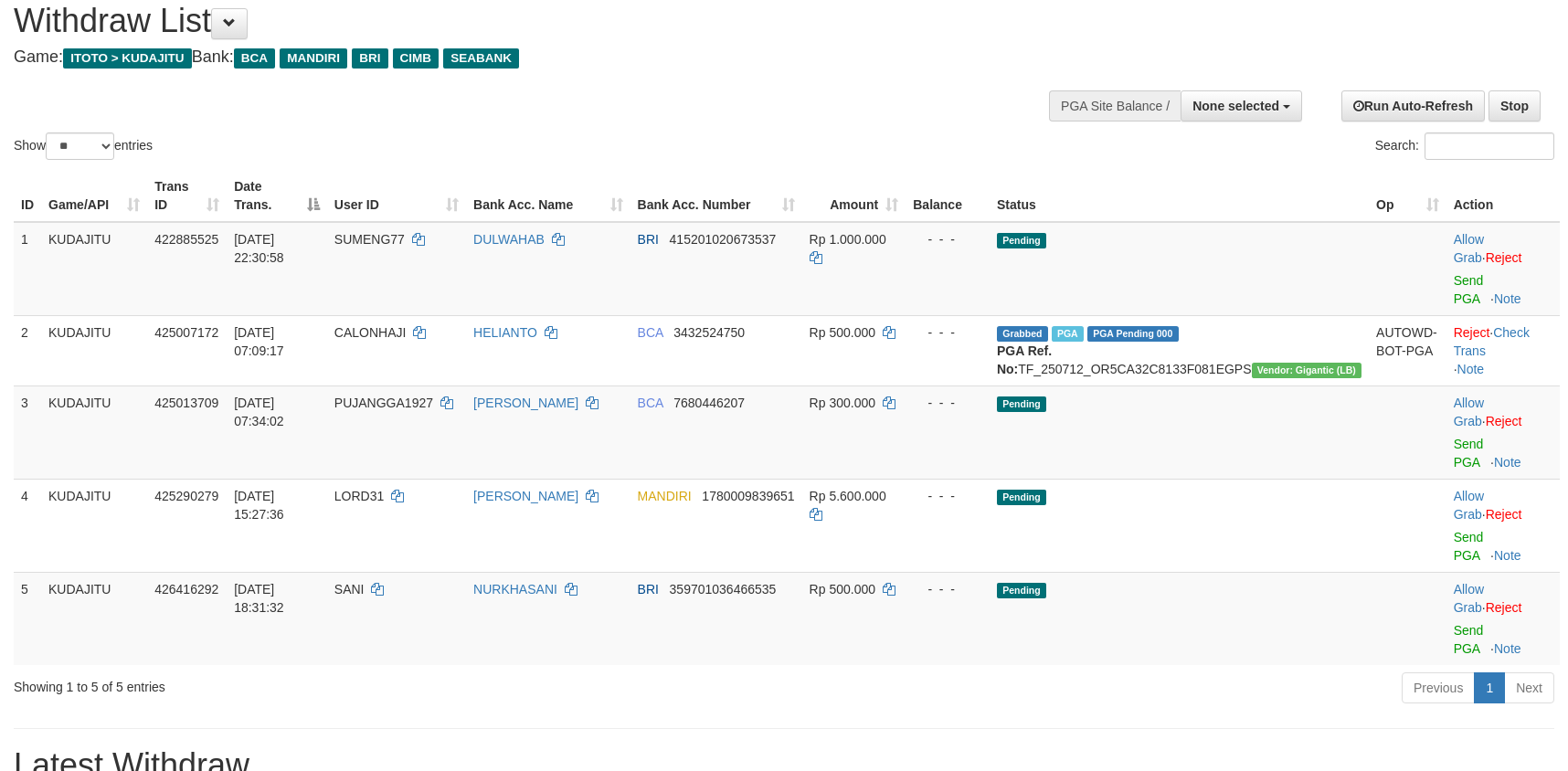 scroll, scrollTop: 0, scrollLeft: 0, axis: both 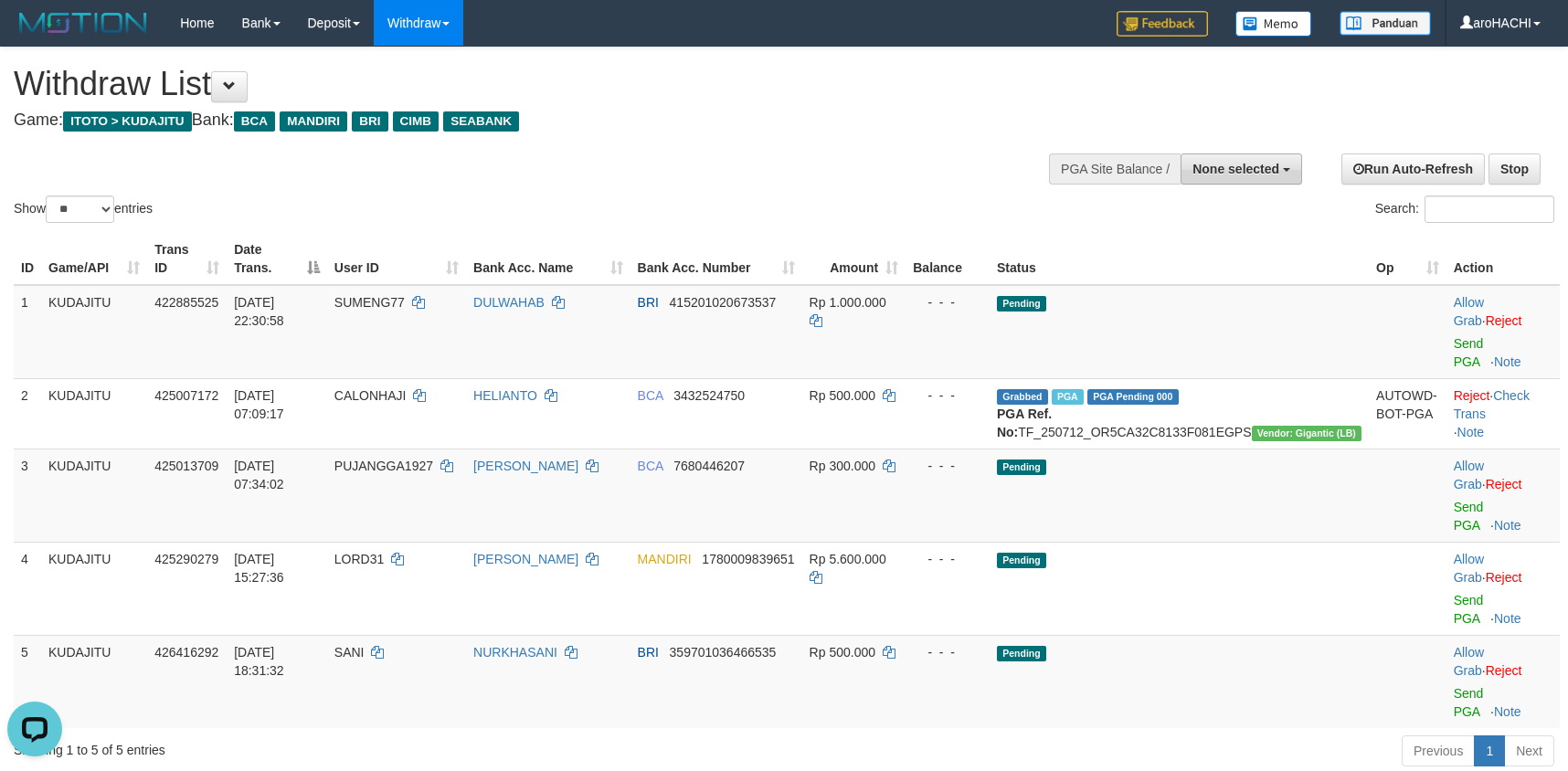 click on "None selected" at bounding box center [1235, 169] 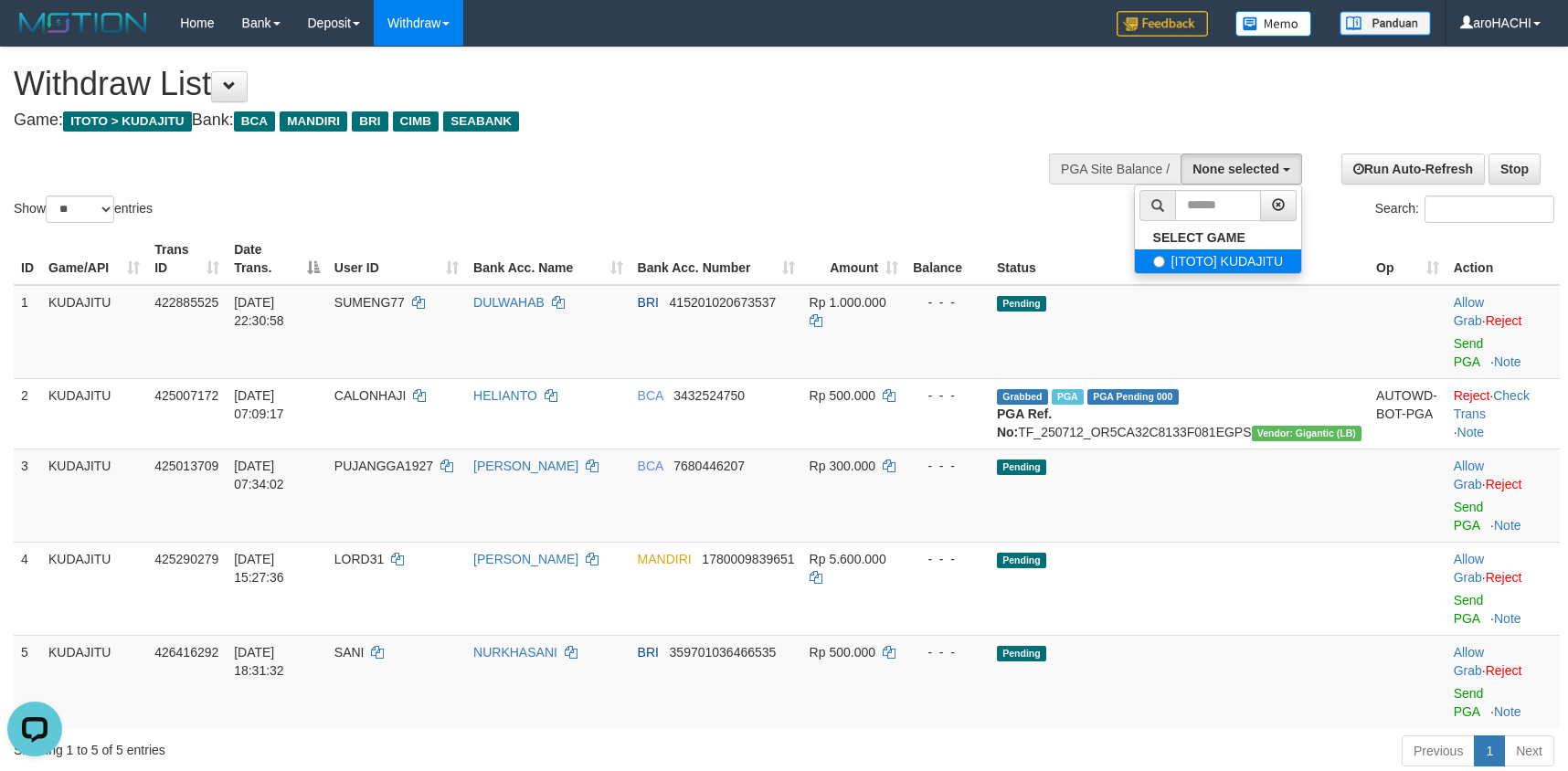 select on "***" 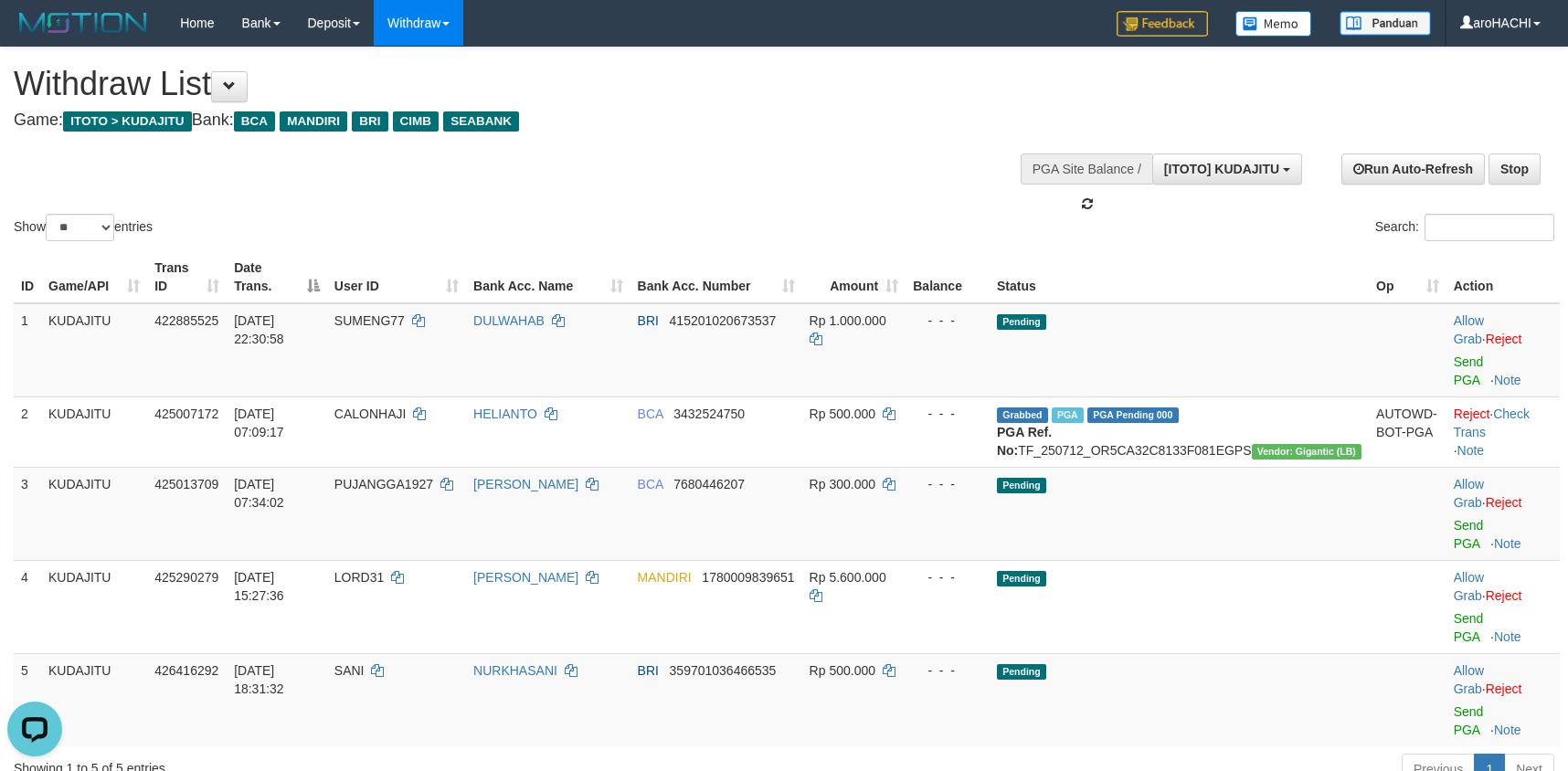 scroll, scrollTop: 16, scrollLeft: 0, axis: vertical 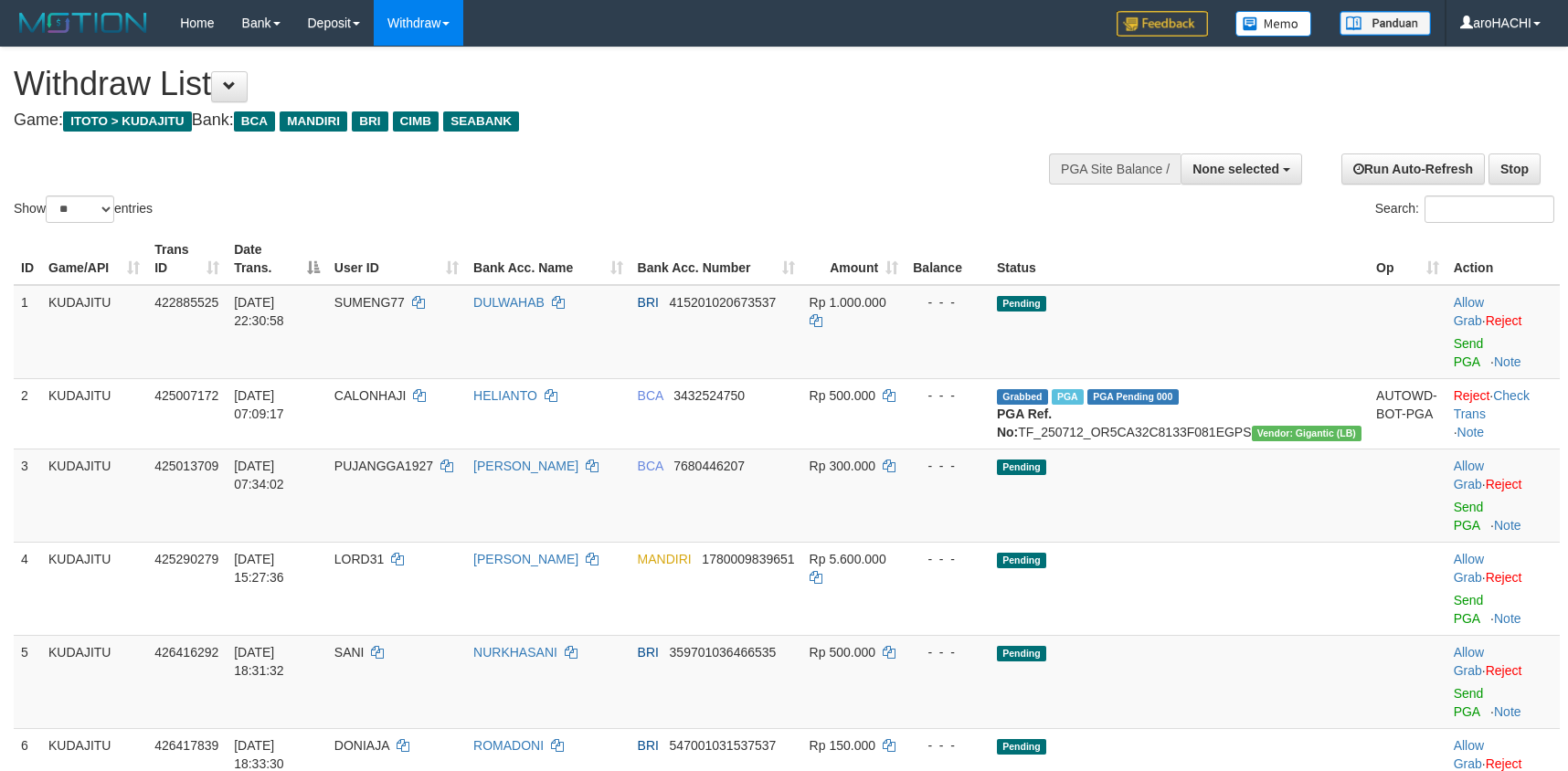 select 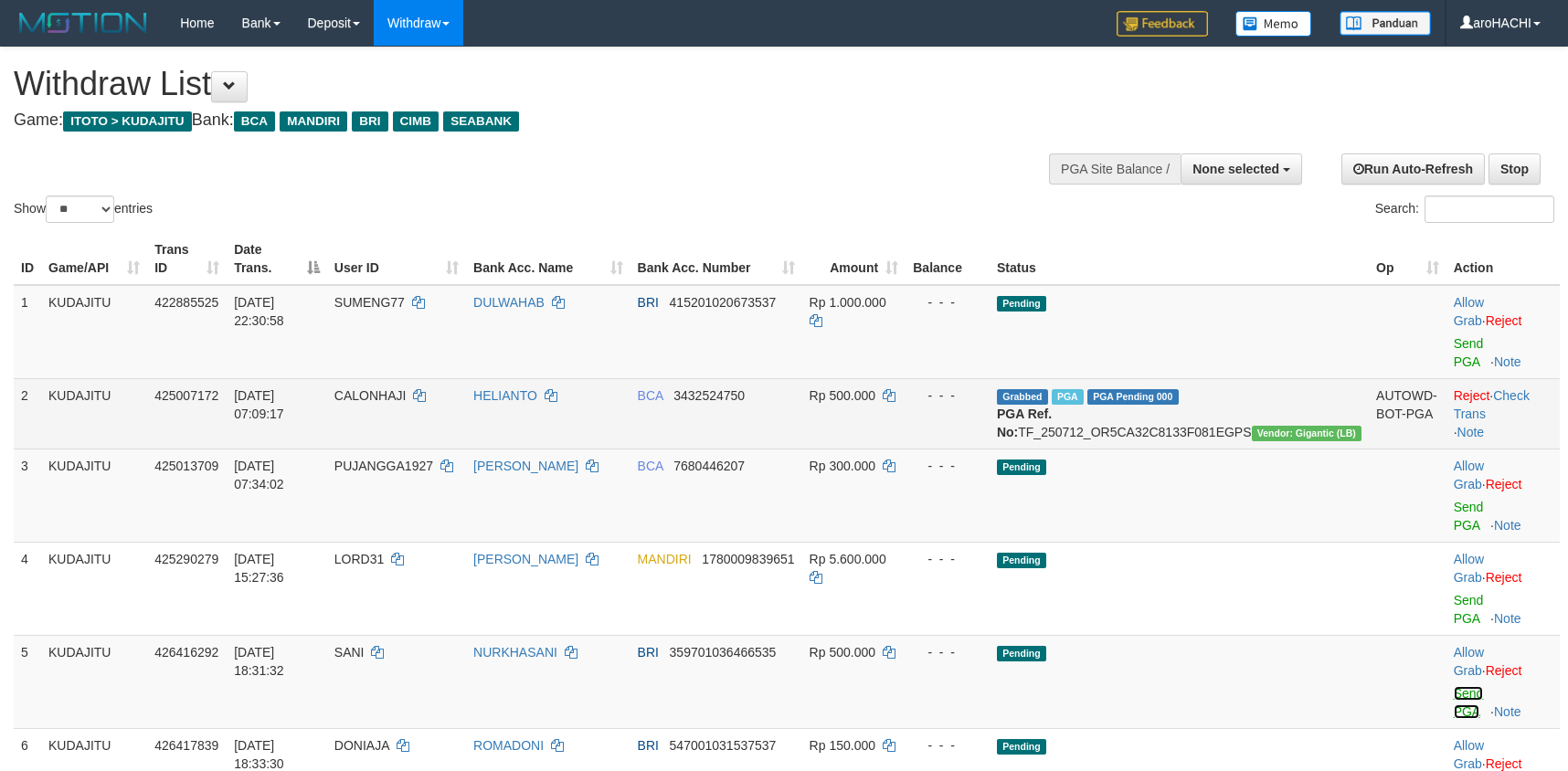 click on "Send PGA" at bounding box center [1468, 702] 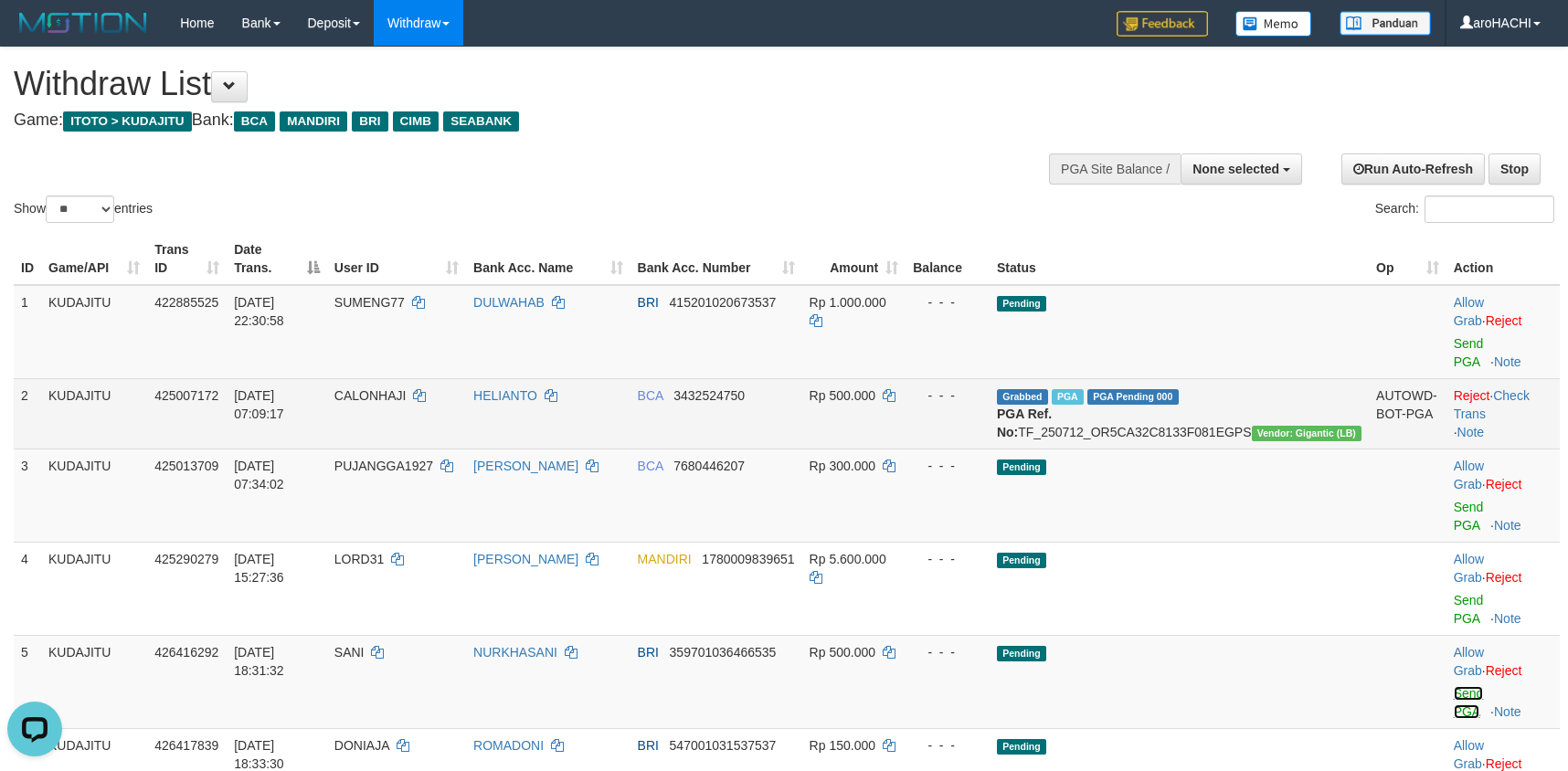 scroll, scrollTop: 0, scrollLeft: 0, axis: both 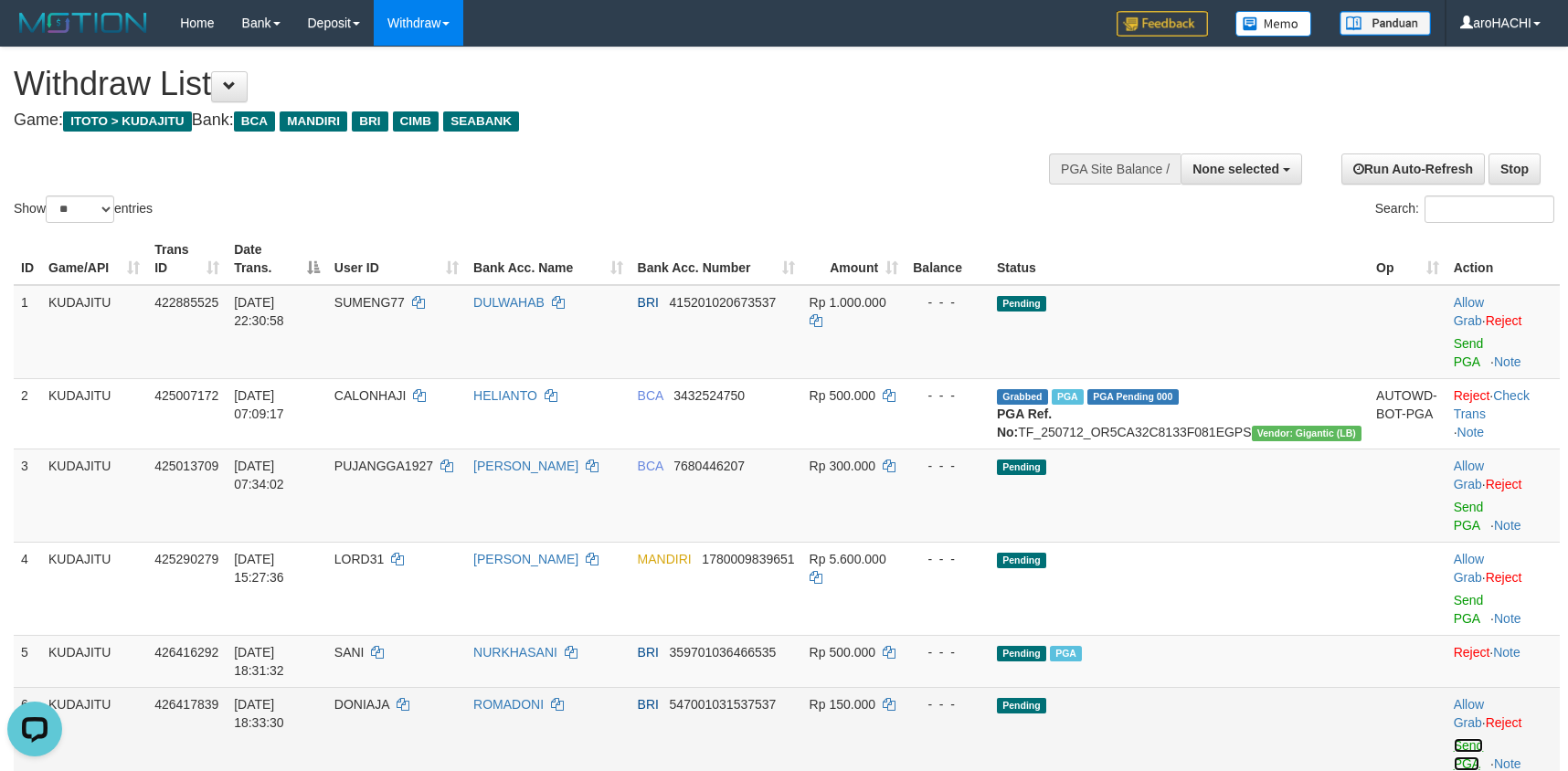 click on "Send PGA" at bounding box center [1468, 755] 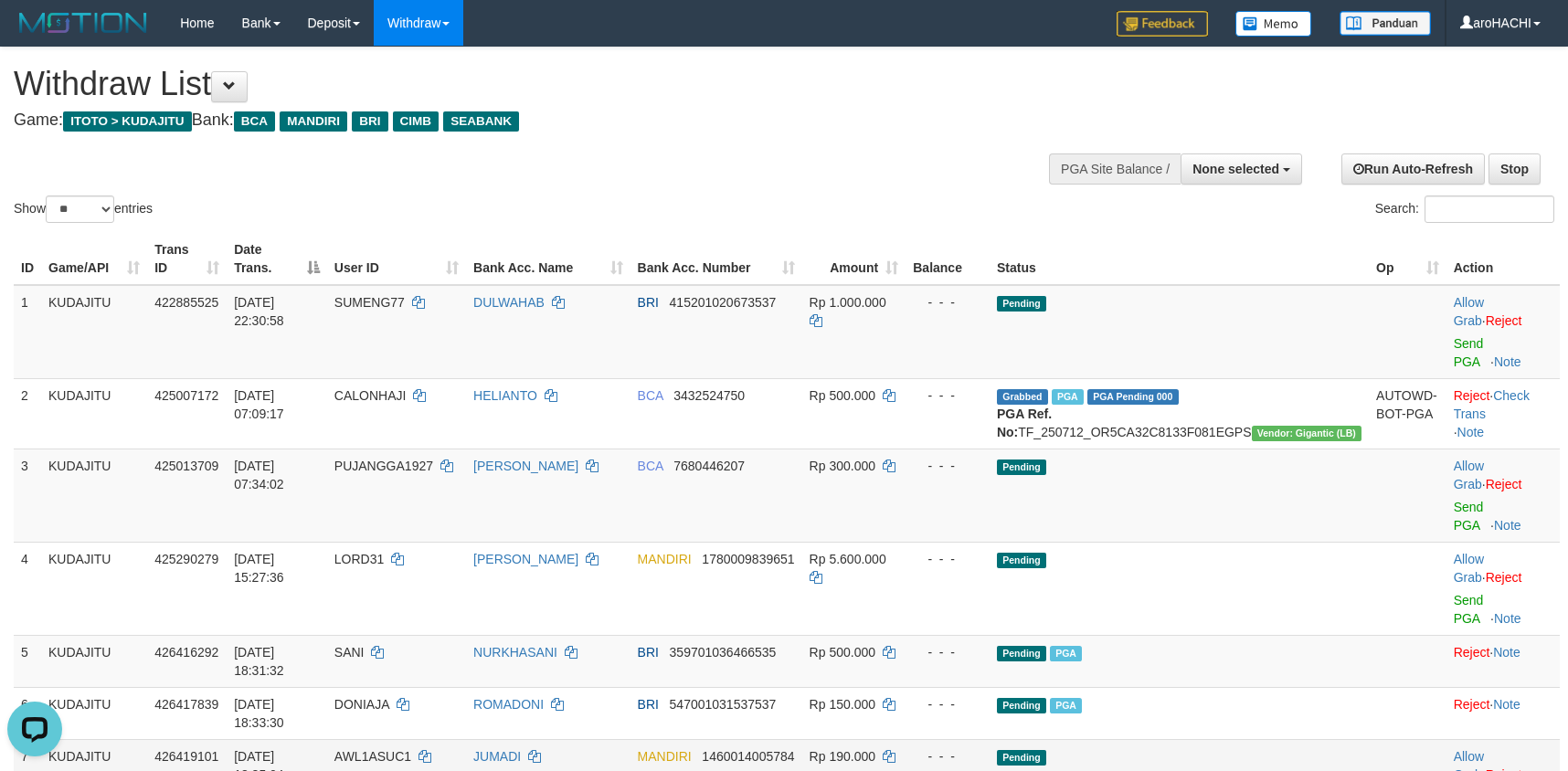 click on "Send PGA" at bounding box center (1468, 807) 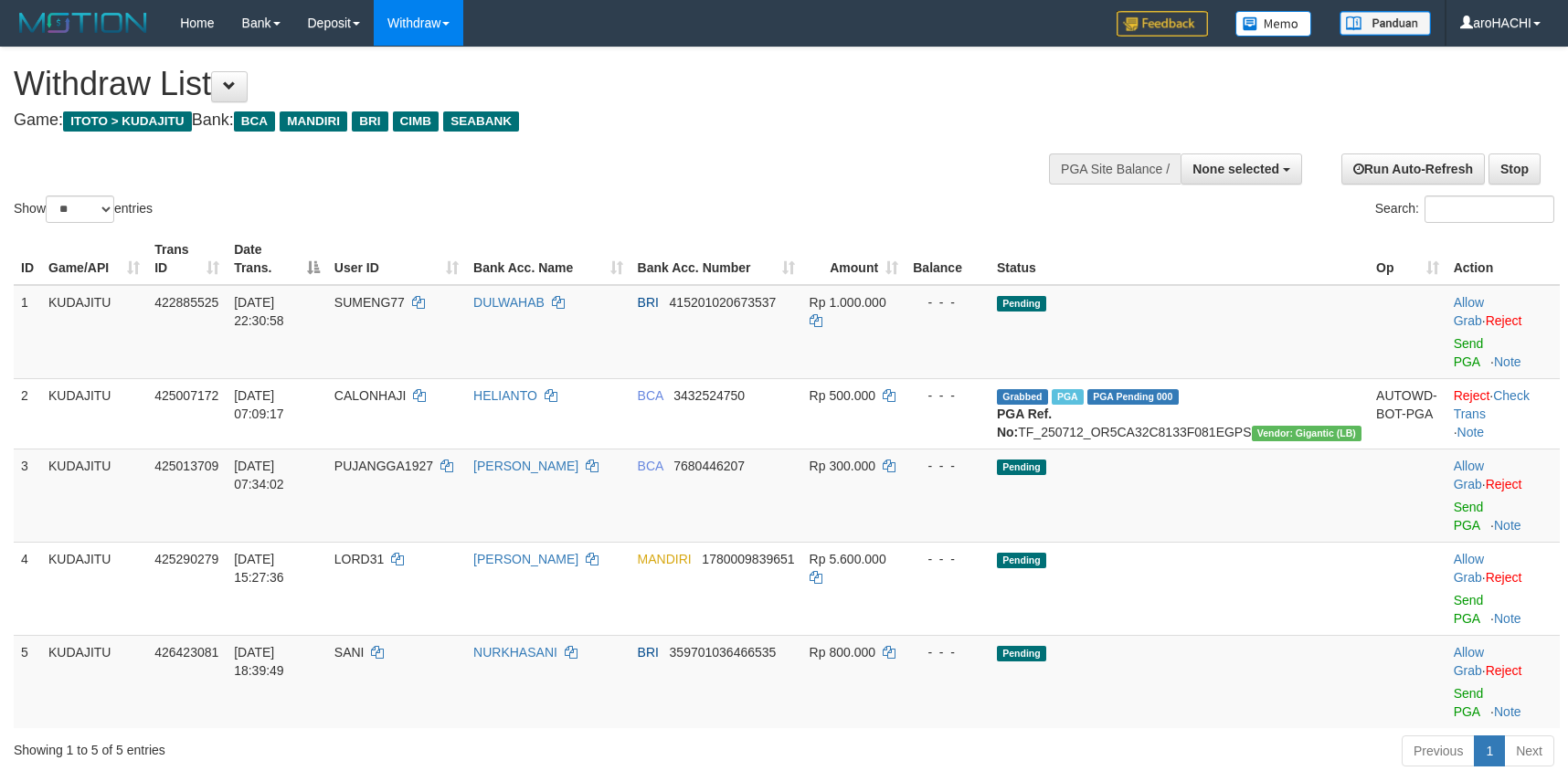 select 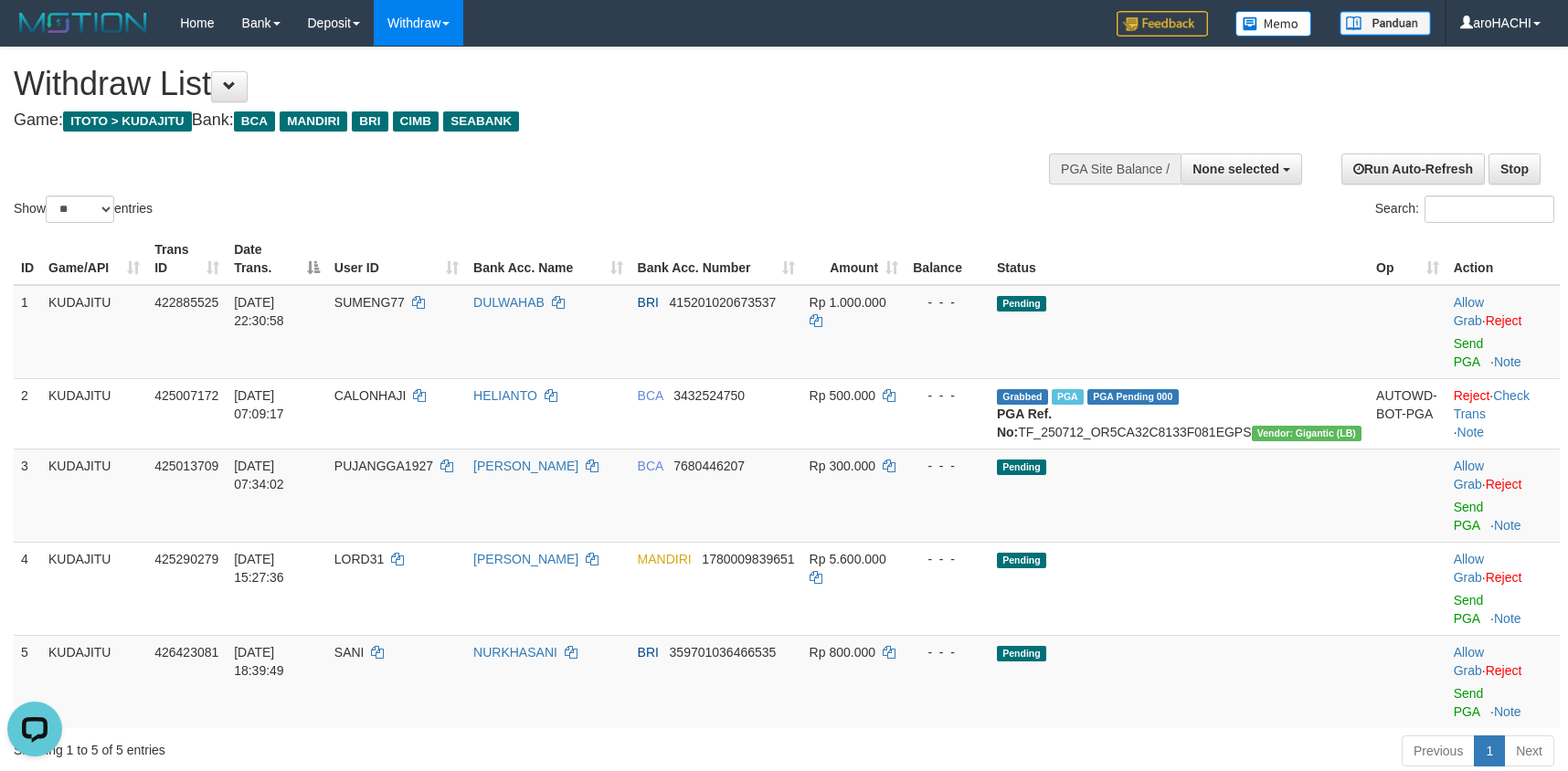 scroll, scrollTop: 0, scrollLeft: 0, axis: both 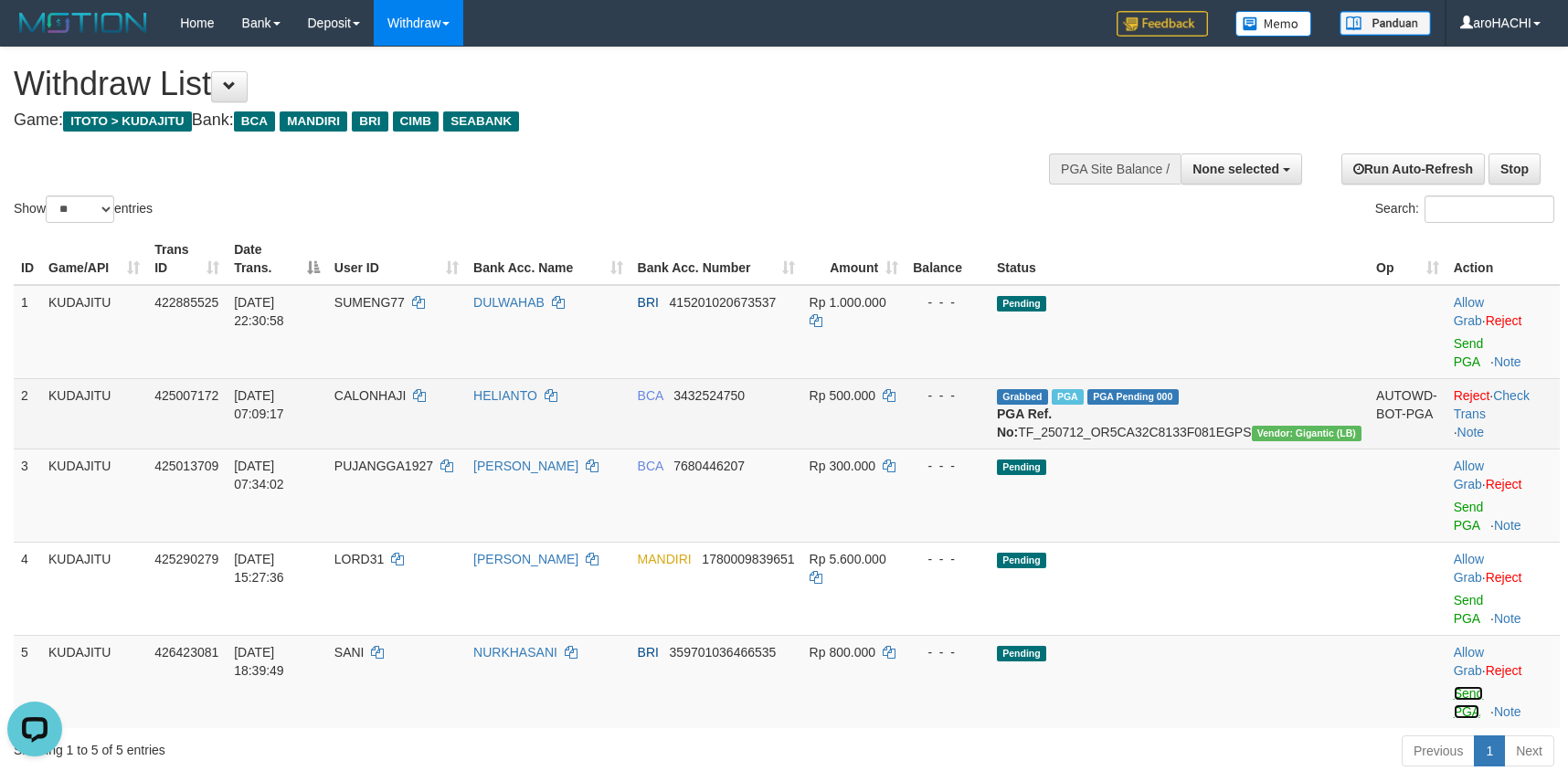 click on "Send PGA" at bounding box center (1468, 702) 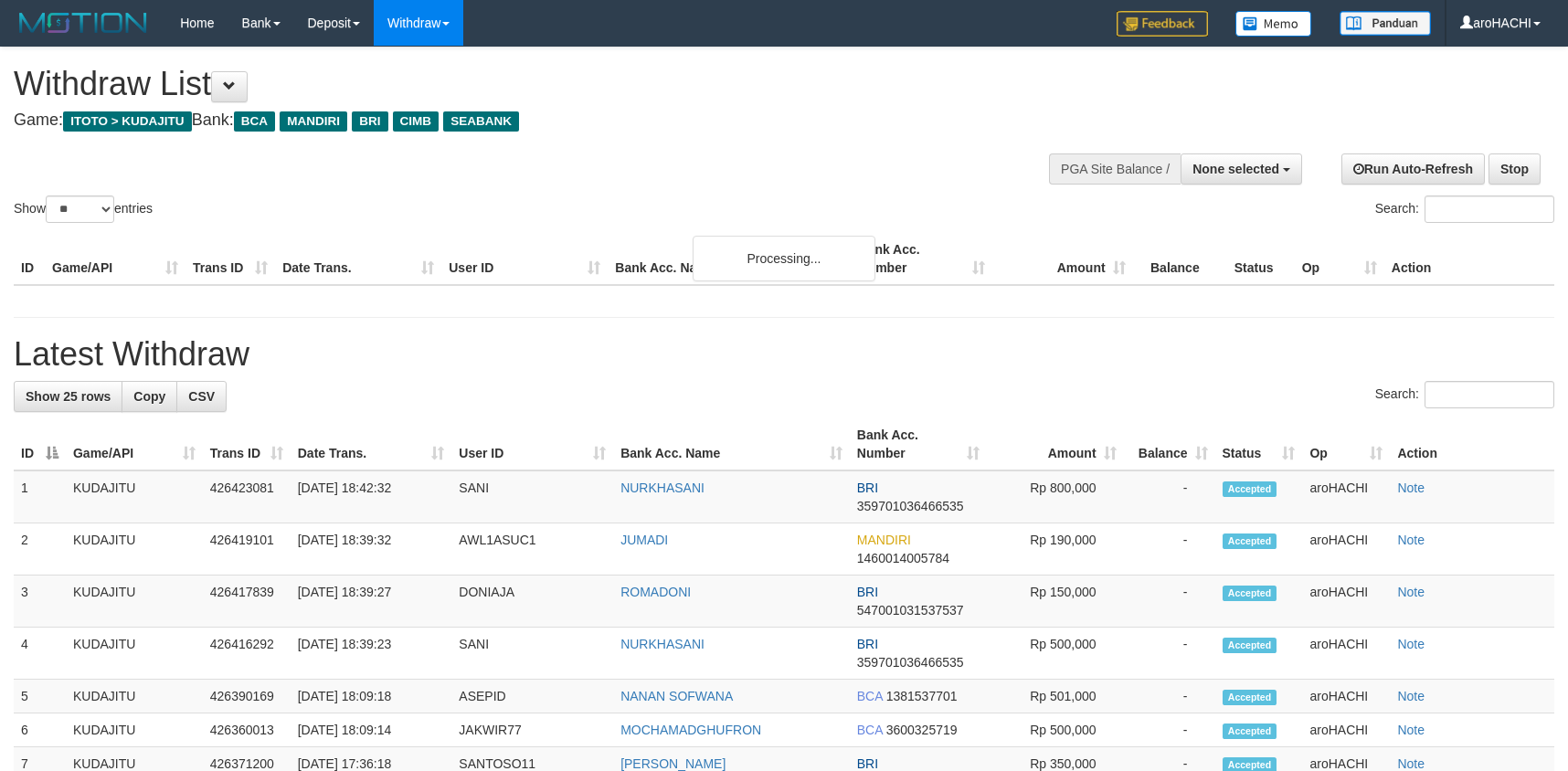 select 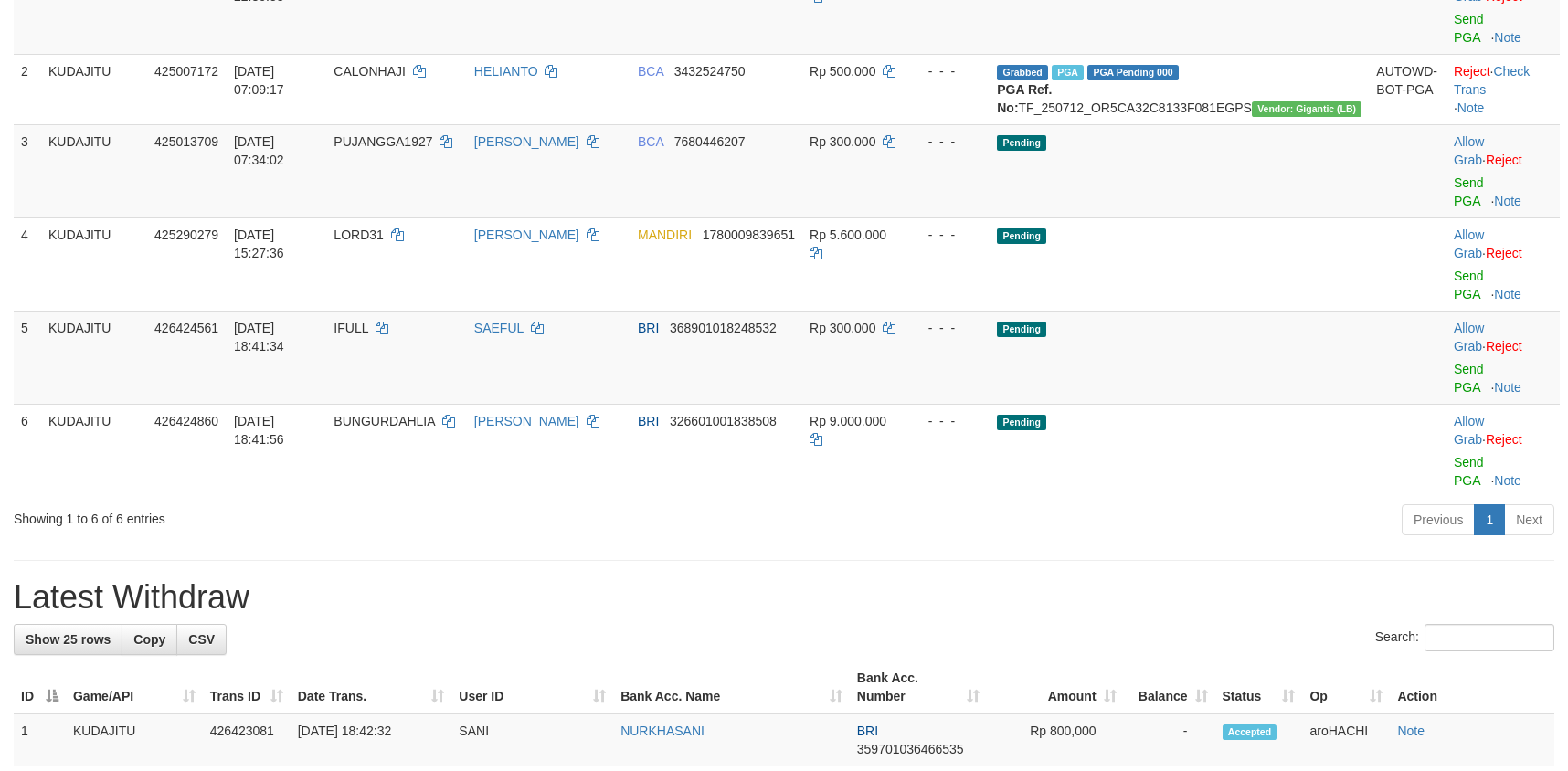 scroll, scrollTop: 228, scrollLeft: 0, axis: vertical 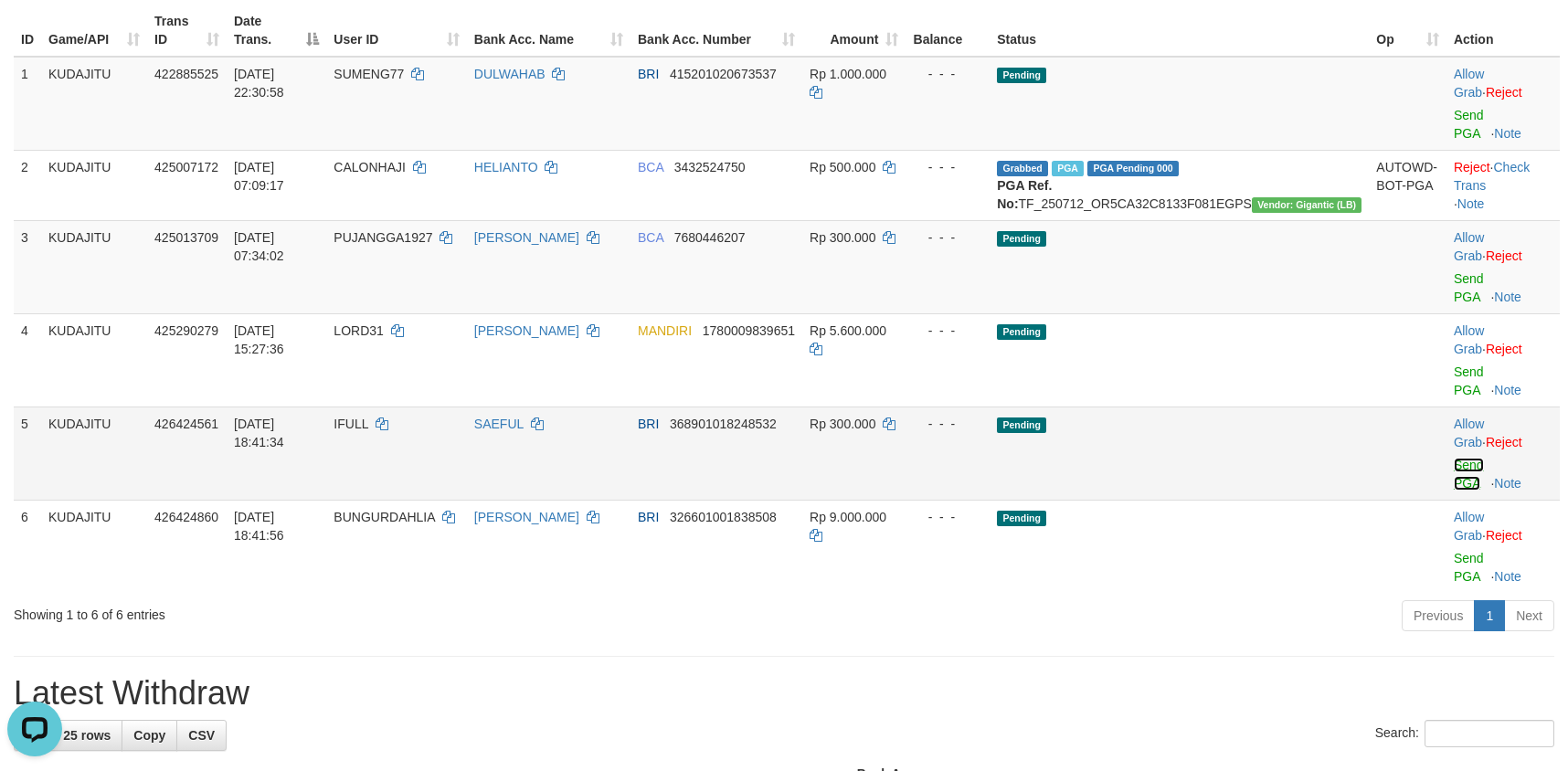click on "Send PGA" at bounding box center [1468, 474] 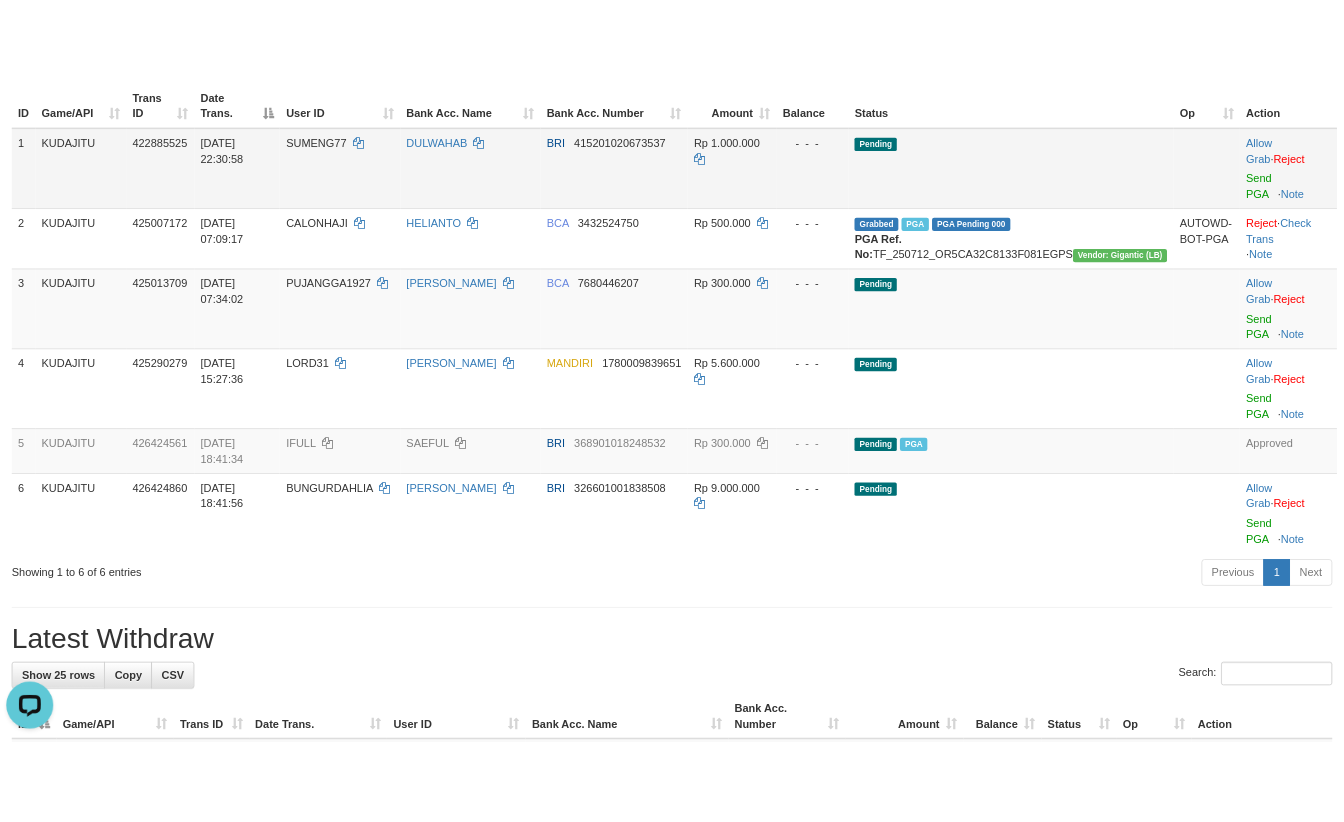 scroll, scrollTop: 271, scrollLeft: 0, axis: vertical 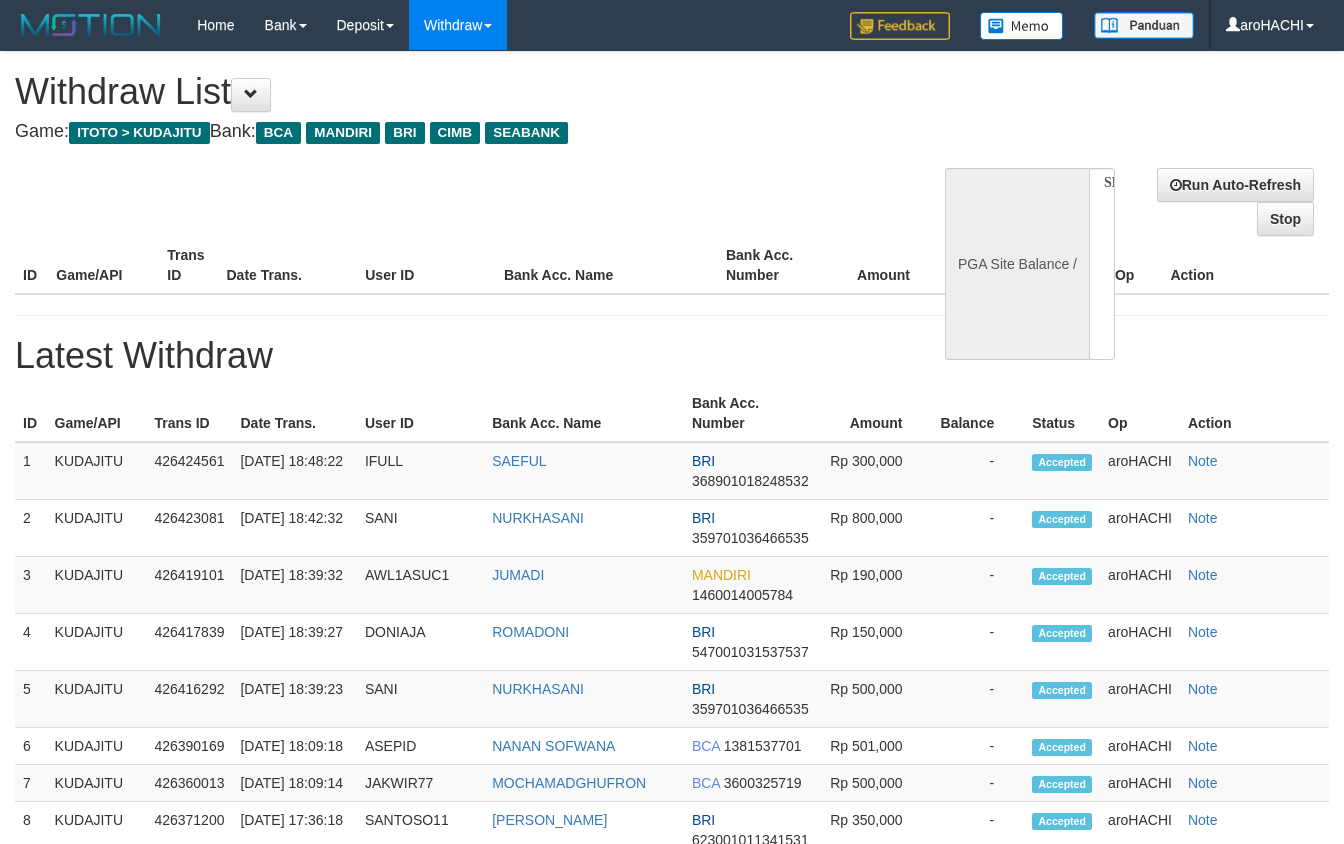 select 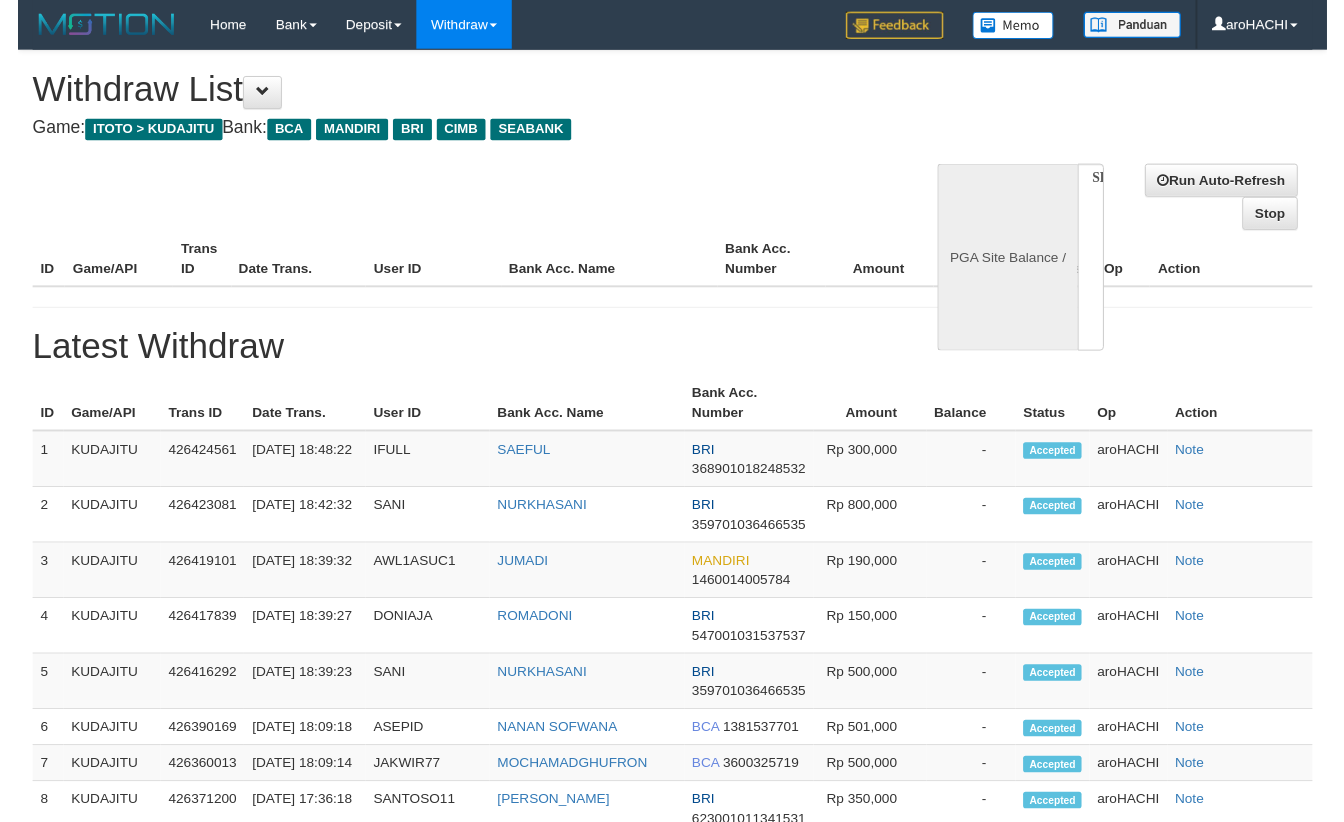 scroll, scrollTop: 0, scrollLeft: 0, axis: both 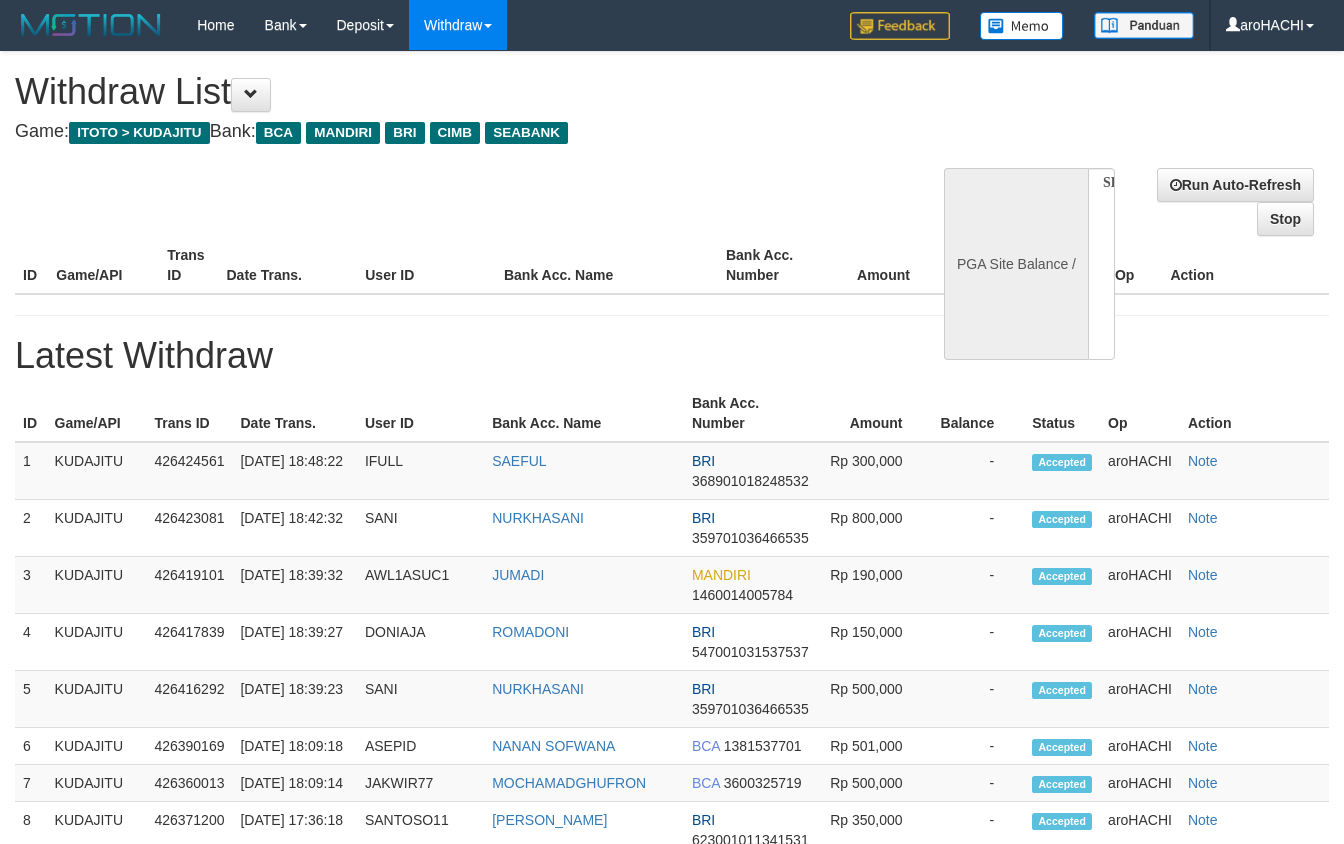 select on "**" 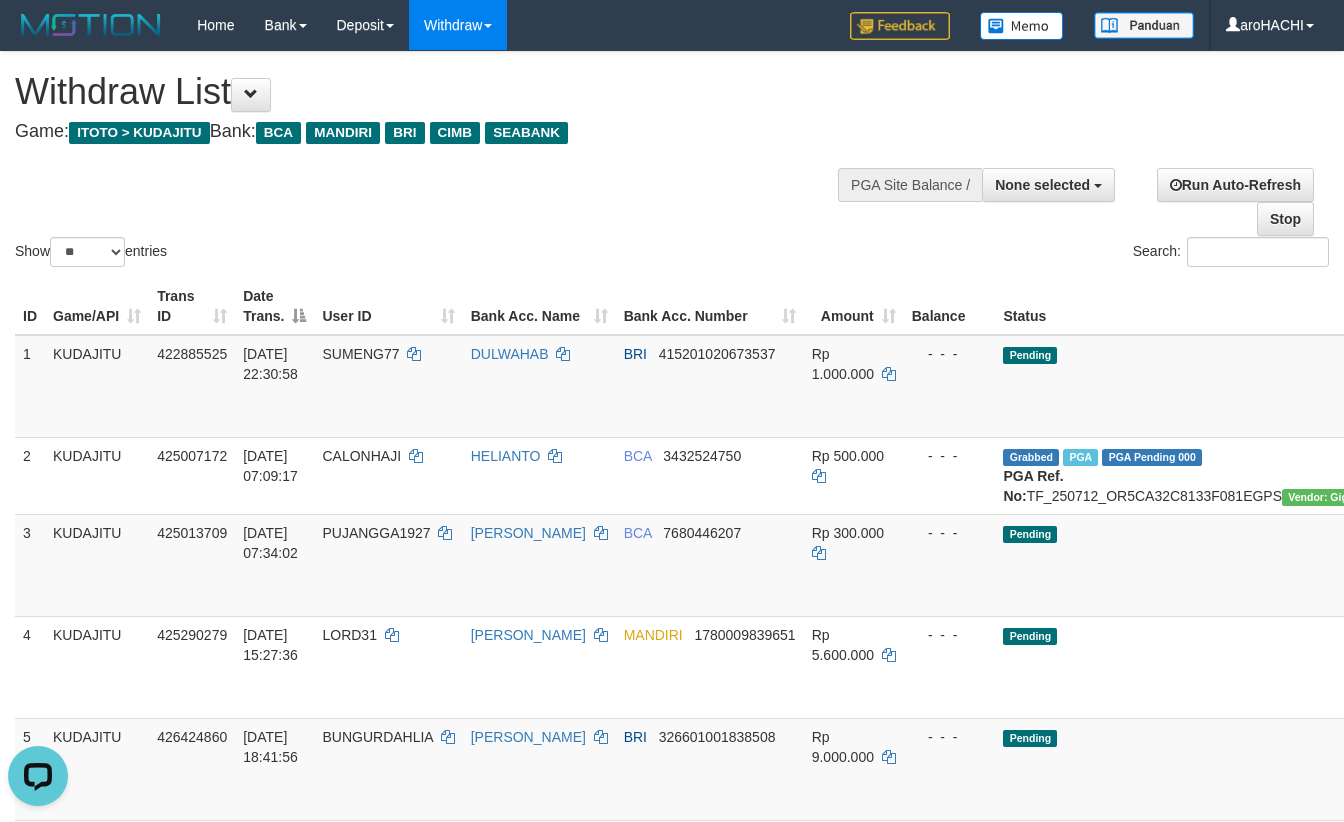 scroll, scrollTop: 0, scrollLeft: 0, axis: both 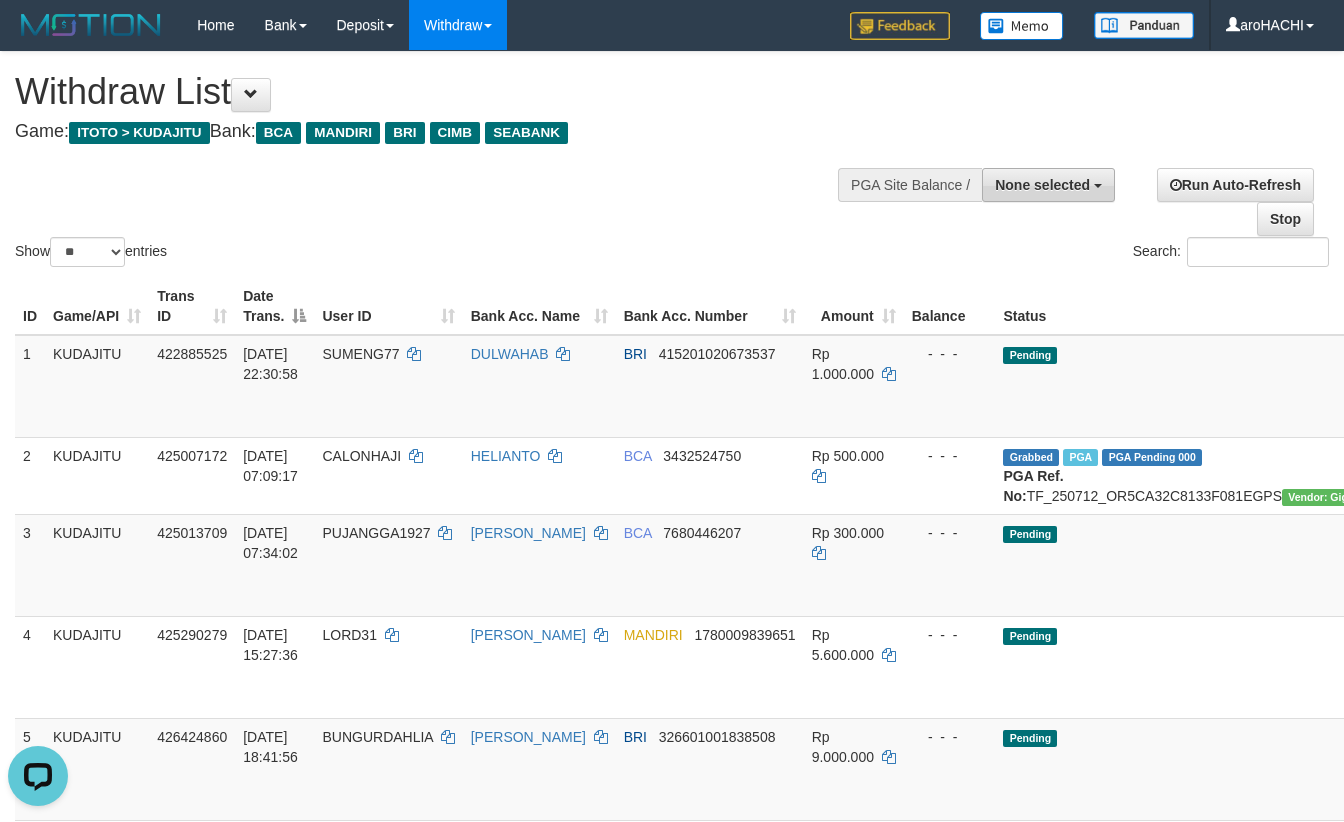 click on "None selected" at bounding box center [1042, 185] 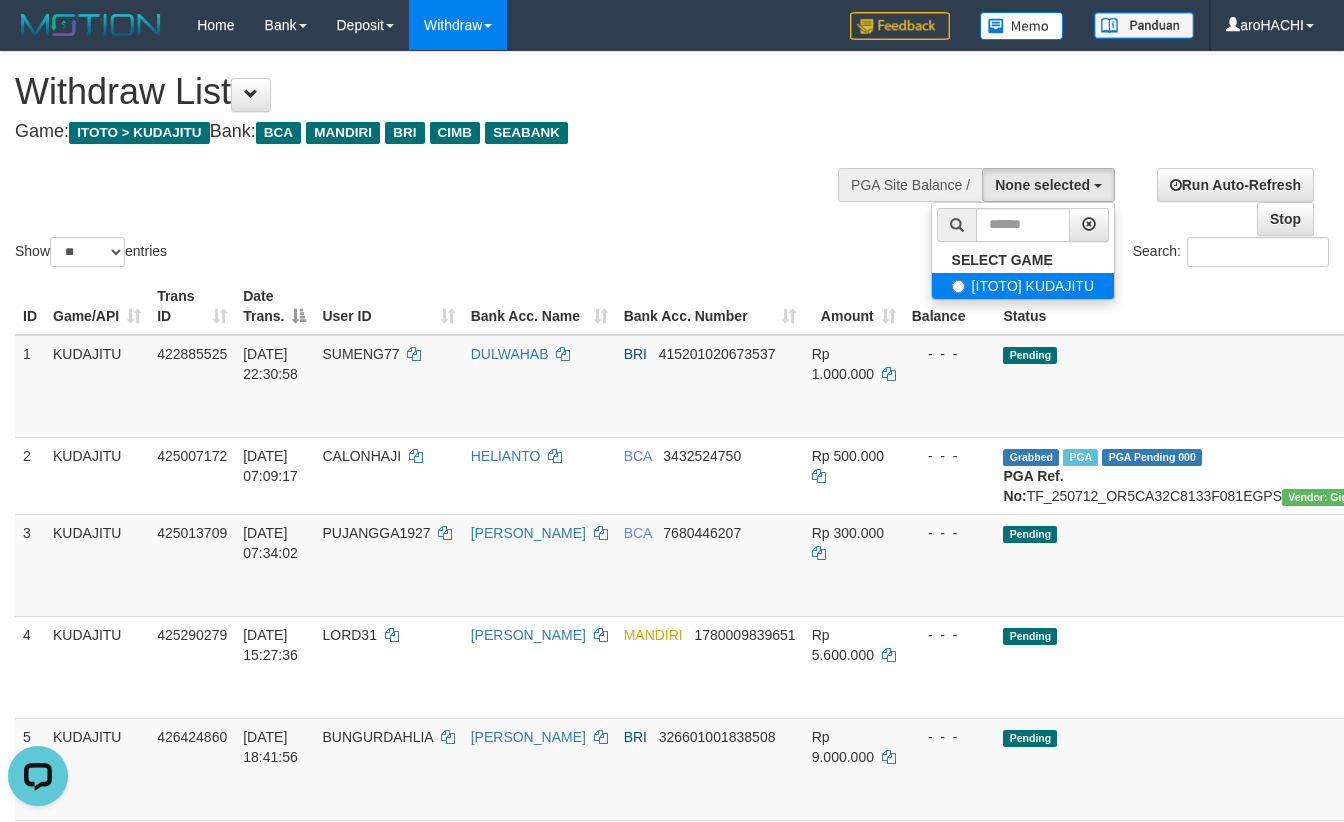 select on "***" 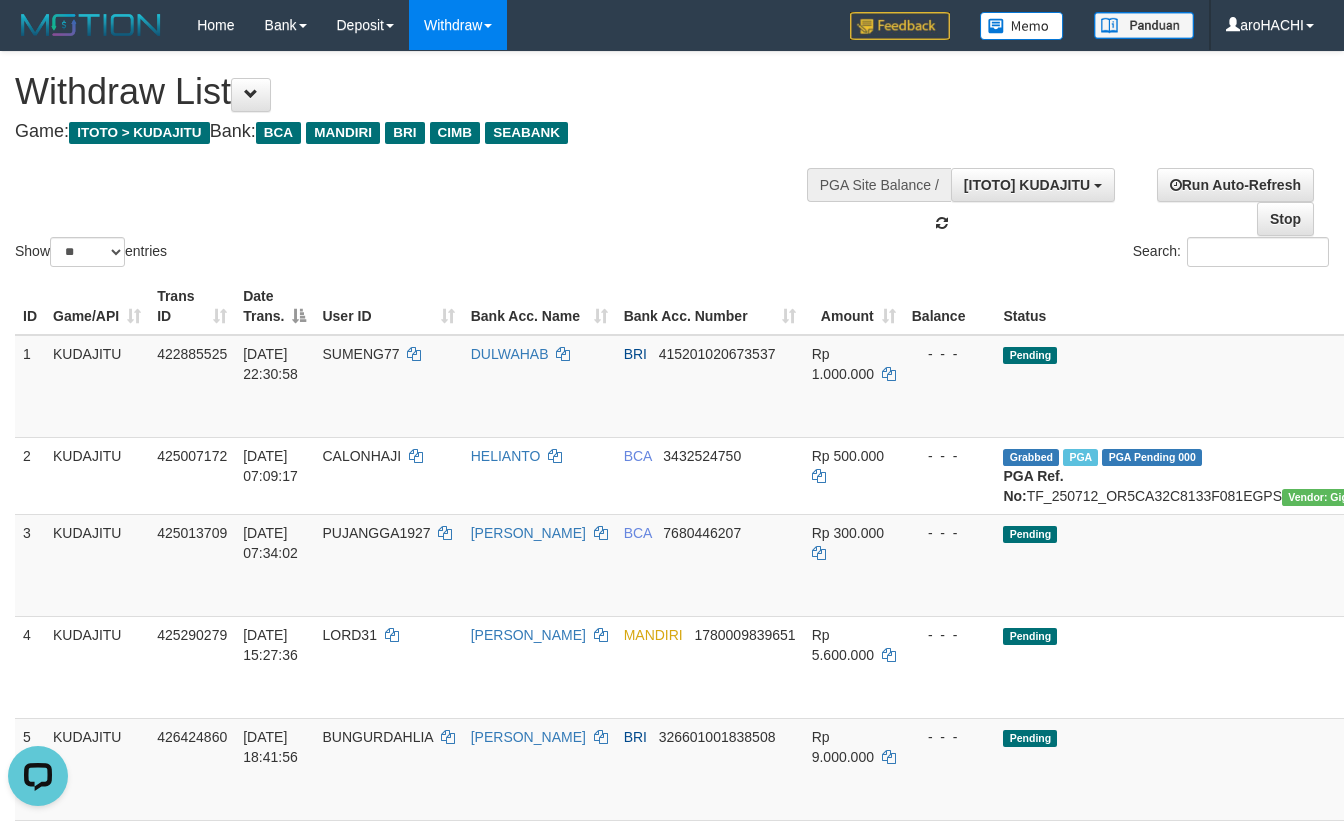 scroll, scrollTop: 18, scrollLeft: 0, axis: vertical 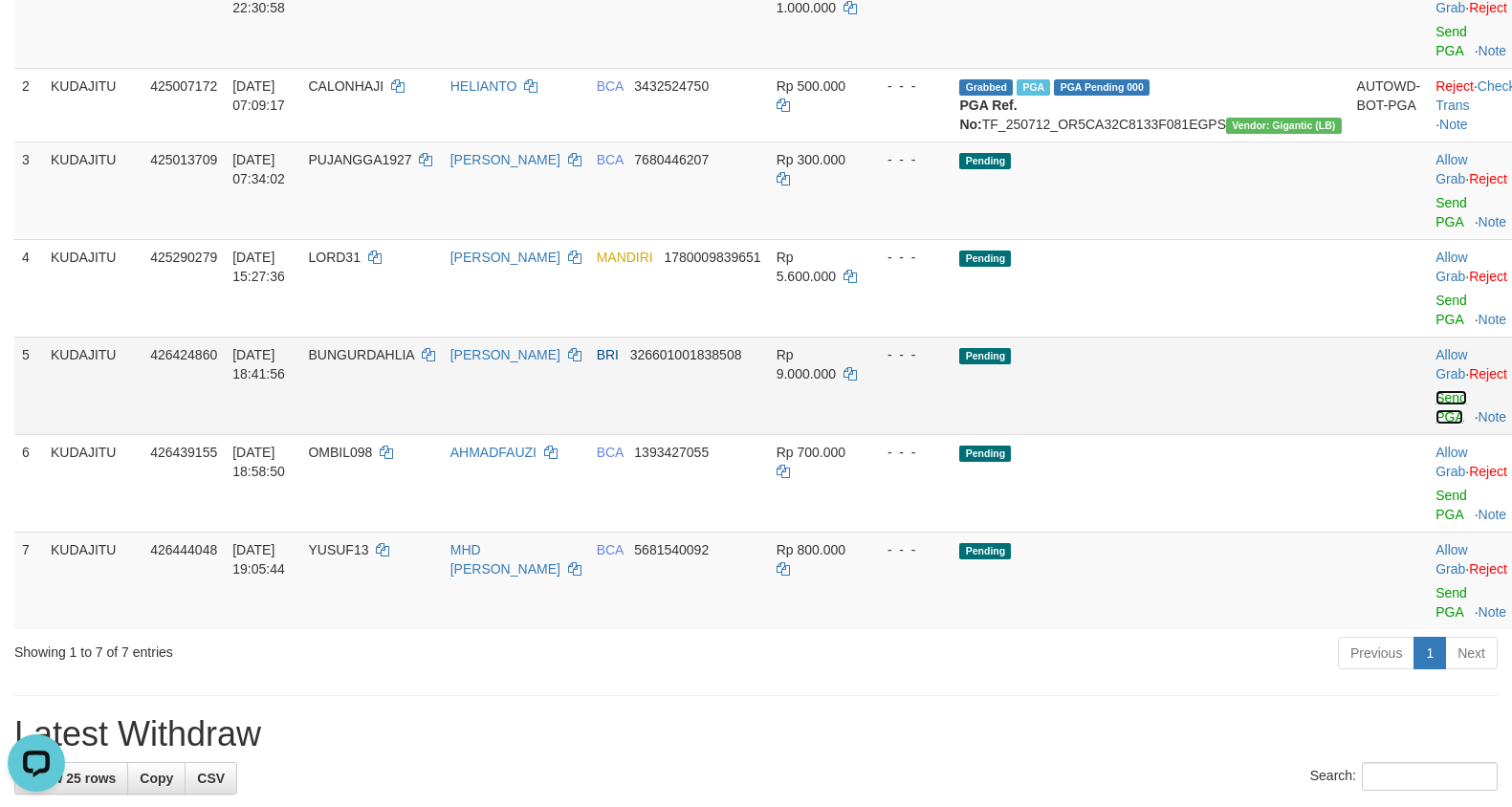 click on "Send PGA" at bounding box center (1451, 407) 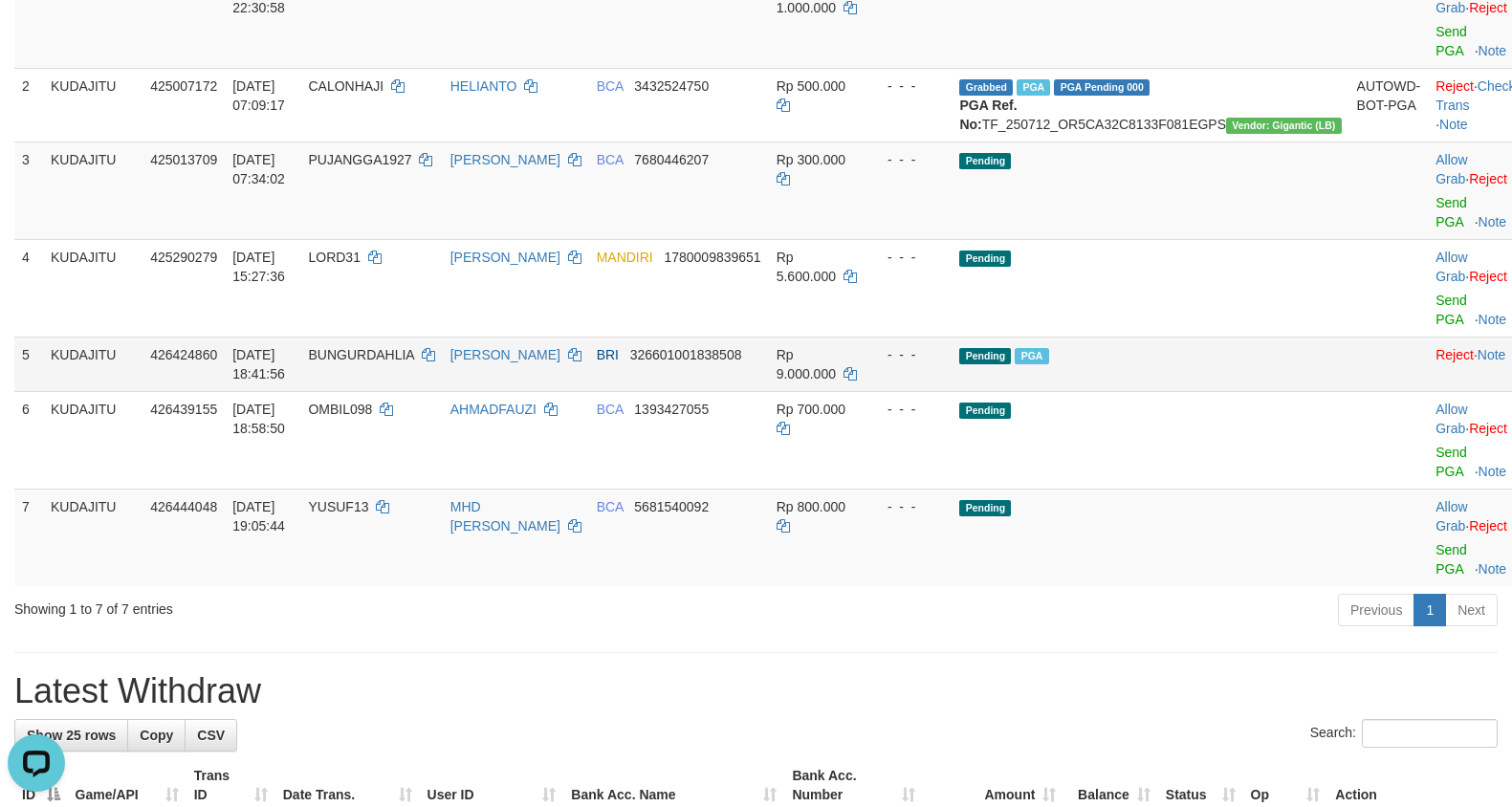 click on "BUNGURDAHLIA" at bounding box center [361, 355] 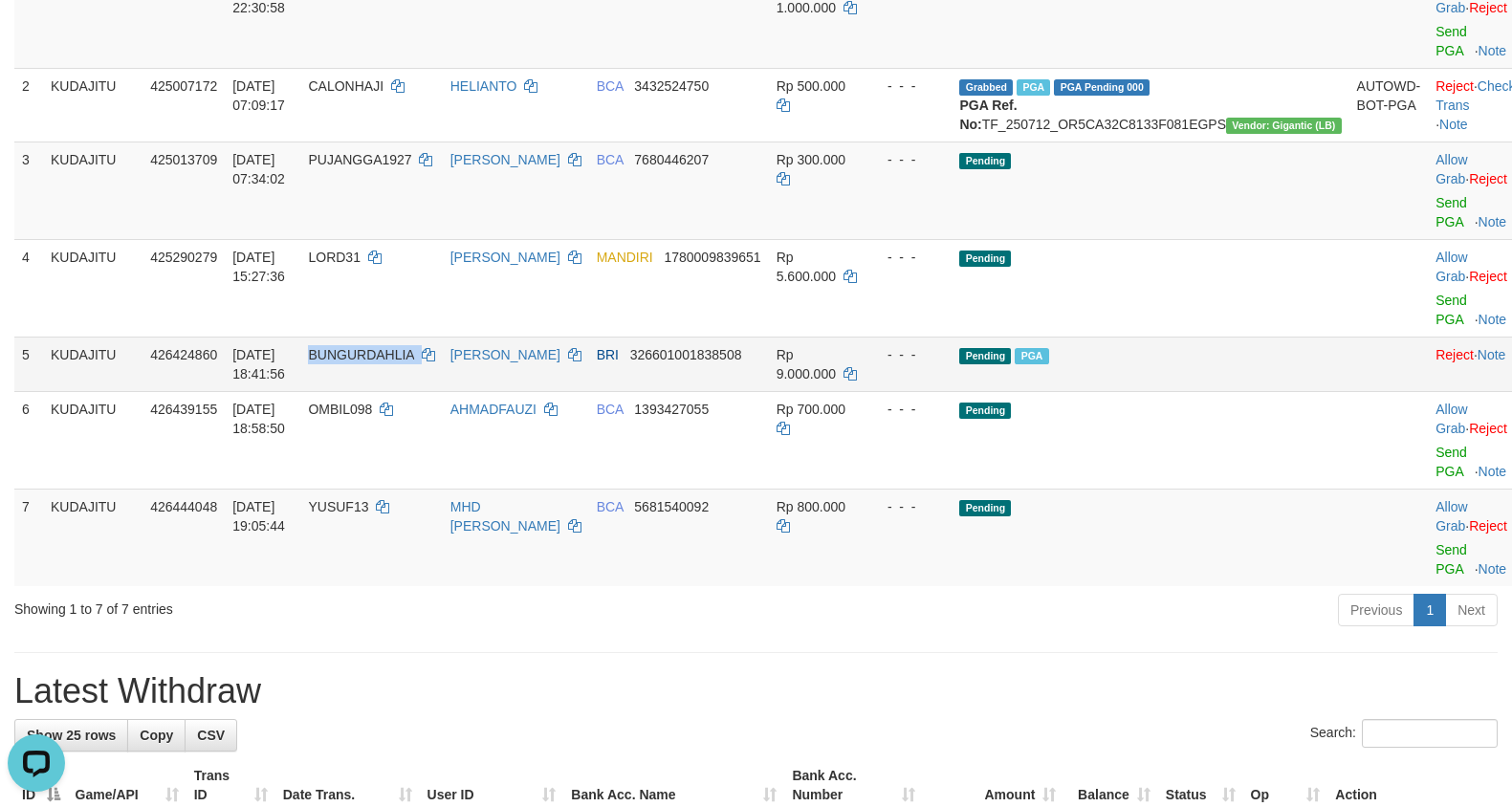 click on "BUNGURDAHLIA" at bounding box center [361, 355] 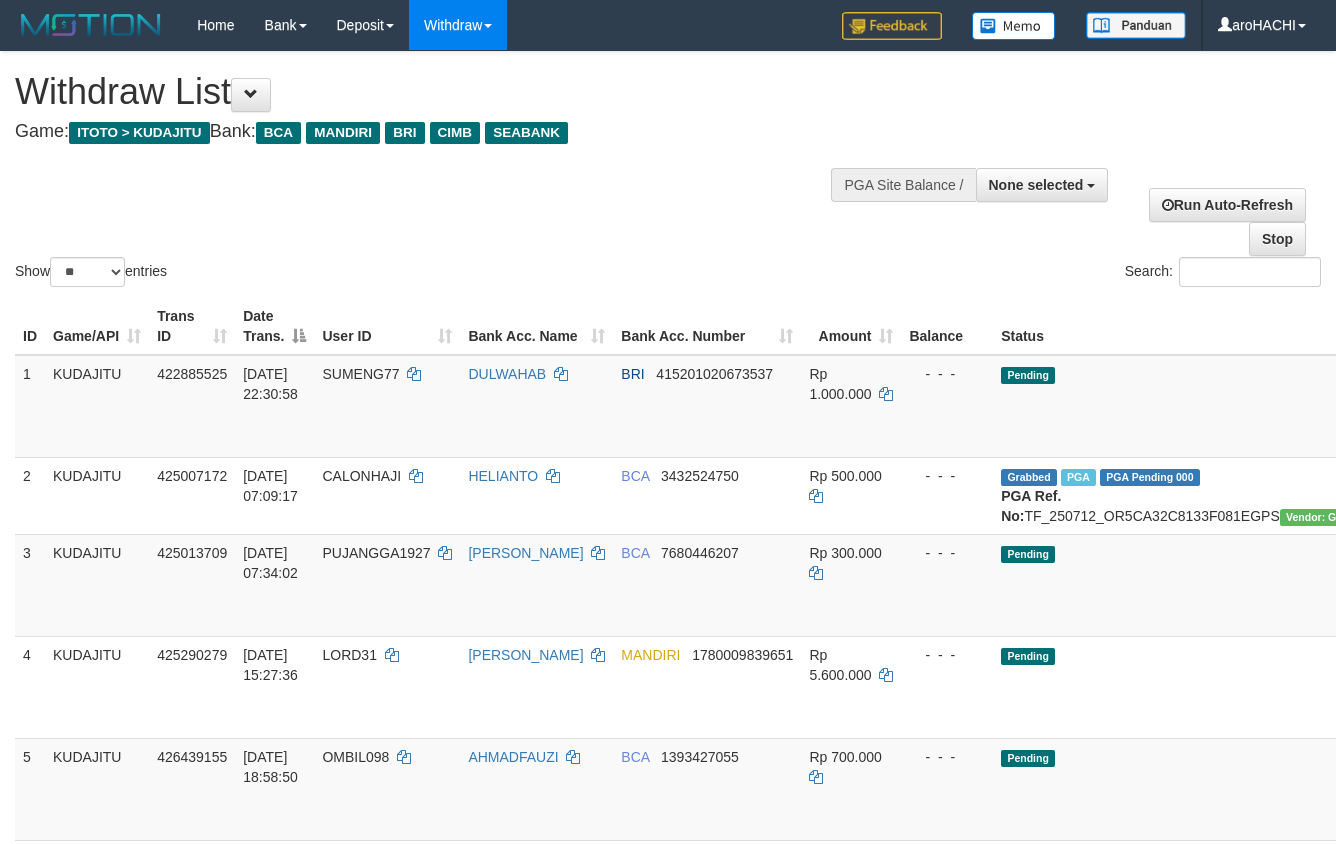 select 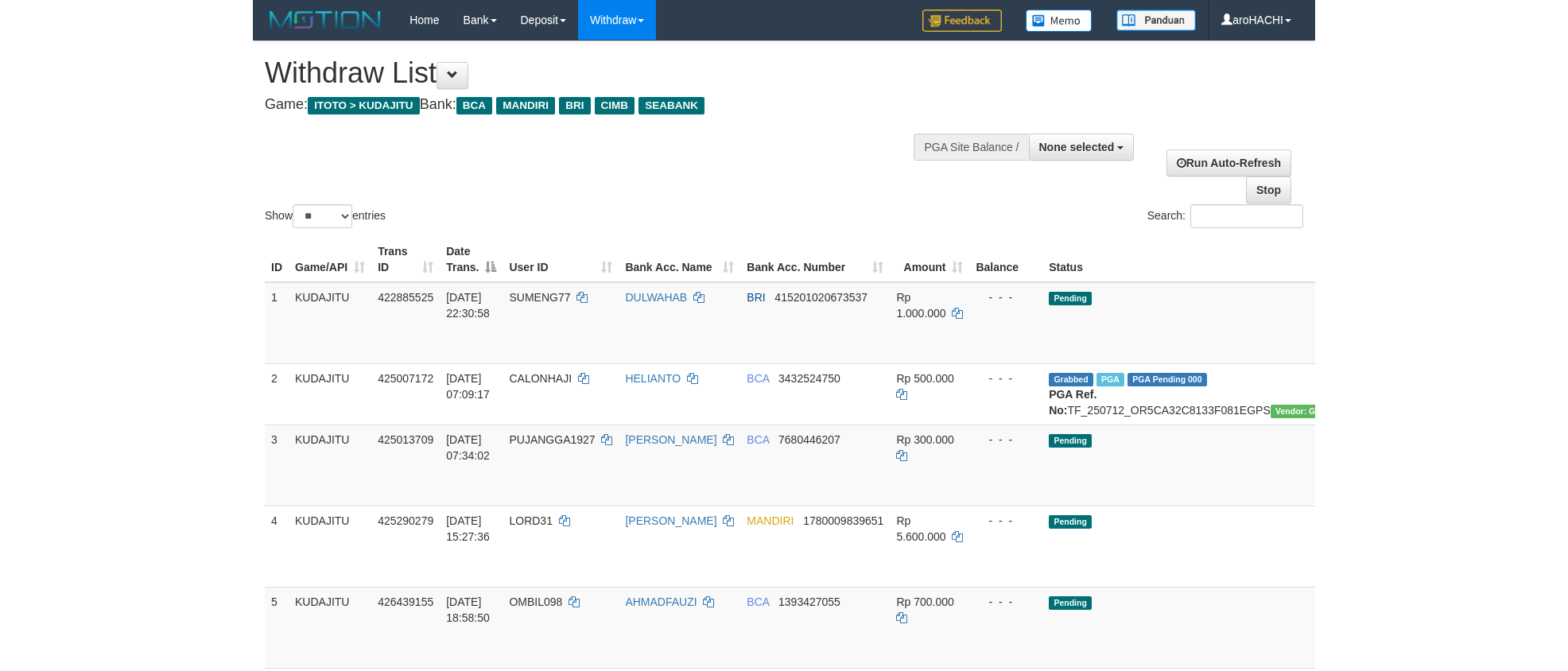 scroll, scrollTop: 0, scrollLeft: 0, axis: both 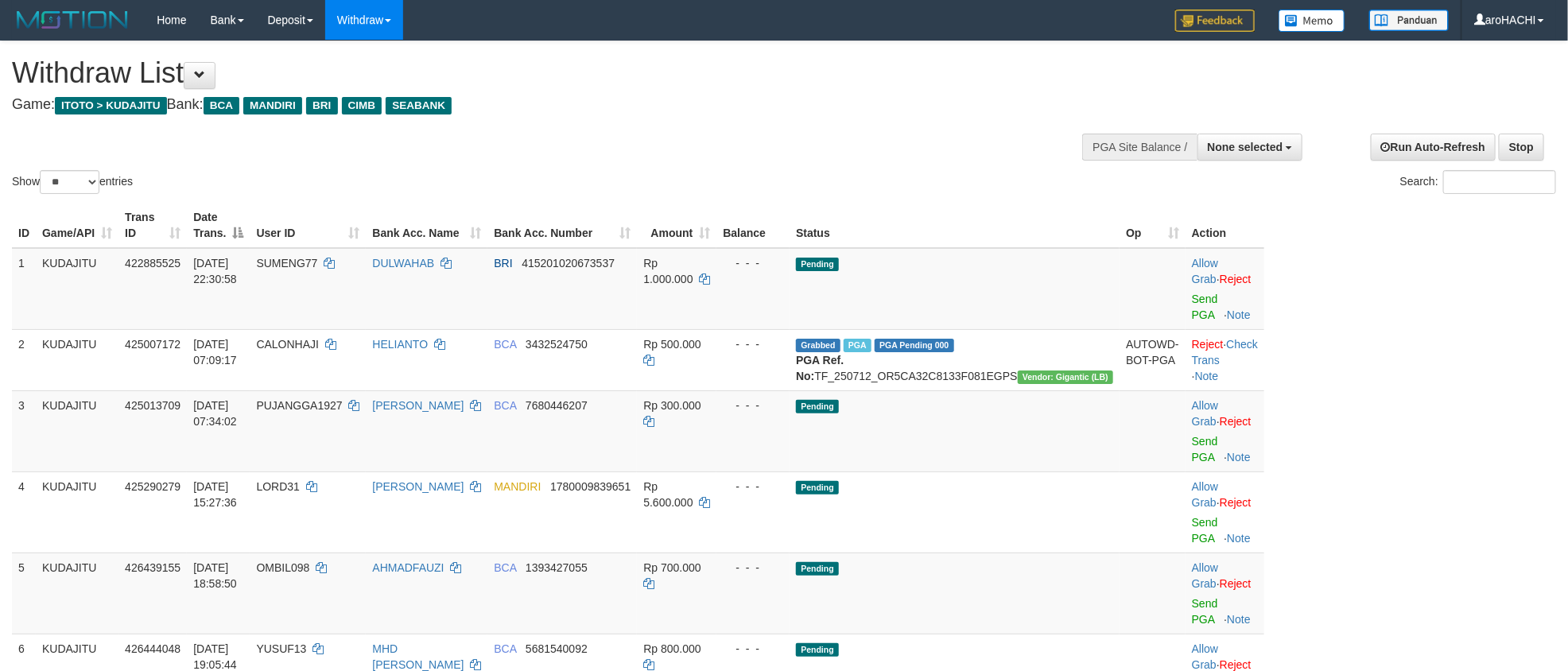 click on "ID Game/API Trans ID Date Trans. User ID Bank Acc. Name Bank Acc. Number Amount Balance Status Op Action
1 KUDAJITU 422885525 09/07/2025 22:30:58 SUMENG77    DULWAHAB    BRI     415201020673537 Rp 1.000.000    -  -  - Pending Allow Grab   ·    Reject Send PGA     ·    Note 2 KUDAJITU 425007172 12/07/2025 07:09:17 CALONHAJI    HELIANTO    BCA     3432524750 Rp 500.000    -  -  - Grabbed   PGA   PGA Pending 000 PGA Ref. No:  TF_250712_OR5CA32C8133F081EGPS  Vendor: Gigantic (LB) AUTOWD-BOT-PGA Reject ·    Check Trans    ·    Note 3 KUDAJITU 425013709 12/07/2025 07:34:02 PUJANGGA1927    JOKO SUWONO    BCA     7680446207 Rp 300.000    -  -  - Pending Allow Grab   ·    Reject Send PGA     ·    Note 4 KUDAJITU 425290279 12/07/2025 15:27:36 LORD31    BILLY ERLANGGA    MANDIRI     1780009839651 Rp 5.600.000    -  -  - Pending Allow Grab   ·    Reject Send PGA     ·    Note 5 KUDAJITU 426439155 OMBIL098 BCA" at bounding box center [784, 459] 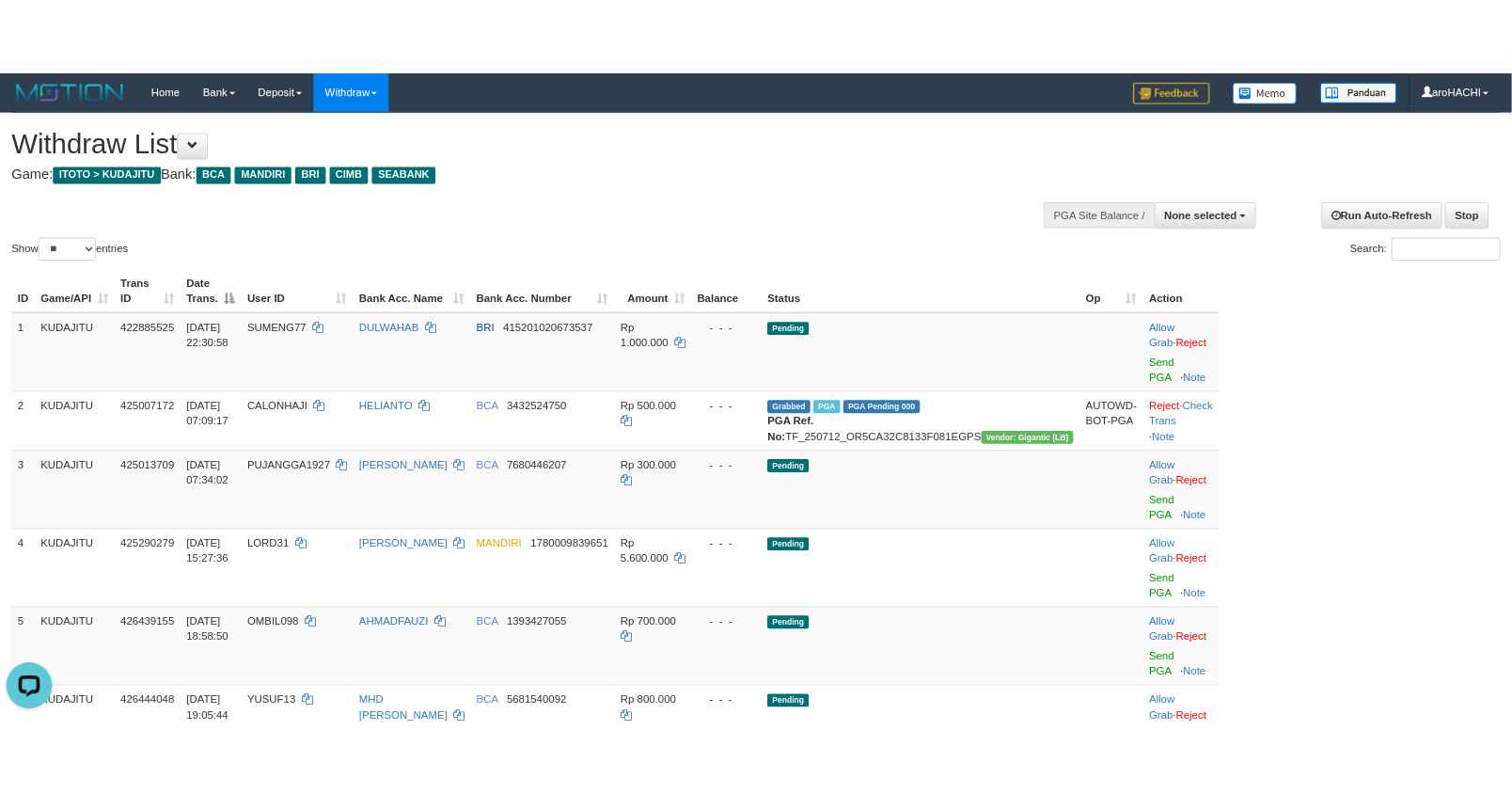 scroll, scrollTop: 0, scrollLeft: 0, axis: both 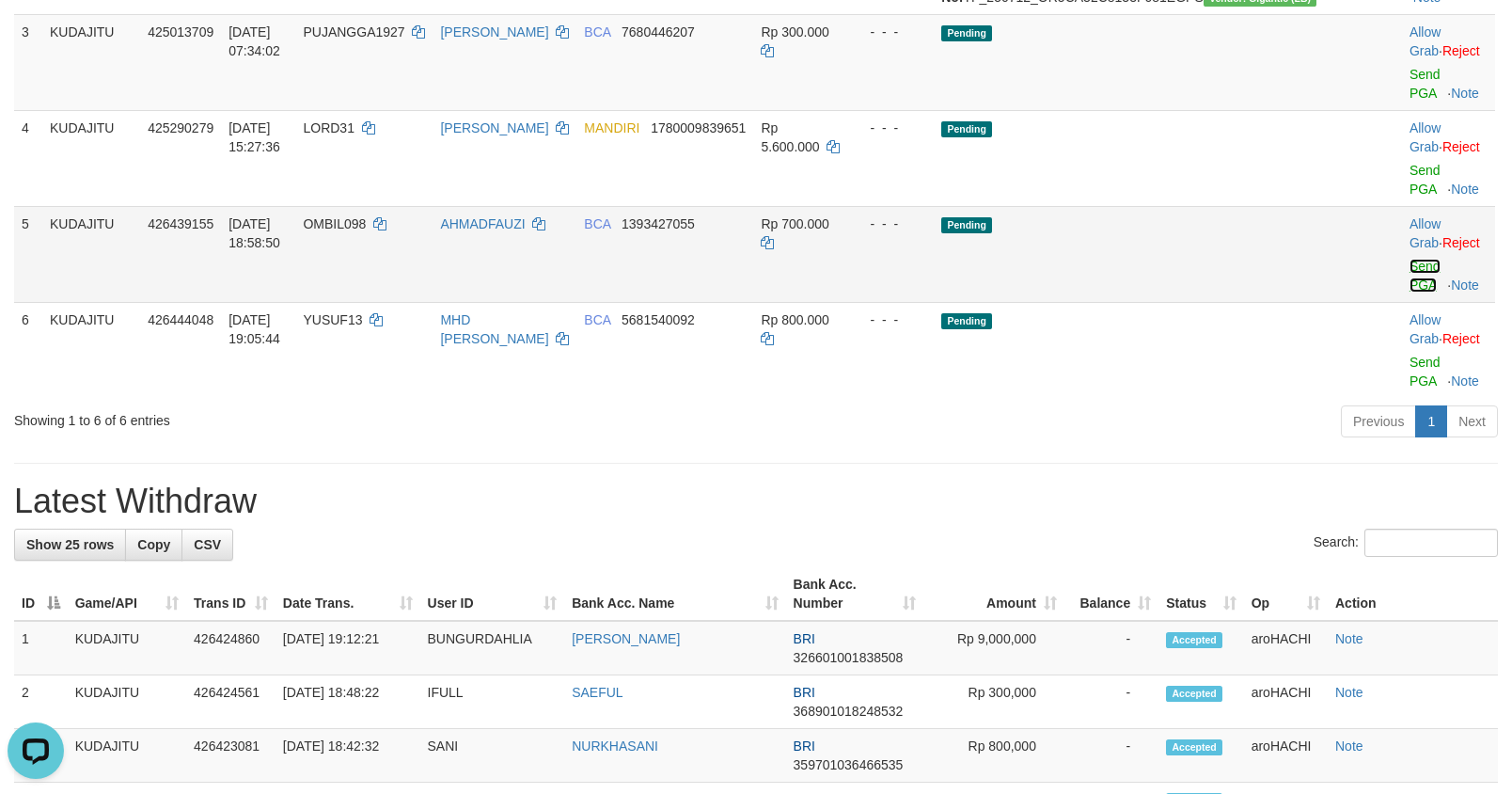 click on "Send PGA" at bounding box center (1425, 276) 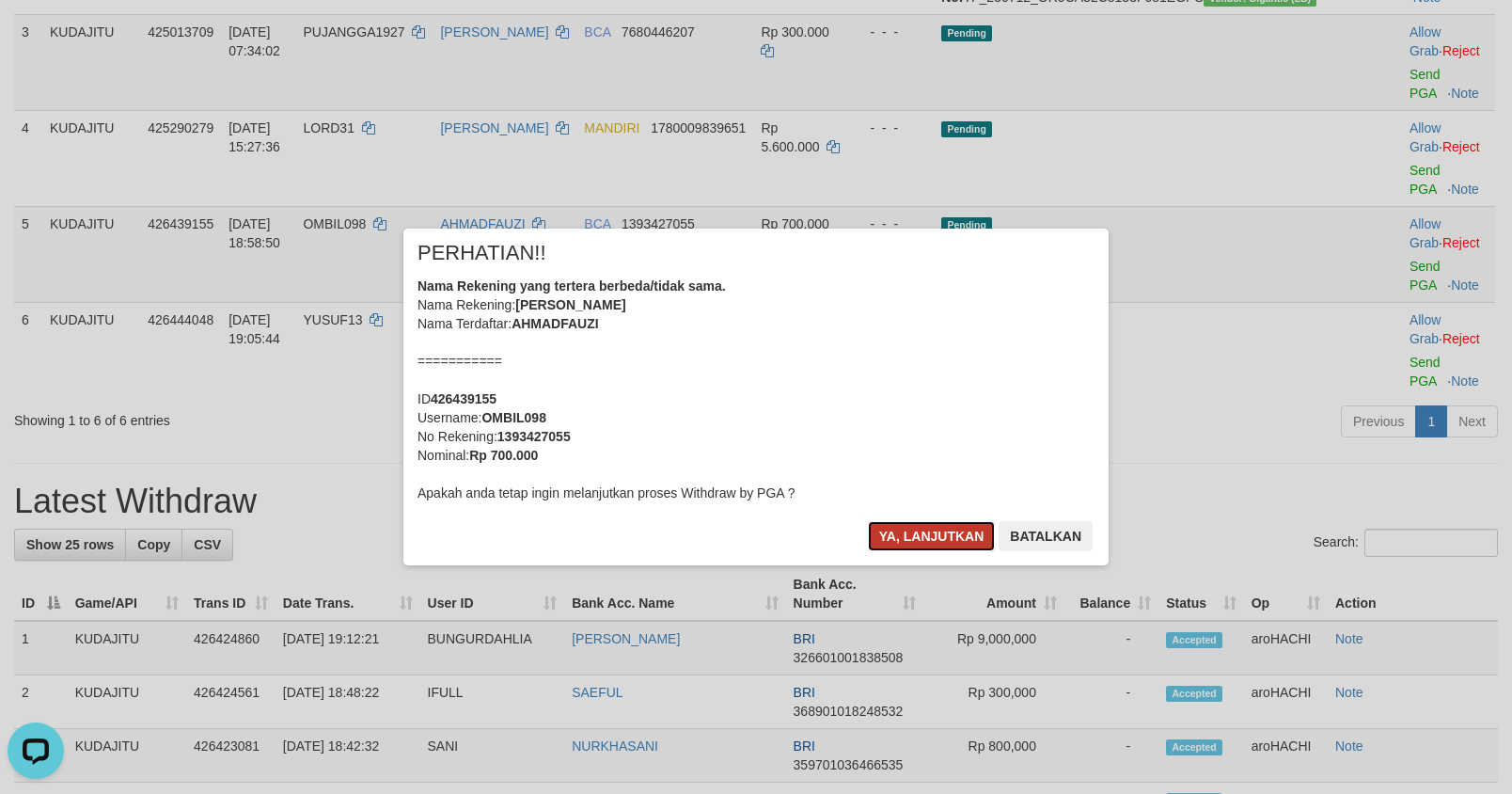 click on "Ya, lanjutkan" at bounding box center (932, 536) 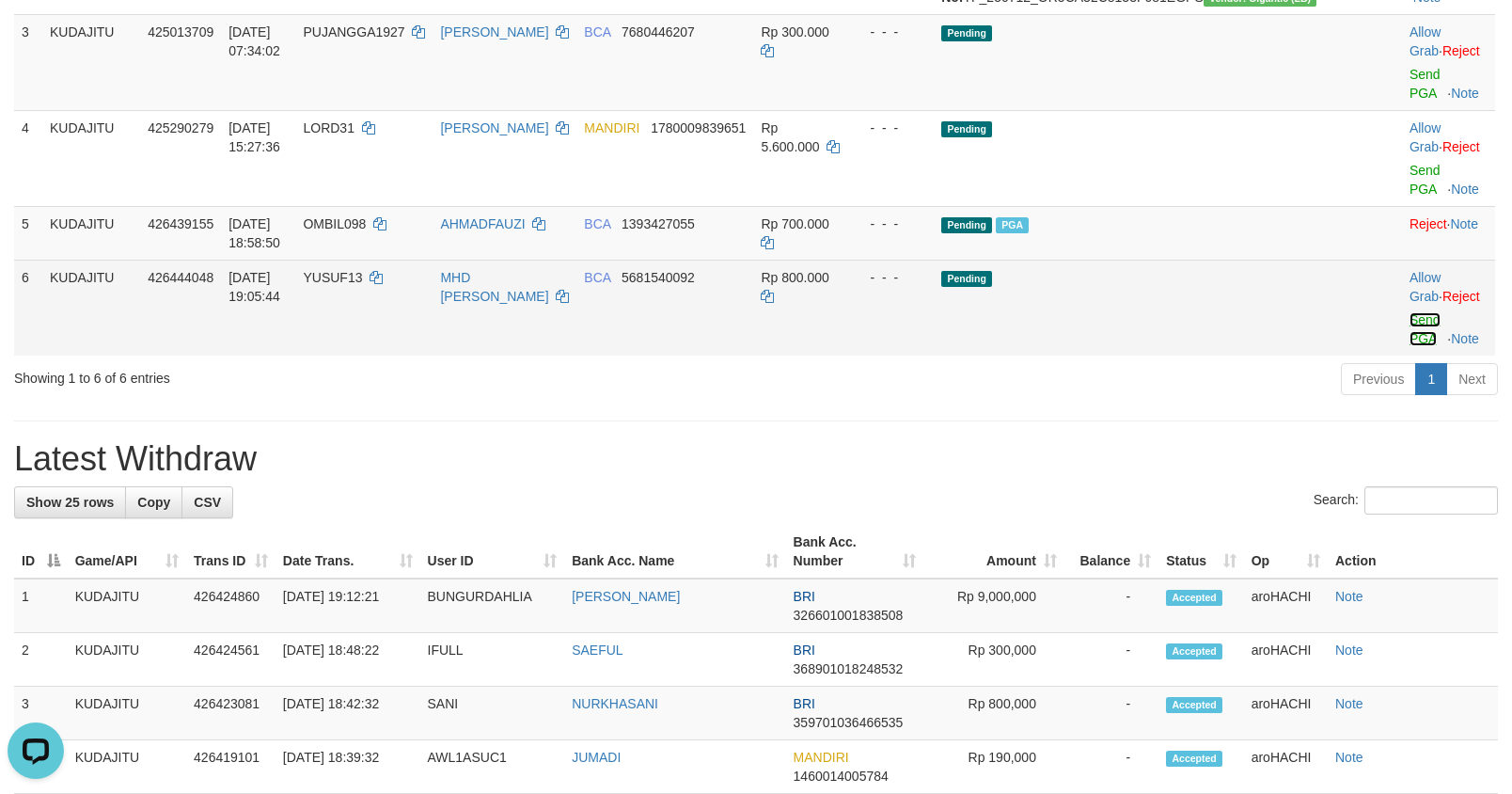 click on "Send PGA" at bounding box center [1425, 329] 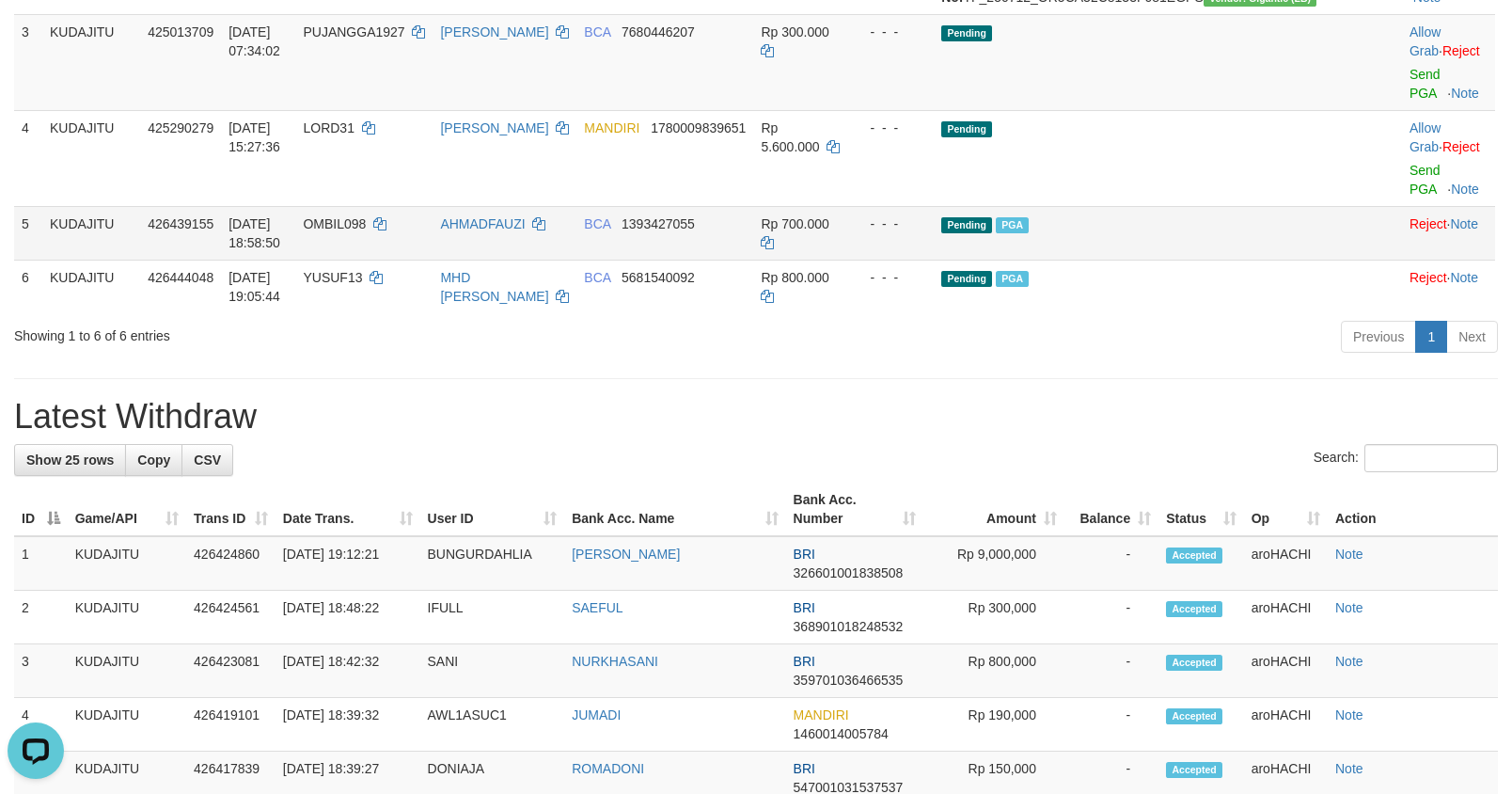 click on "OMBIL098" at bounding box center [334, 224] 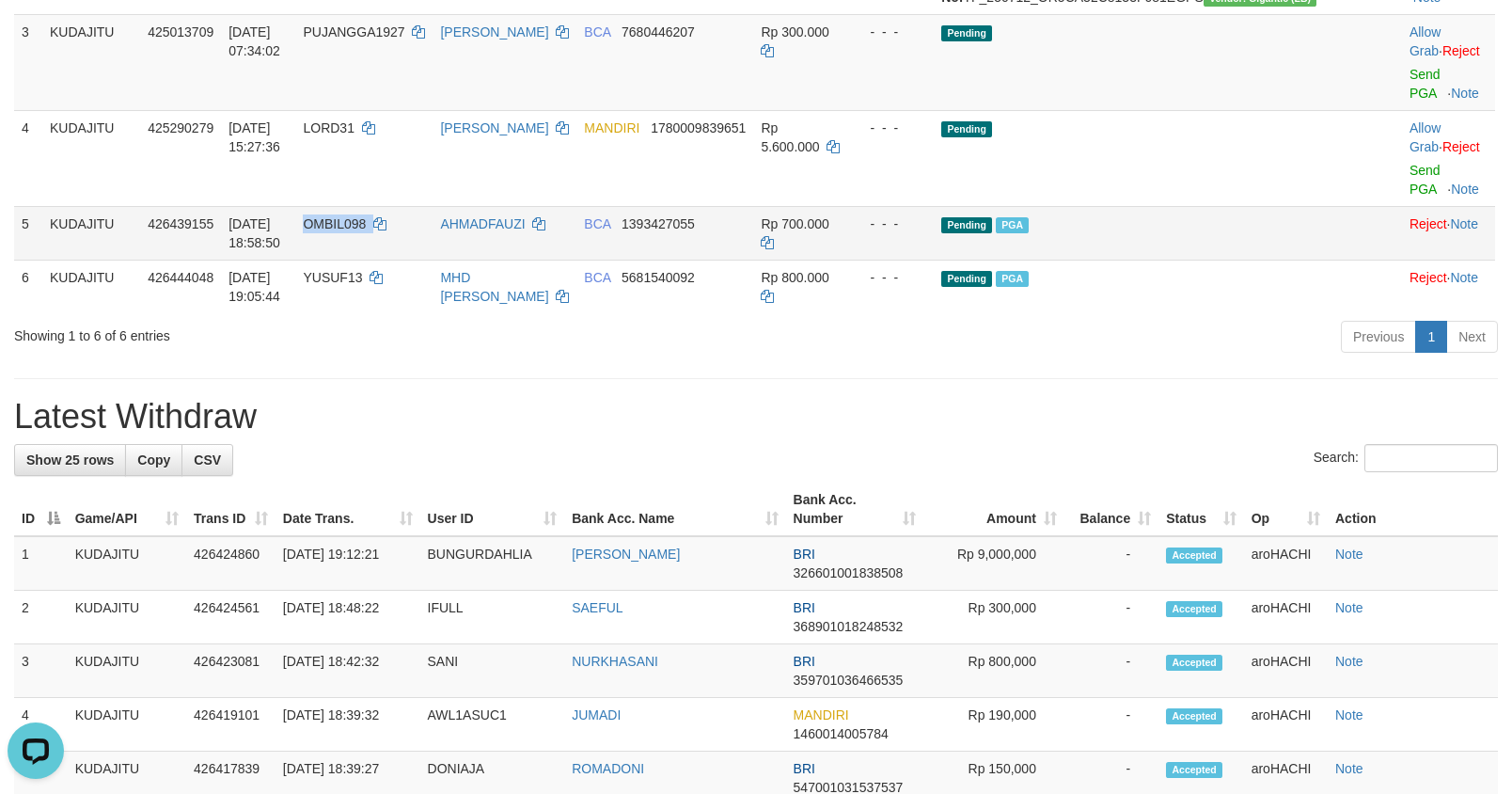 click on "OMBIL098" at bounding box center [334, 224] 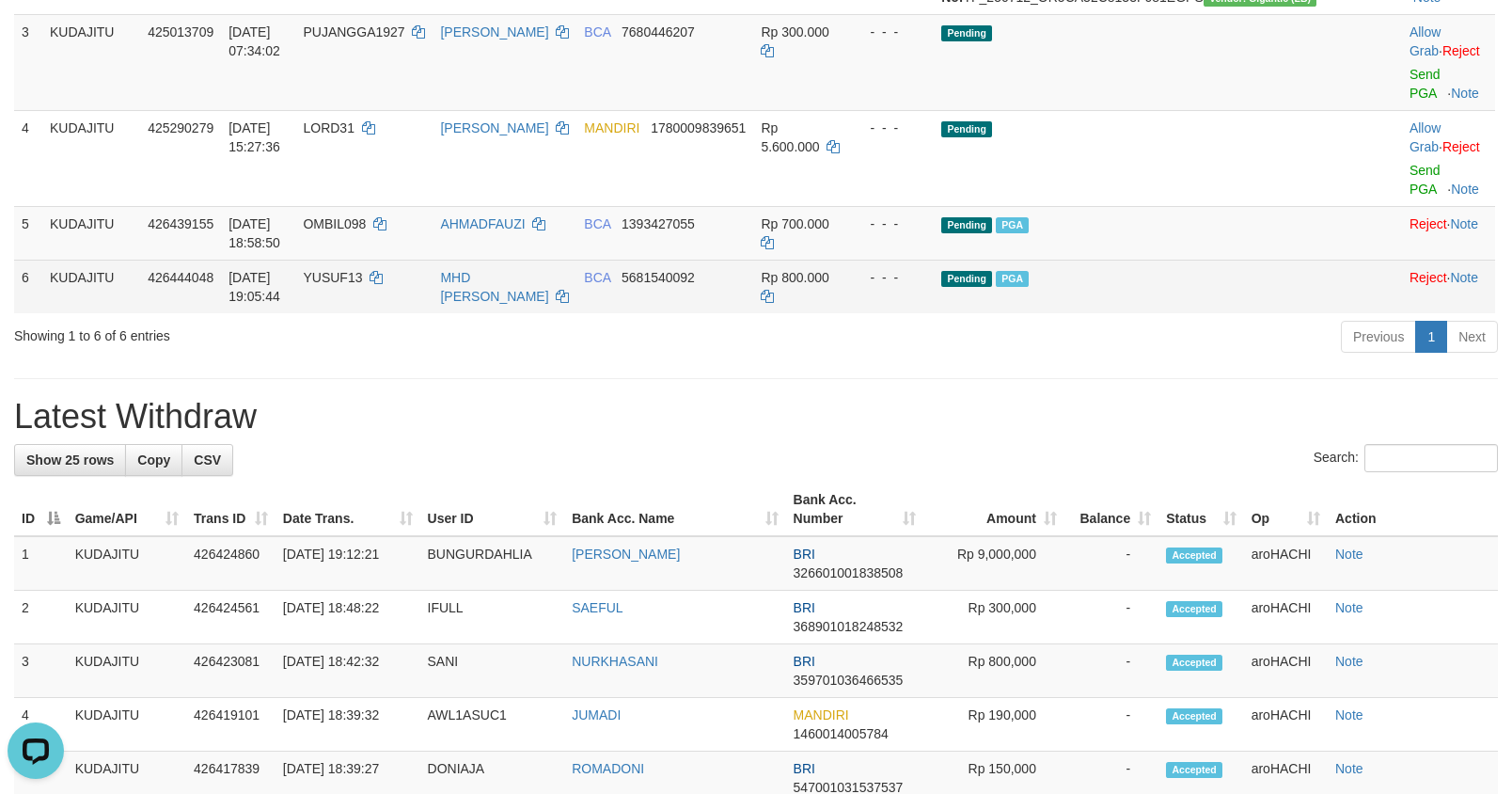 click on "YUSUF13" at bounding box center (332, 278) 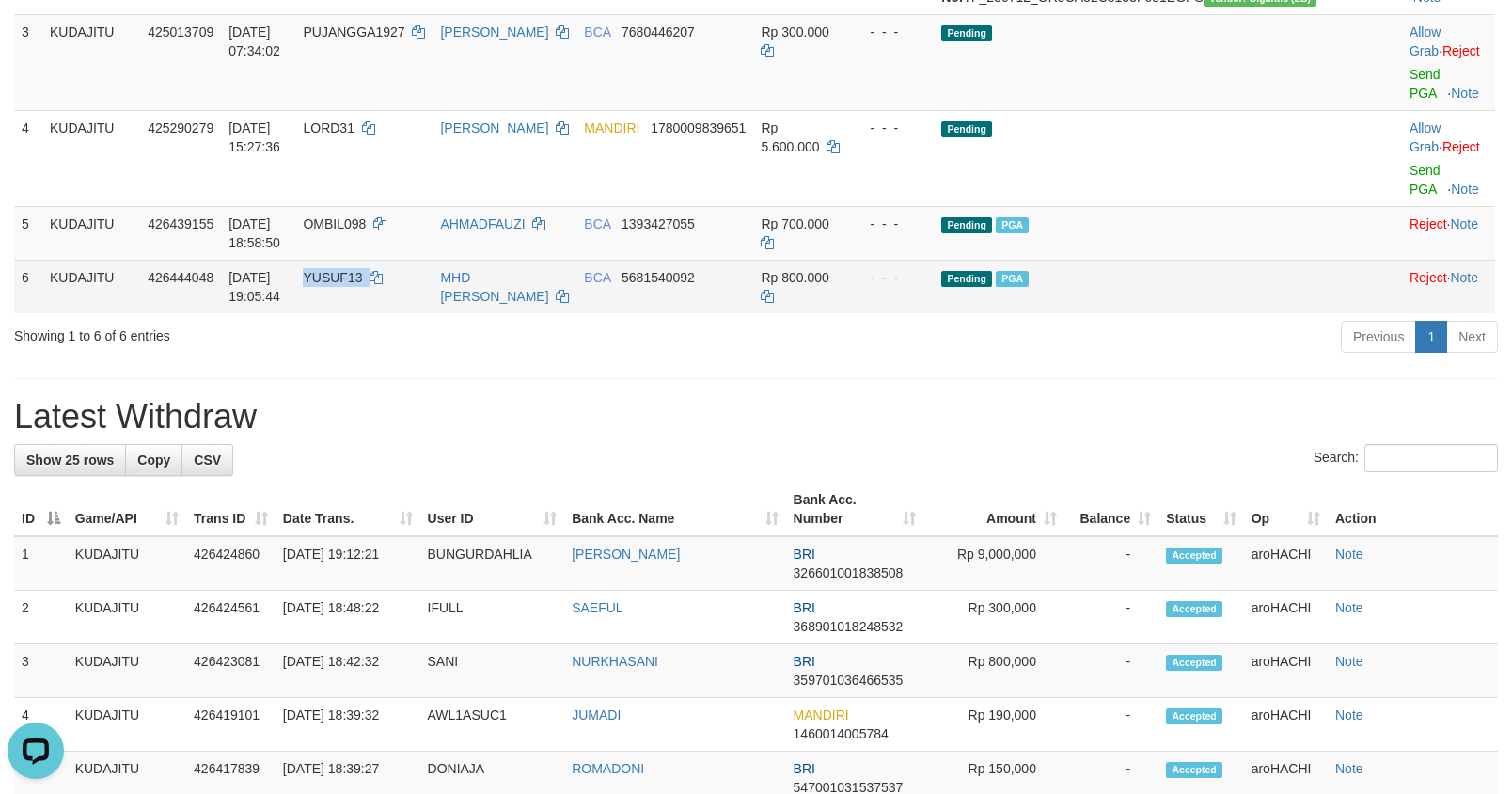 click on "YUSUF13" at bounding box center [332, 278] 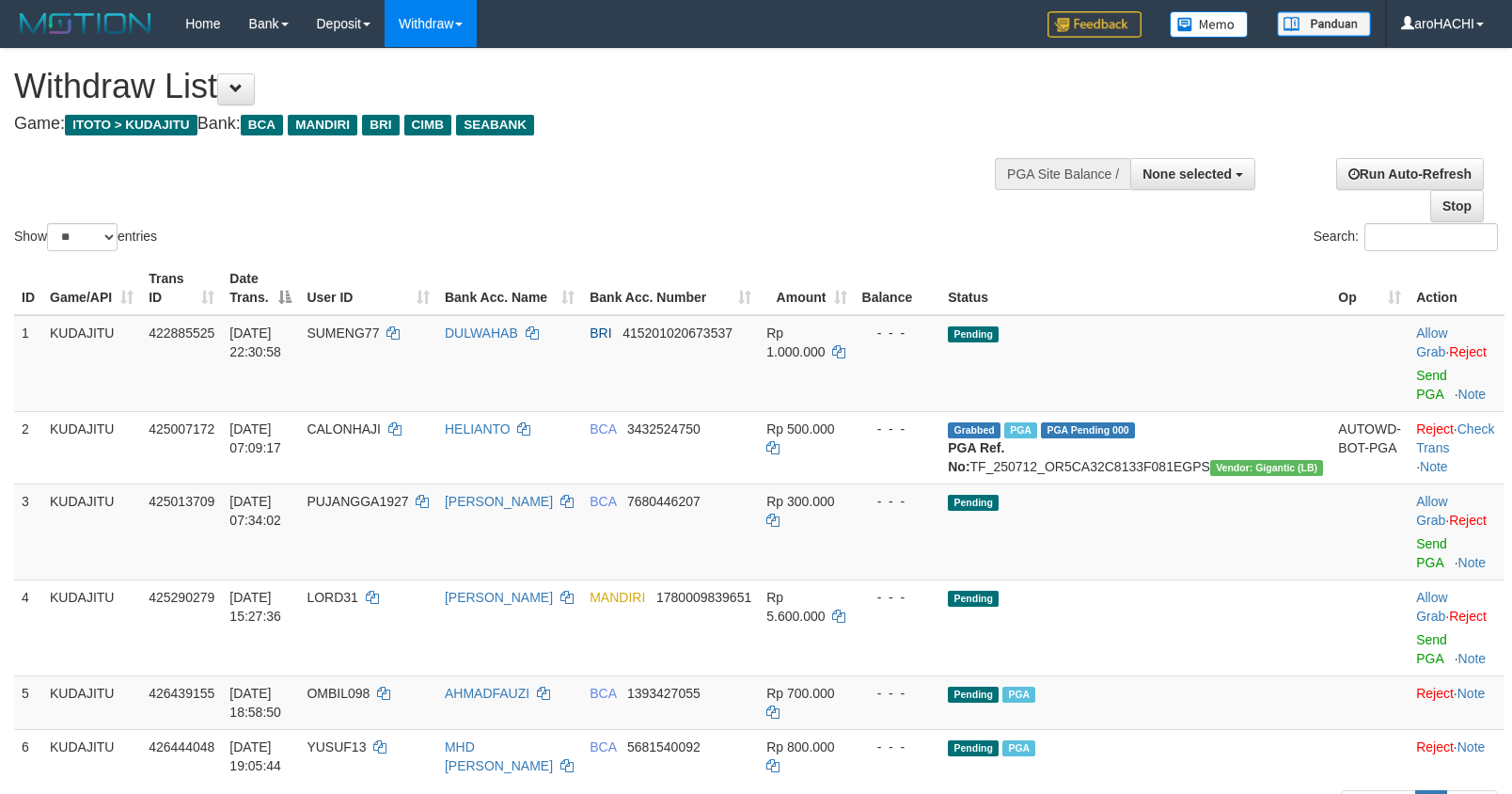 select 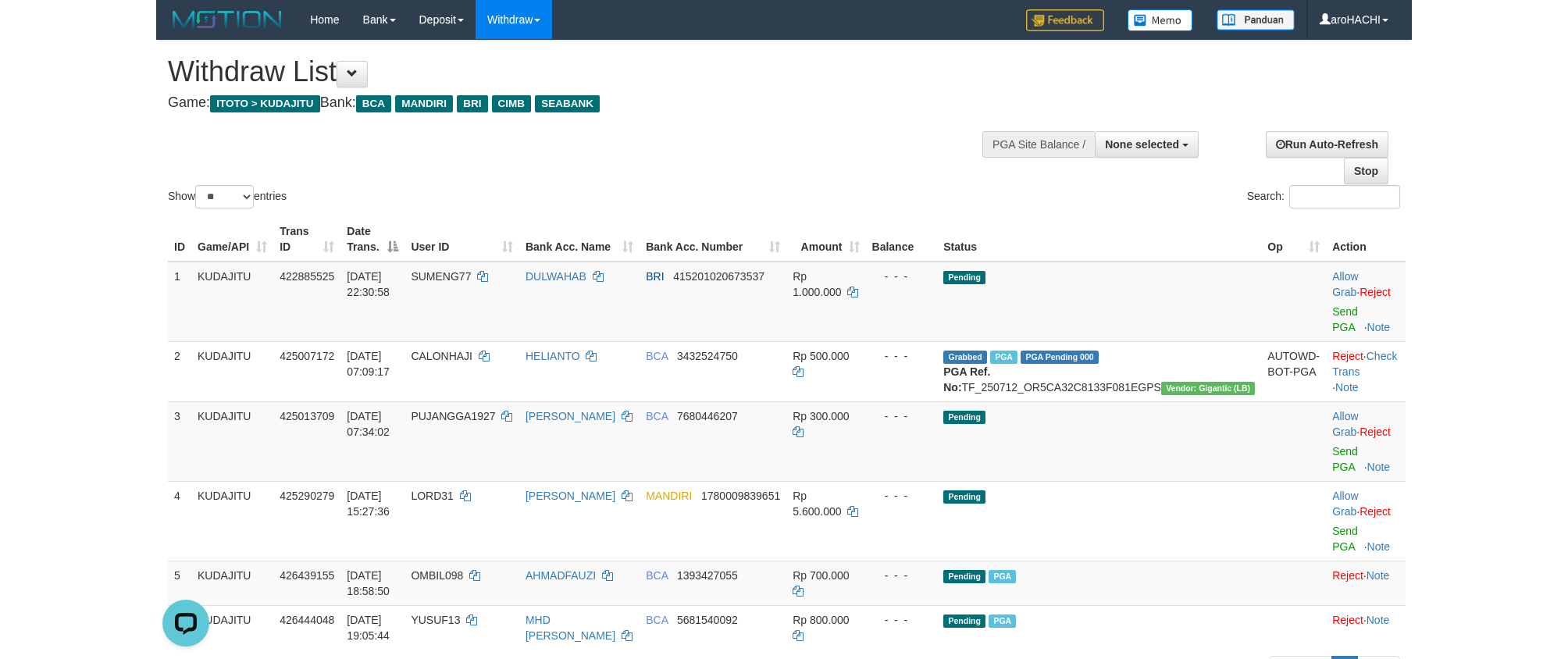 scroll, scrollTop: 0, scrollLeft: 0, axis: both 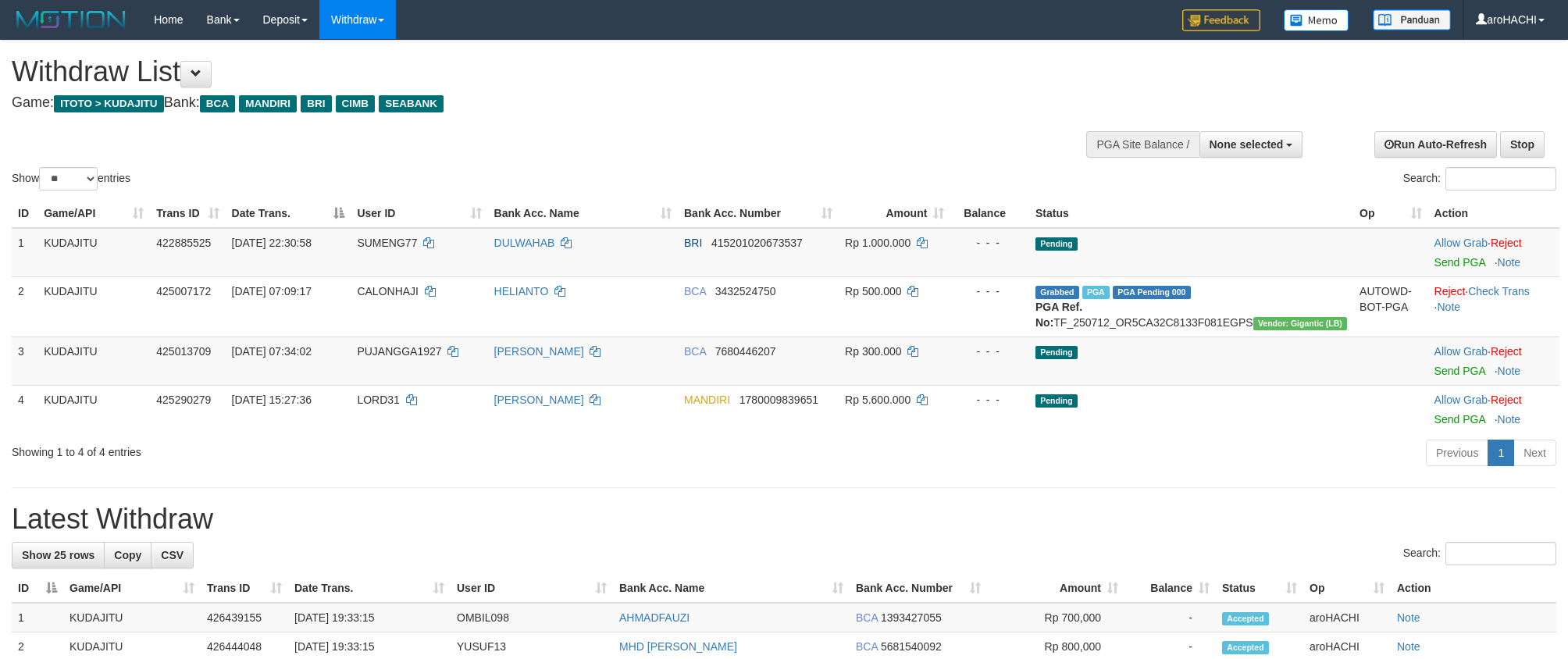 select 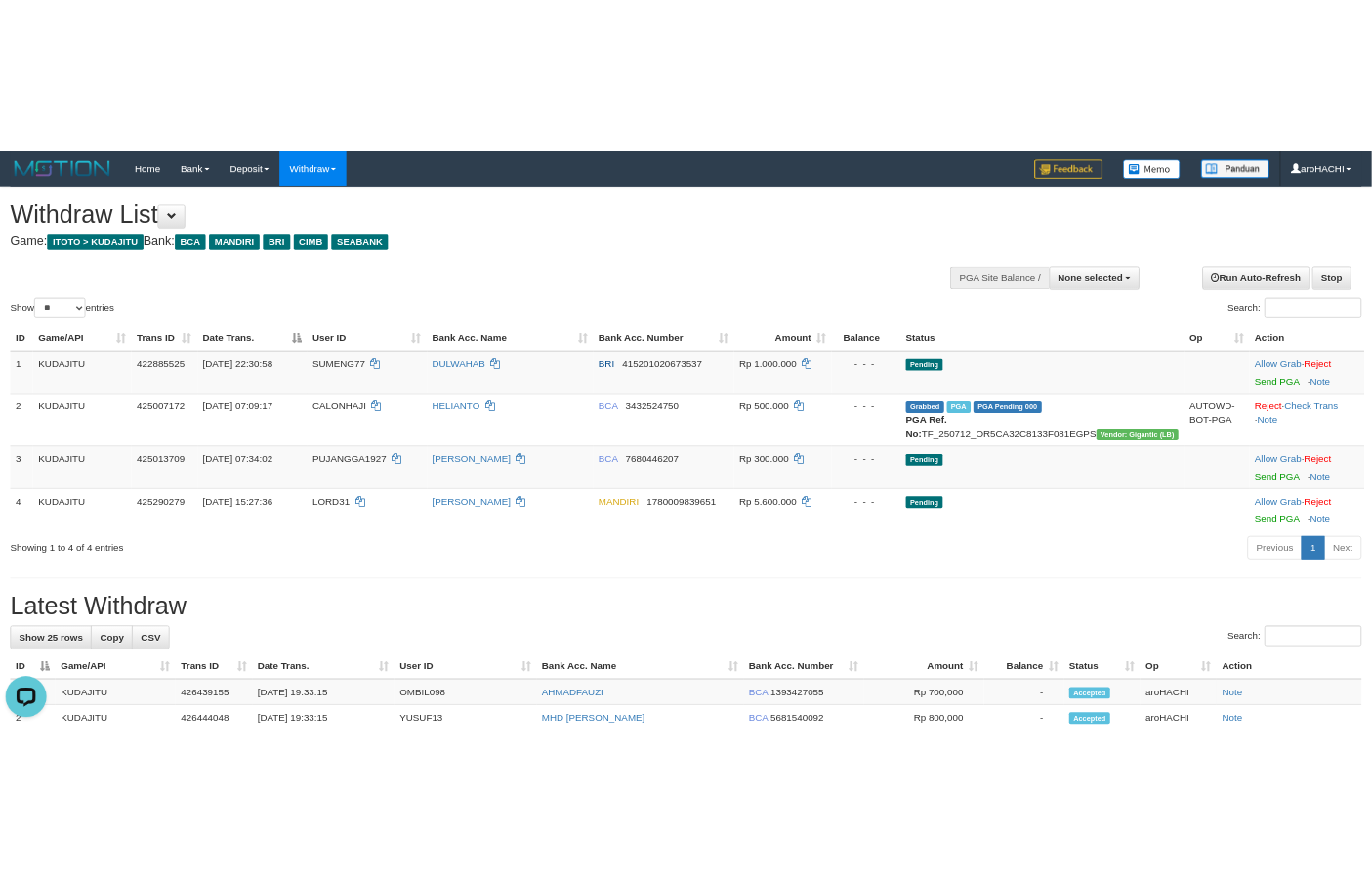 scroll, scrollTop: 0, scrollLeft: 0, axis: both 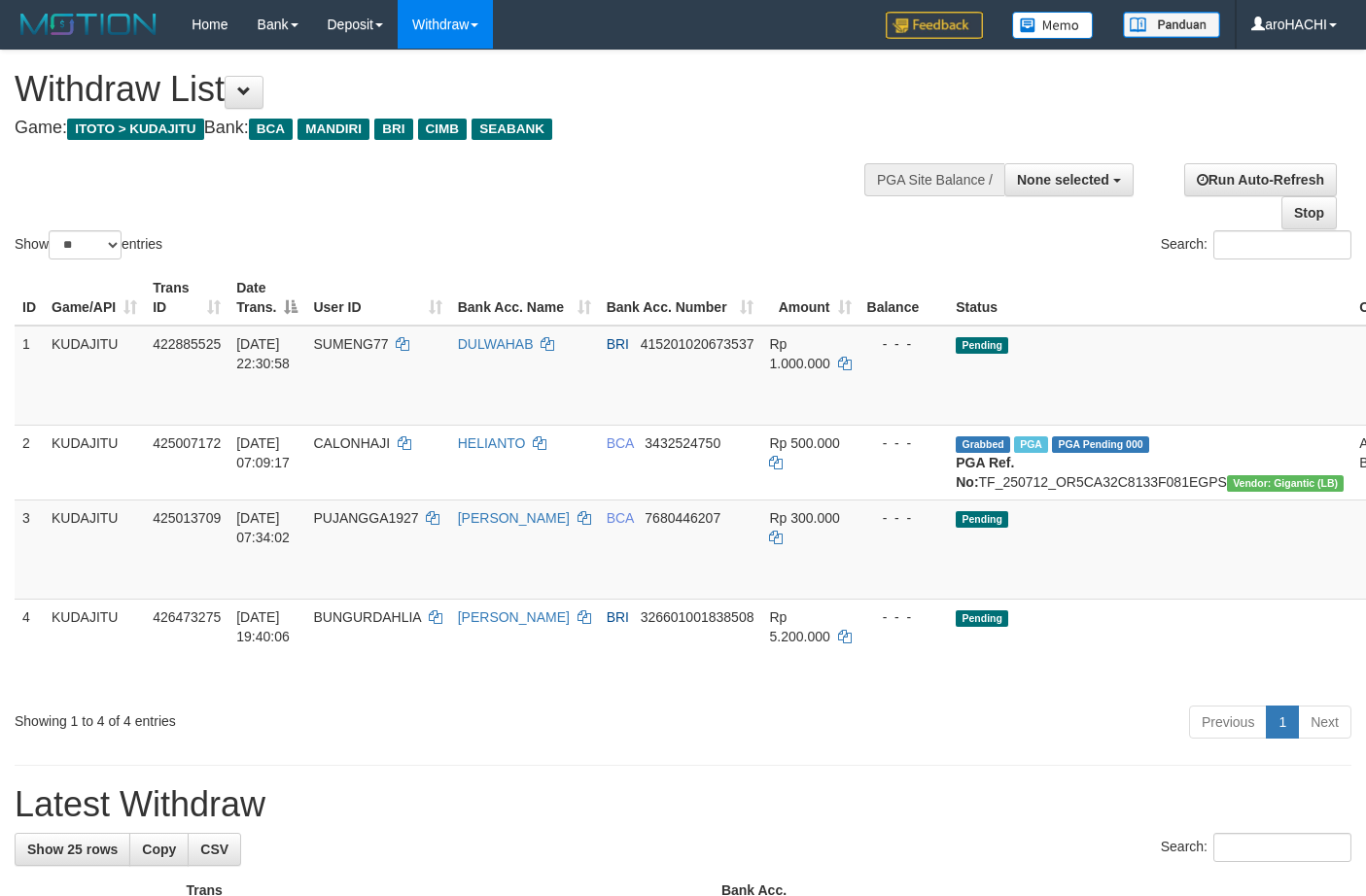 select 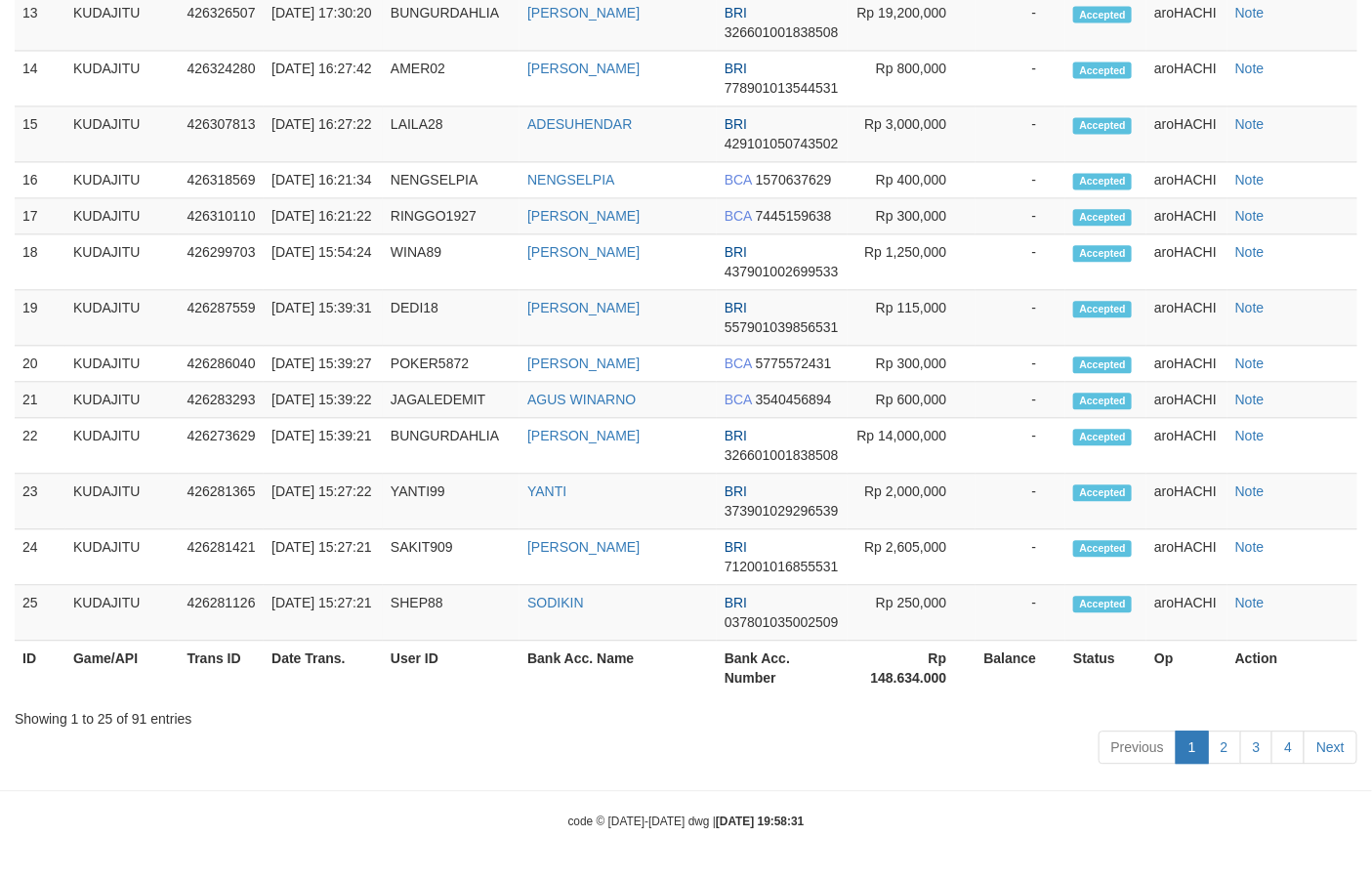 scroll, scrollTop: 202, scrollLeft: 0, axis: vertical 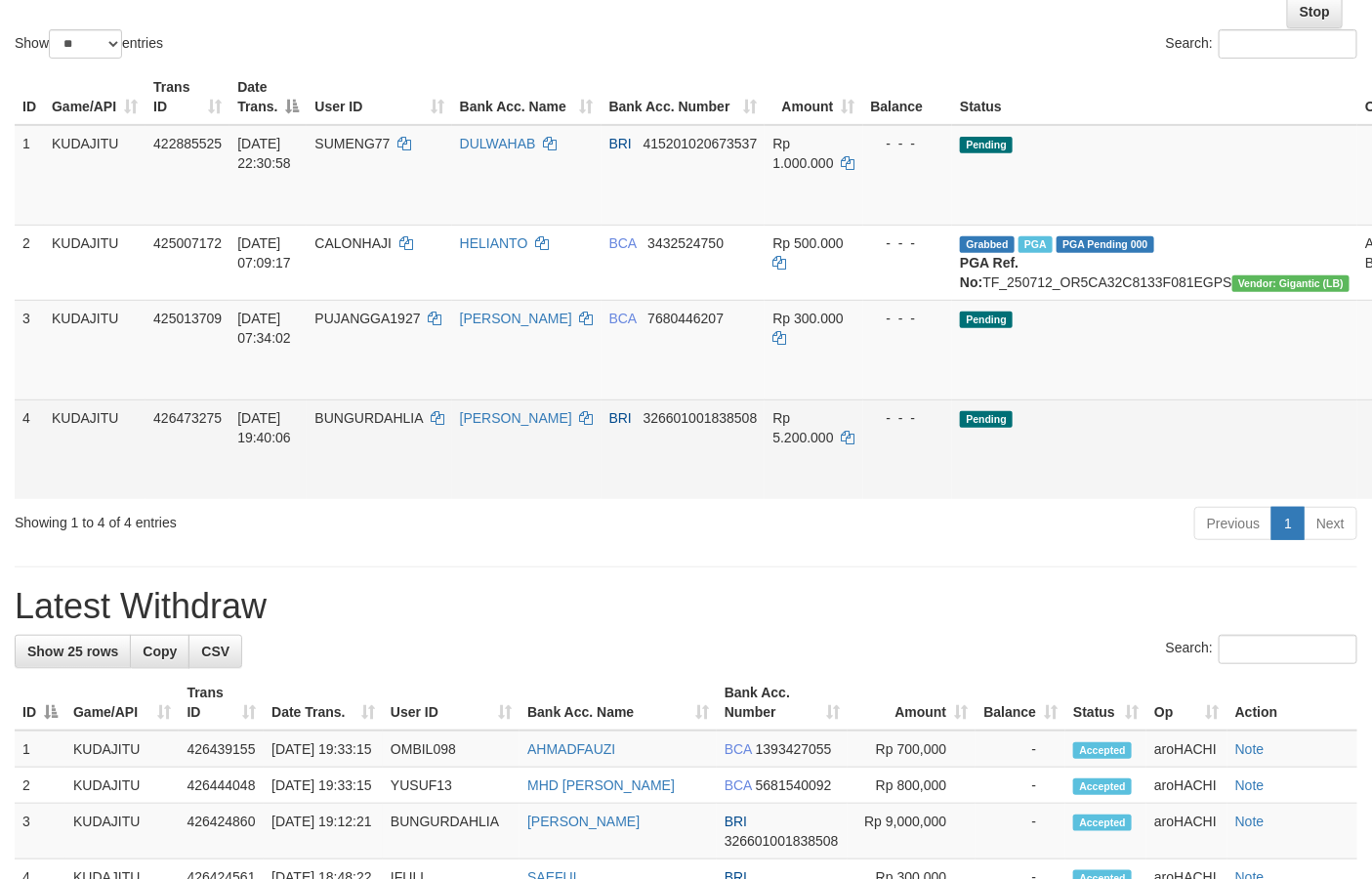 click on "Send PGA" at bounding box center [1462, 472] 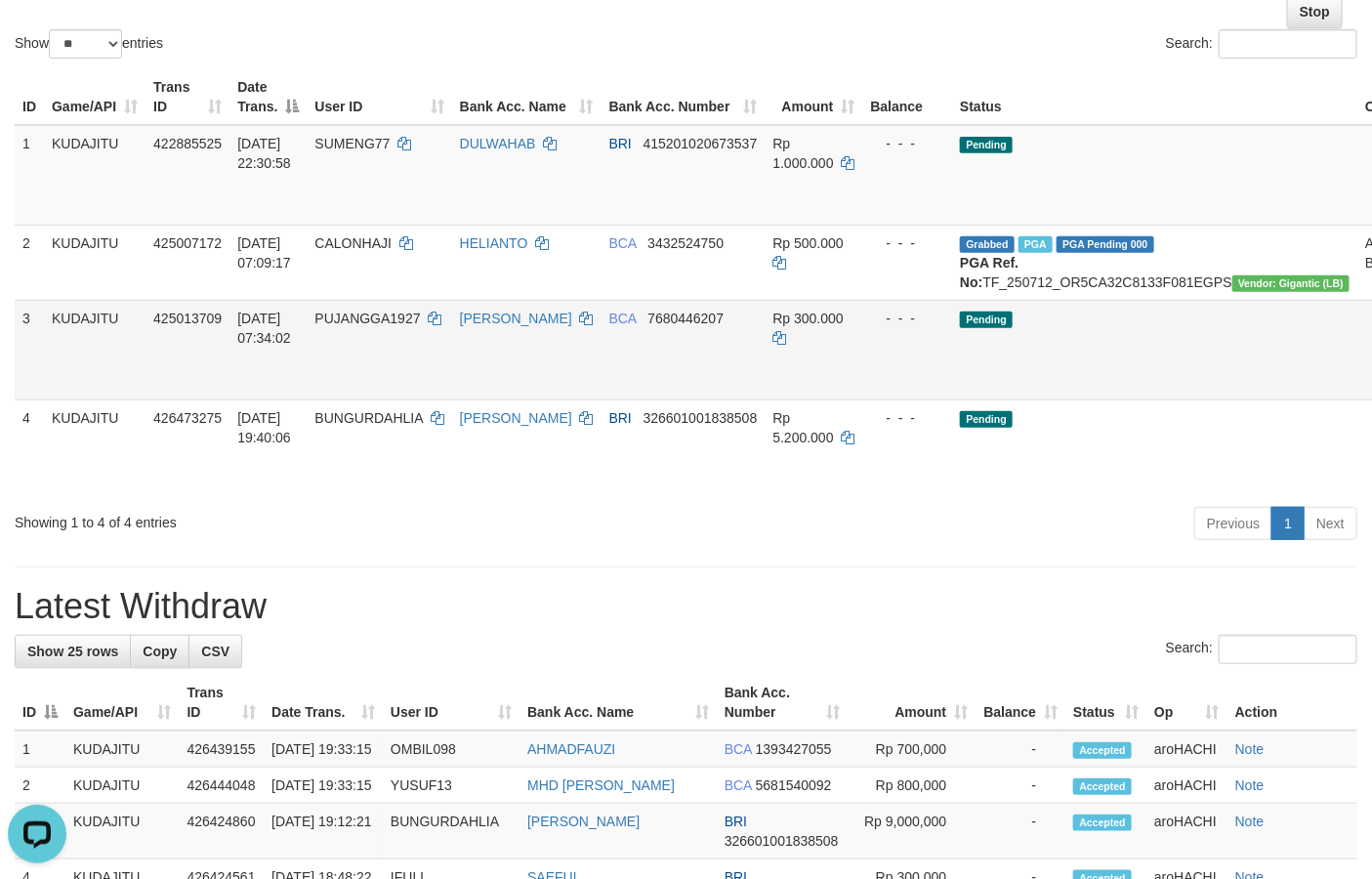 scroll, scrollTop: 0, scrollLeft: 0, axis: both 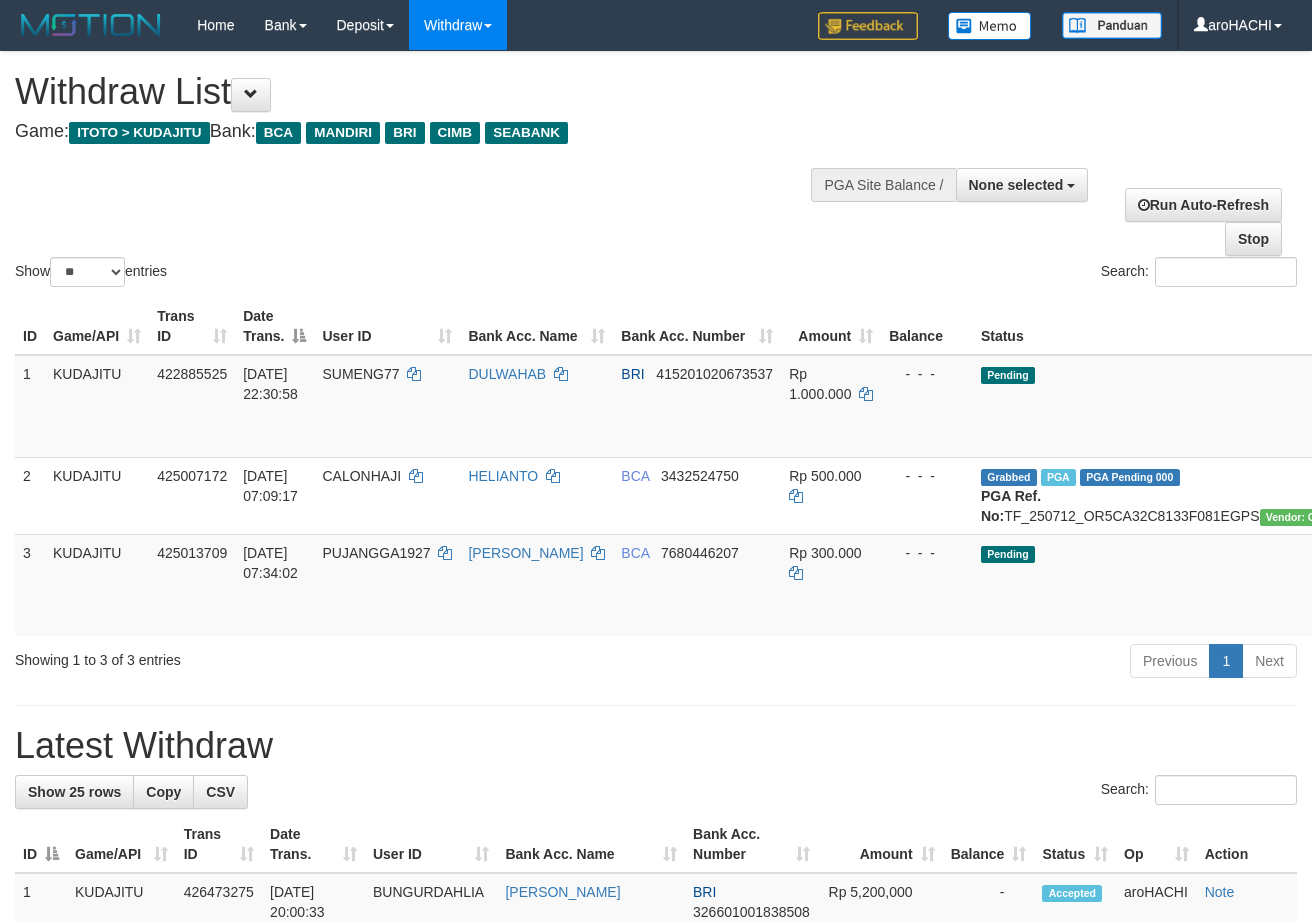 select 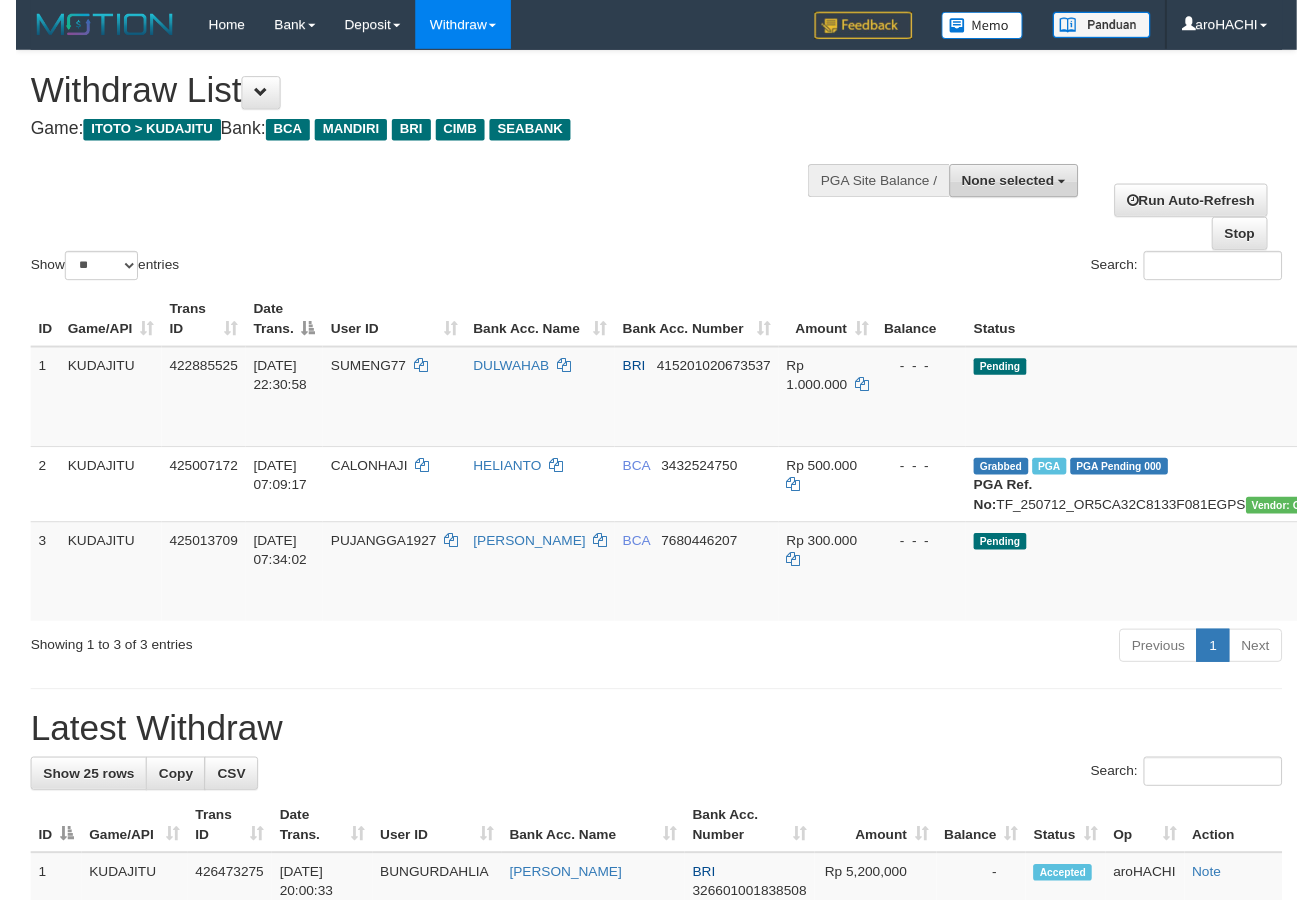 scroll, scrollTop: 0, scrollLeft: 0, axis: both 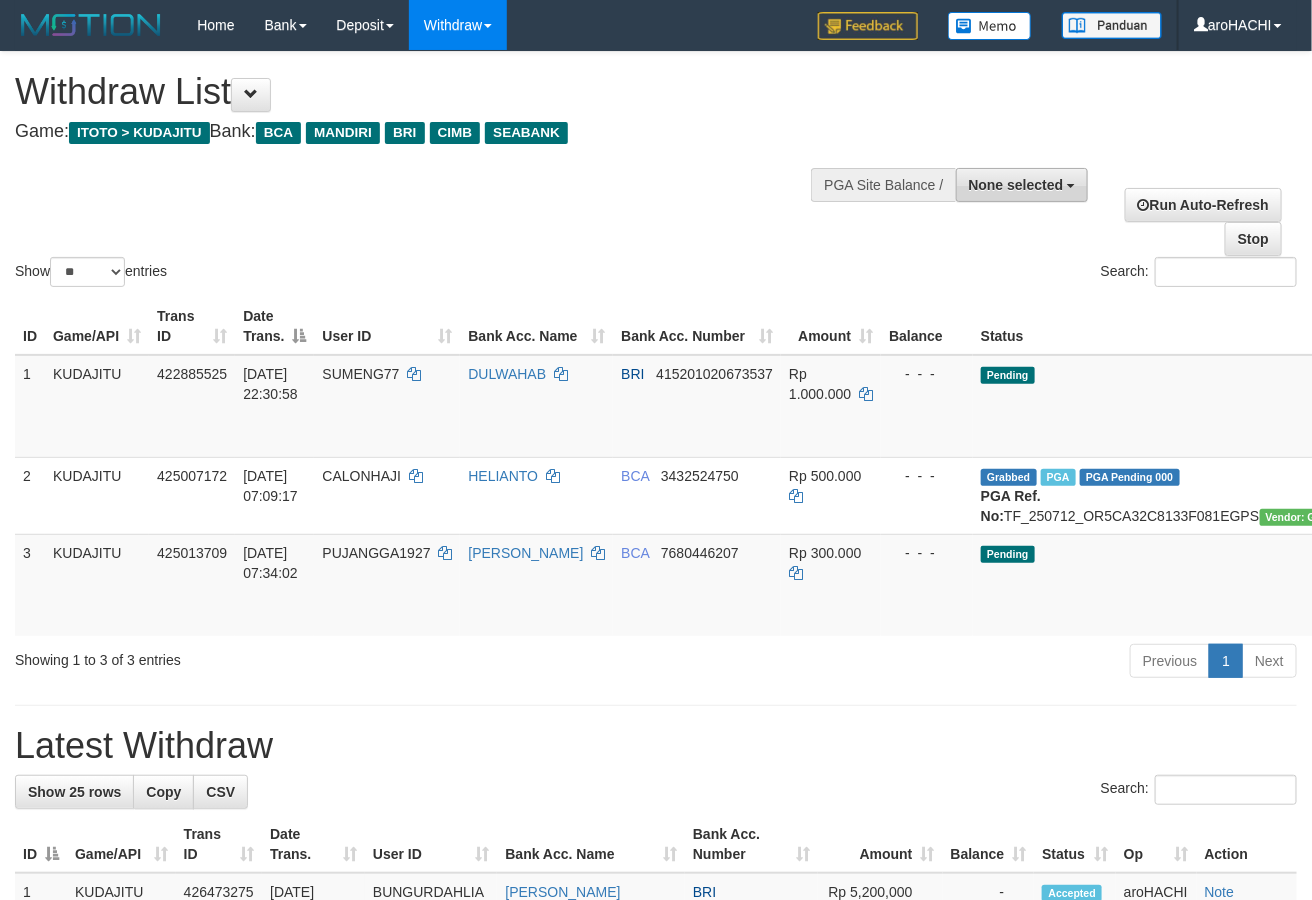 click on "None selected" at bounding box center (1016, 185) 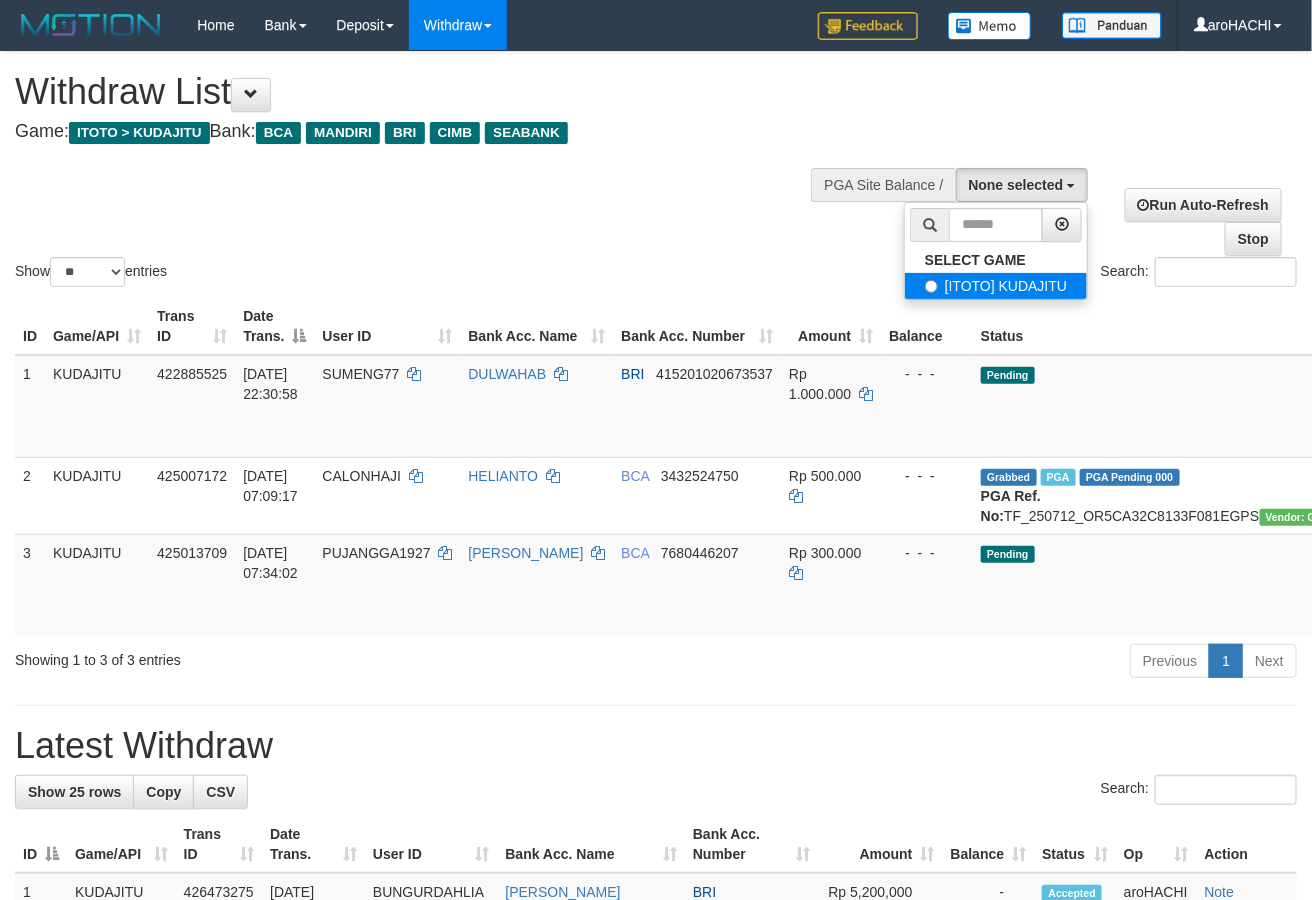 select on "***" 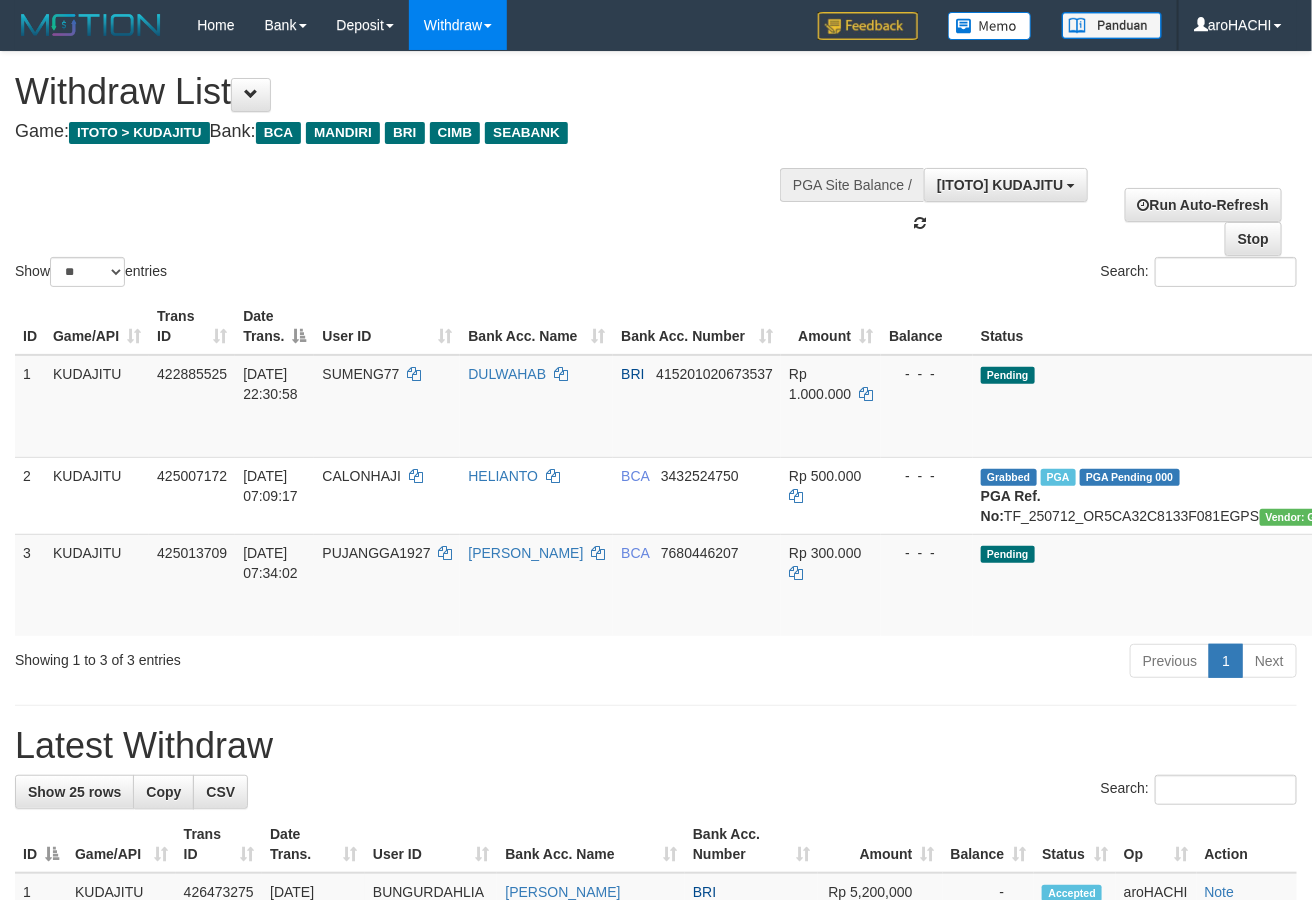 scroll, scrollTop: 18, scrollLeft: 0, axis: vertical 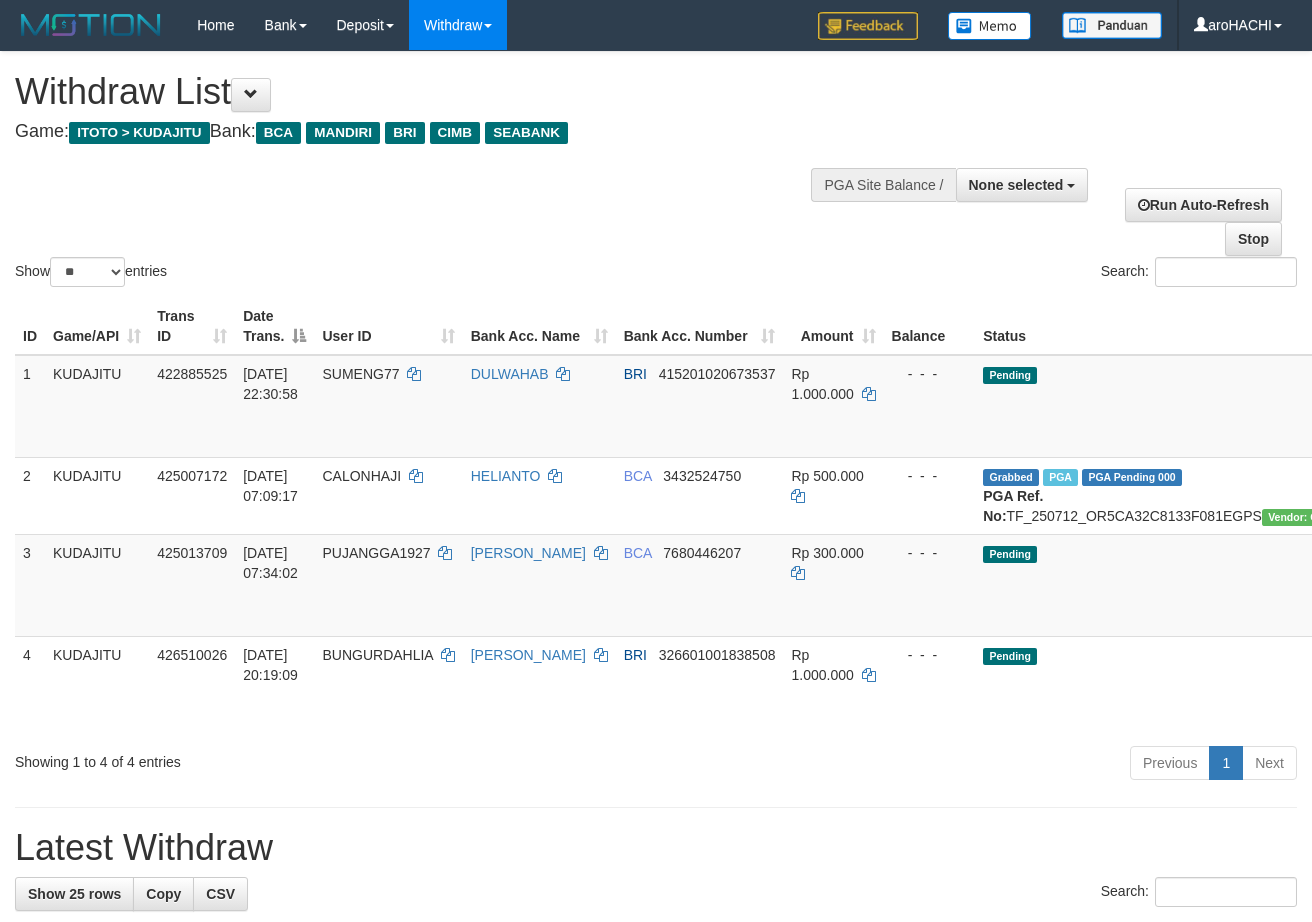 select 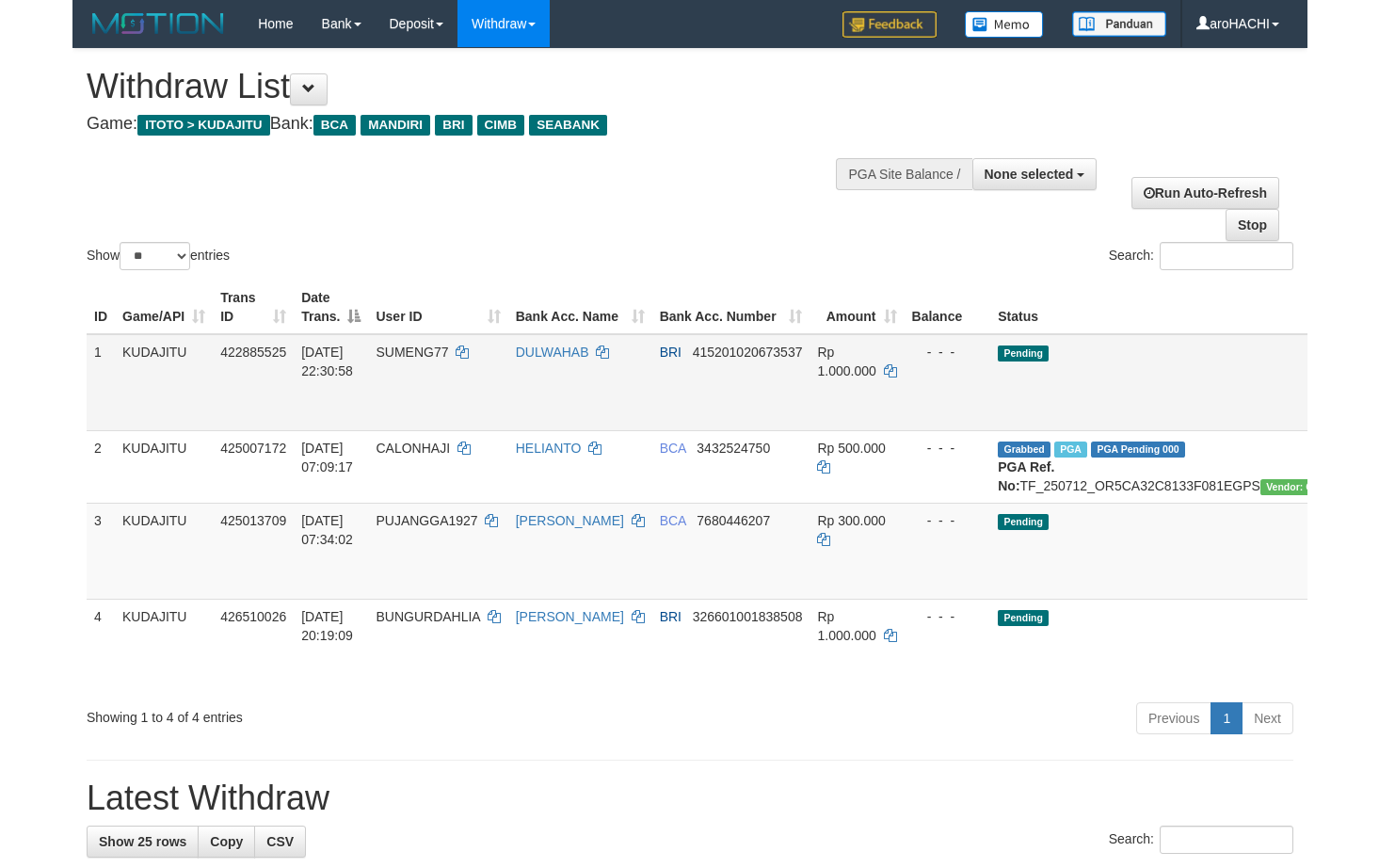 scroll, scrollTop: 0, scrollLeft: 0, axis: both 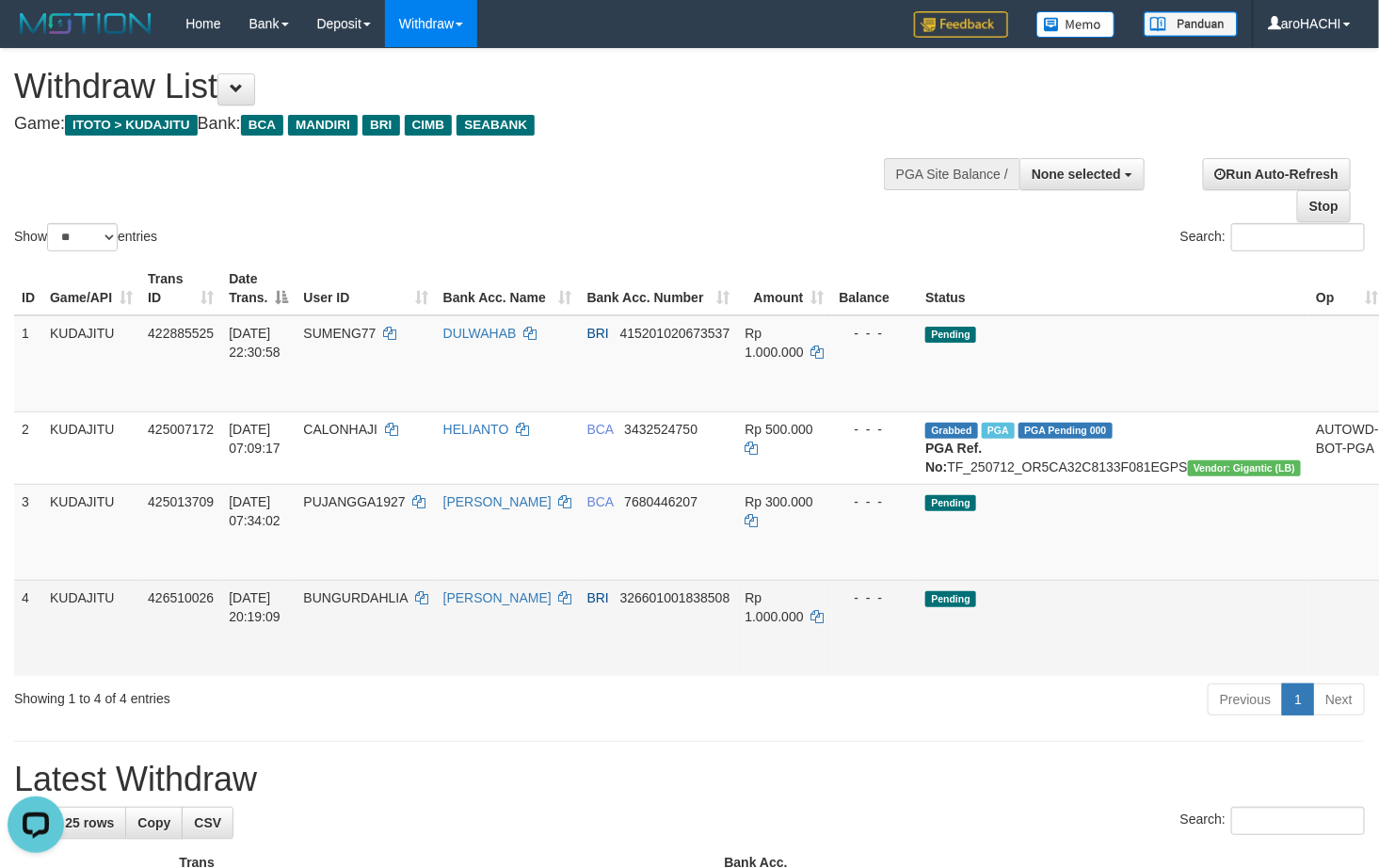 click on "Send PGA" at bounding box center (1409, 650) 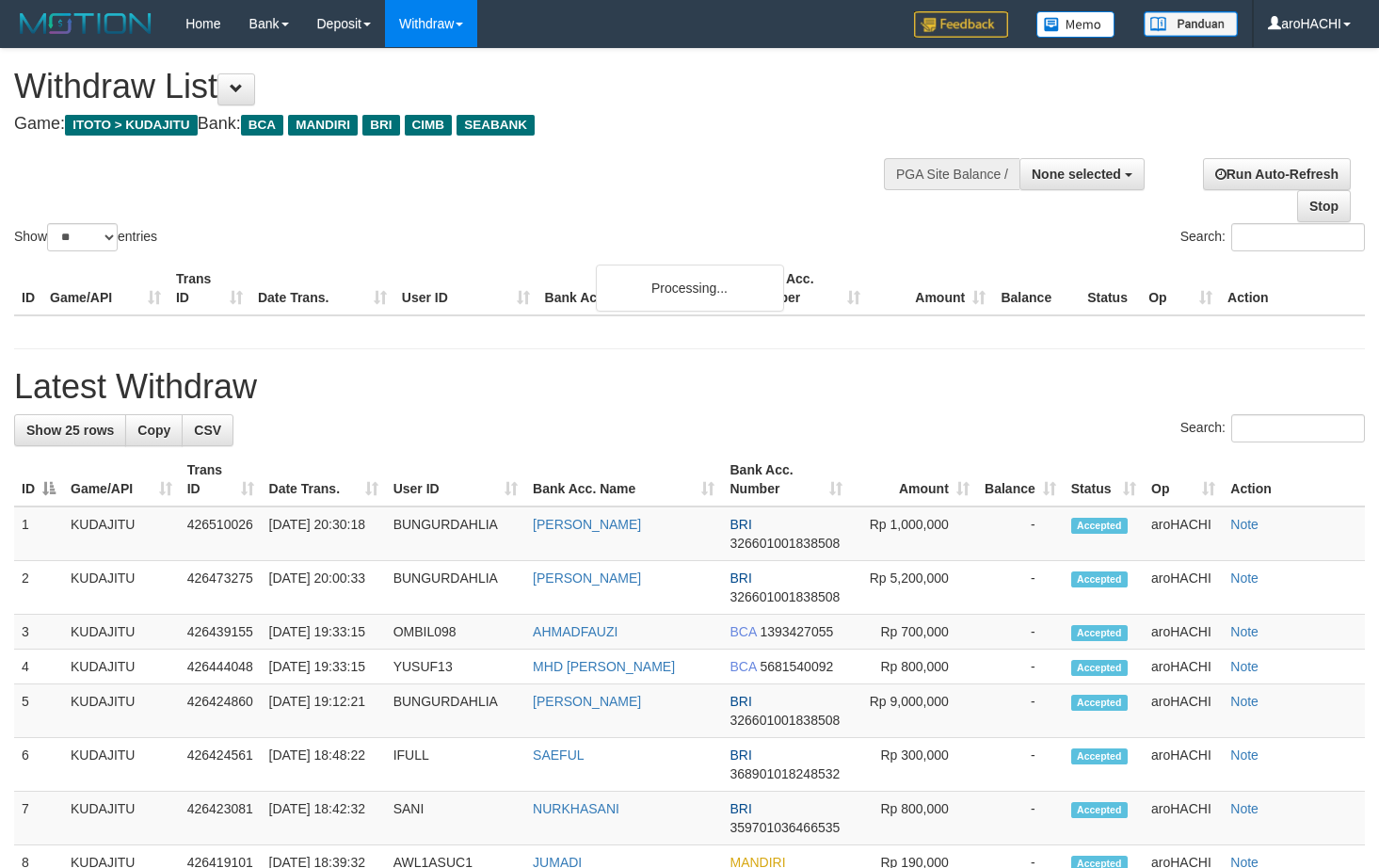 select 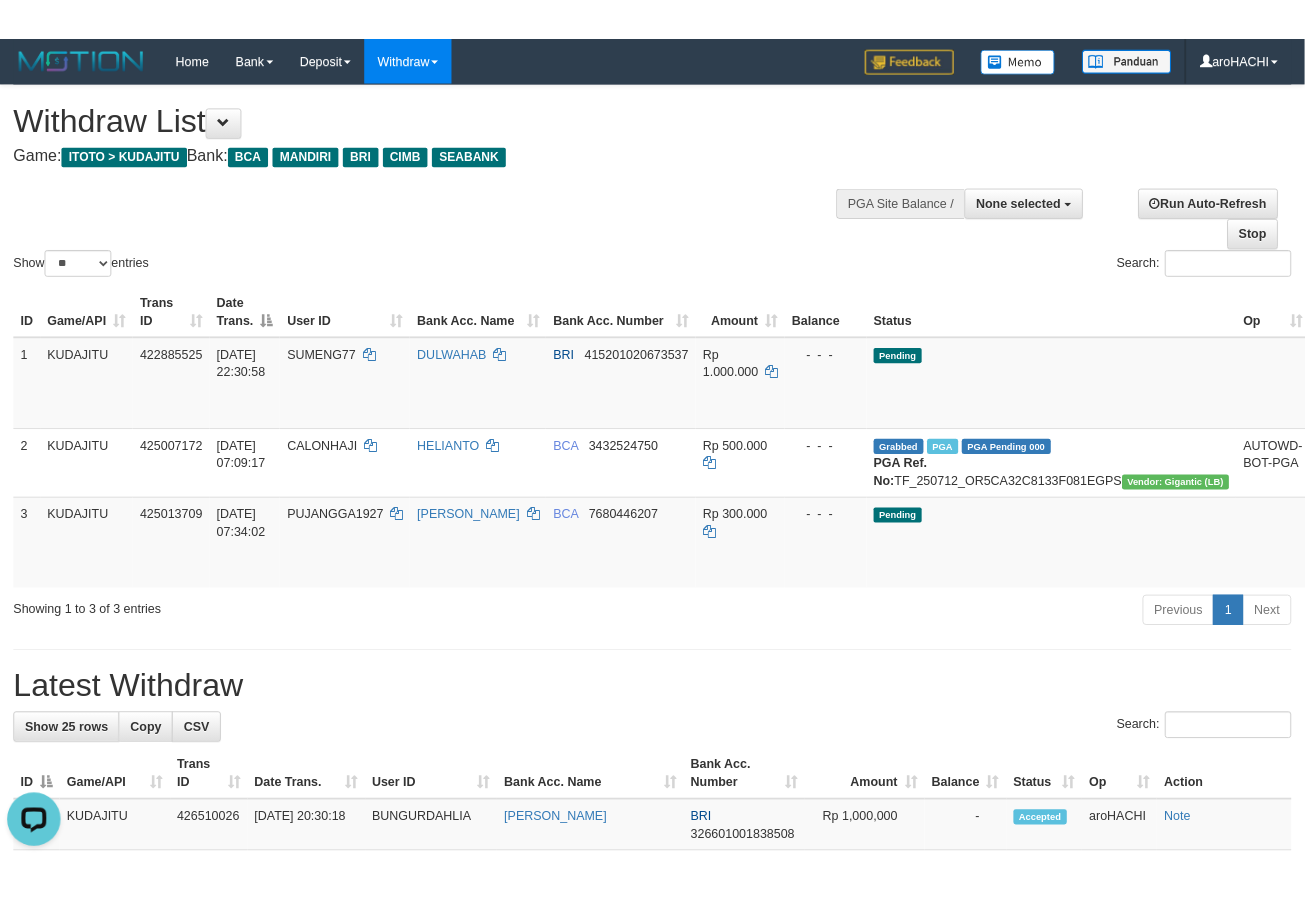 scroll, scrollTop: 0, scrollLeft: 0, axis: both 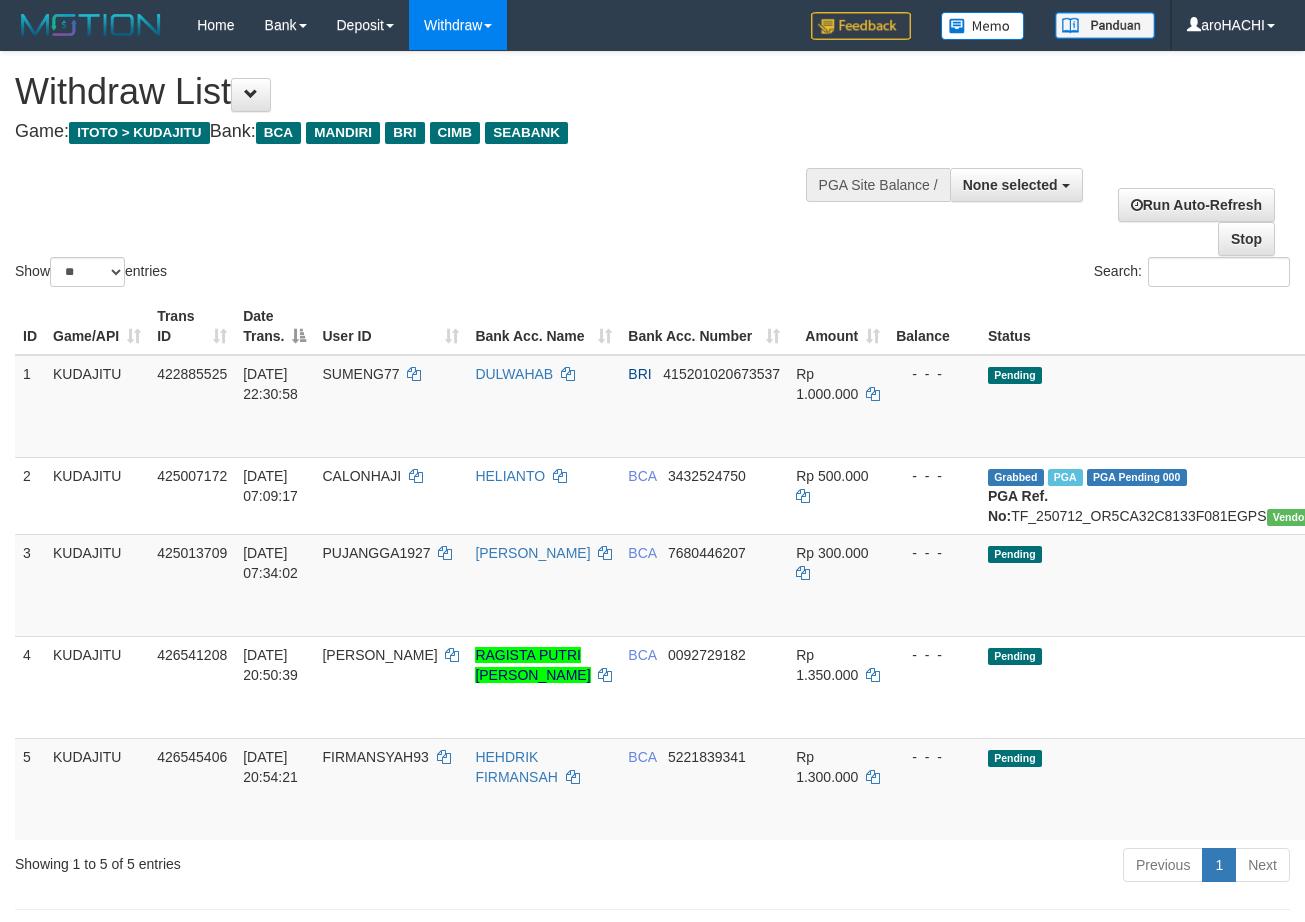 select 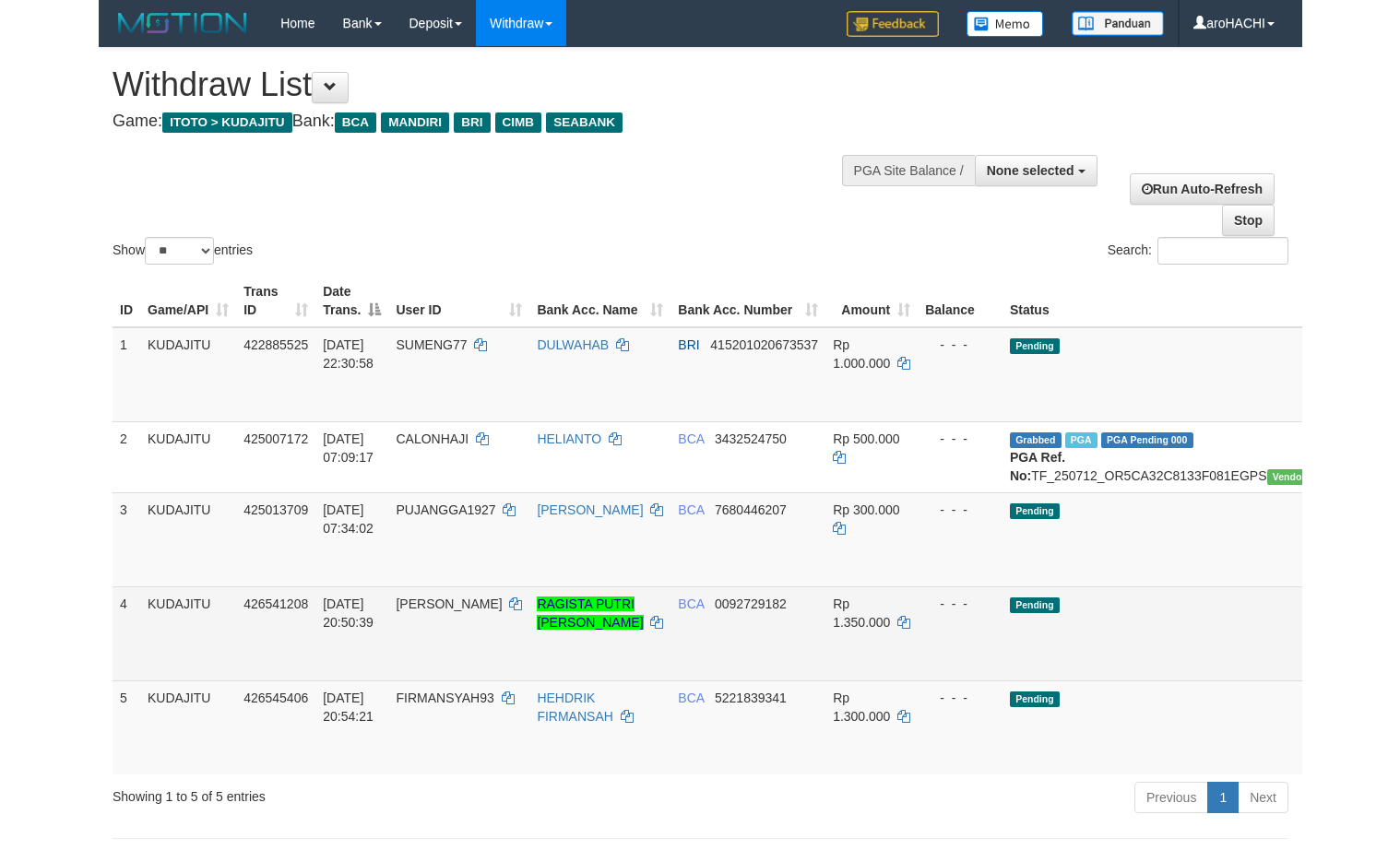 scroll, scrollTop: 0, scrollLeft: 0, axis: both 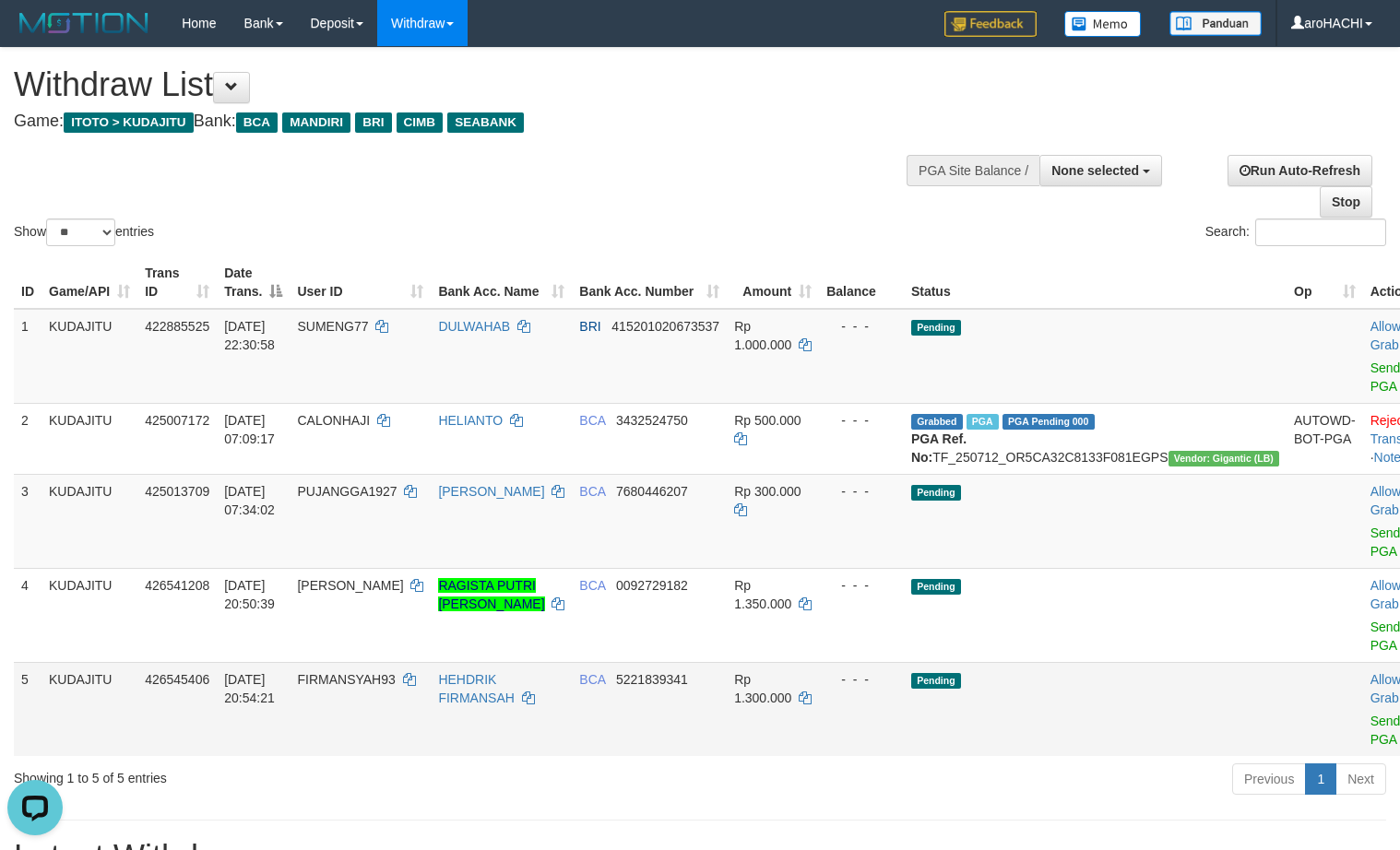 click on "Allow Grab   ·    Reject Send PGA     ·    Note" at bounding box center (1408, 709) 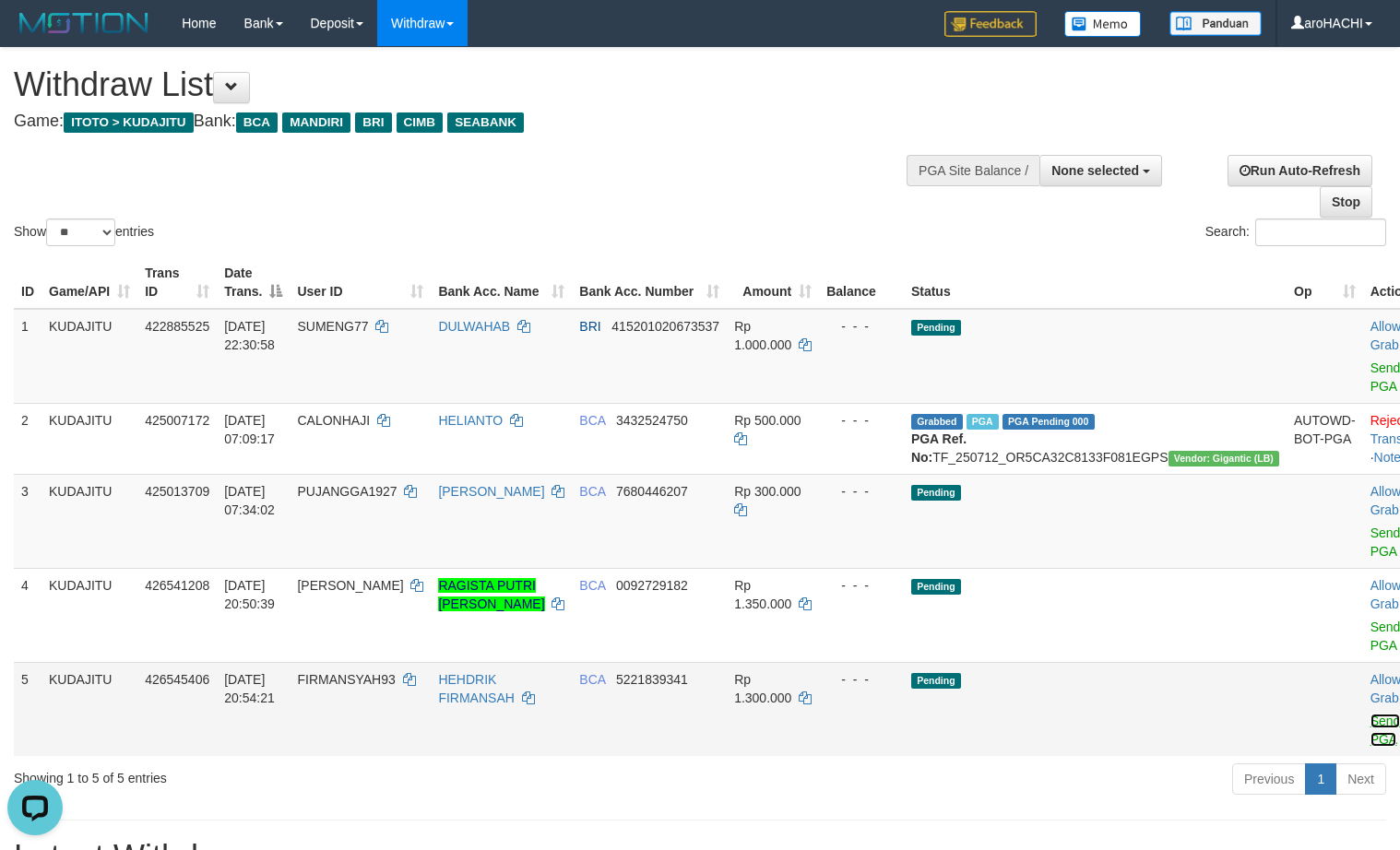 click on "Send PGA" at bounding box center [1385, 730] 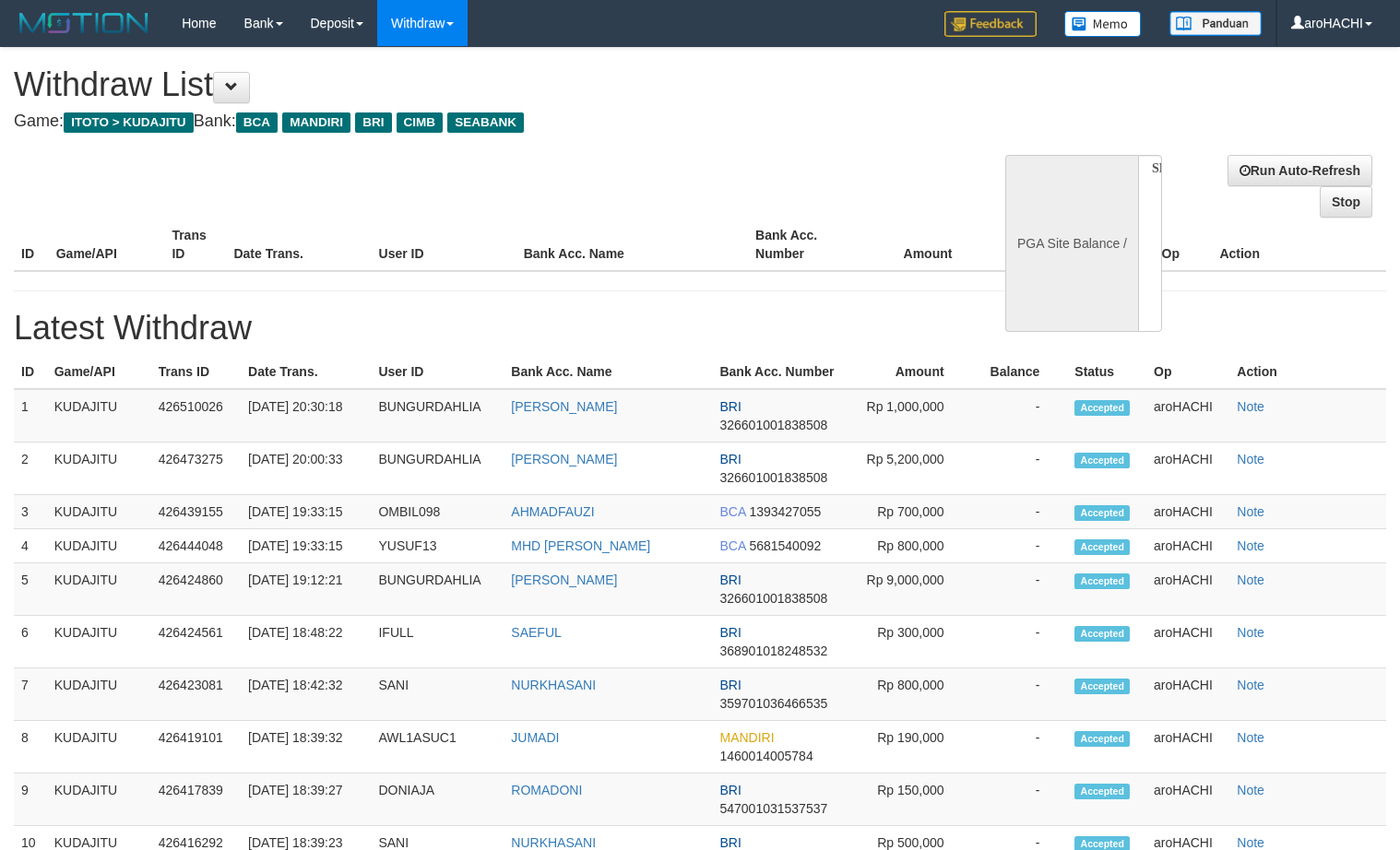 select 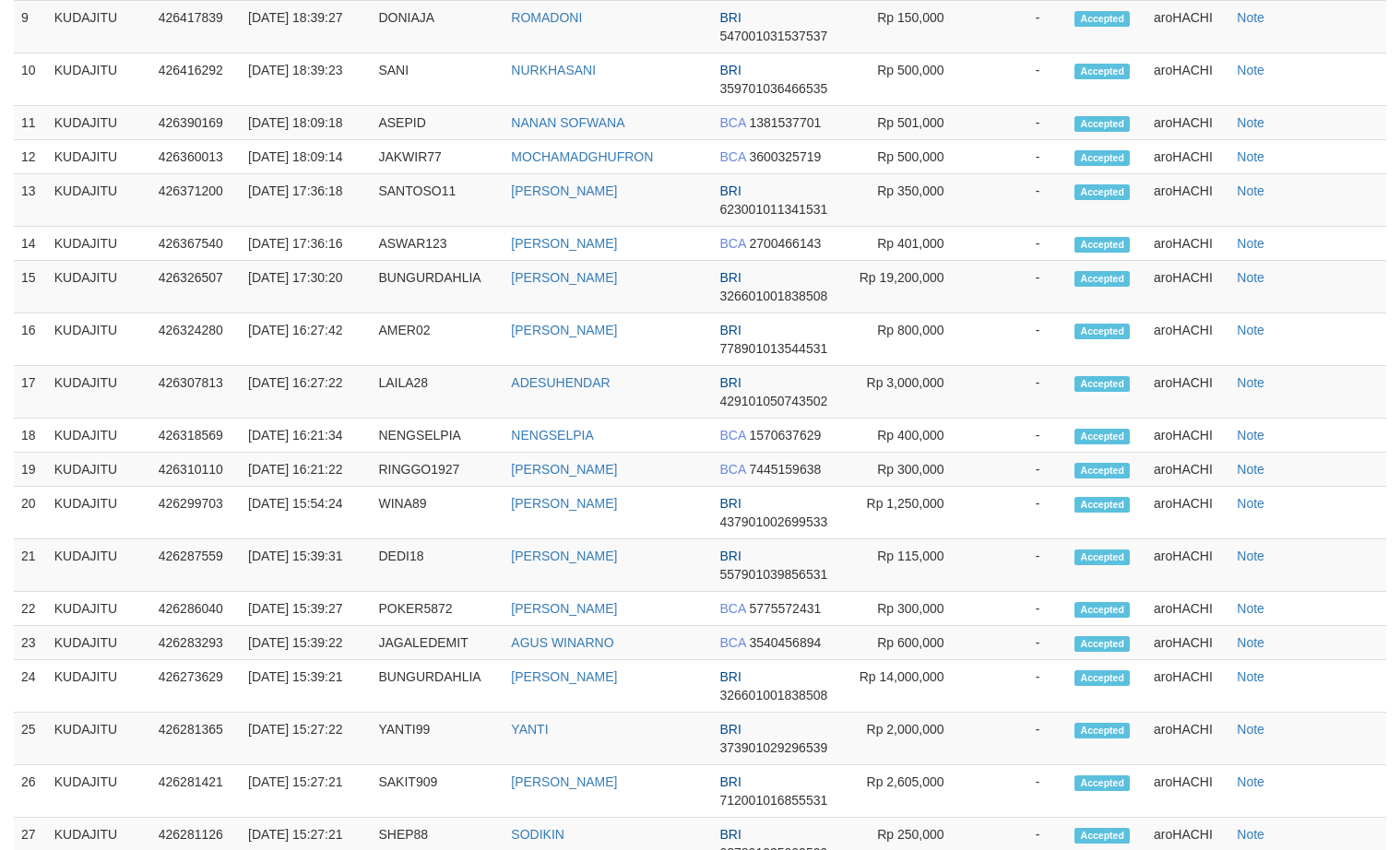 scroll, scrollTop: 0, scrollLeft: 0, axis: both 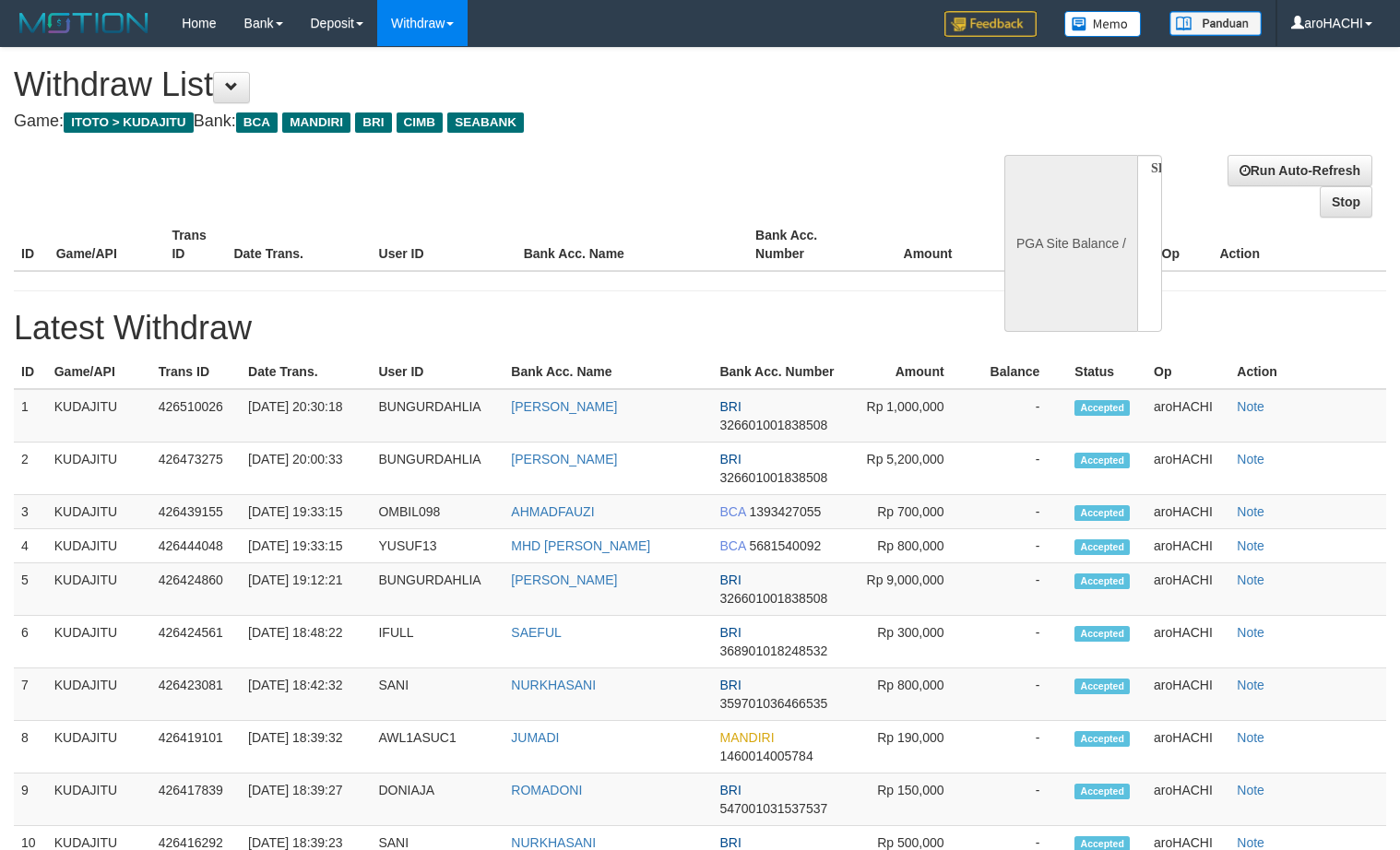 select on "**" 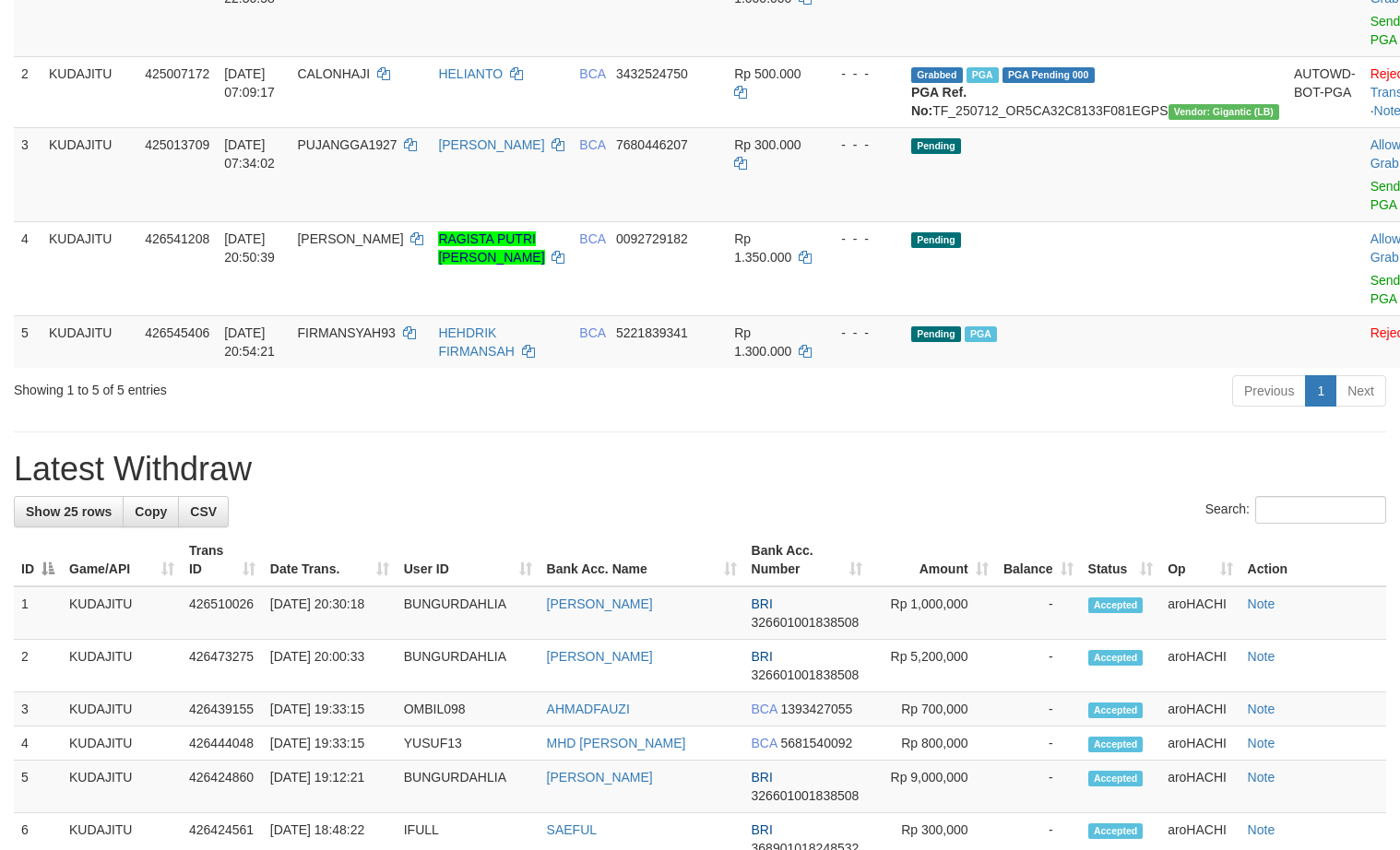 scroll, scrollTop: 109, scrollLeft: 0, axis: vertical 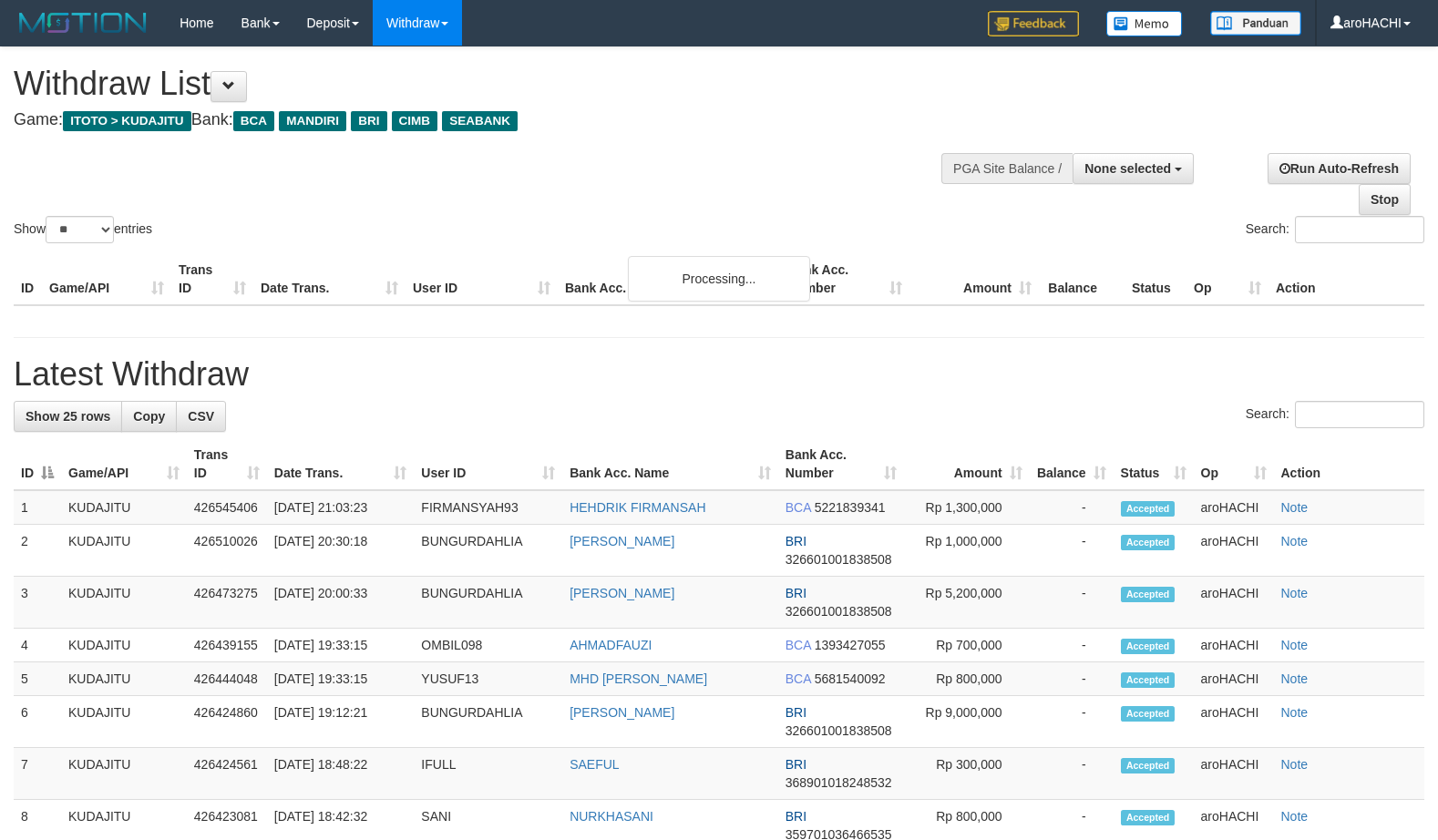 select 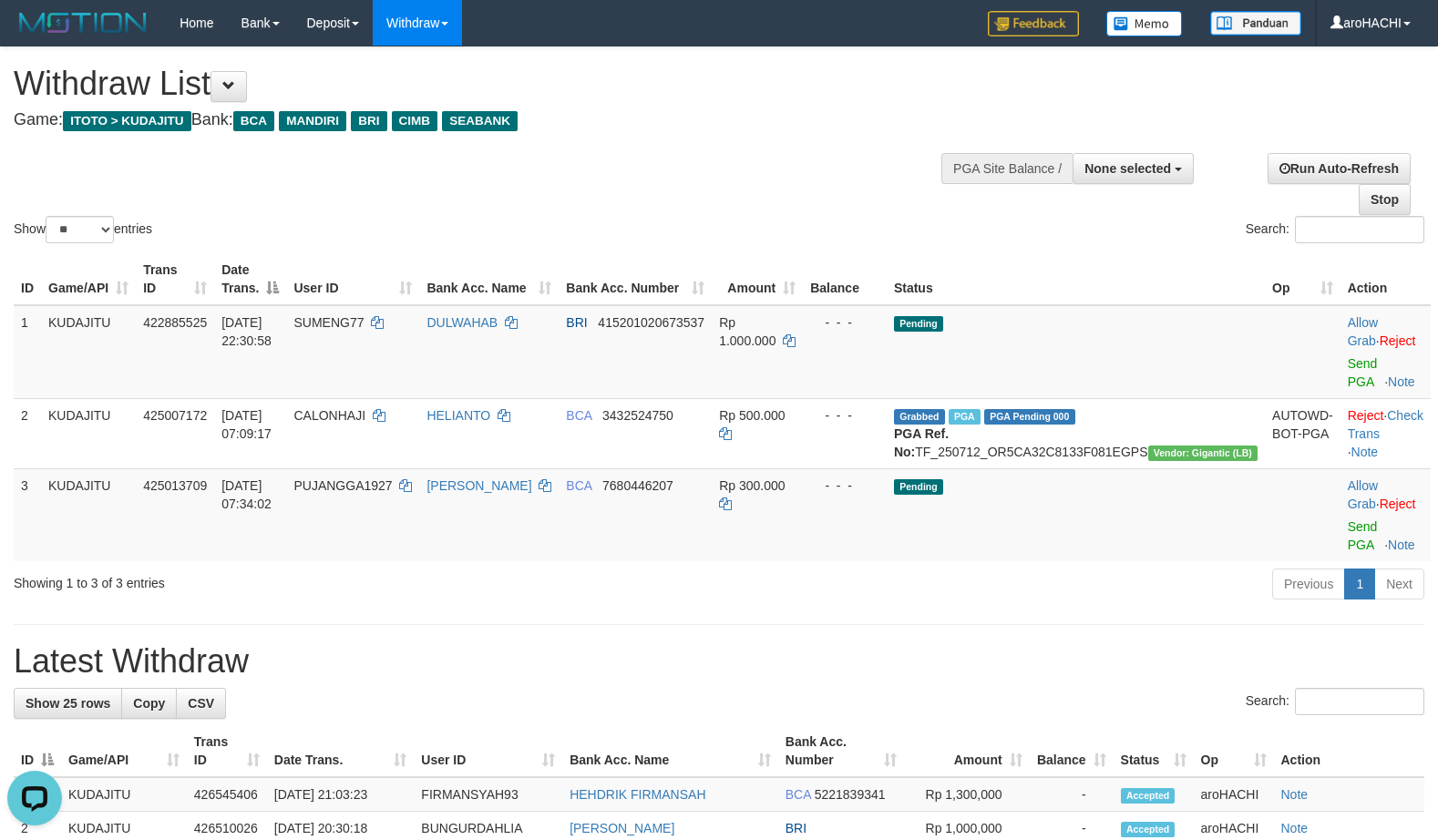 scroll, scrollTop: 0, scrollLeft: 0, axis: both 